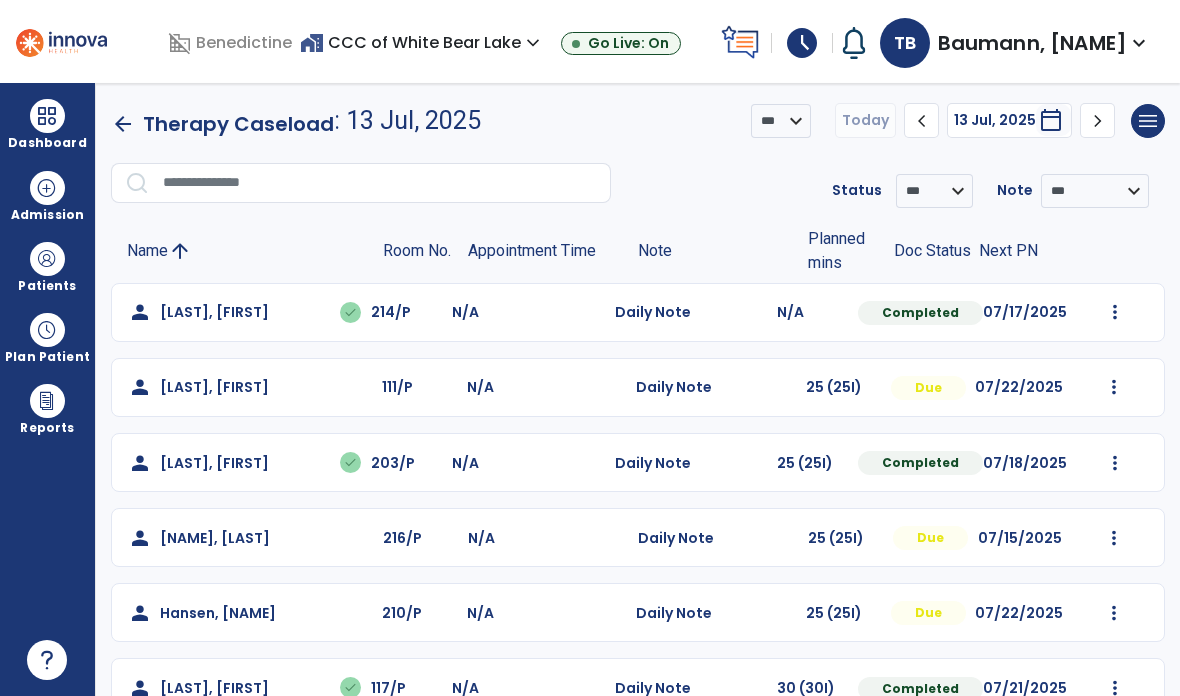 scroll, scrollTop: 80, scrollLeft: 0, axis: vertical 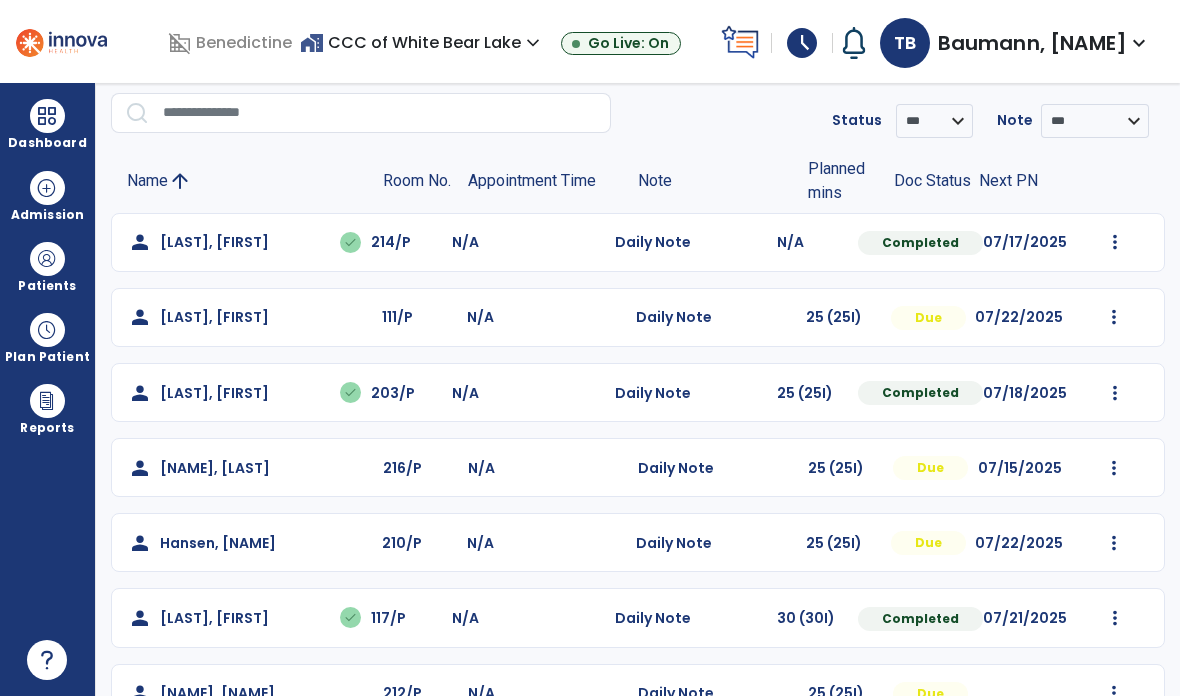 click at bounding box center (1115, 242) 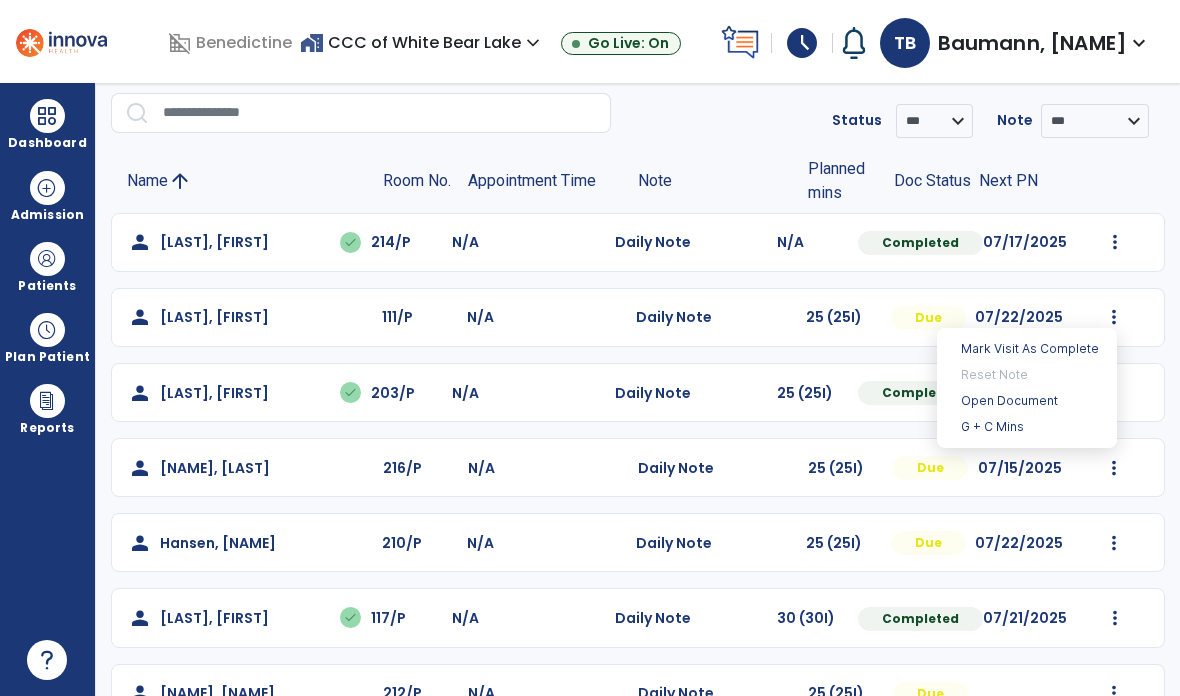 click on "Open Document" at bounding box center (1027, 401) 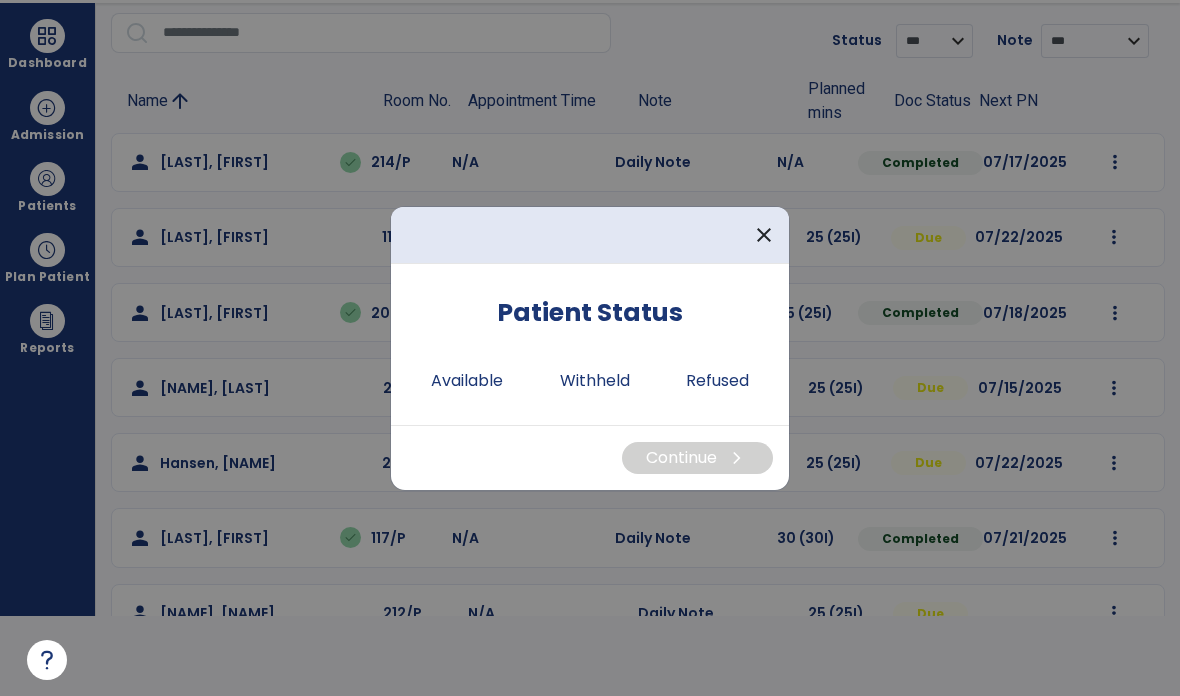 scroll, scrollTop: 0, scrollLeft: 0, axis: both 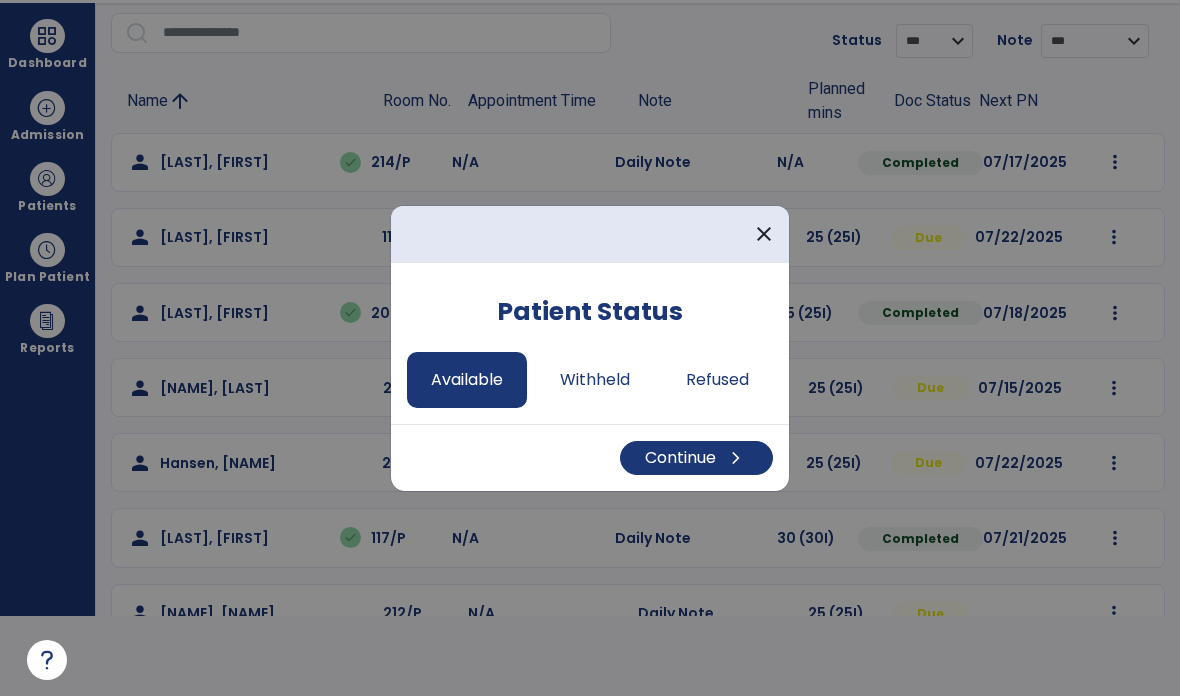 click on "Continue   chevron_right" at bounding box center (696, 458) 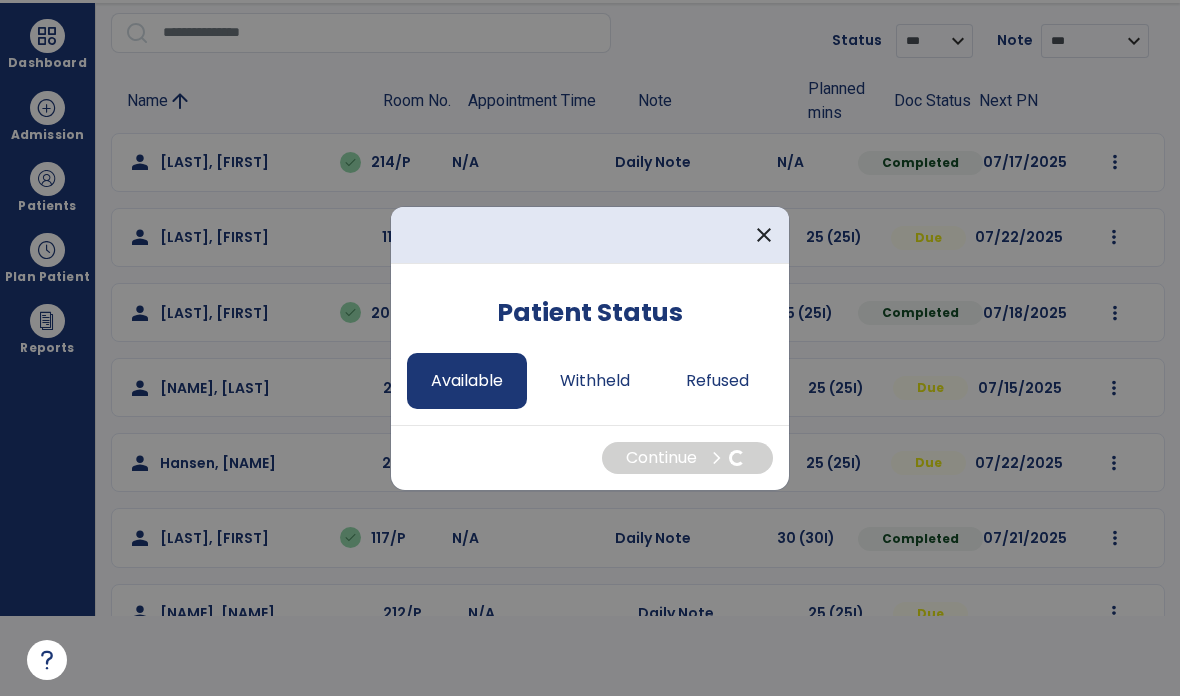 scroll, scrollTop: 80, scrollLeft: 0, axis: vertical 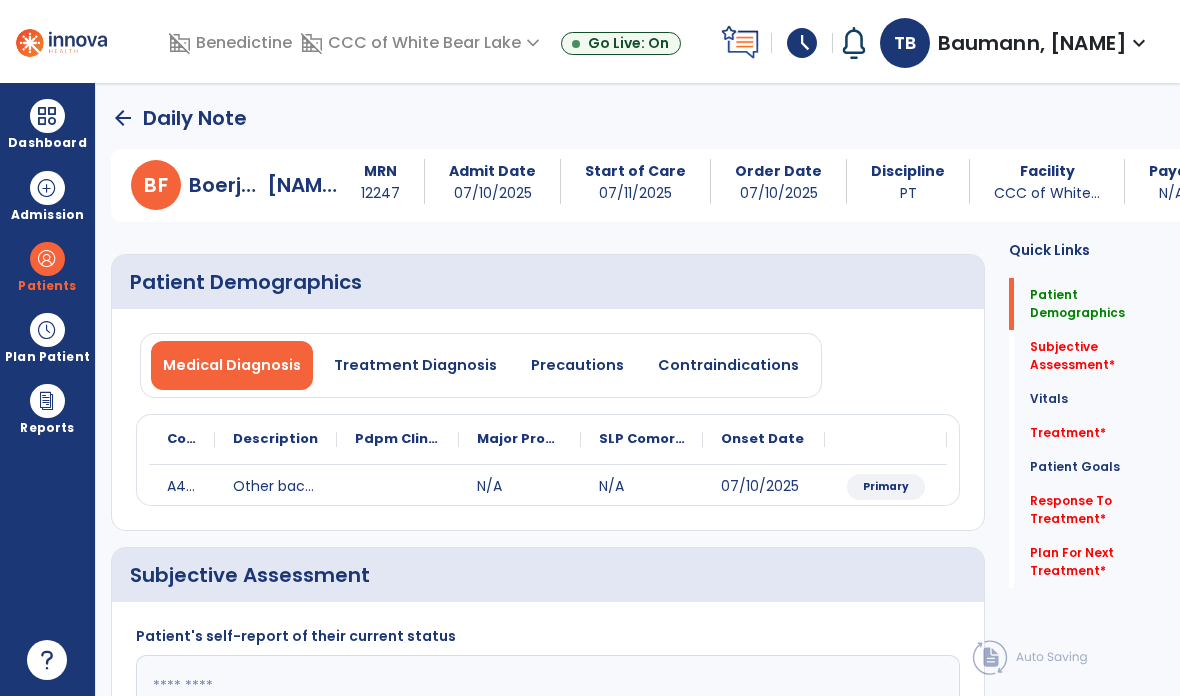 click on "Precautions" at bounding box center (577, 365) 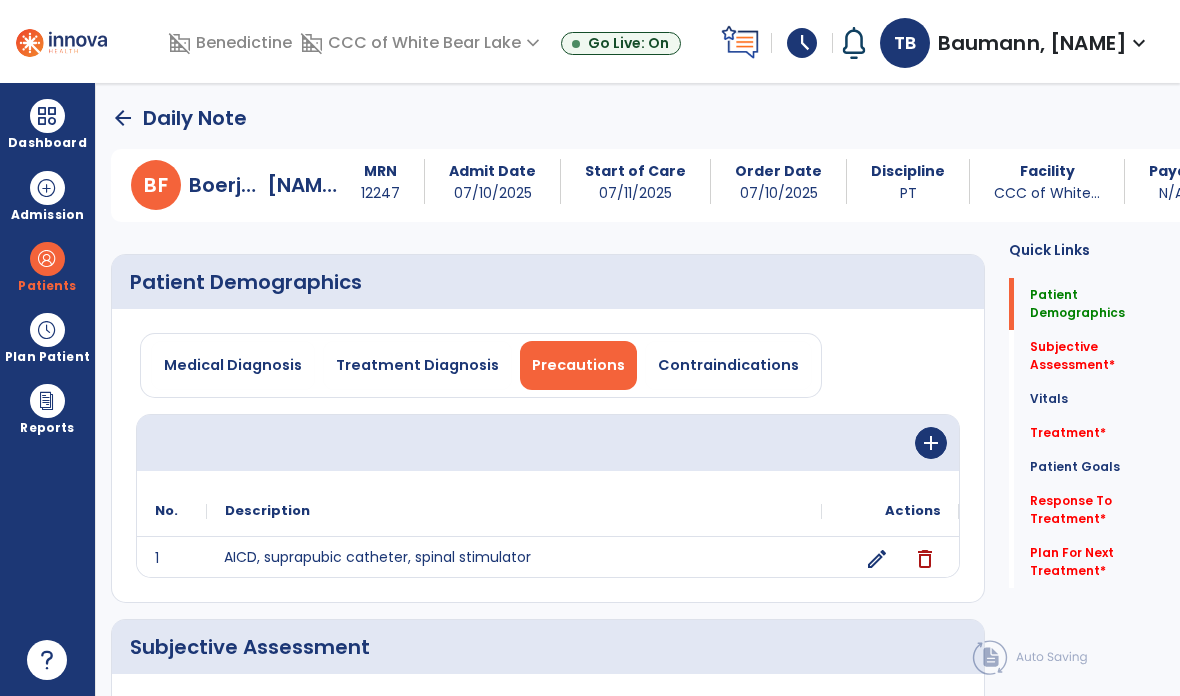 click on "AICD, suprapubic catheter, spinal stimulator" 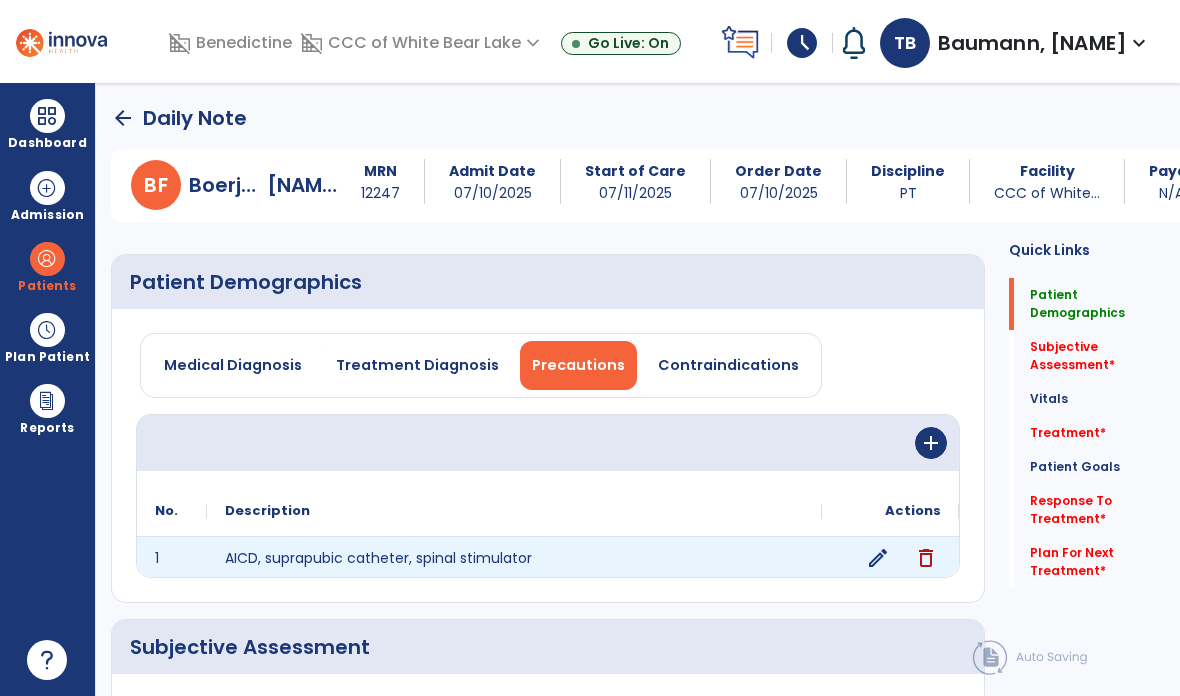 click on "edit" 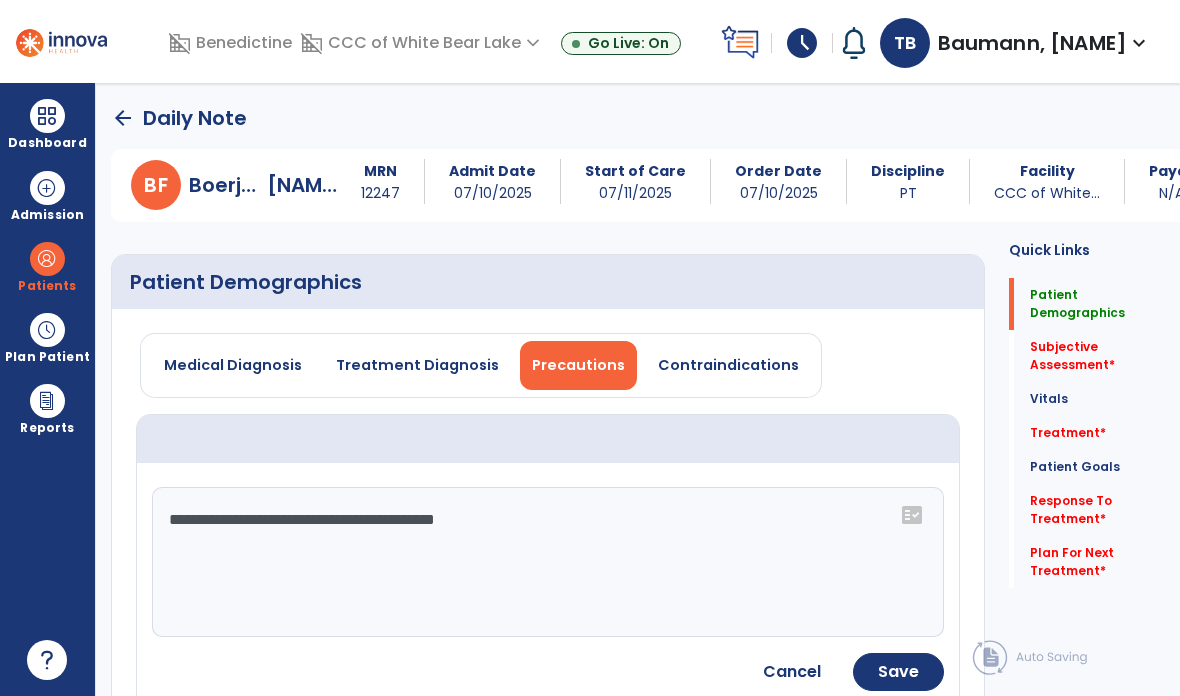 click on "**********" 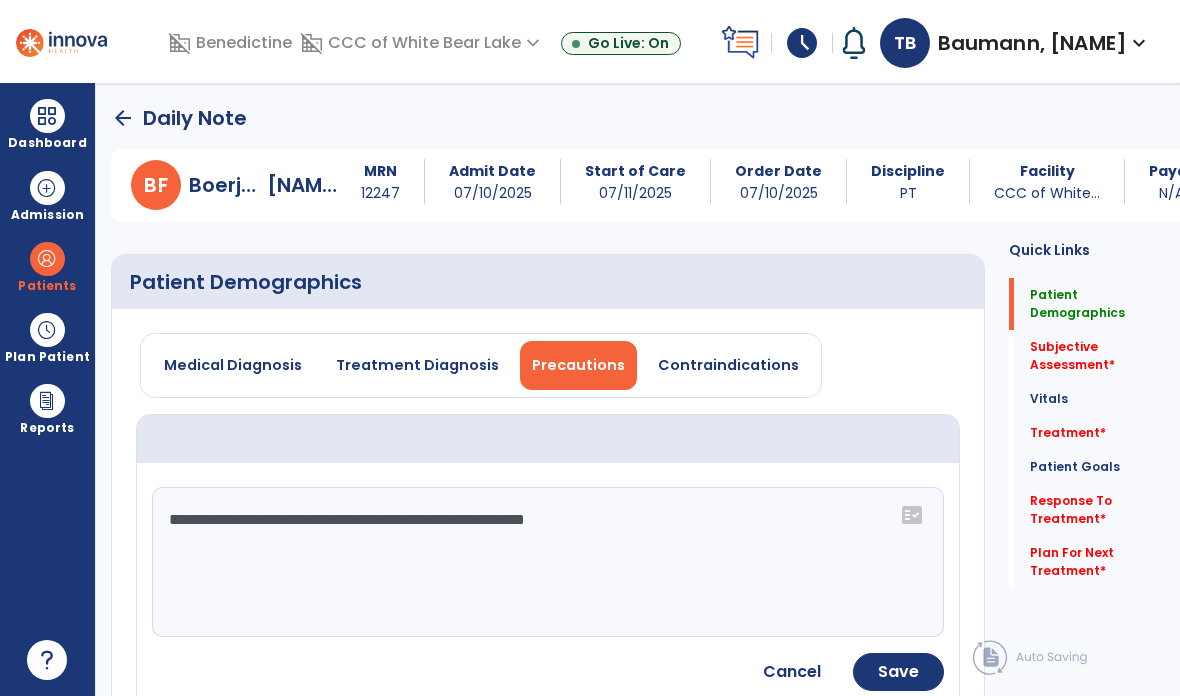 type on "**********" 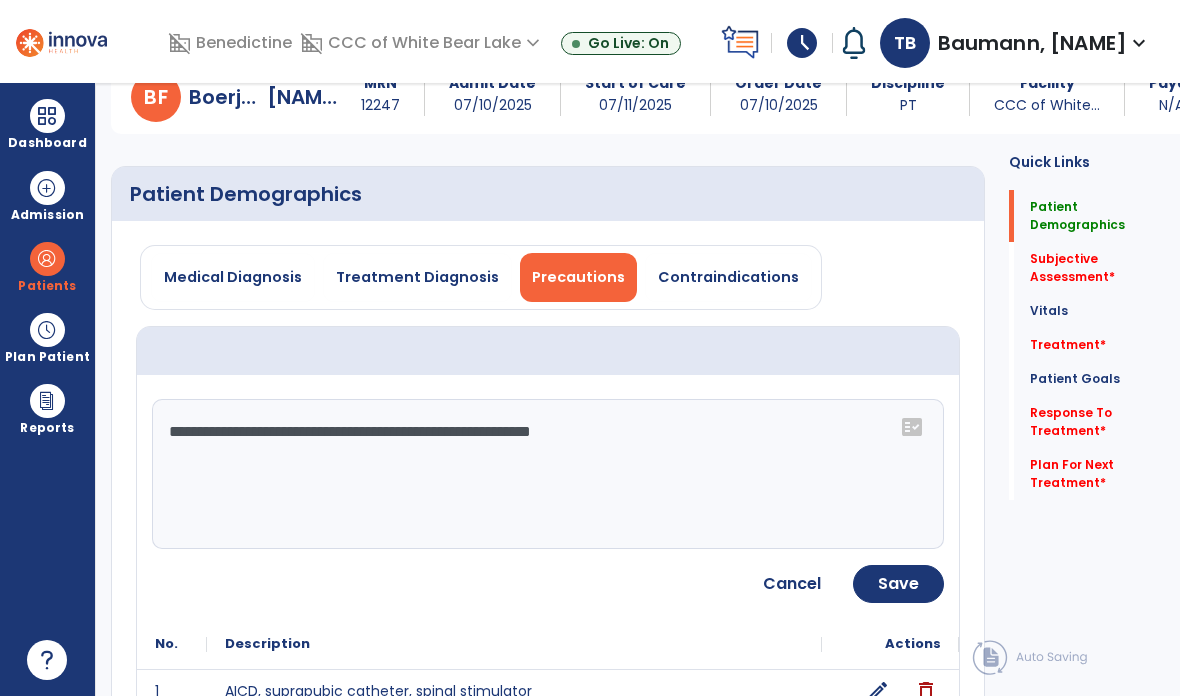 scroll, scrollTop: 105, scrollLeft: 0, axis: vertical 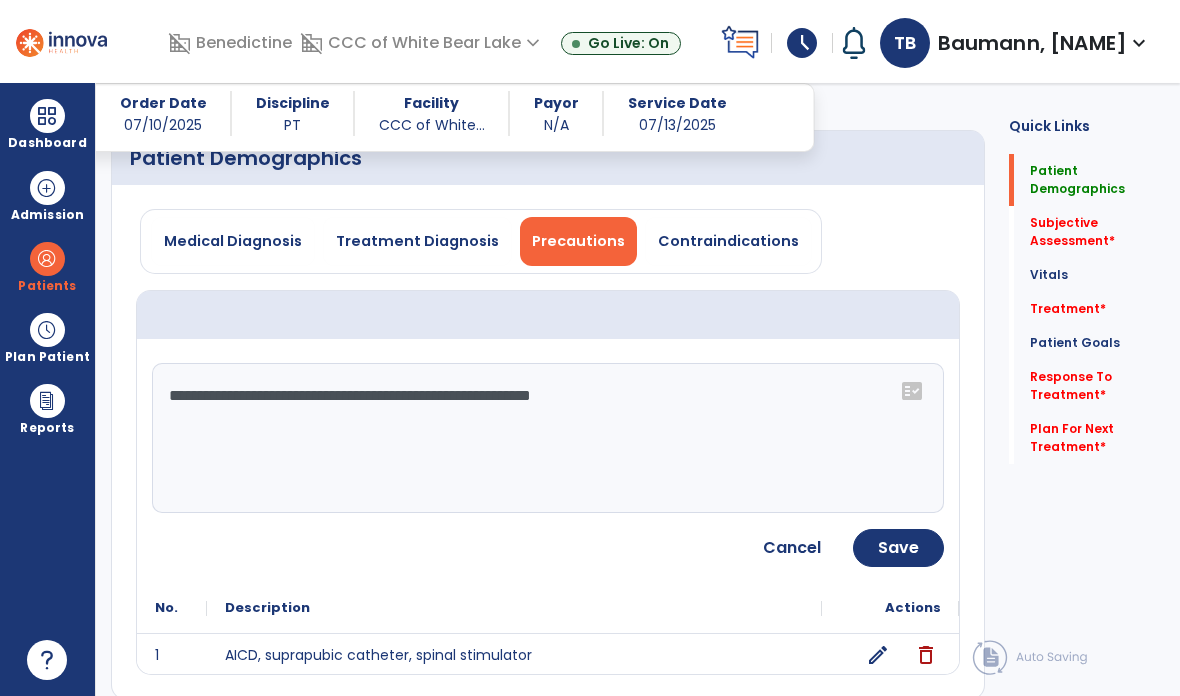 click on "Save" 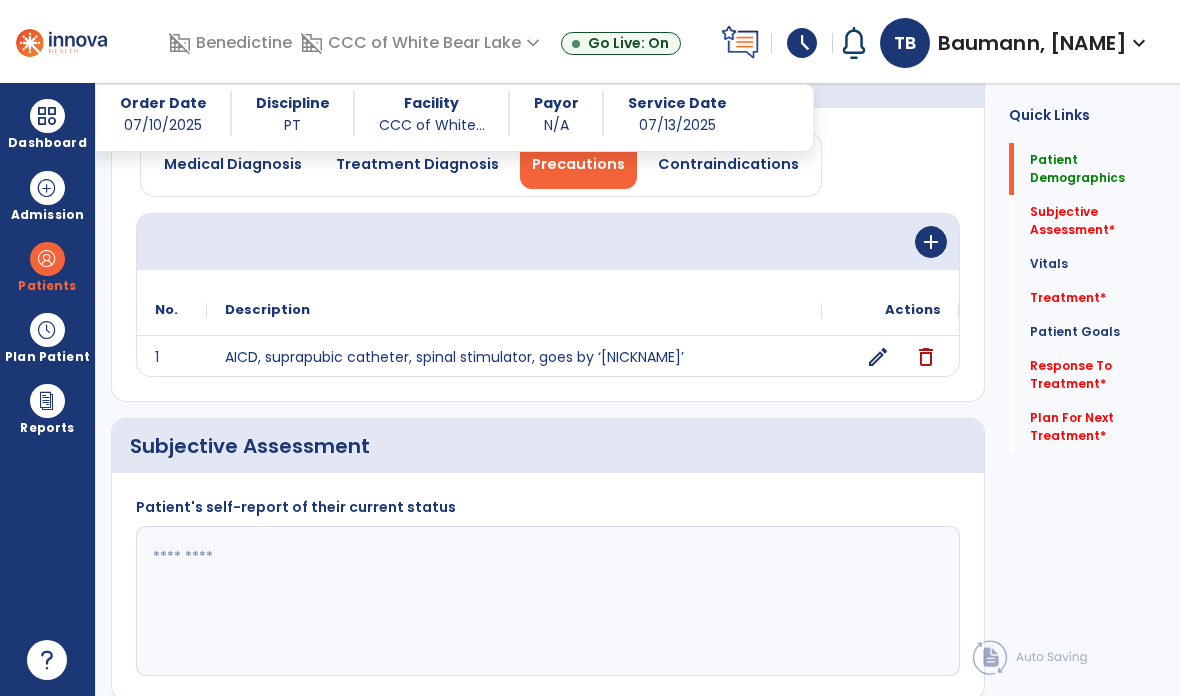 scroll, scrollTop: 198, scrollLeft: 0, axis: vertical 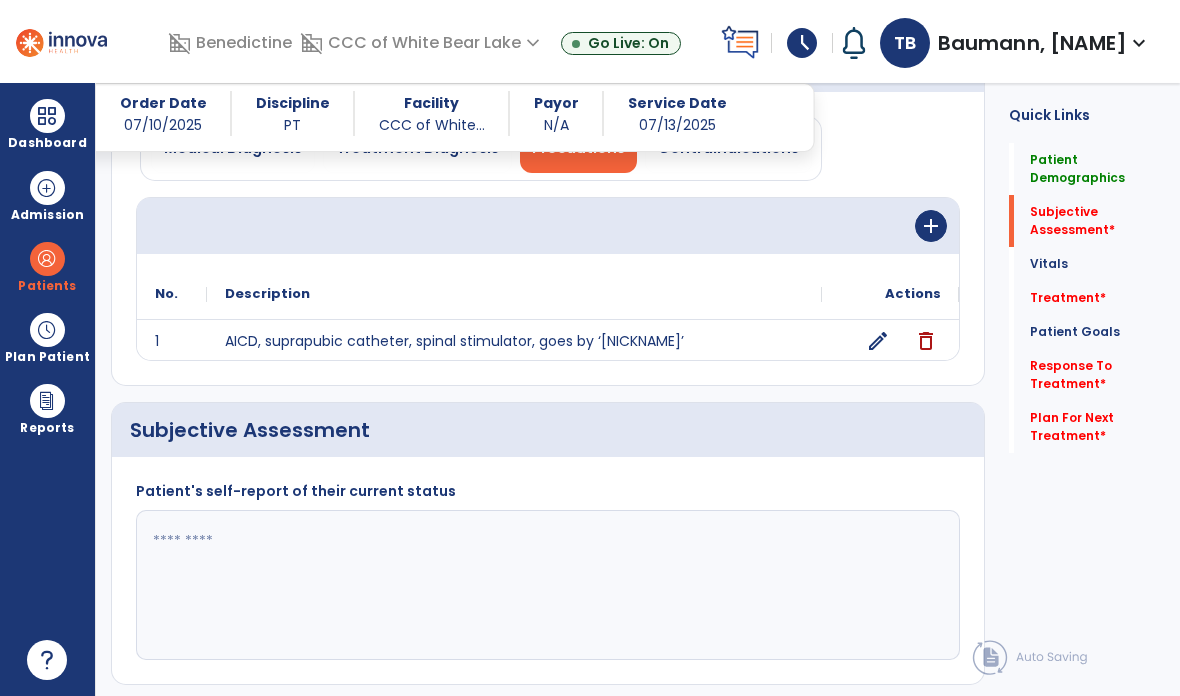 click 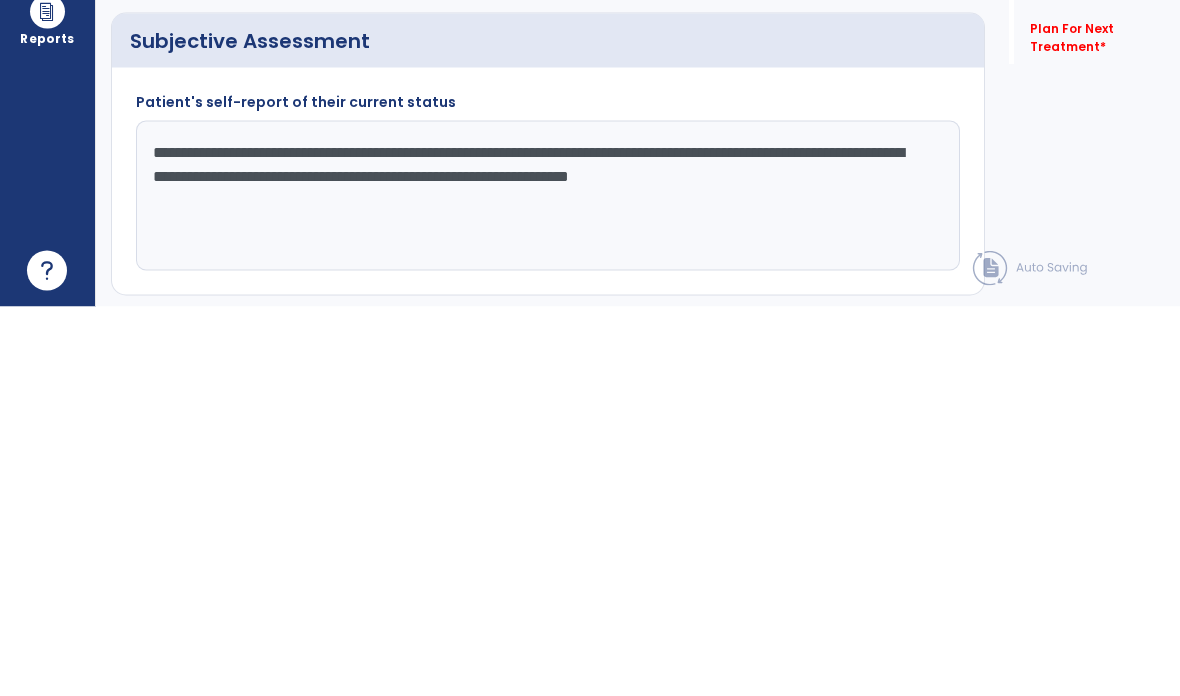 click on "**********" 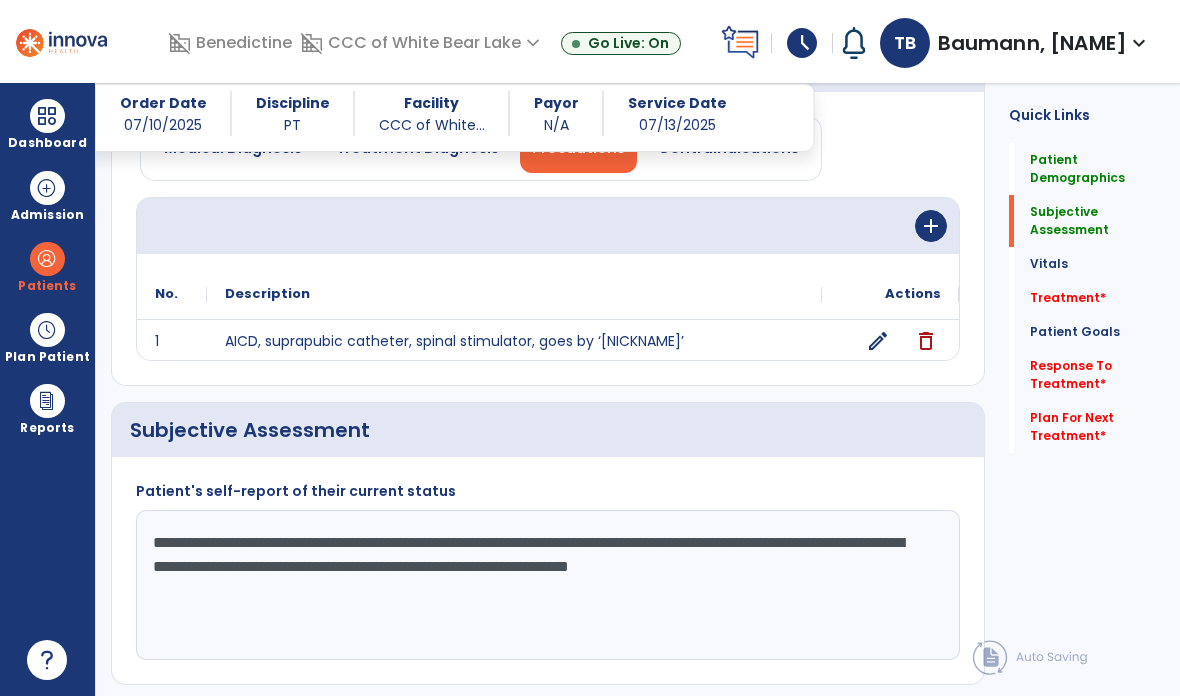 click on "Subjective Assessment" 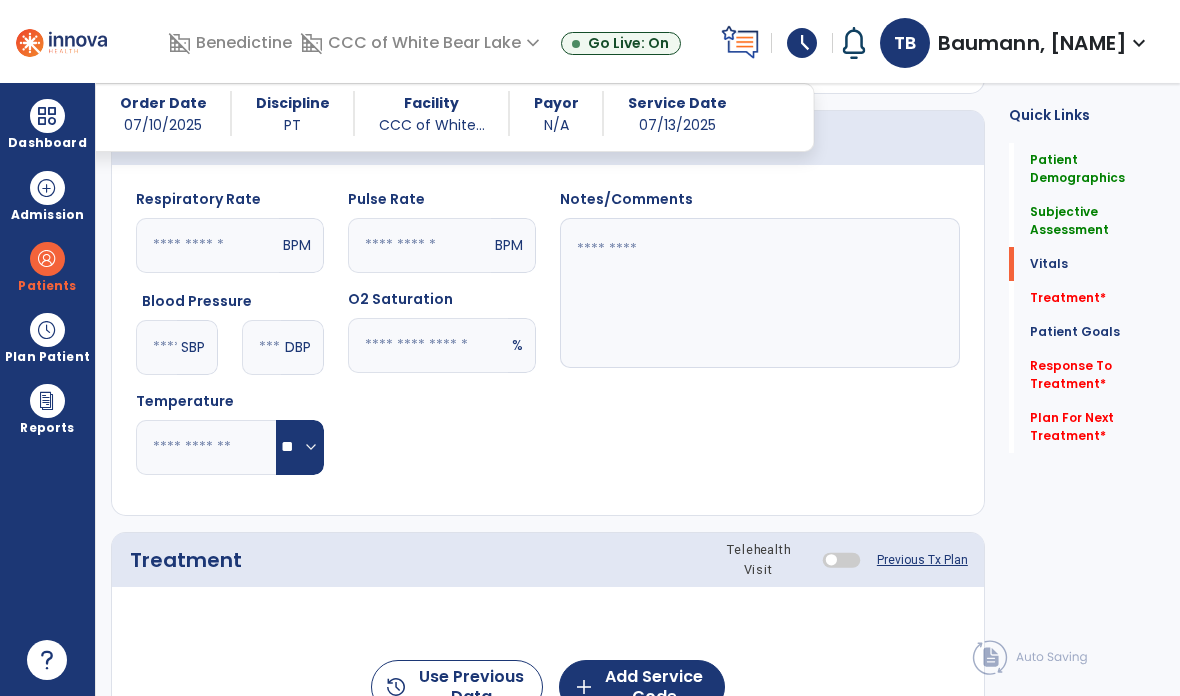 scroll, scrollTop: 791, scrollLeft: 0, axis: vertical 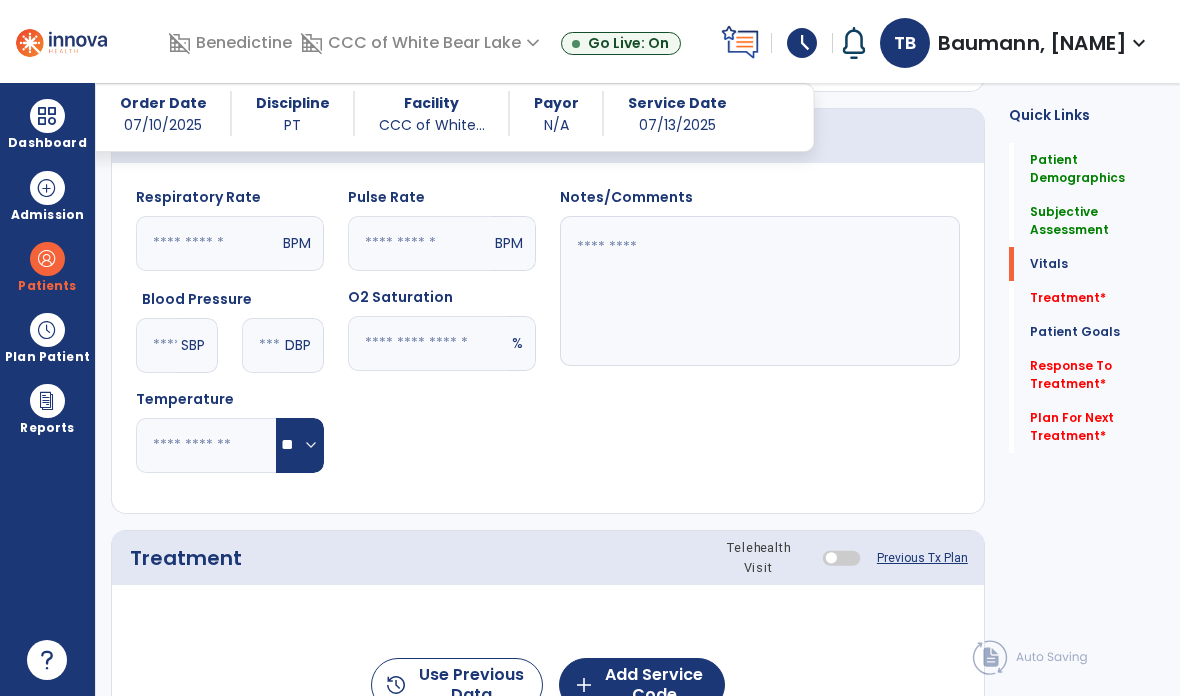 click 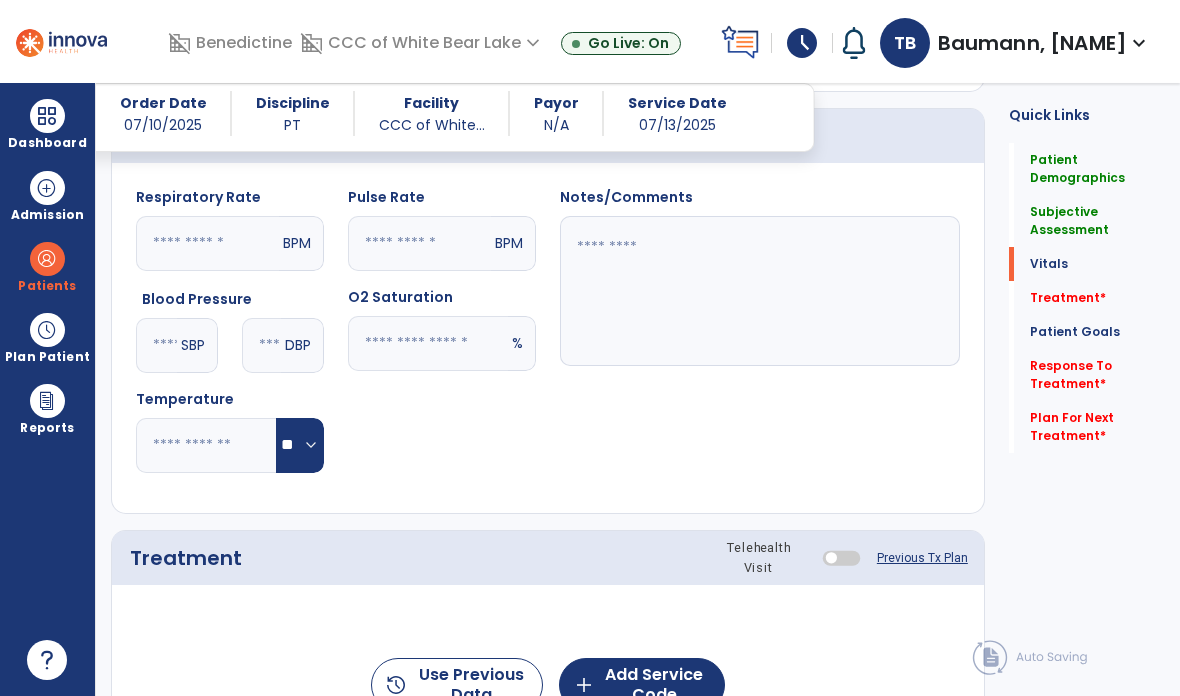 click 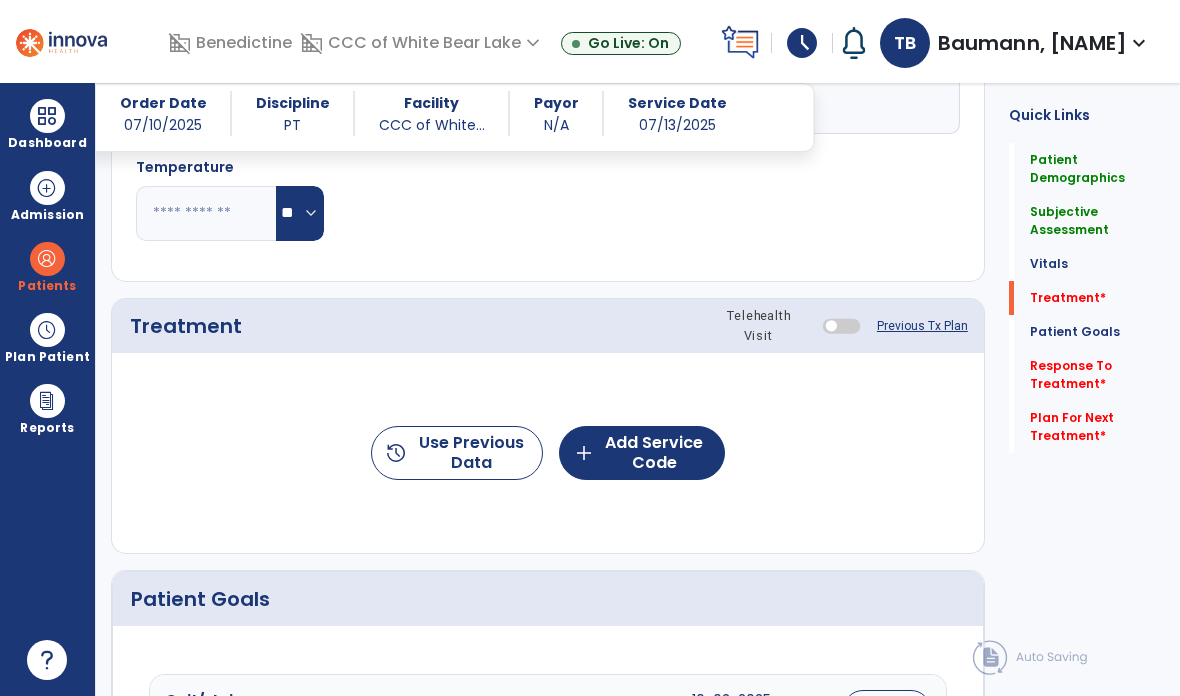 scroll, scrollTop: 1023, scrollLeft: 0, axis: vertical 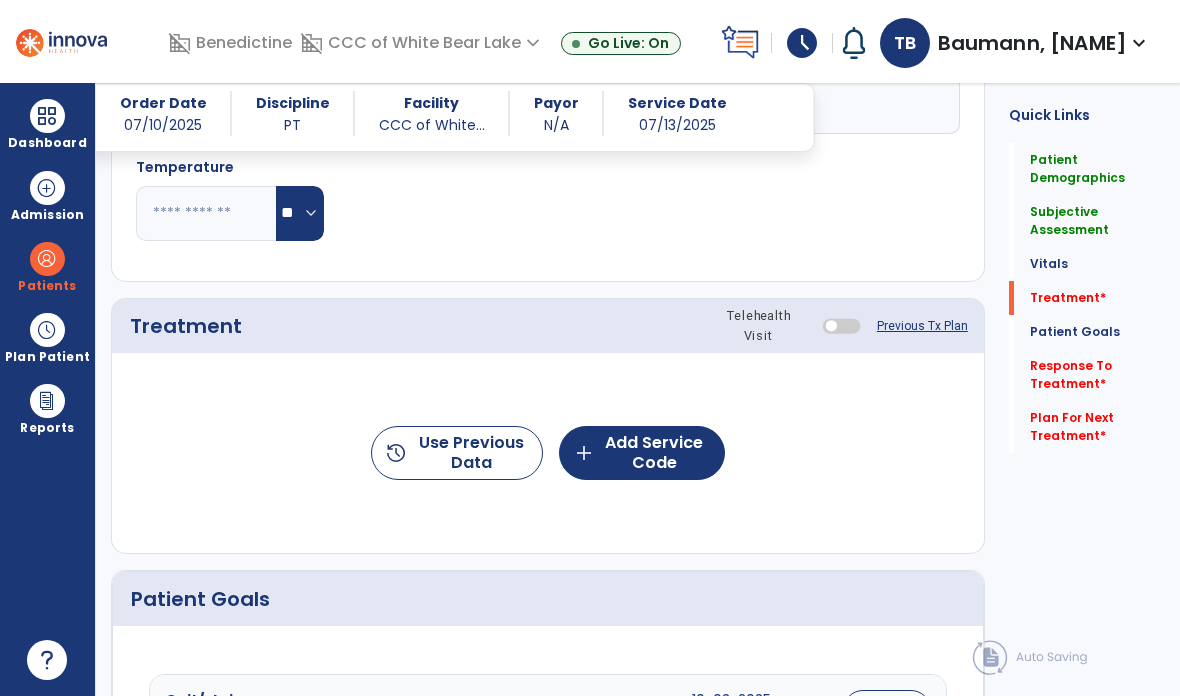type on "**********" 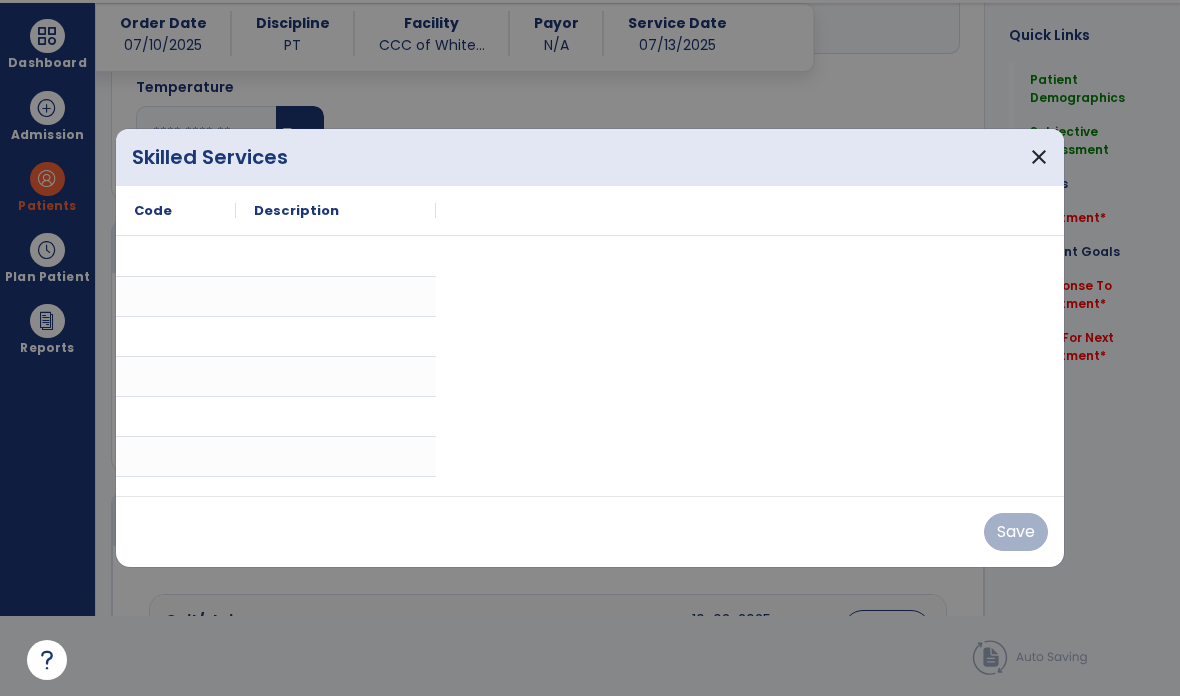 scroll, scrollTop: 0, scrollLeft: 0, axis: both 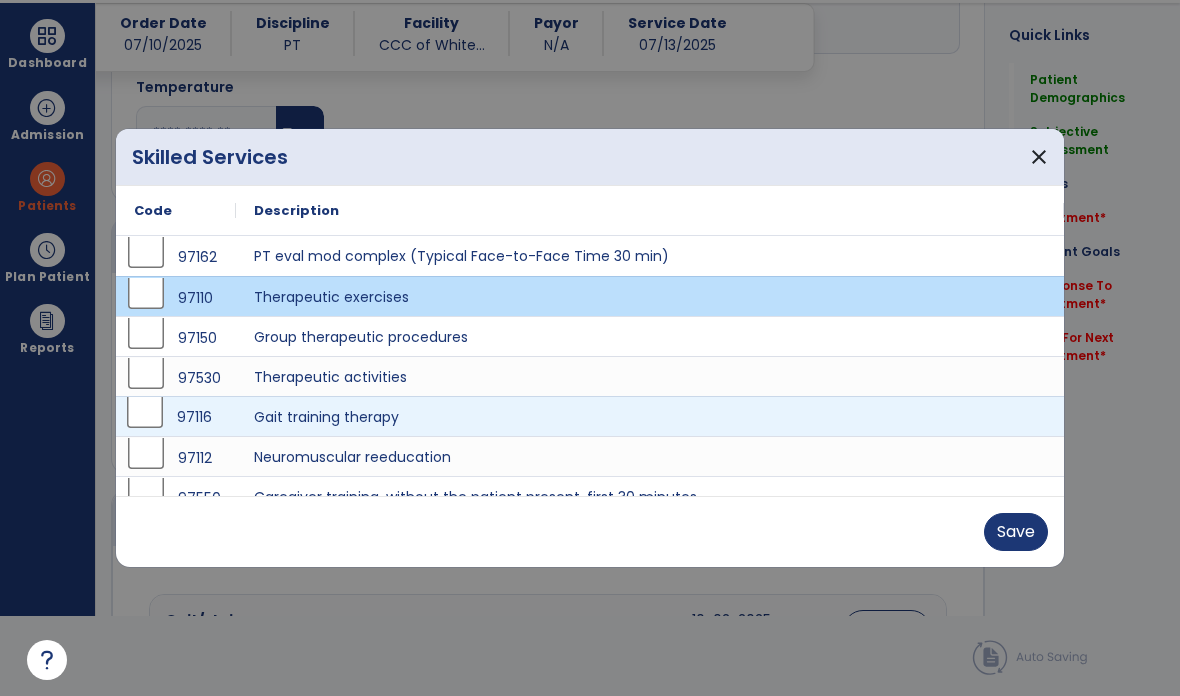 click on "97116" at bounding box center [176, 417] 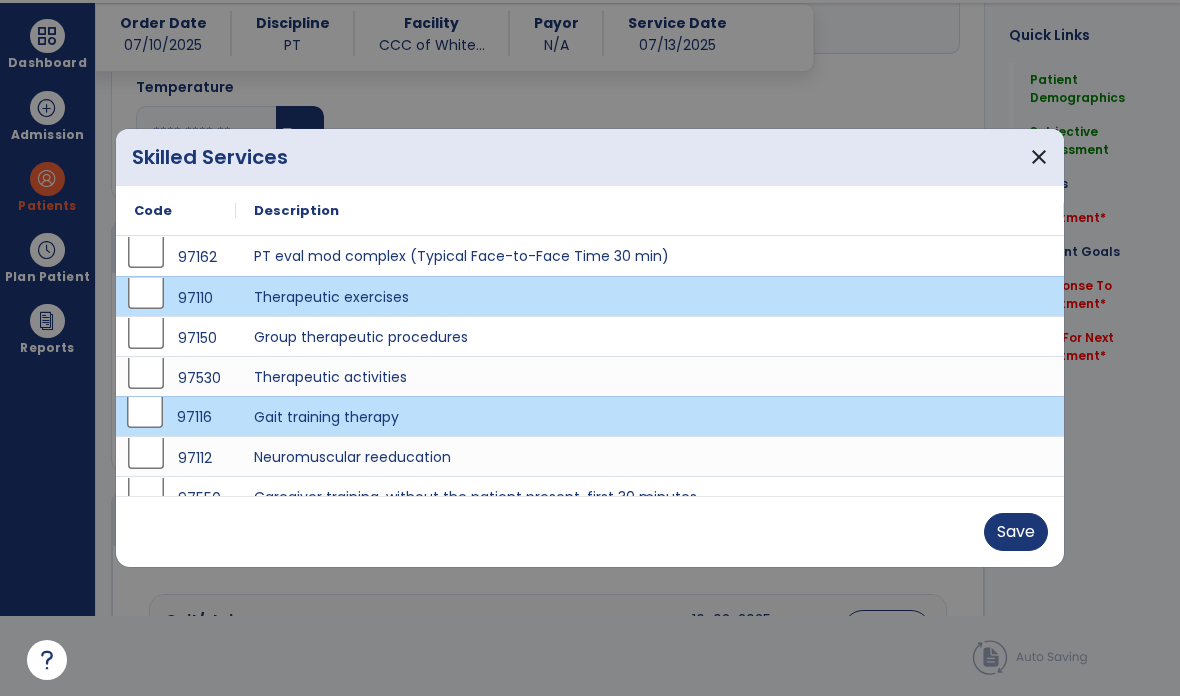 click on "Save" at bounding box center [1016, 532] 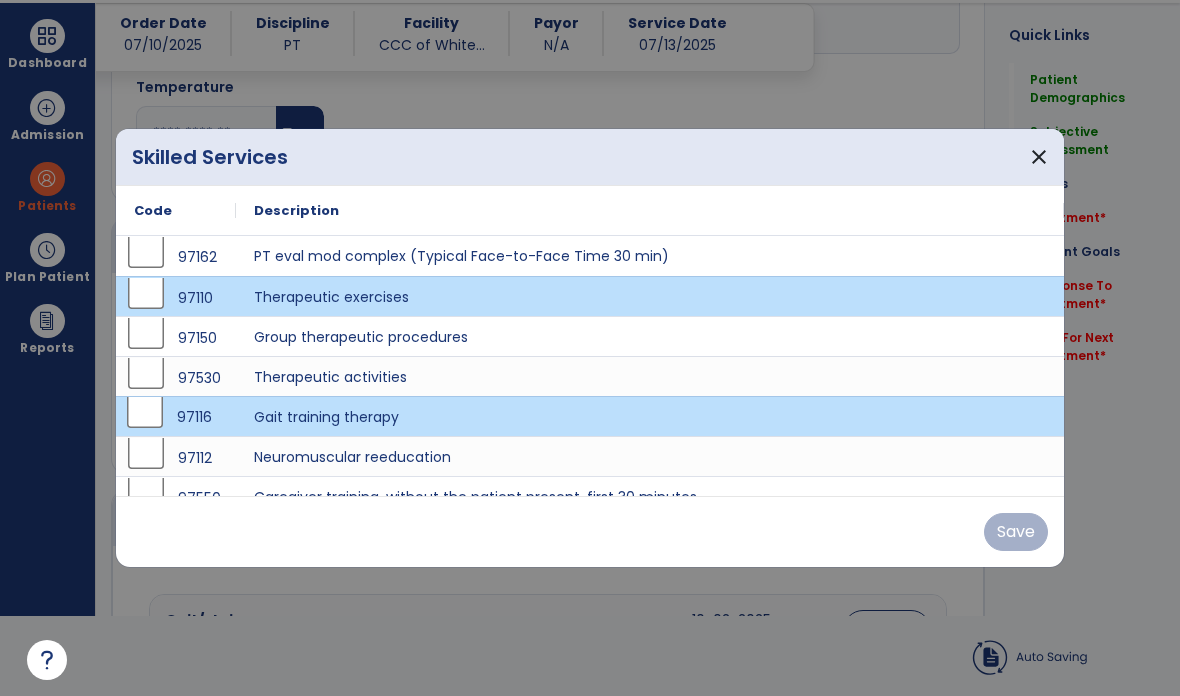 scroll, scrollTop: 80, scrollLeft: 0, axis: vertical 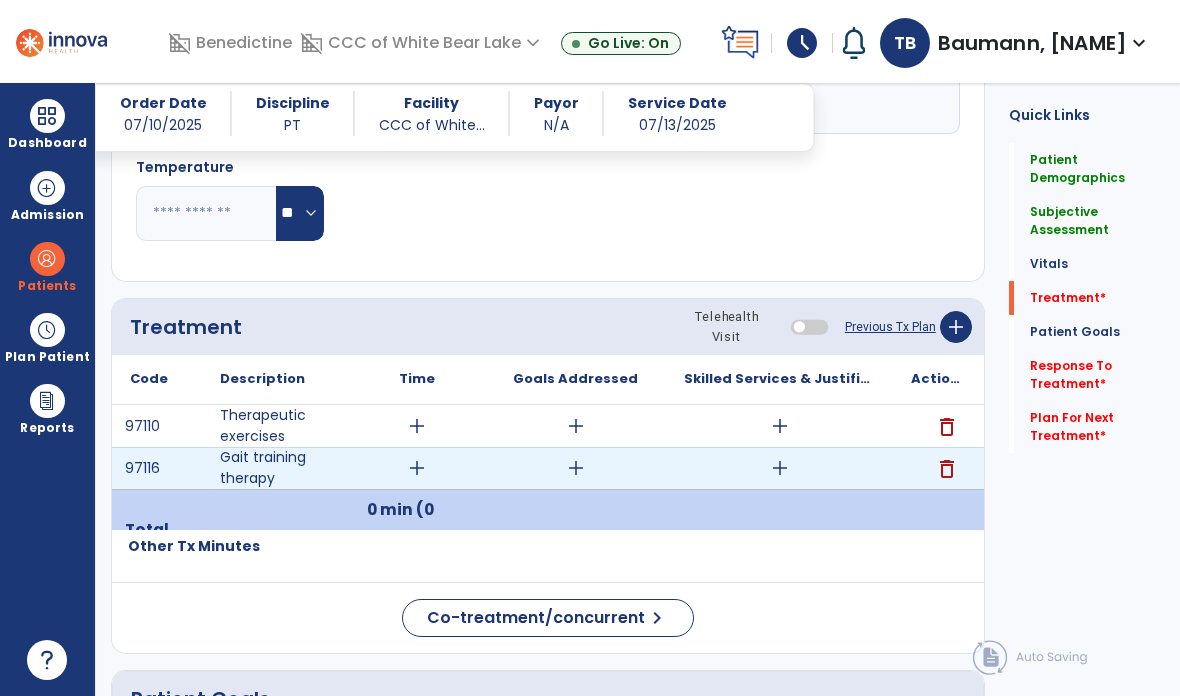 click on "add" at bounding box center (779, 468) 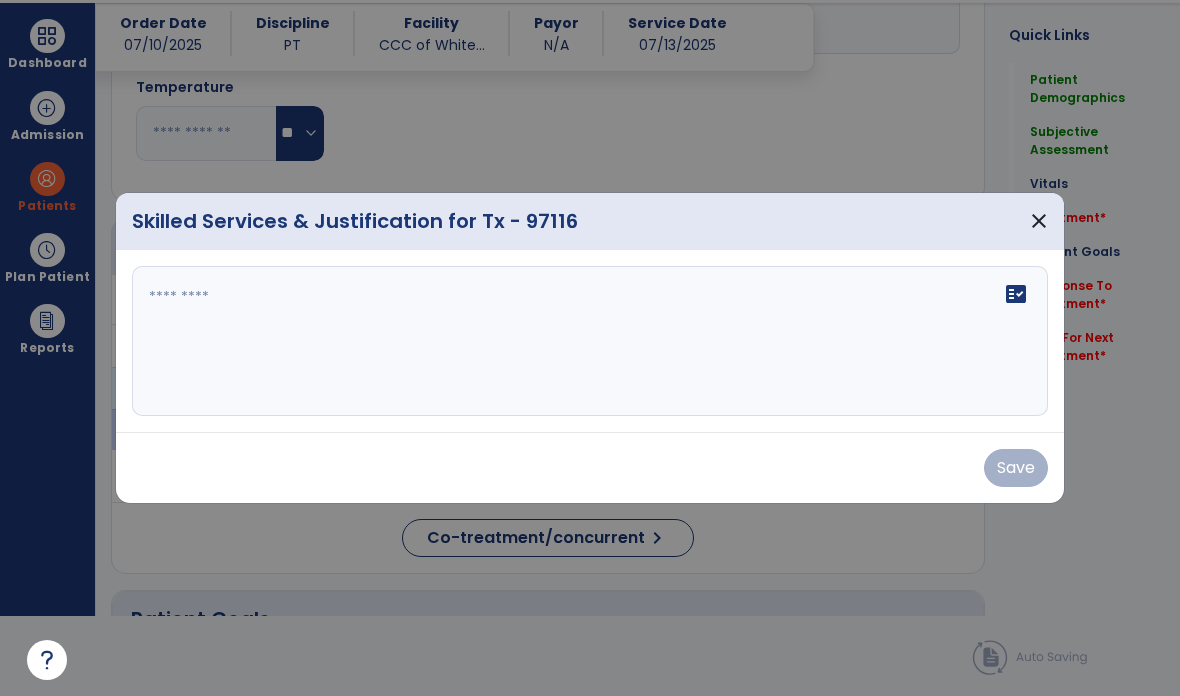 click on "fact_check" at bounding box center [590, 341] 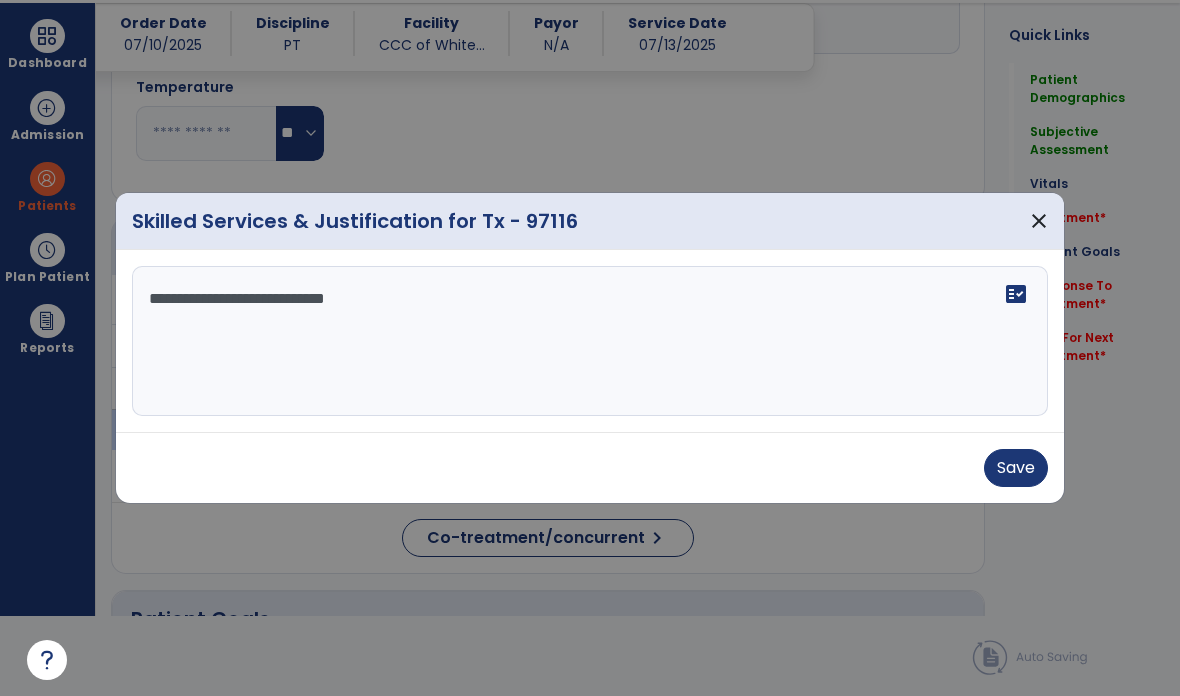 click on "**********" at bounding box center [590, 341] 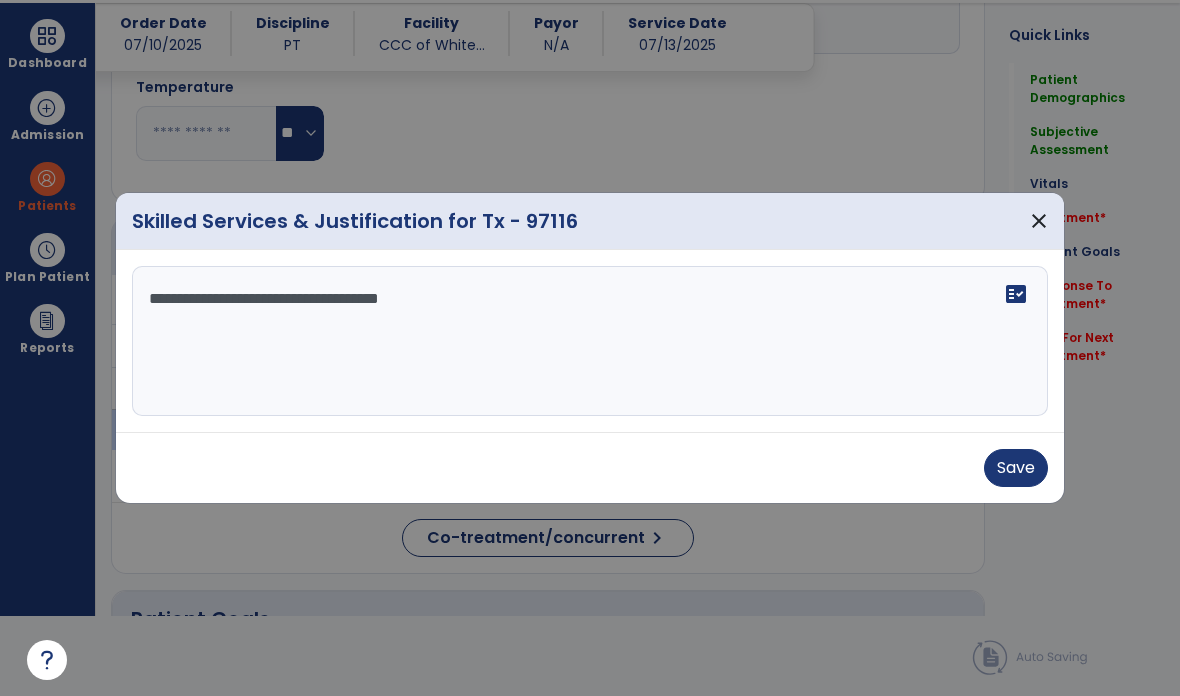 click on "**********" at bounding box center (590, 341) 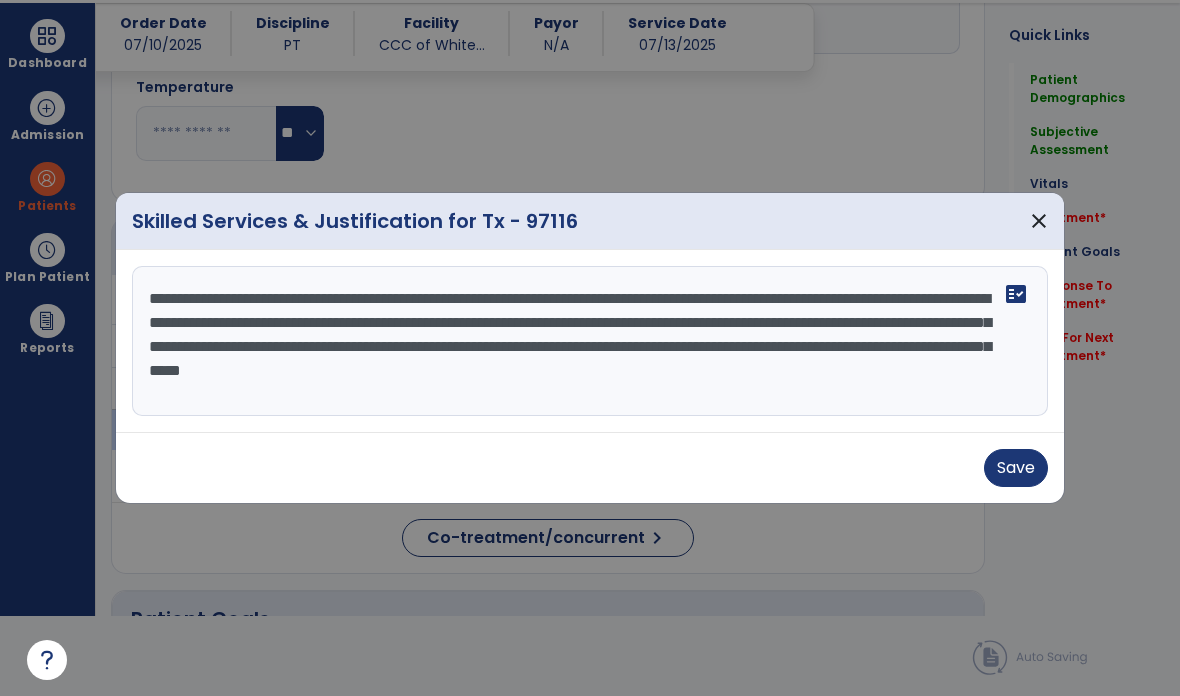 type on "**********" 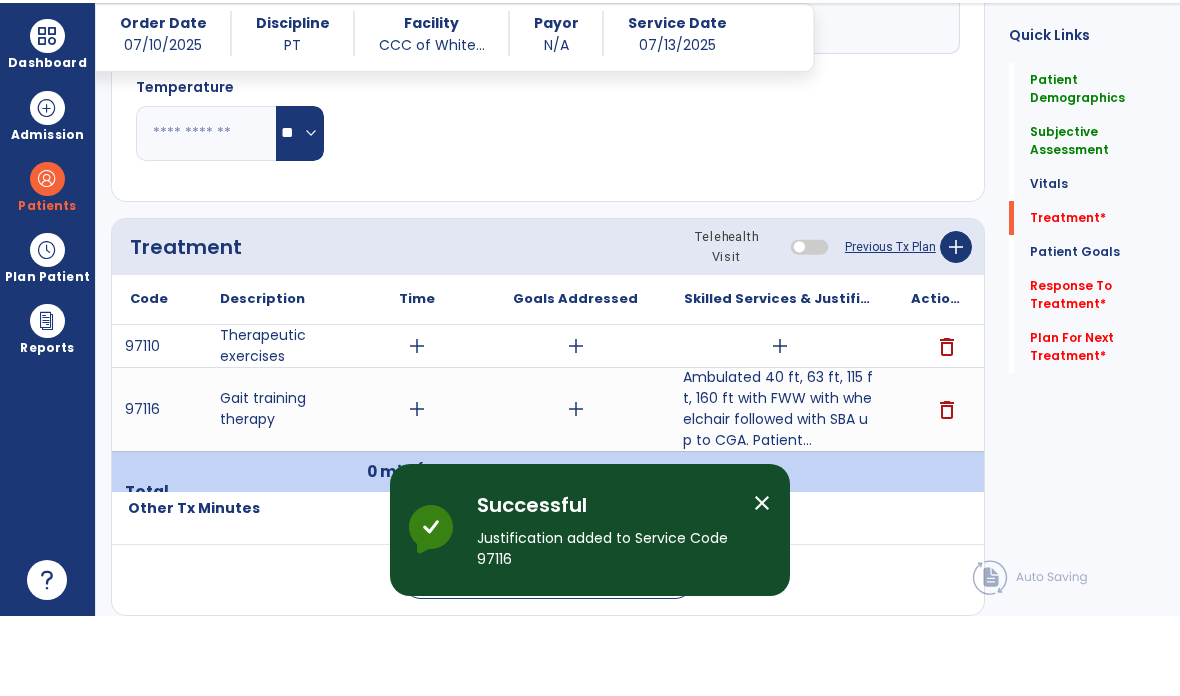 scroll, scrollTop: 80, scrollLeft: 0, axis: vertical 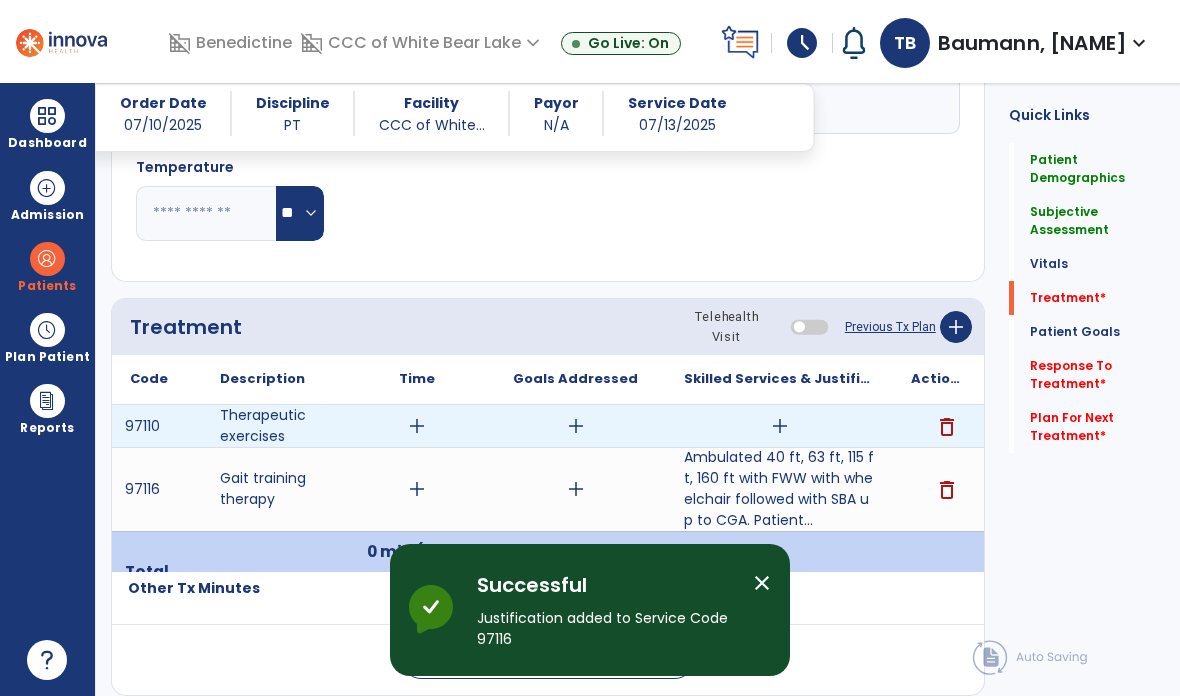click on "add" at bounding box center (780, 426) 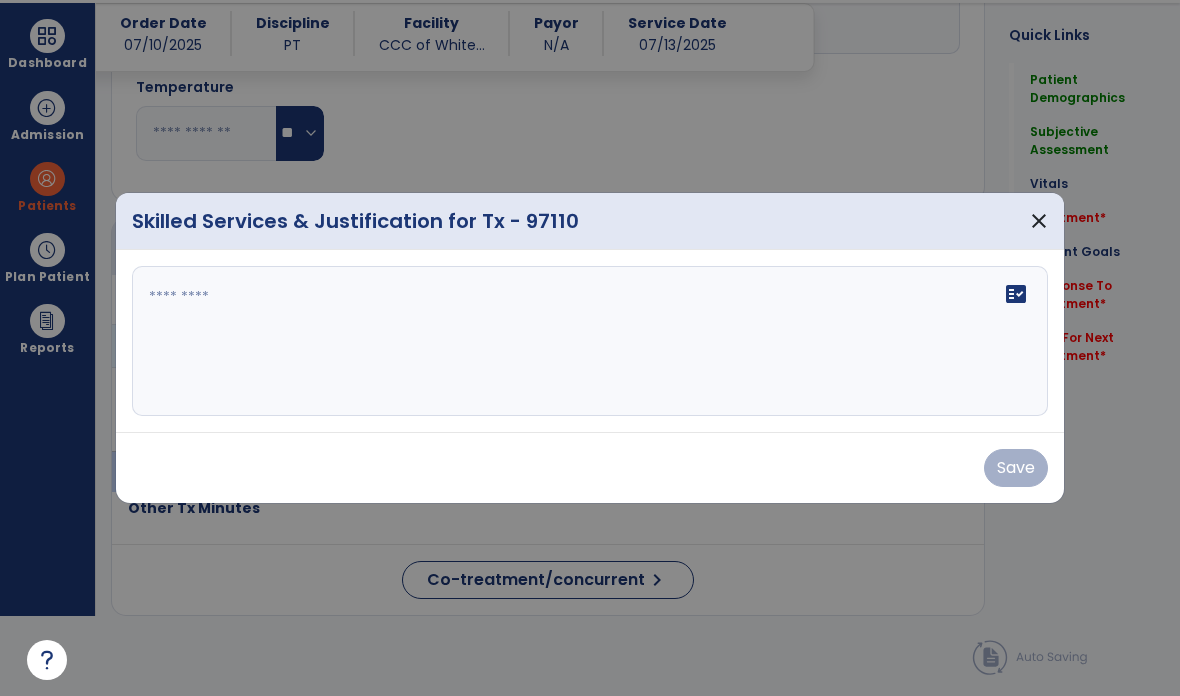 click on "fact_check" at bounding box center [590, 341] 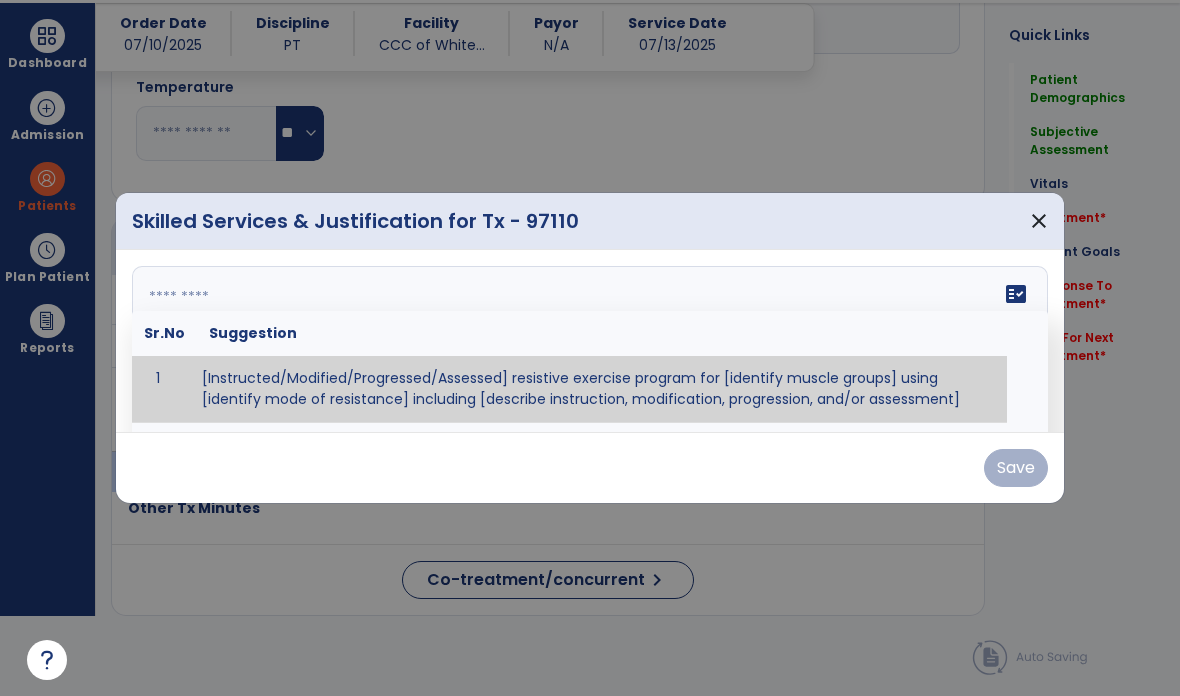 type on "*" 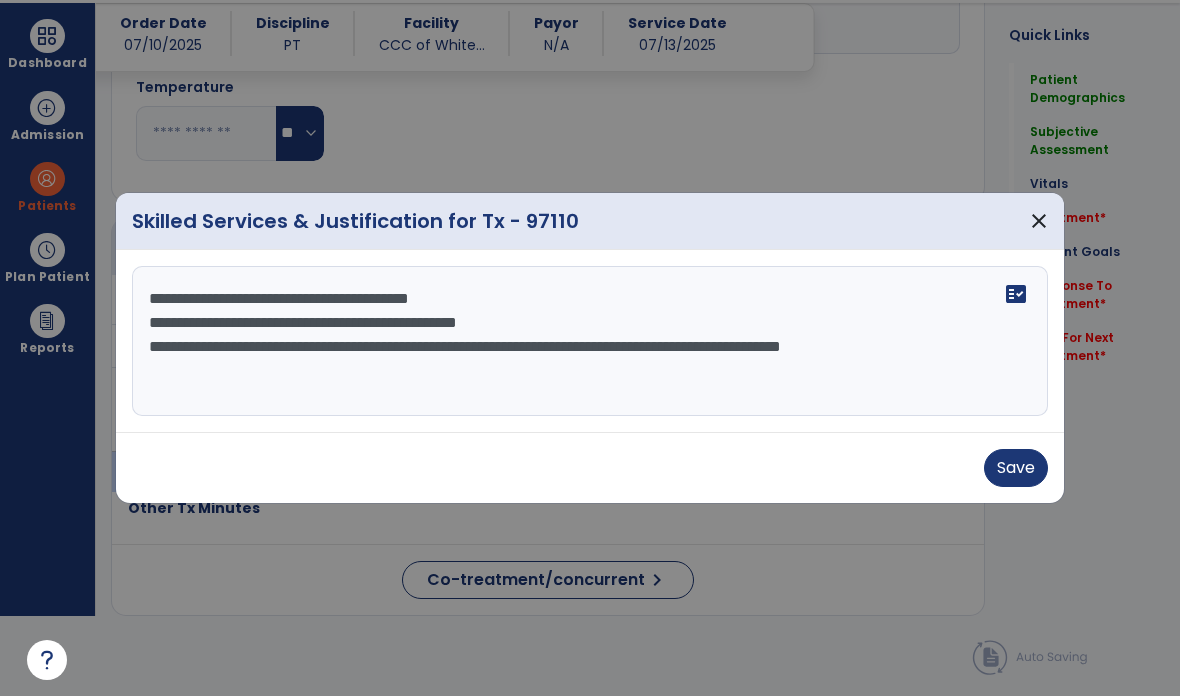 type on "**********" 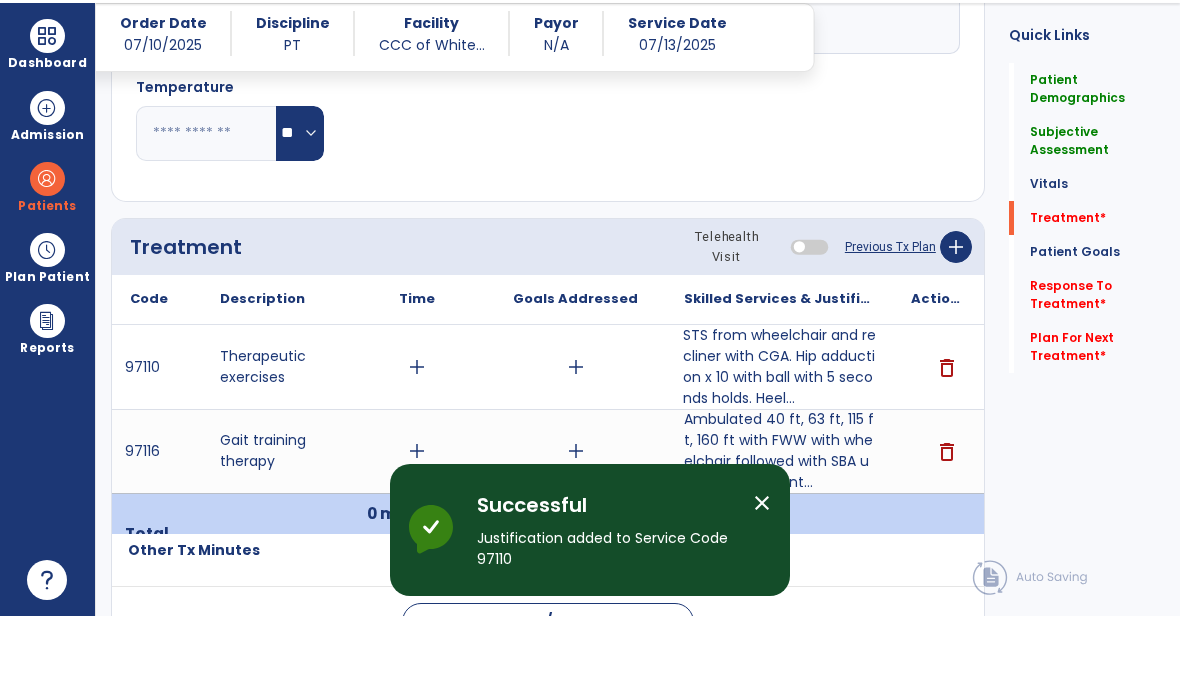 scroll, scrollTop: 80, scrollLeft: 0, axis: vertical 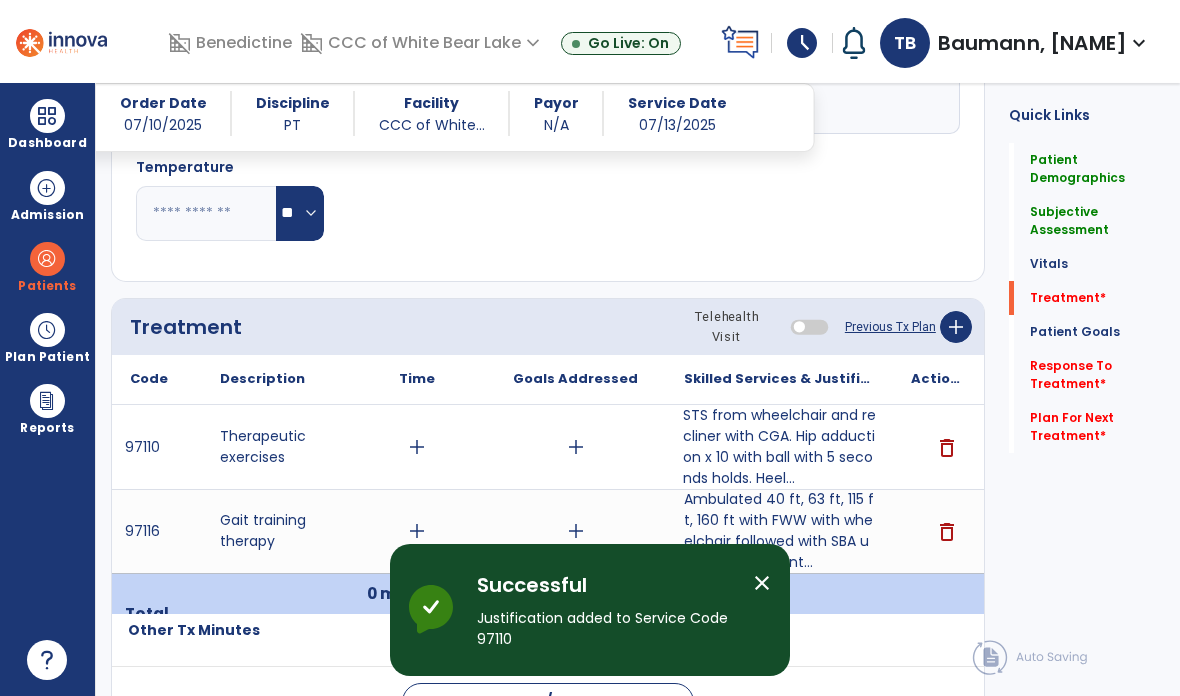 click on "add" at bounding box center [417, 531] 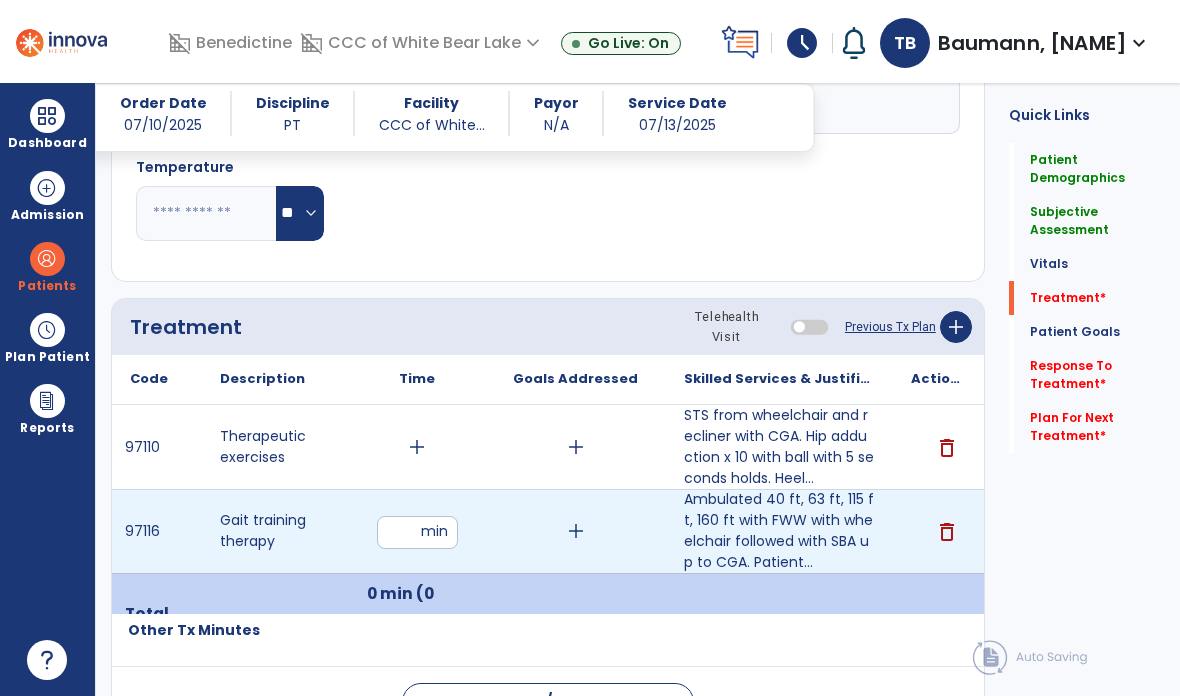 type on "**" 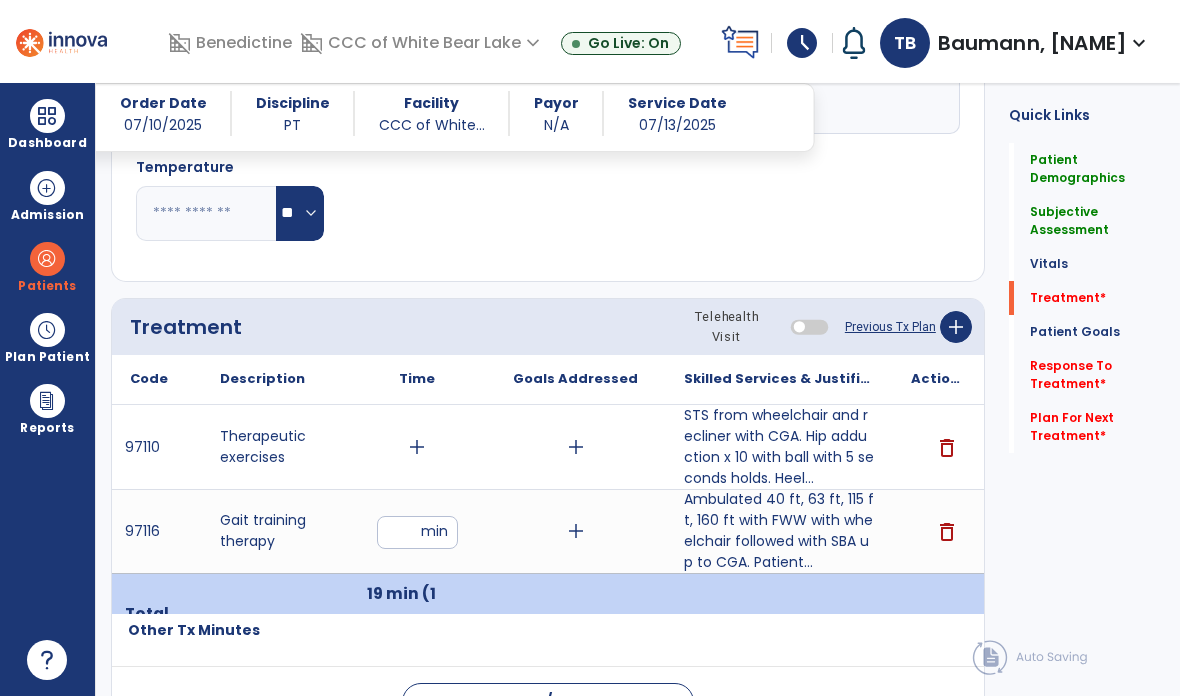 click on "add" at bounding box center [417, 447] 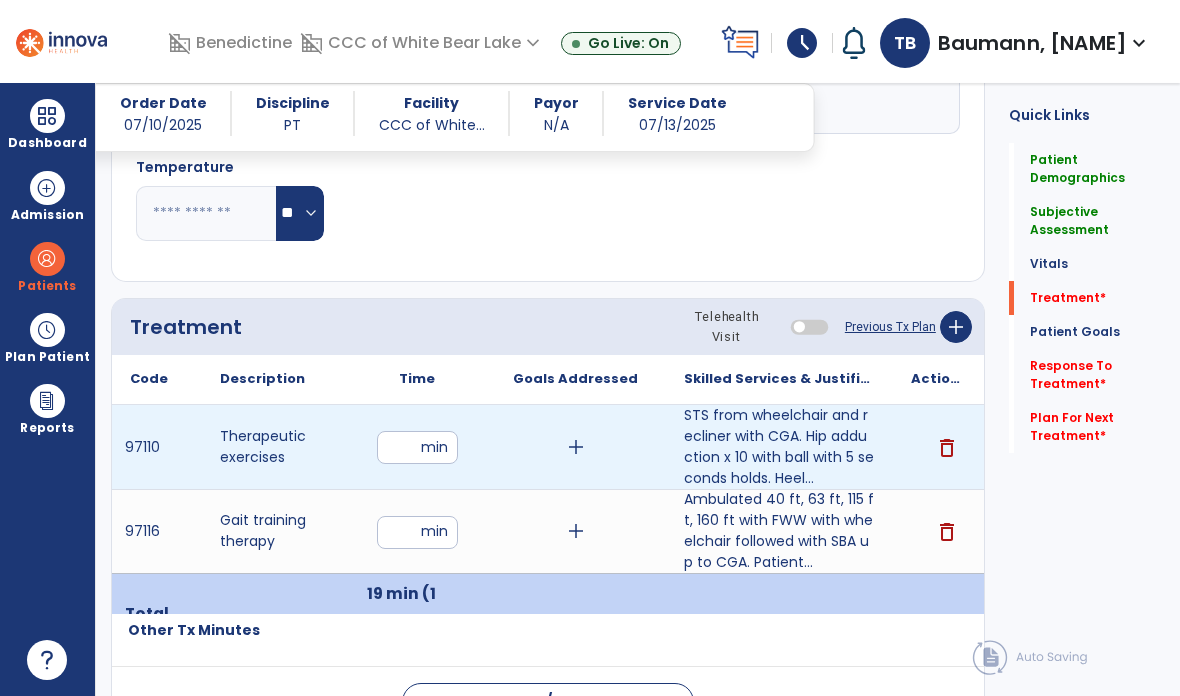 type on "*" 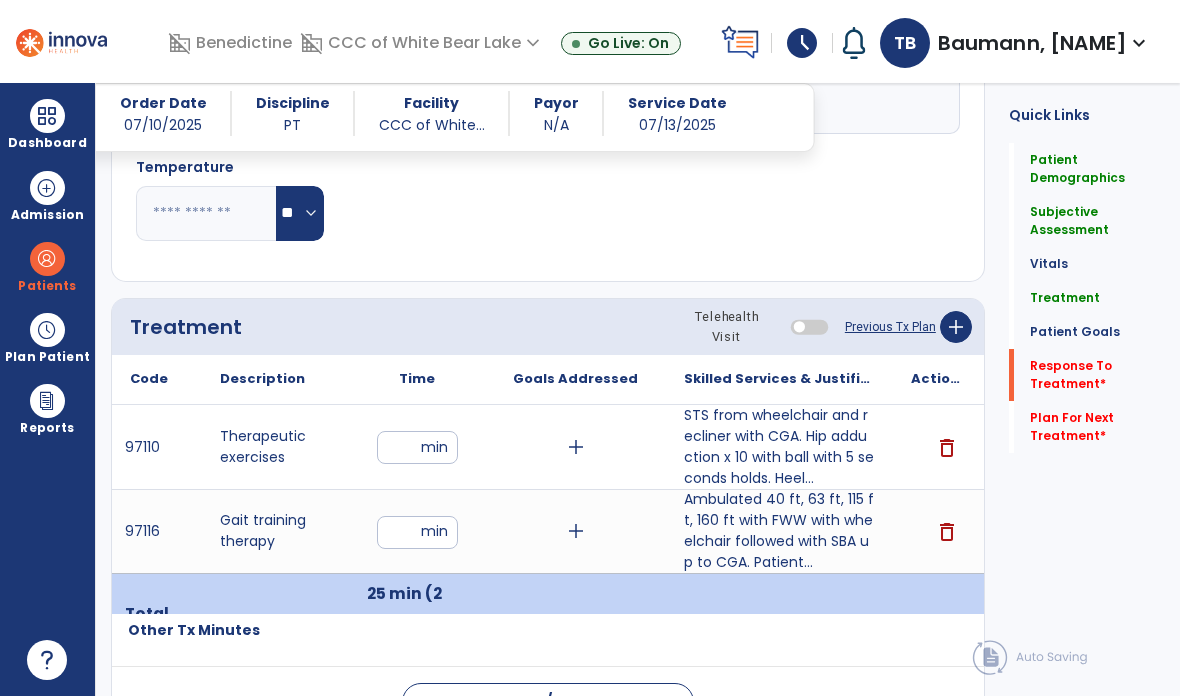 click on "Response To Treatment   *" 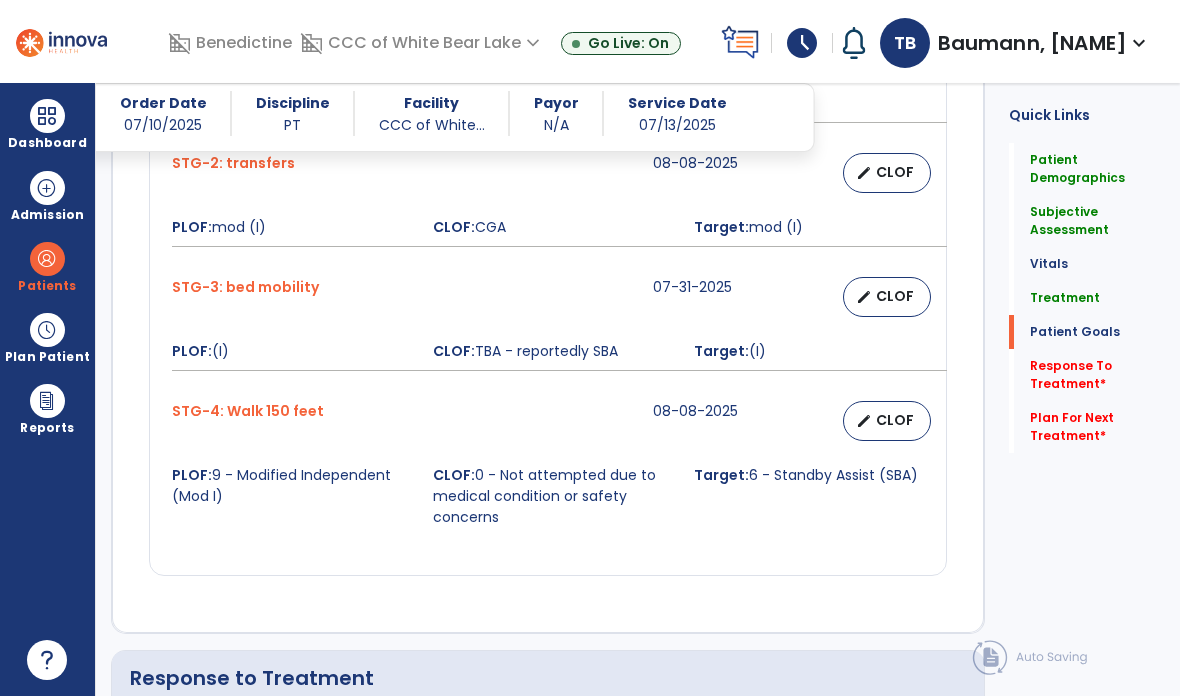 scroll, scrollTop: 2353, scrollLeft: 0, axis: vertical 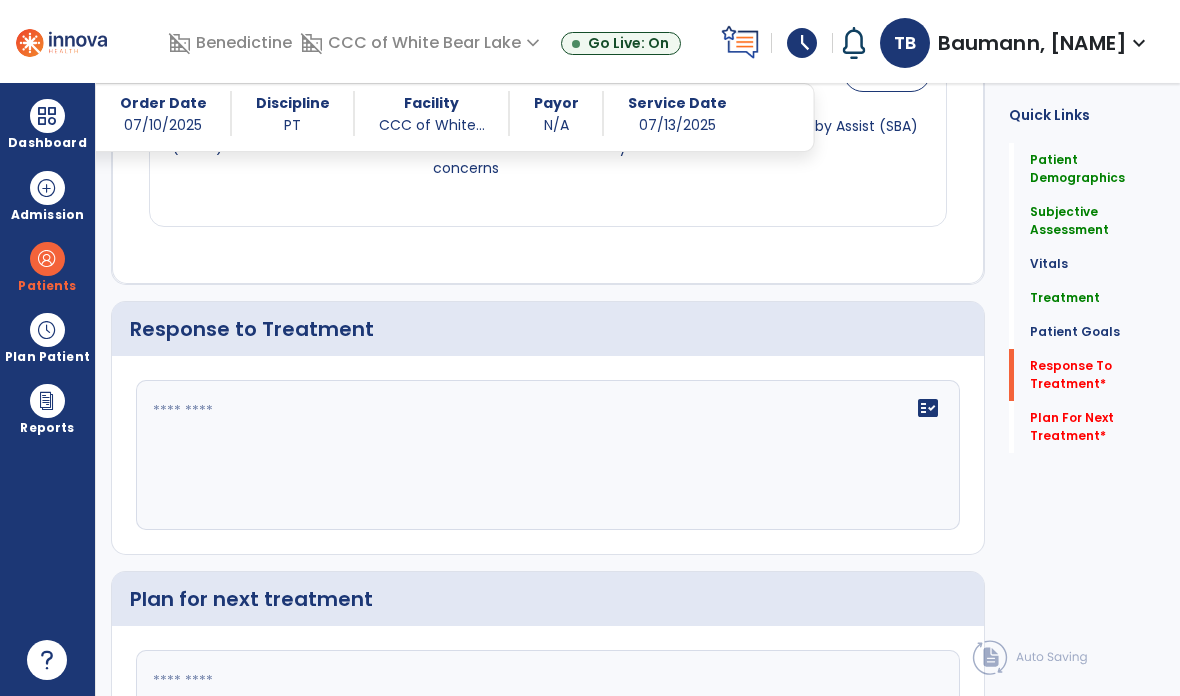 click on "fact_check" 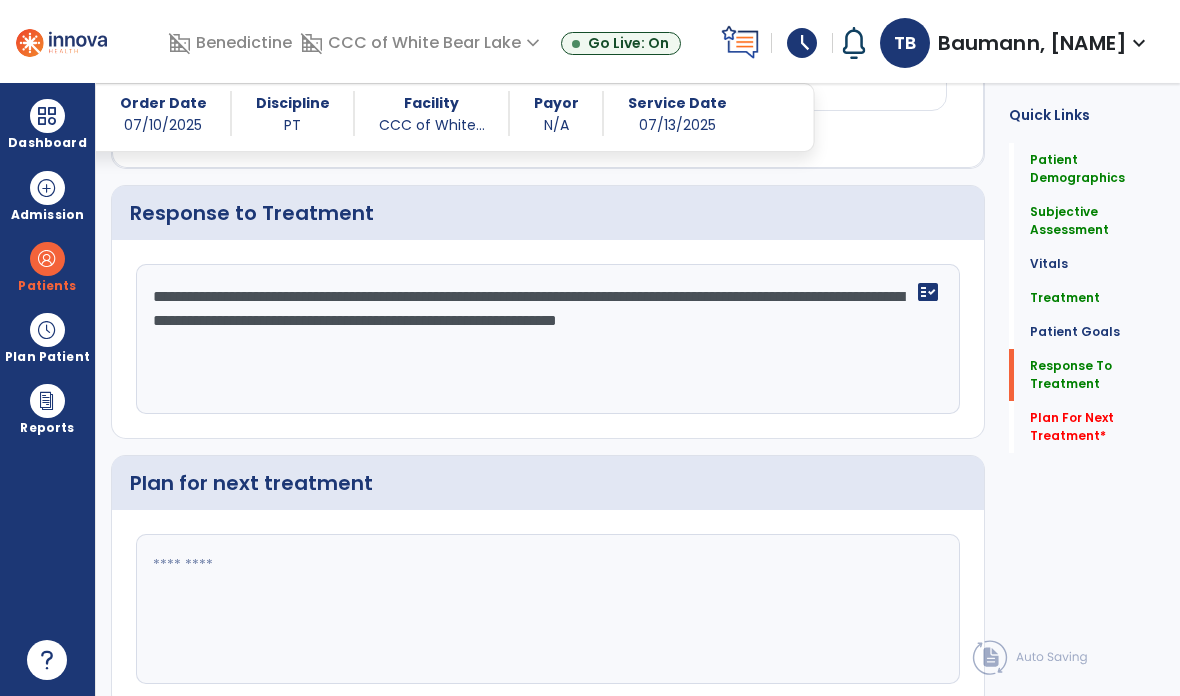 type on "**********" 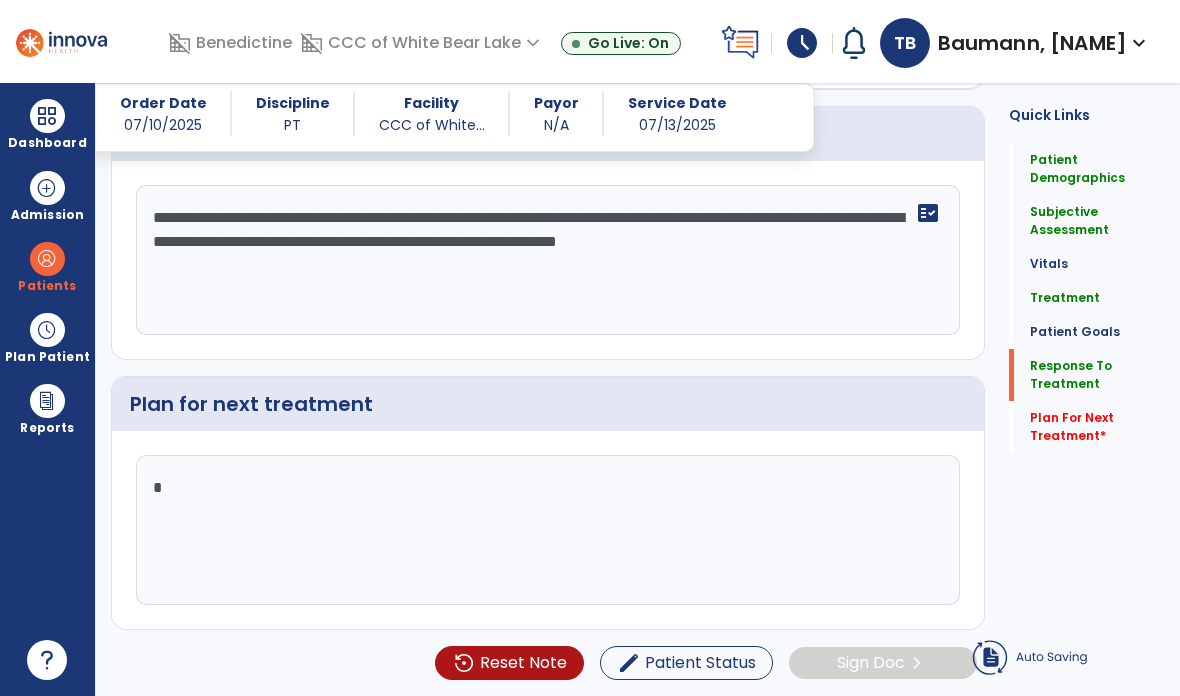 scroll, scrollTop: 2381, scrollLeft: 0, axis: vertical 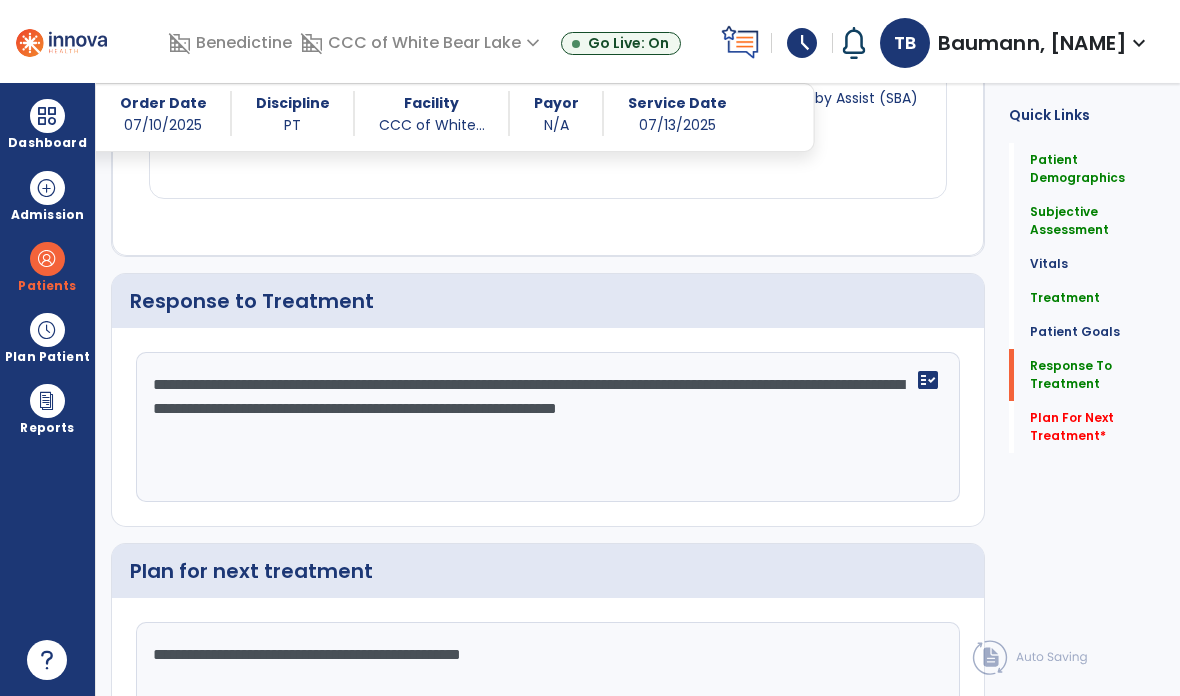 type on "**********" 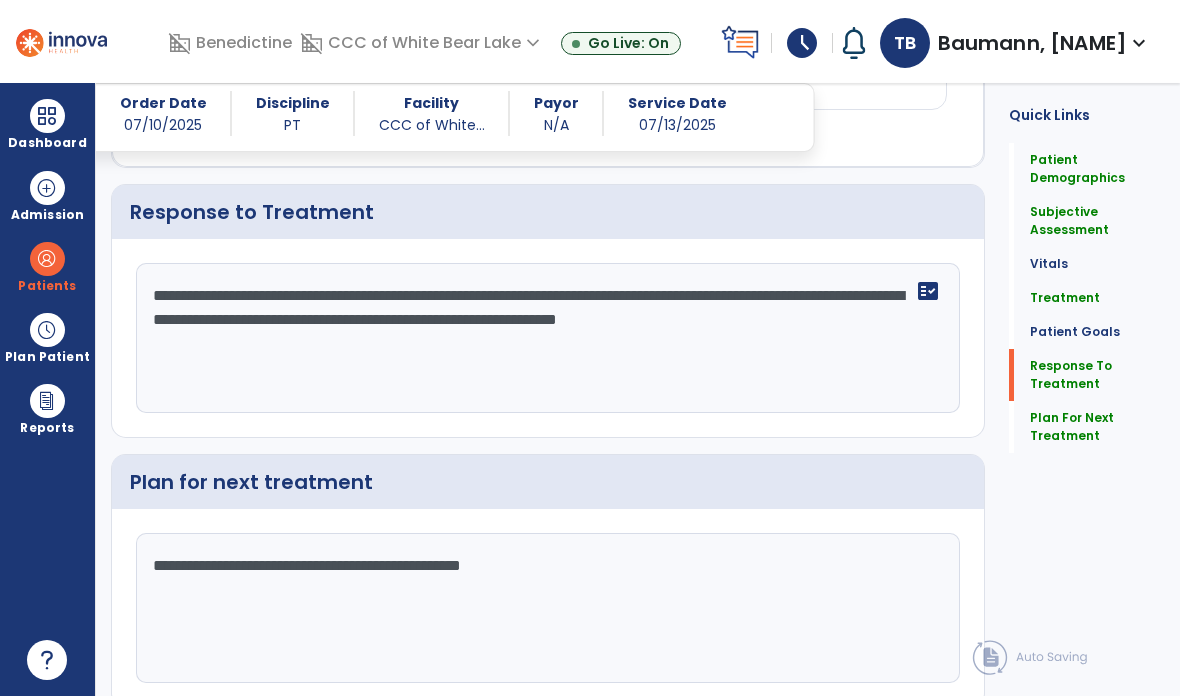 scroll, scrollTop: 2469, scrollLeft: 0, axis: vertical 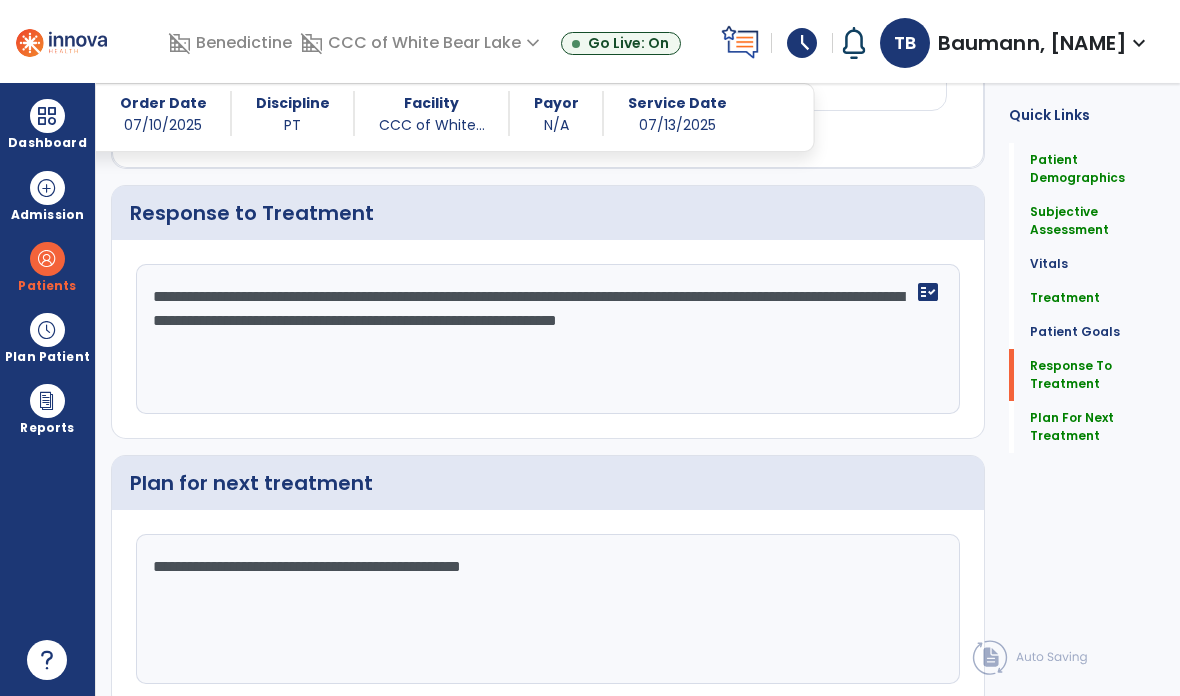 click on "Sign Doc" 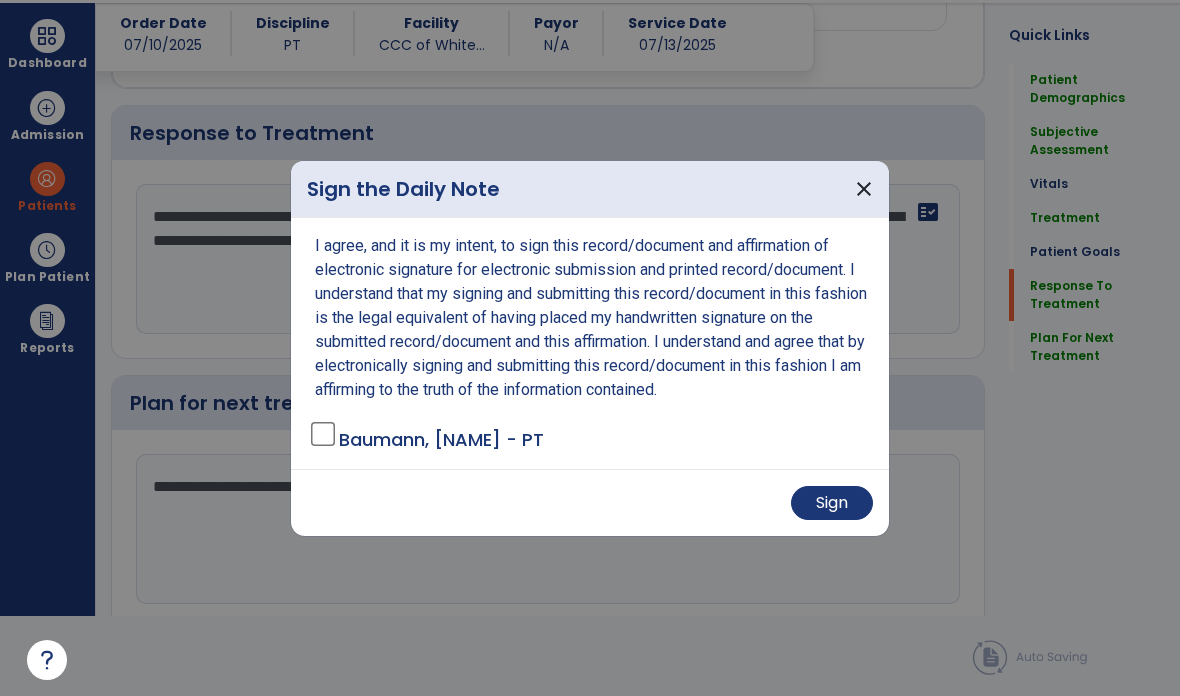 click on "Sign" at bounding box center (832, 503) 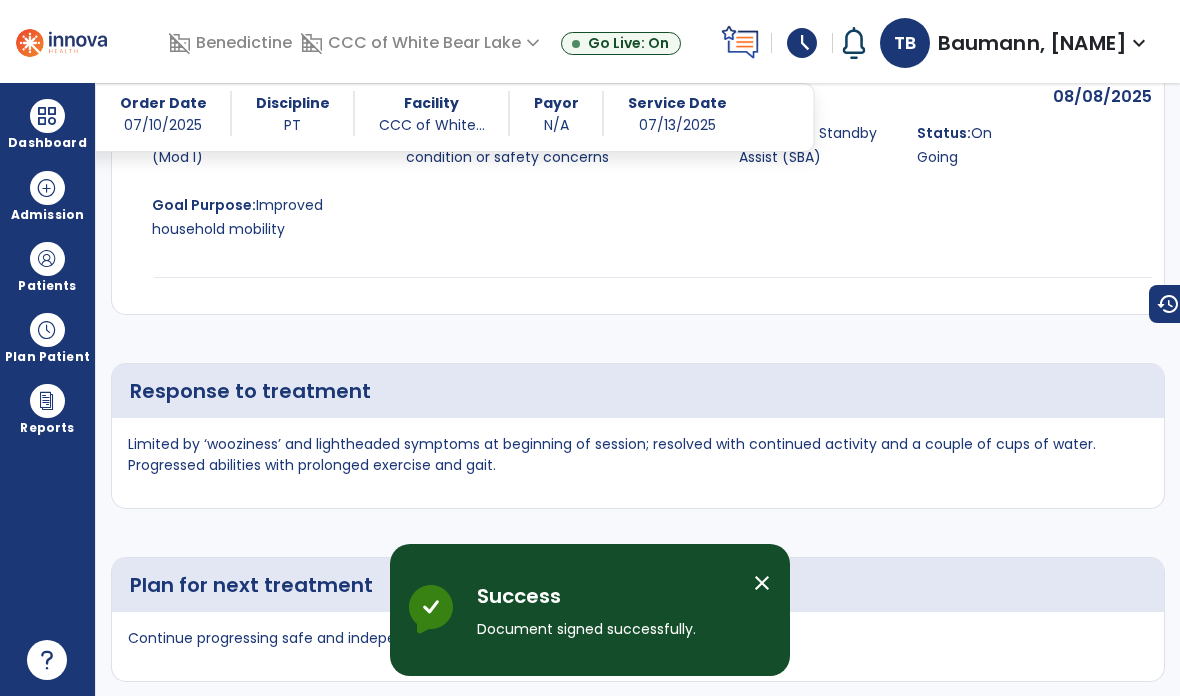 scroll, scrollTop: 80, scrollLeft: 0, axis: vertical 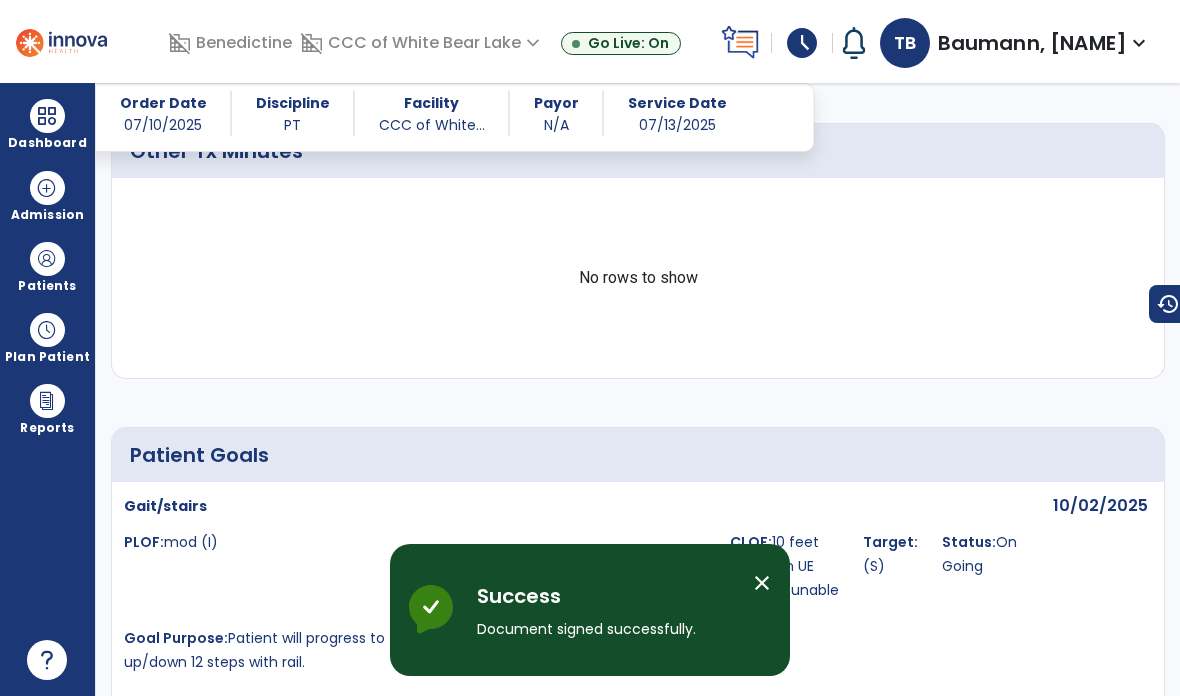 click at bounding box center [47, 116] 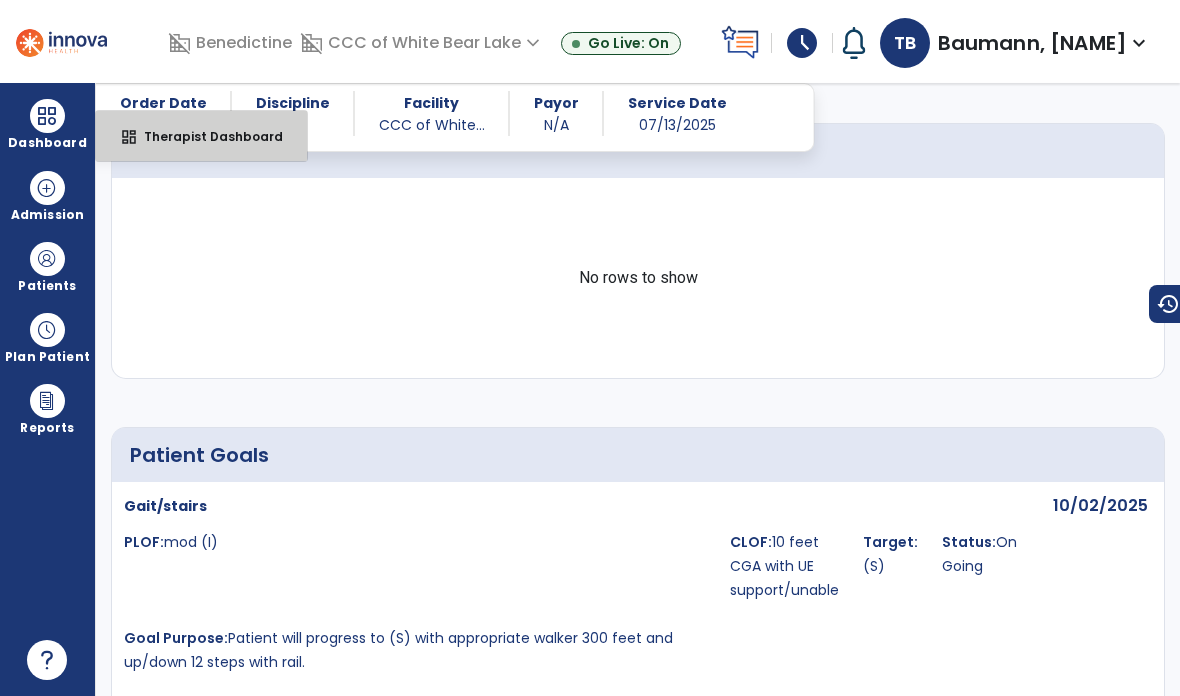 click on "Therapist Dashboard" at bounding box center [205, 136] 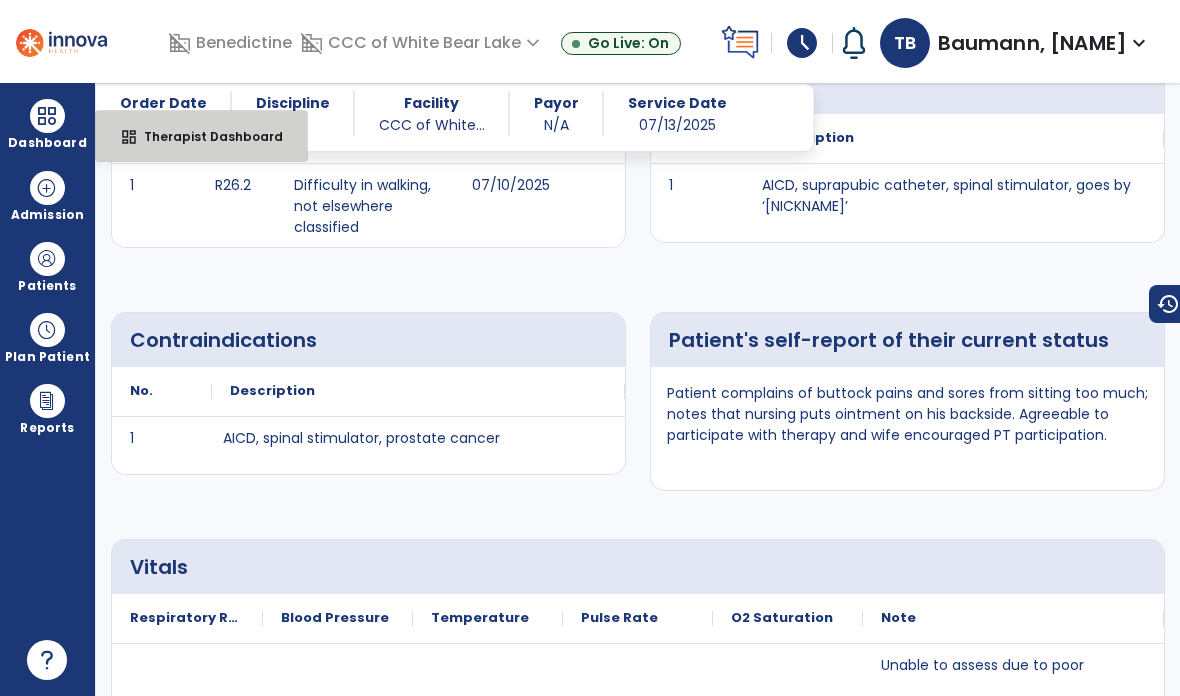 select on "****" 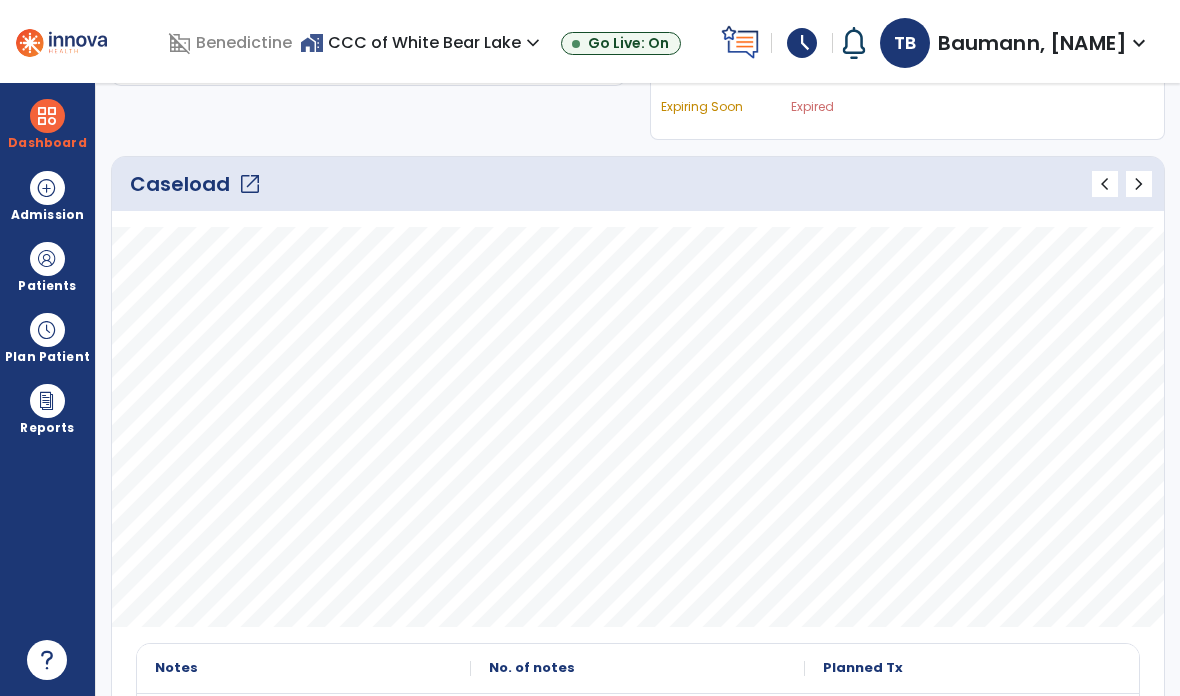 scroll, scrollTop: 266, scrollLeft: 0, axis: vertical 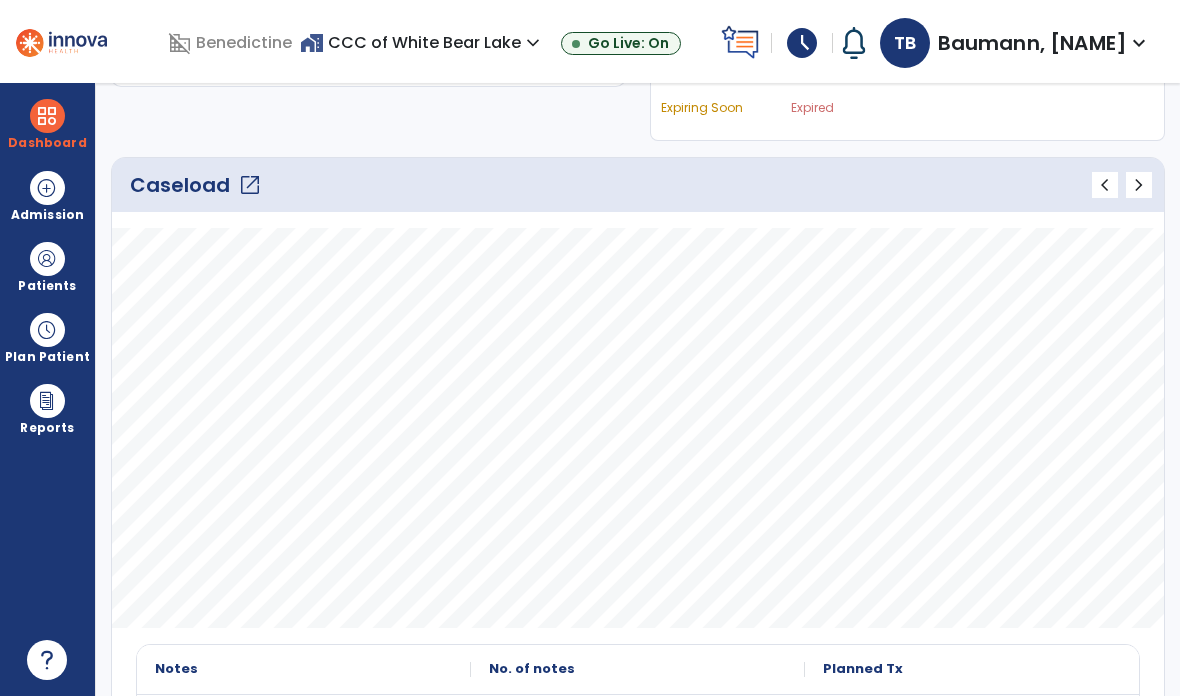 click on "open_in_new" 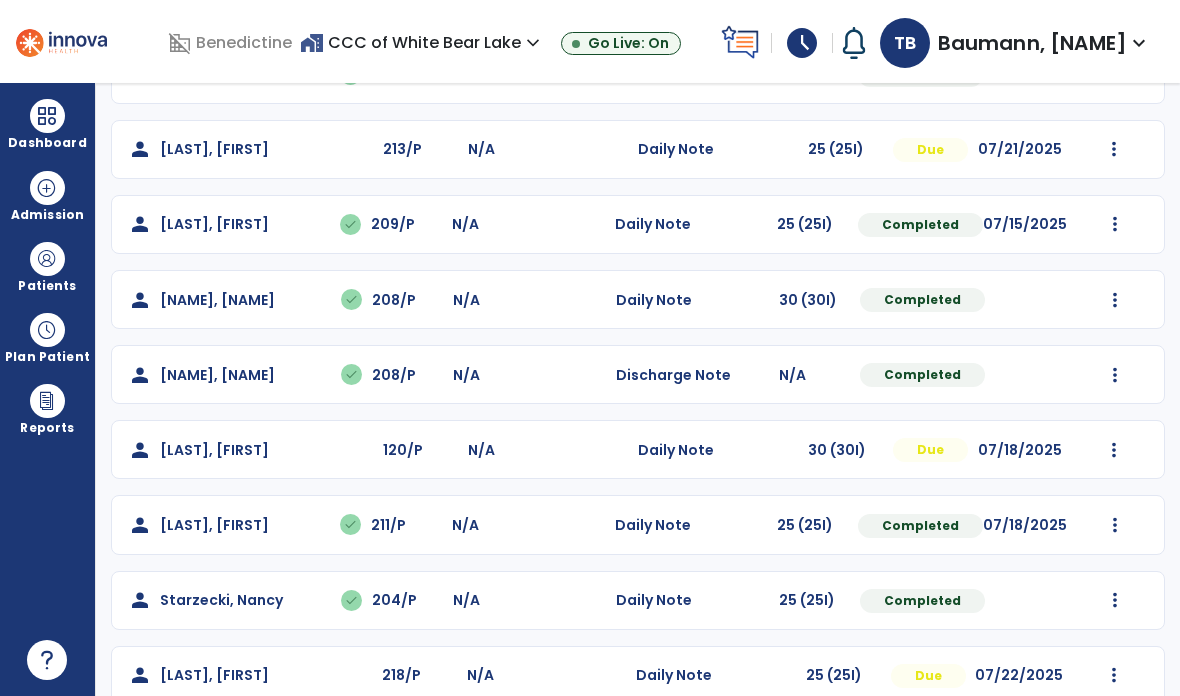 scroll, scrollTop: 763, scrollLeft: 0, axis: vertical 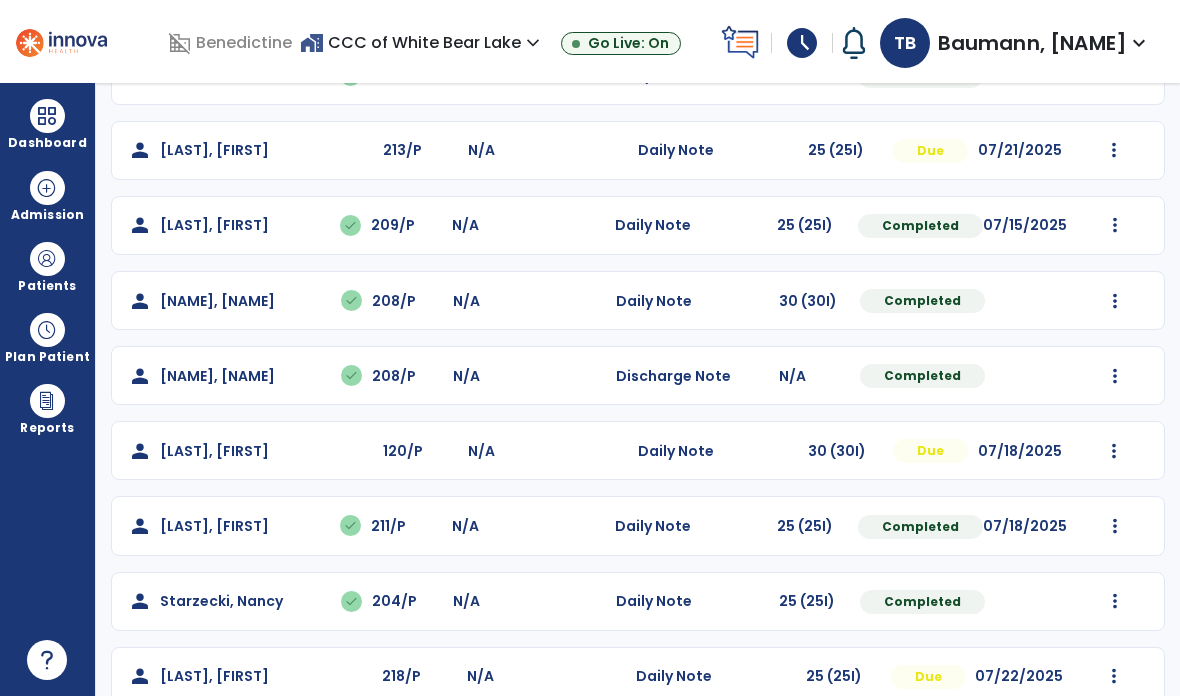 click at bounding box center [1115, -451] 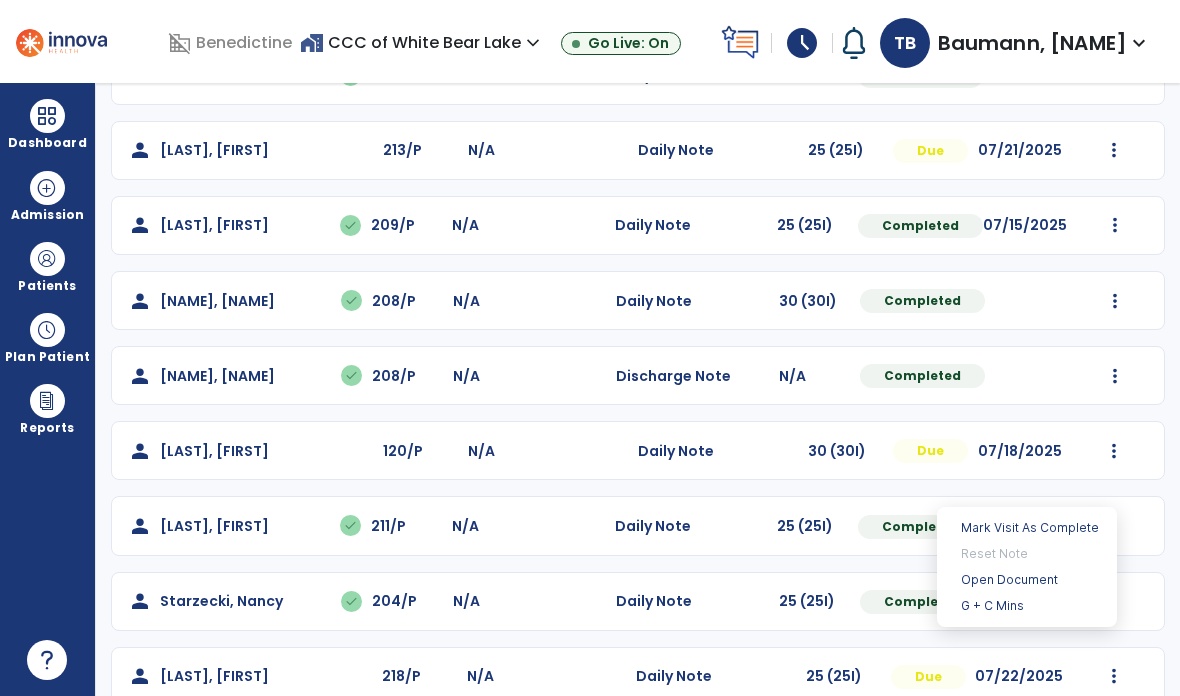 click on "Open Document" at bounding box center [1027, 580] 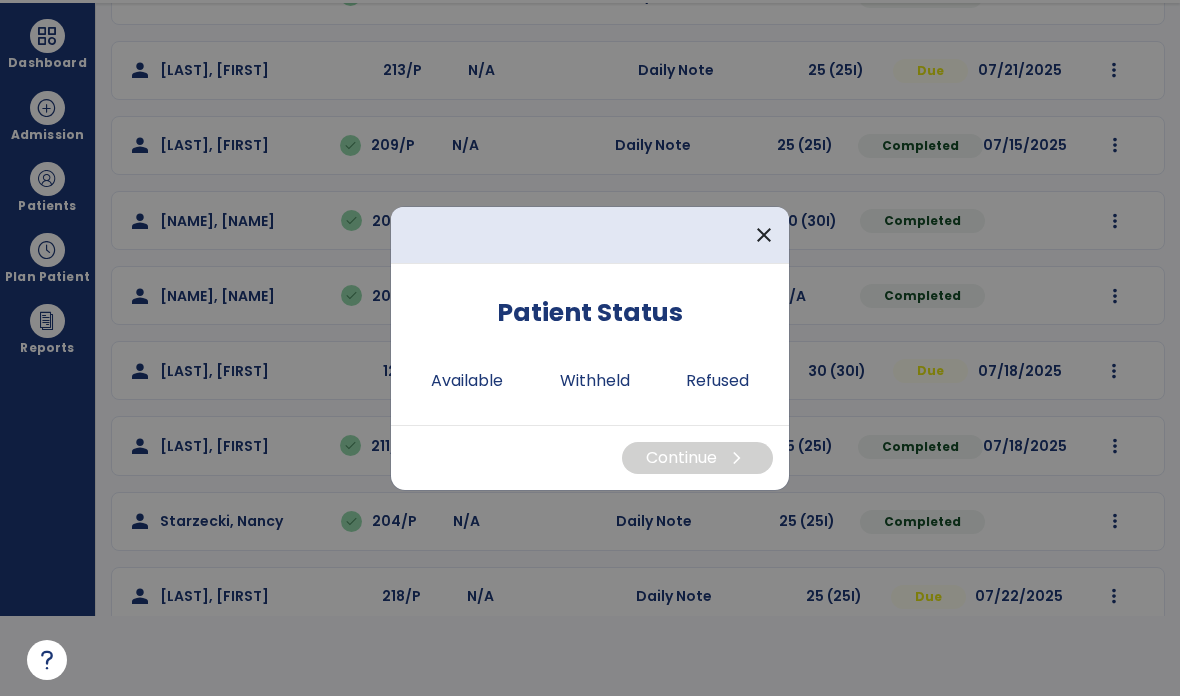 scroll, scrollTop: 0, scrollLeft: 0, axis: both 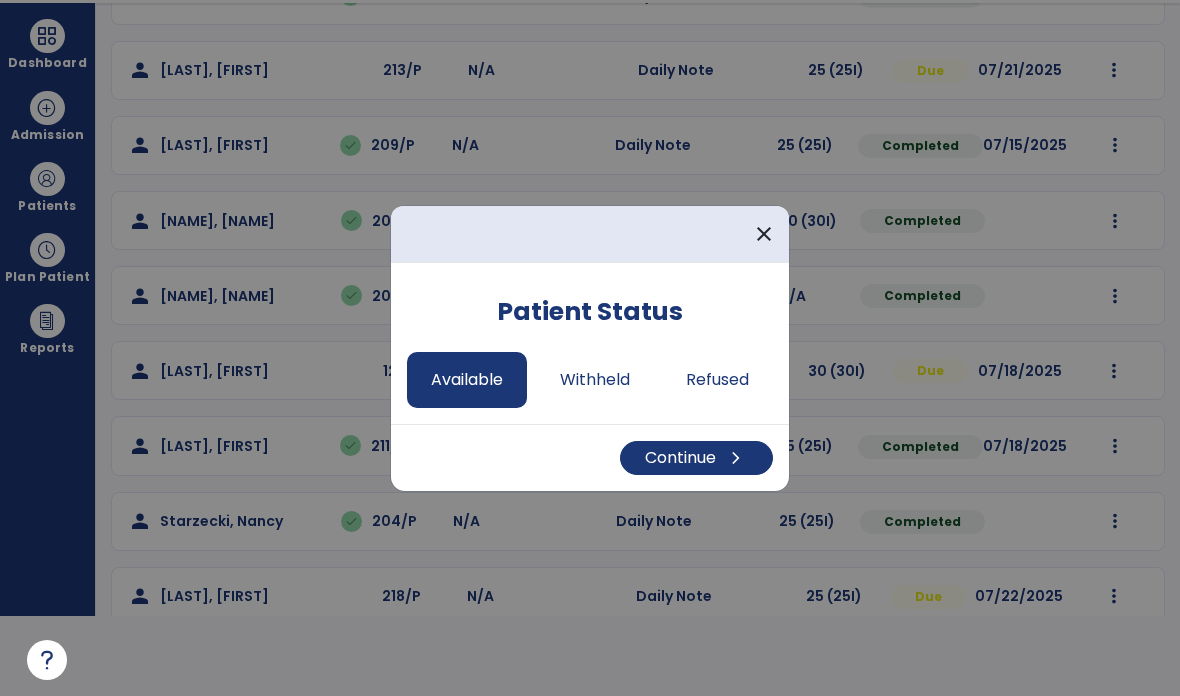 click on "Continue   chevron_right" at bounding box center (696, 458) 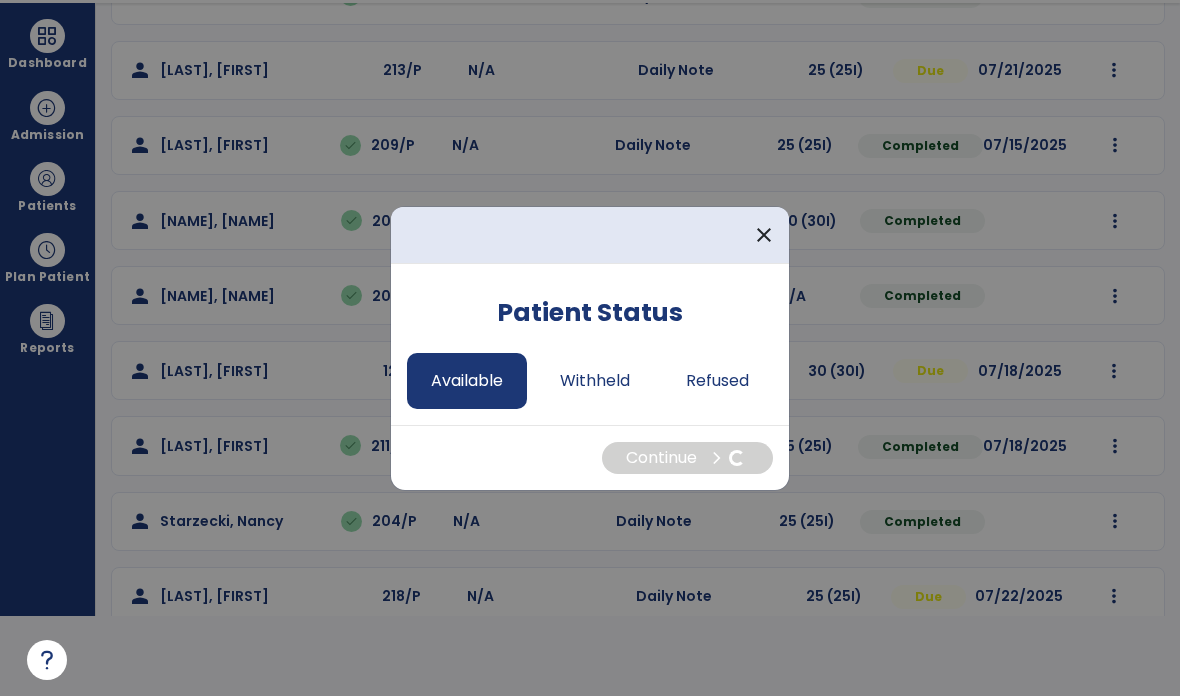 select on "*" 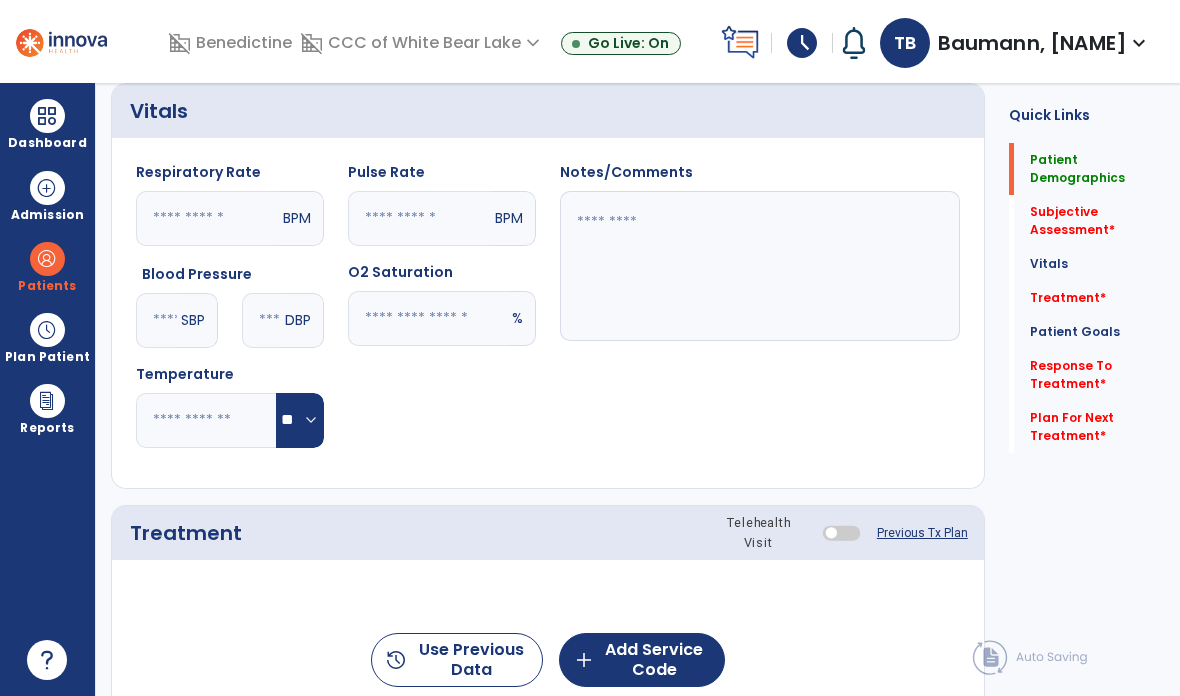 scroll, scrollTop: 80, scrollLeft: 0, axis: vertical 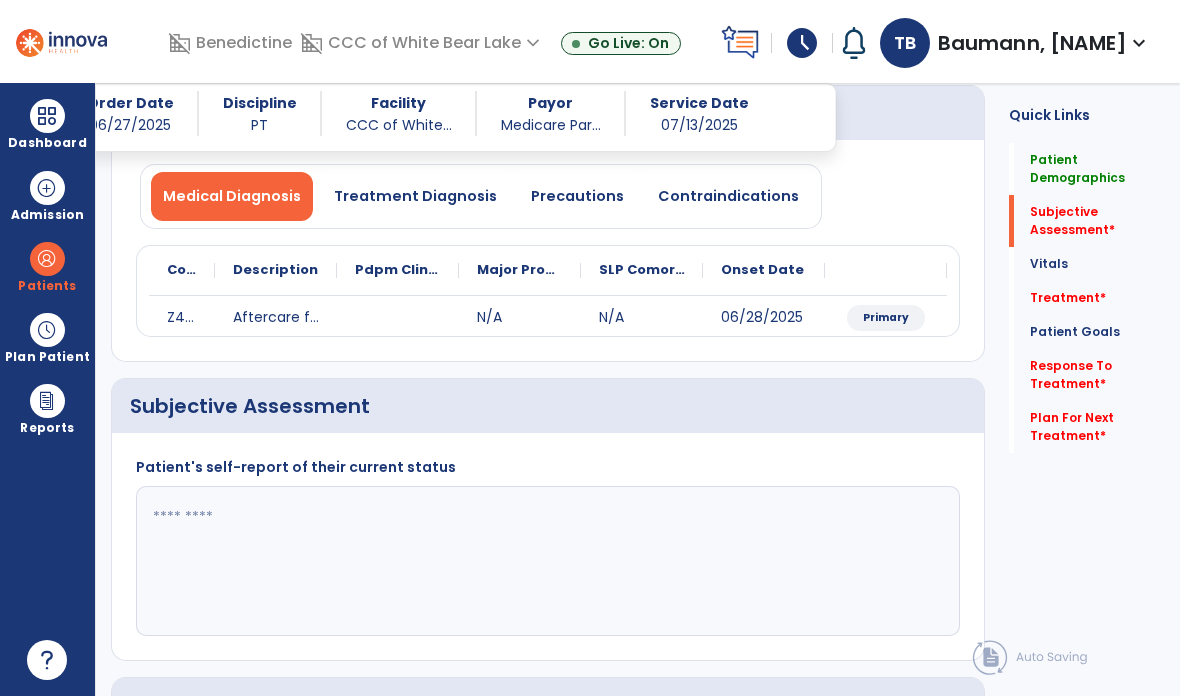 click 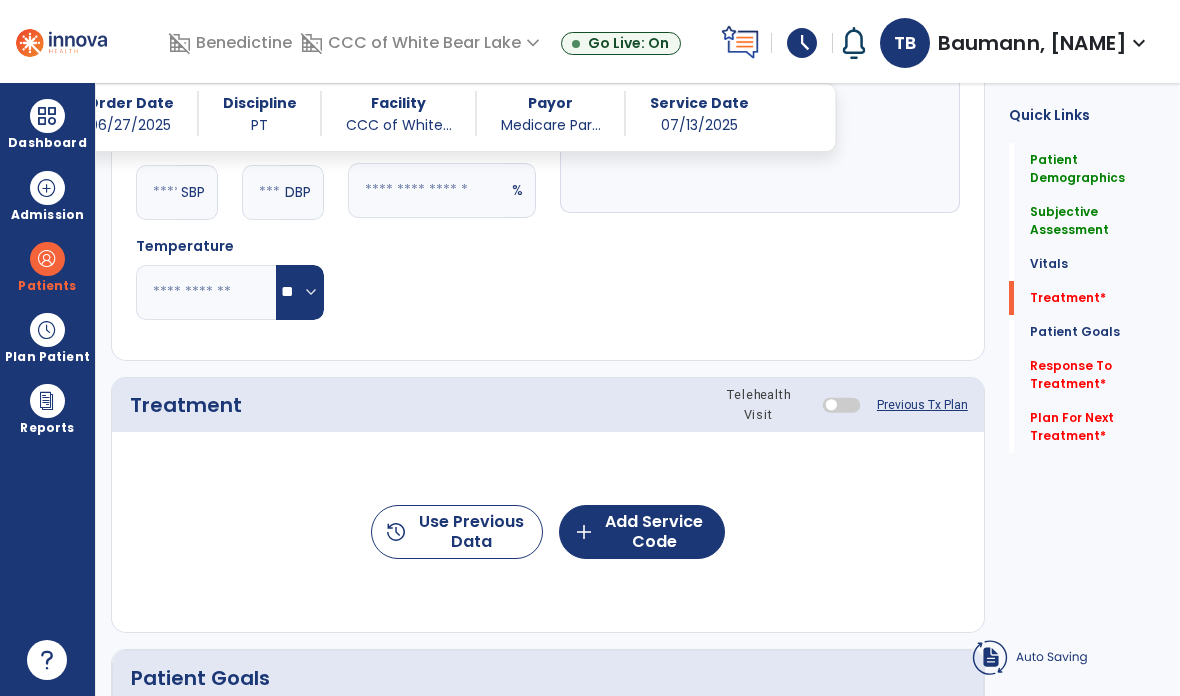 scroll, scrollTop: 872, scrollLeft: 0, axis: vertical 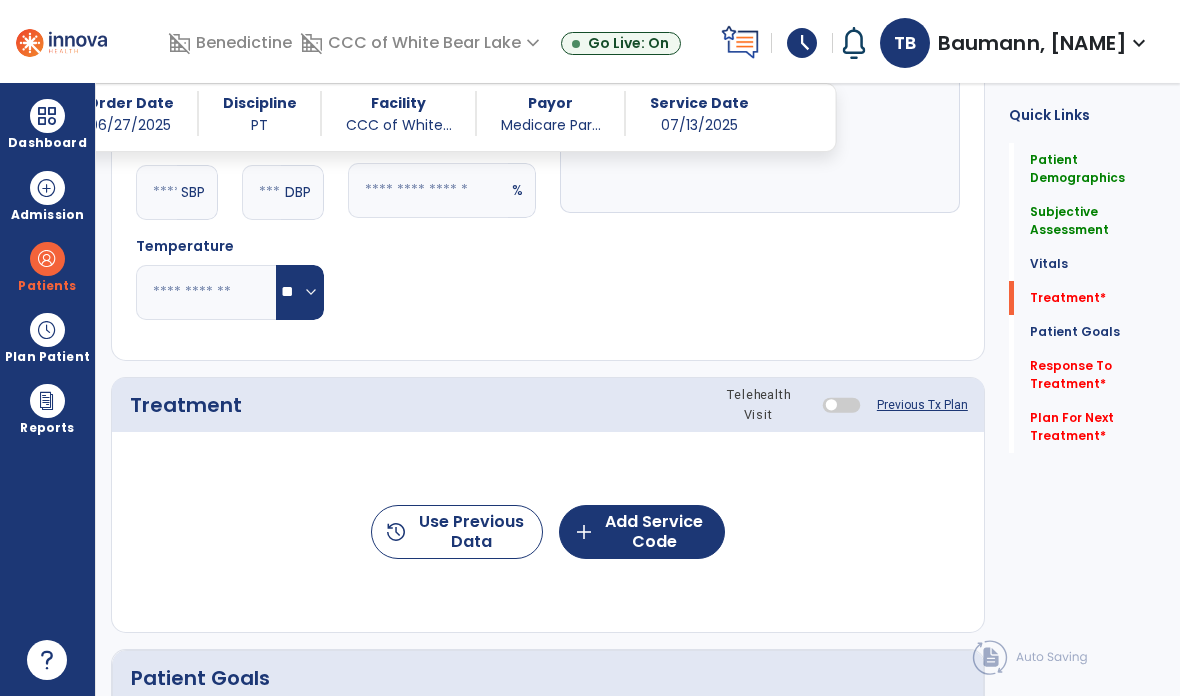 type on "**********" 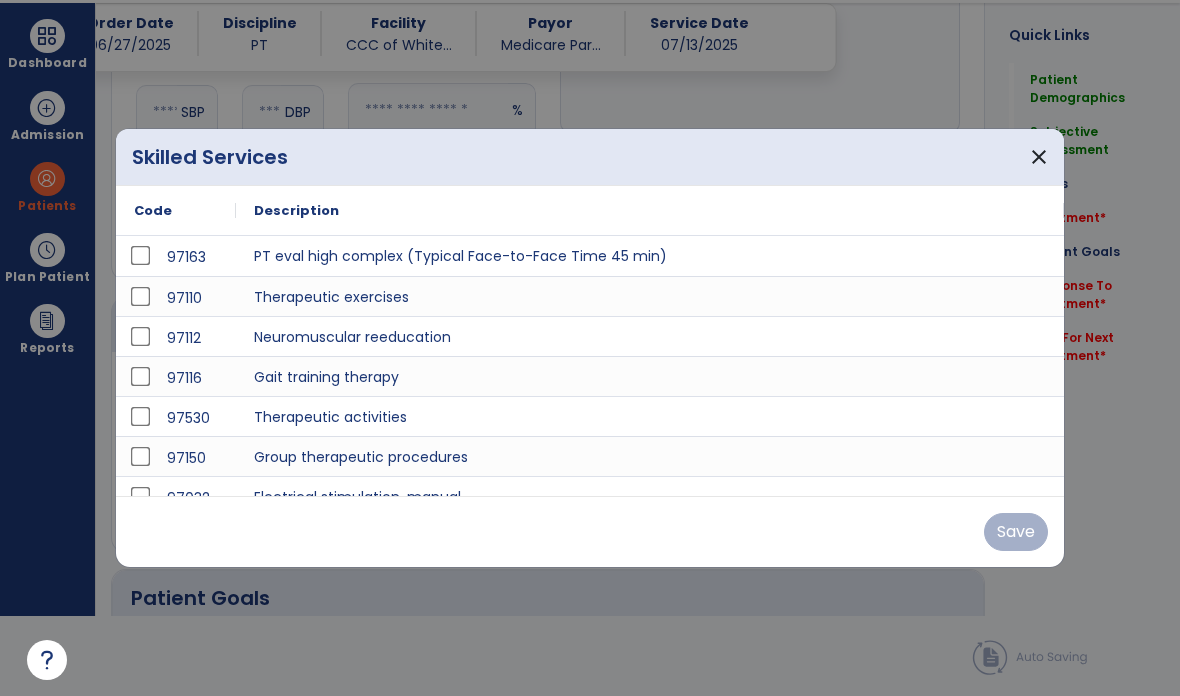 scroll, scrollTop: 0, scrollLeft: 0, axis: both 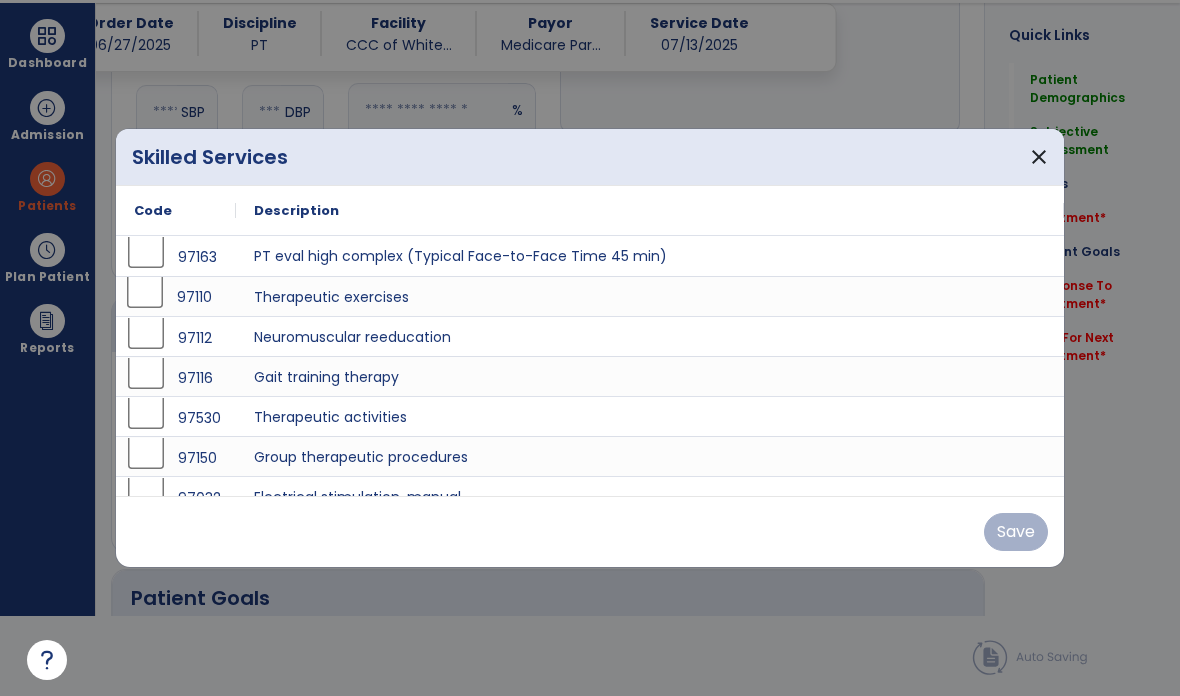 click on "97110" at bounding box center (176, 296) 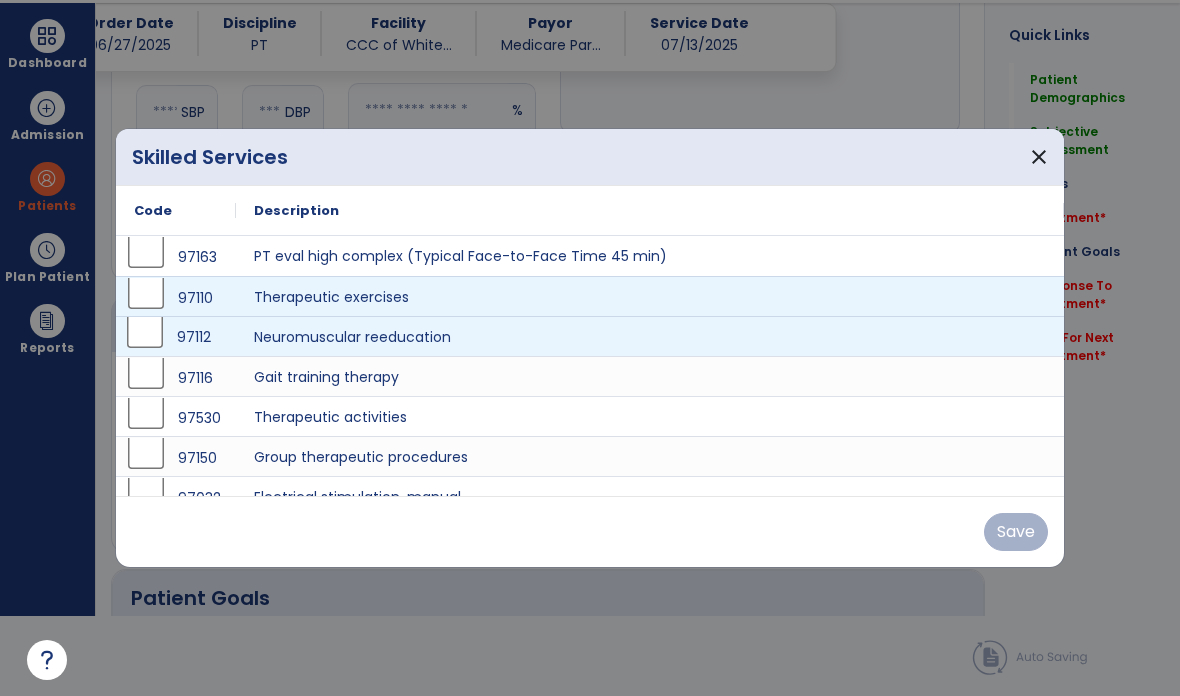 click on "97112" at bounding box center (176, 337) 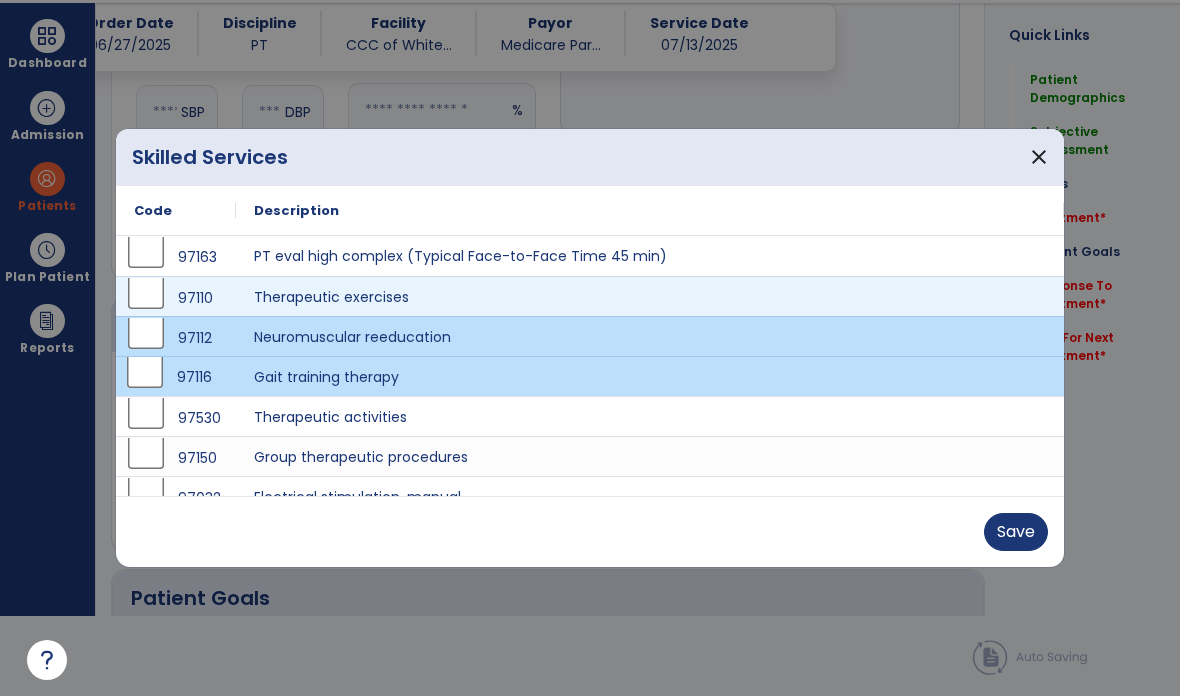 click on "Save" at bounding box center (1016, 532) 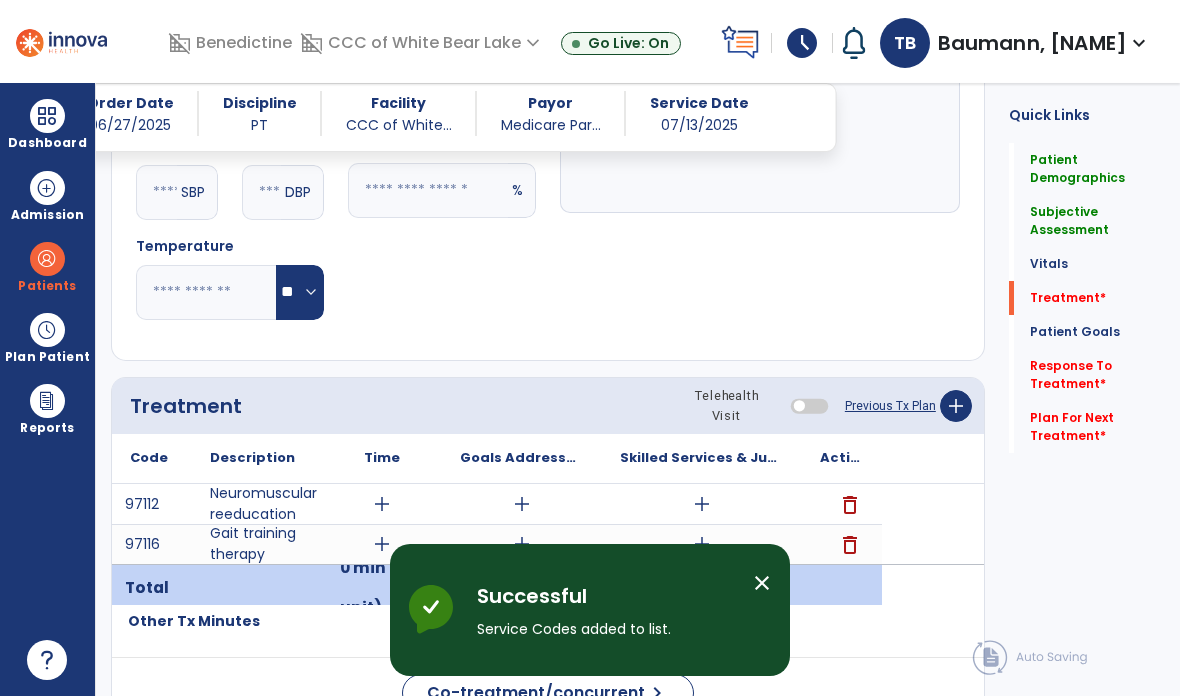 scroll, scrollTop: 80, scrollLeft: 0, axis: vertical 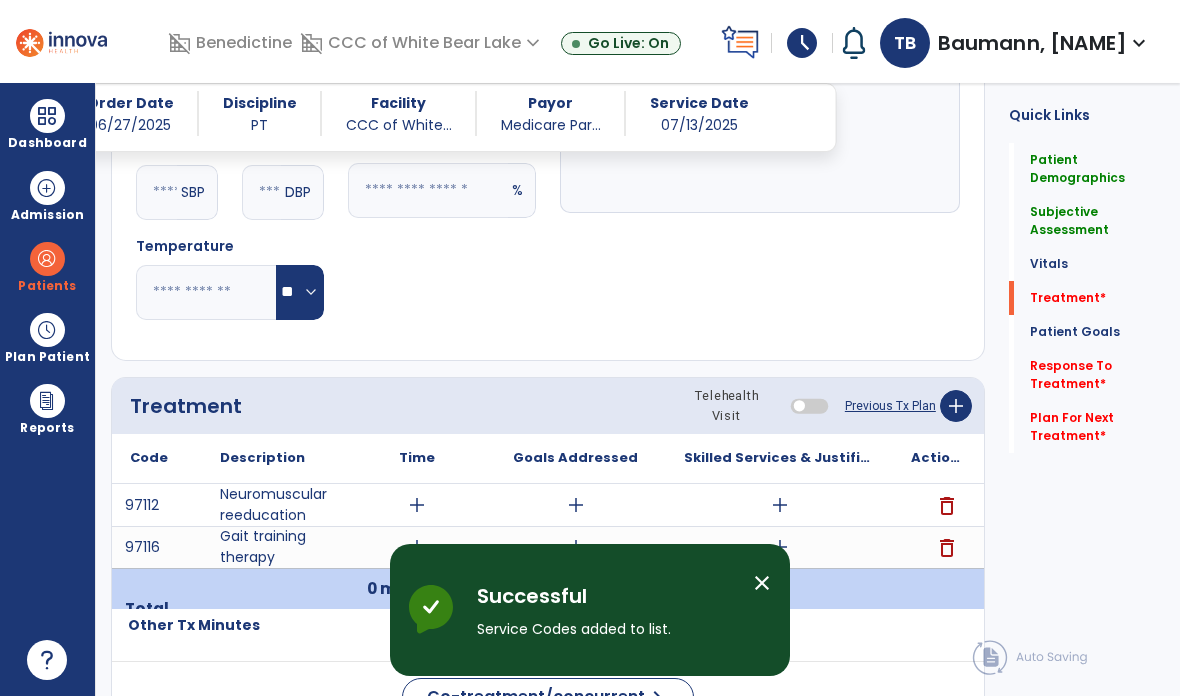 click on "add" at bounding box center (780, 547) 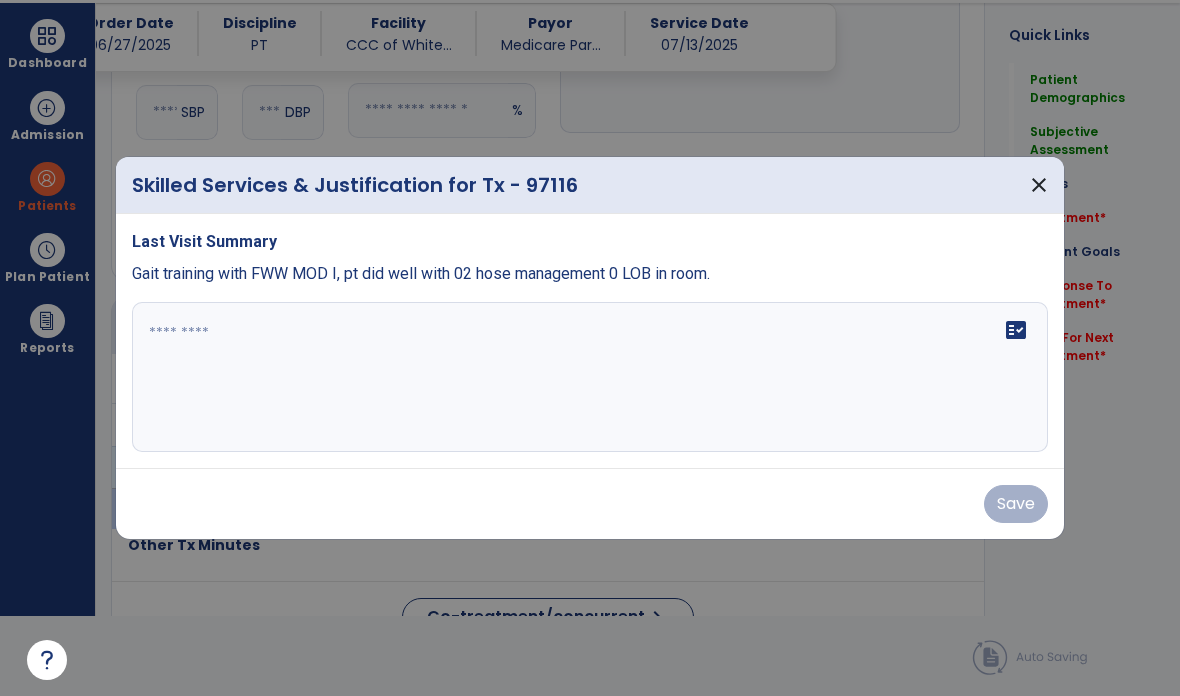 scroll, scrollTop: 0, scrollLeft: 0, axis: both 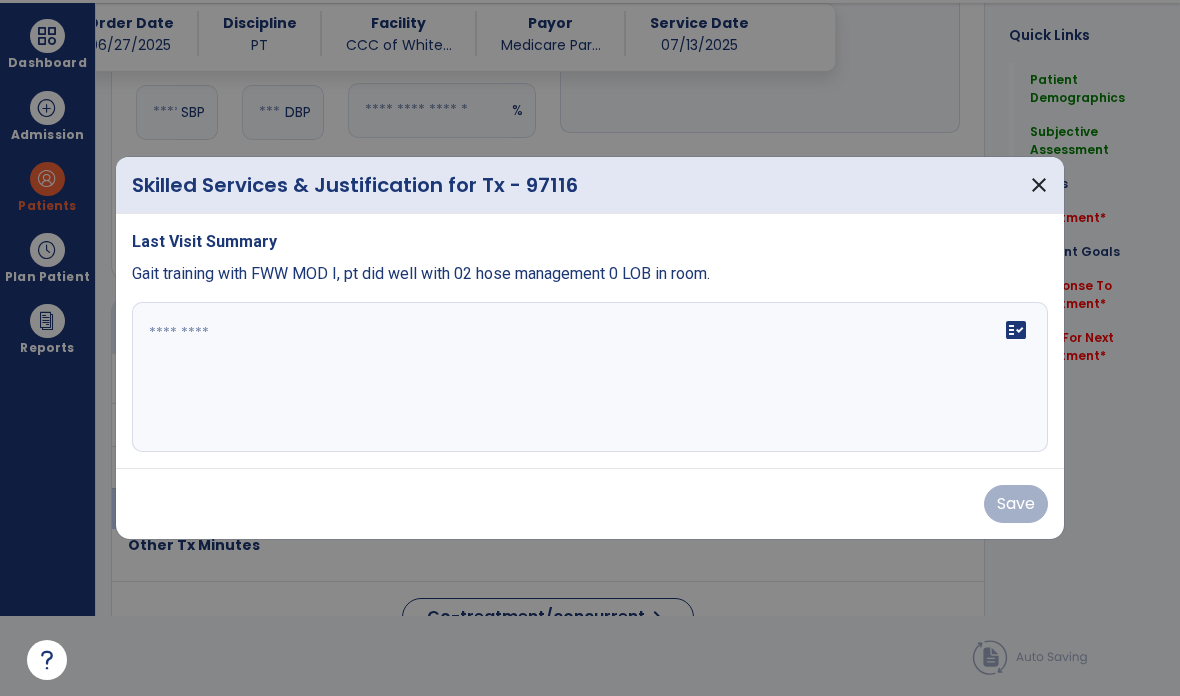 click on "Last Visit Summary Gait training with FWW MOD I, pt did well with 02 hose management 0 LOB in room. fact_check" at bounding box center (590, 341) 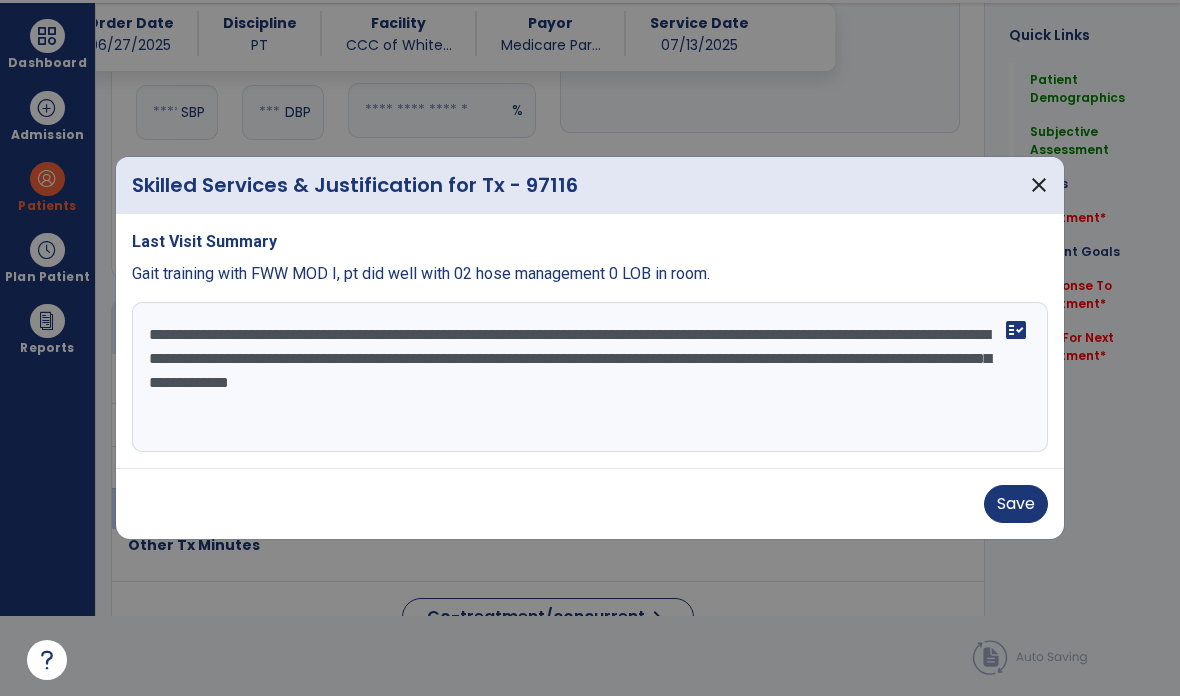 type on "**********" 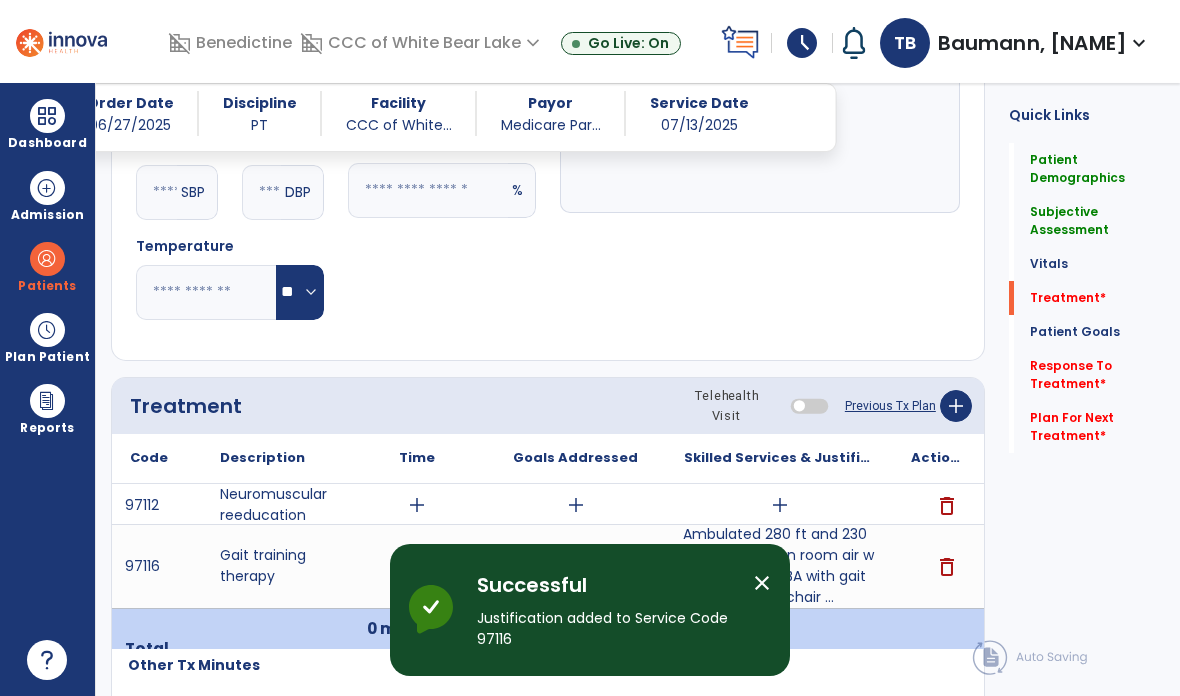 scroll, scrollTop: 80, scrollLeft: 0, axis: vertical 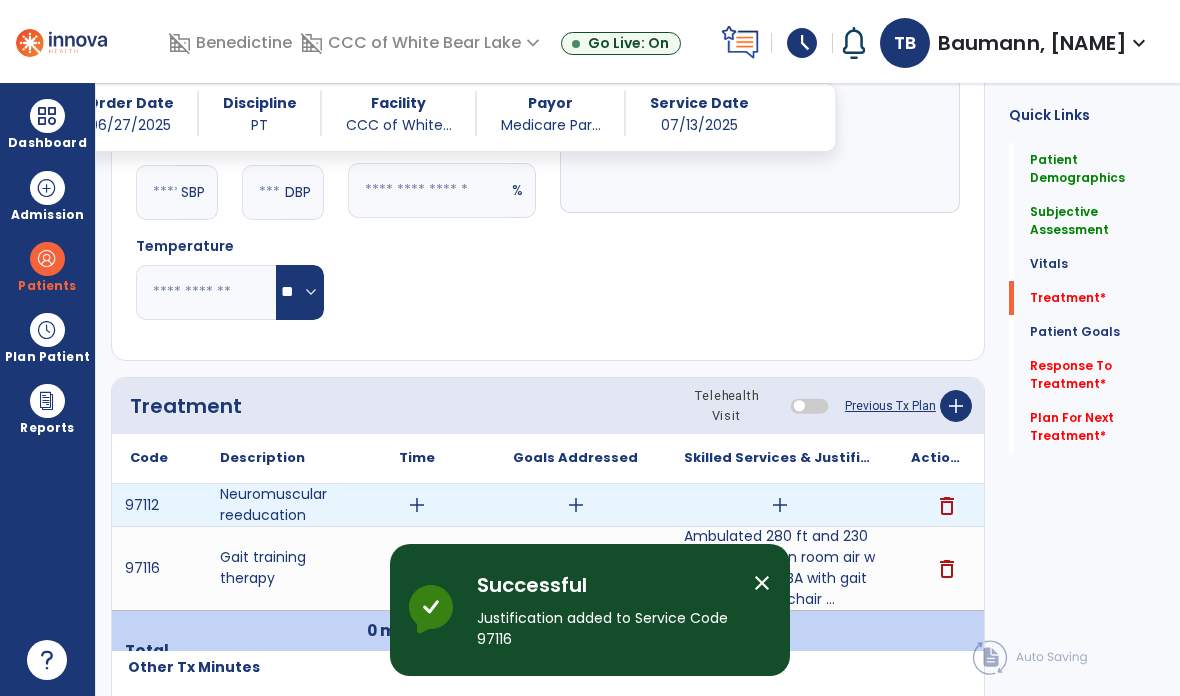 click on "add" at bounding box center (780, 505) 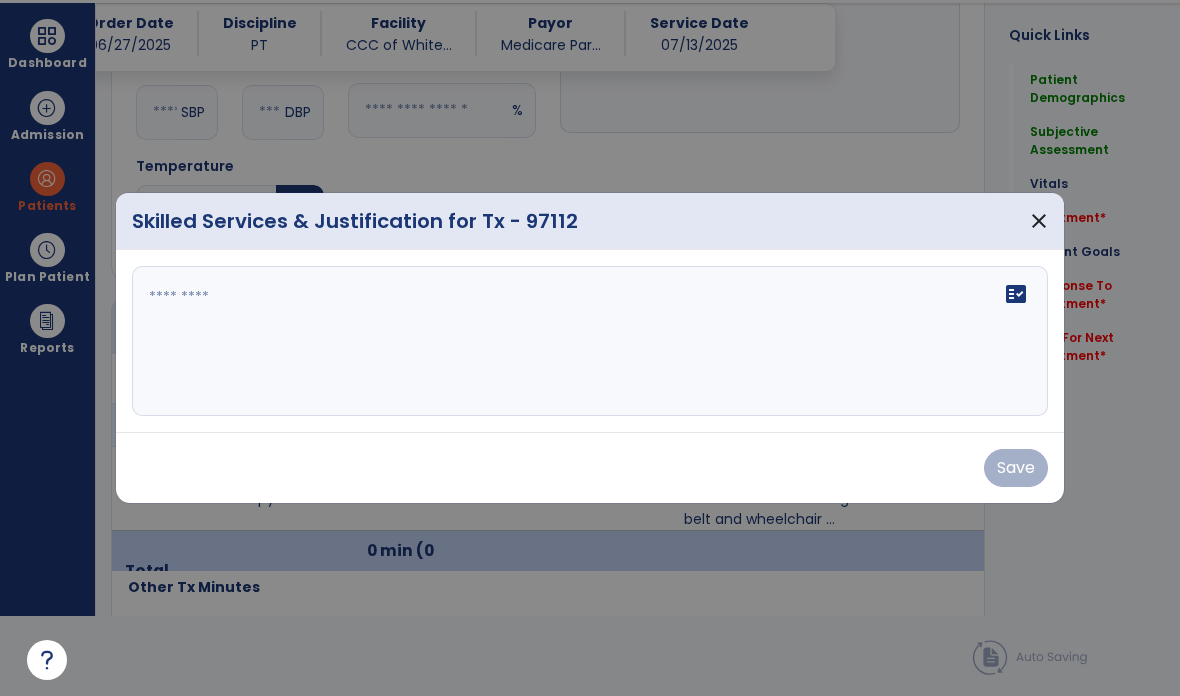 scroll, scrollTop: 0, scrollLeft: 0, axis: both 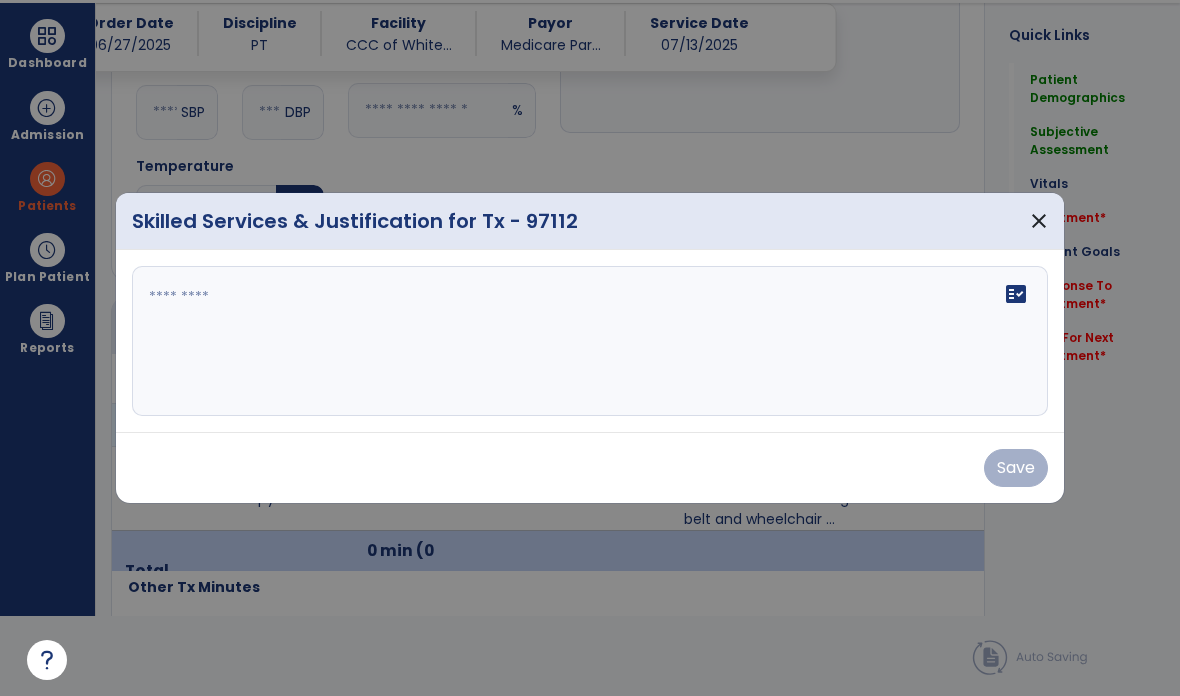 click on "fact_check" at bounding box center (590, 341) 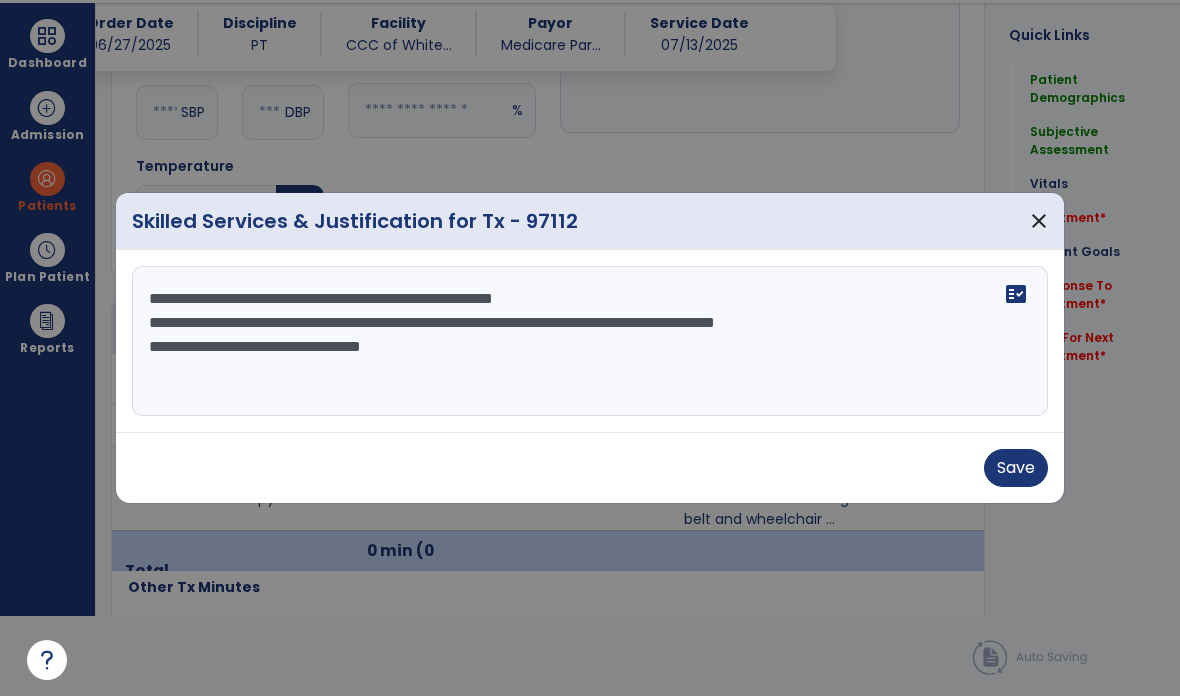 type on "**********" 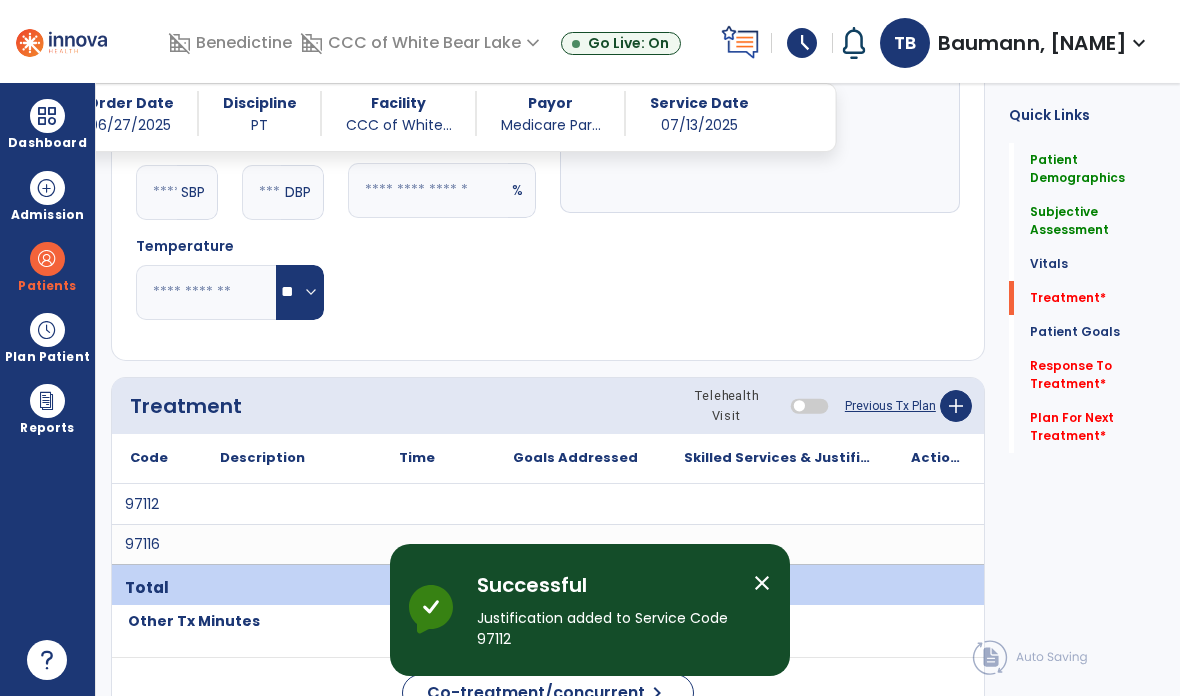 scroll, scrollTop: 80, scrollLeft: 0, axis: vertical 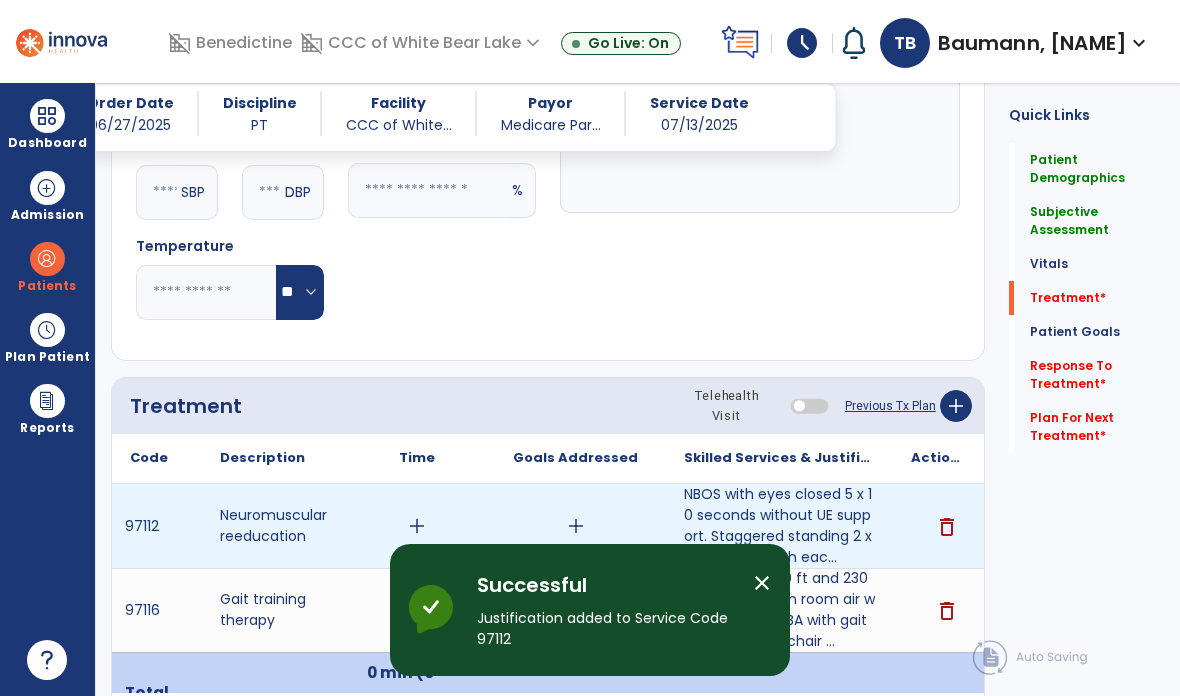 click on "add" at bounding box center (417, 526) 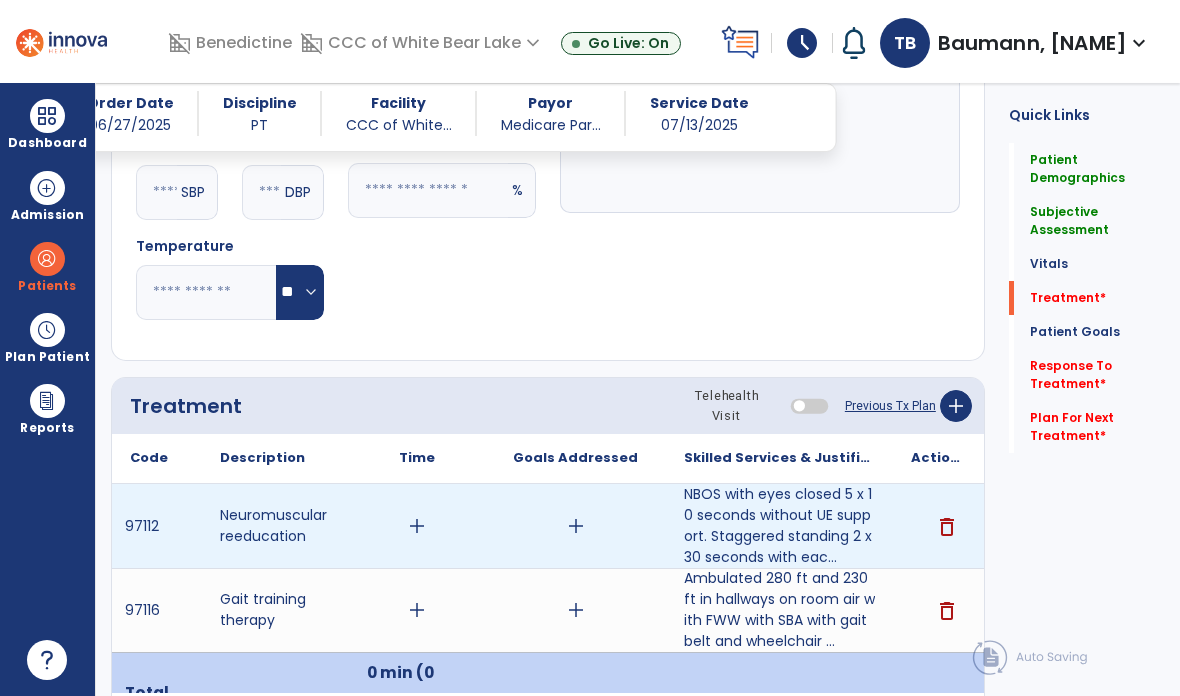 click on "add" at bounding box center (417, 526) 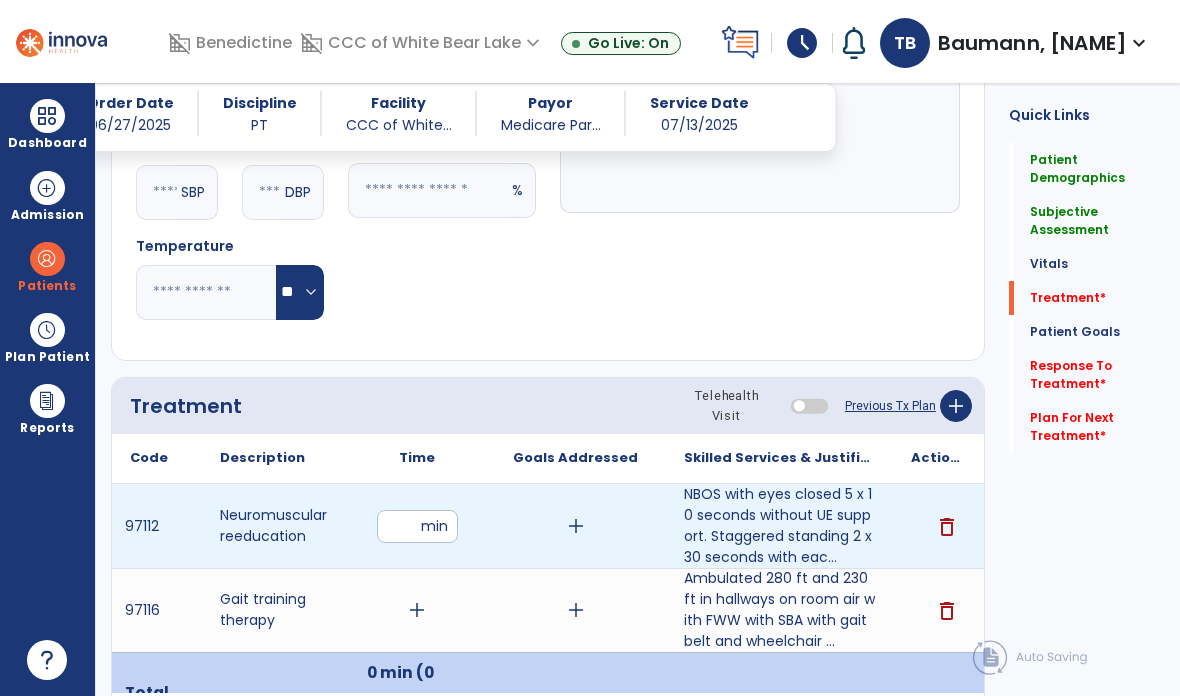 type on "**" 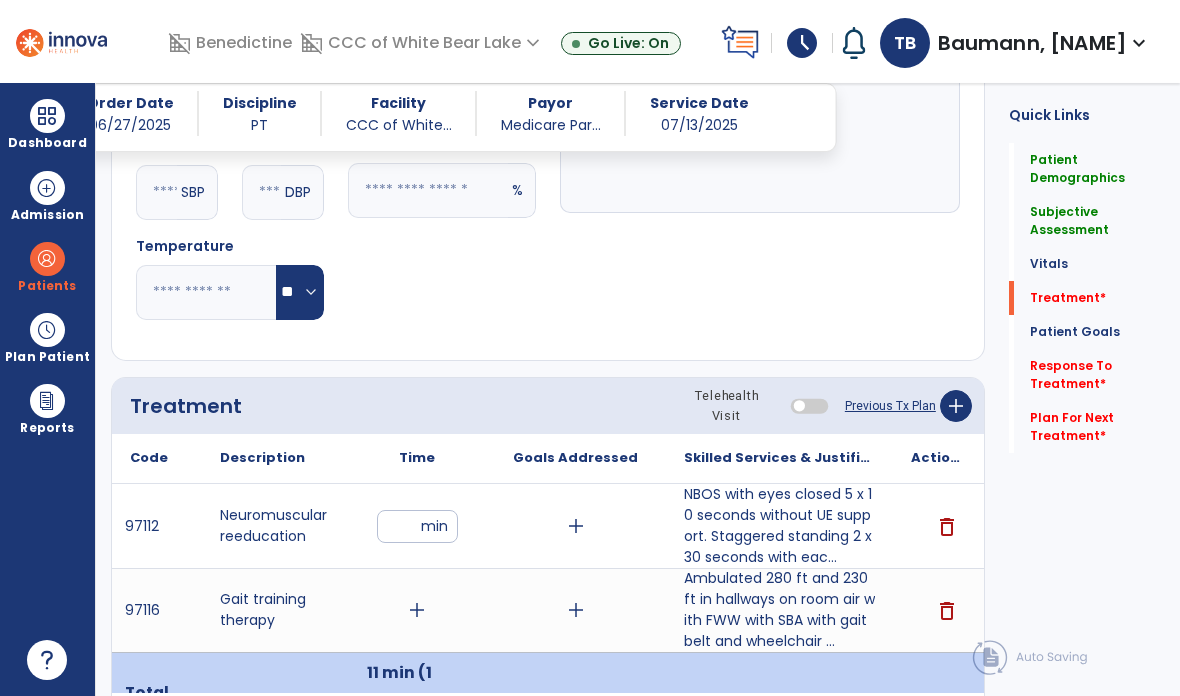 click on "add" at bounding box center (417, 610) 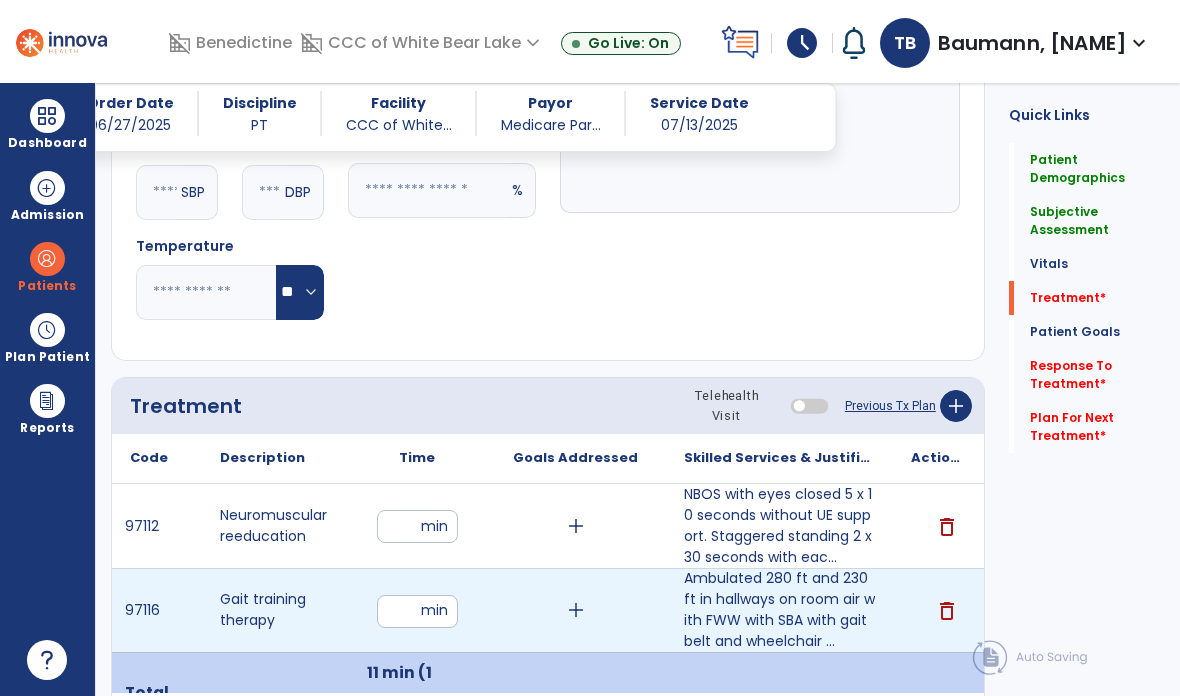 type on "**" 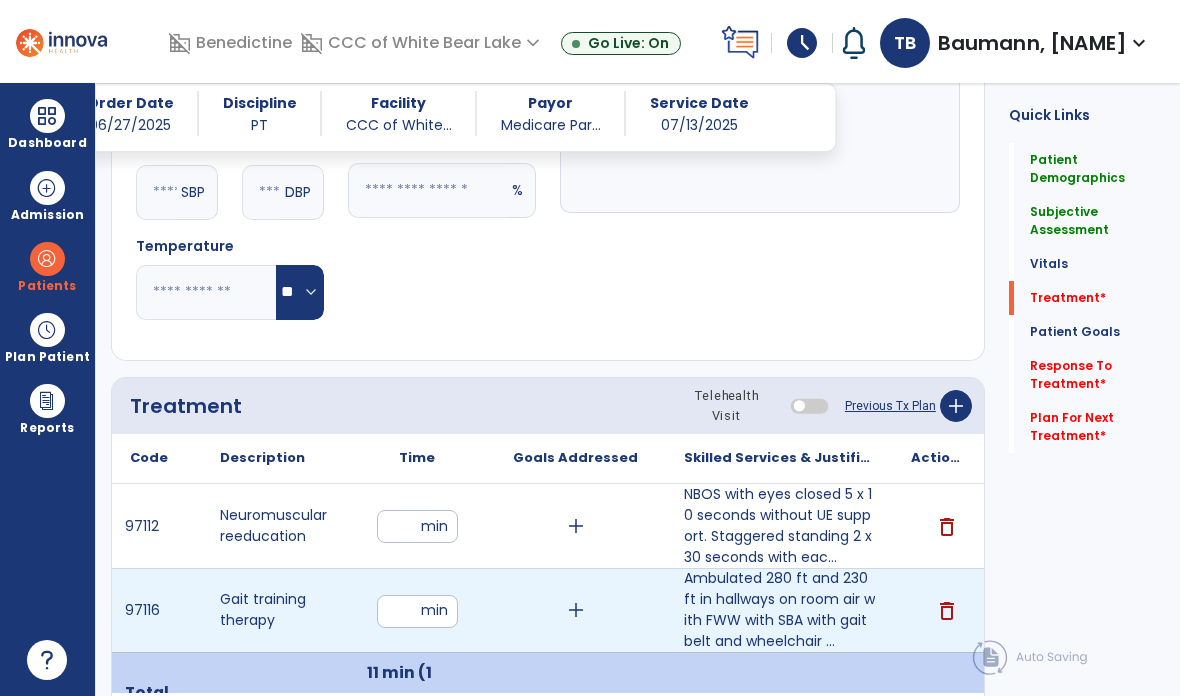 click on "Treatment Telehealth Visit  Previous Tx Plan   add" 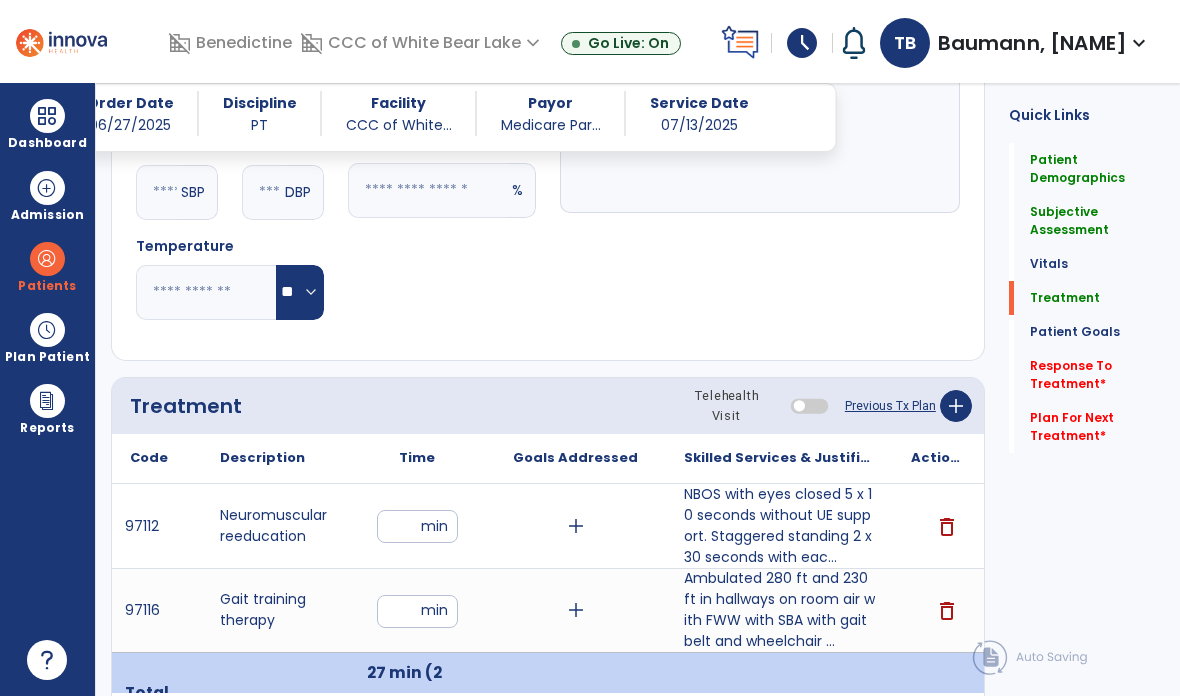 click on "**" at bounding box center (417, 526) 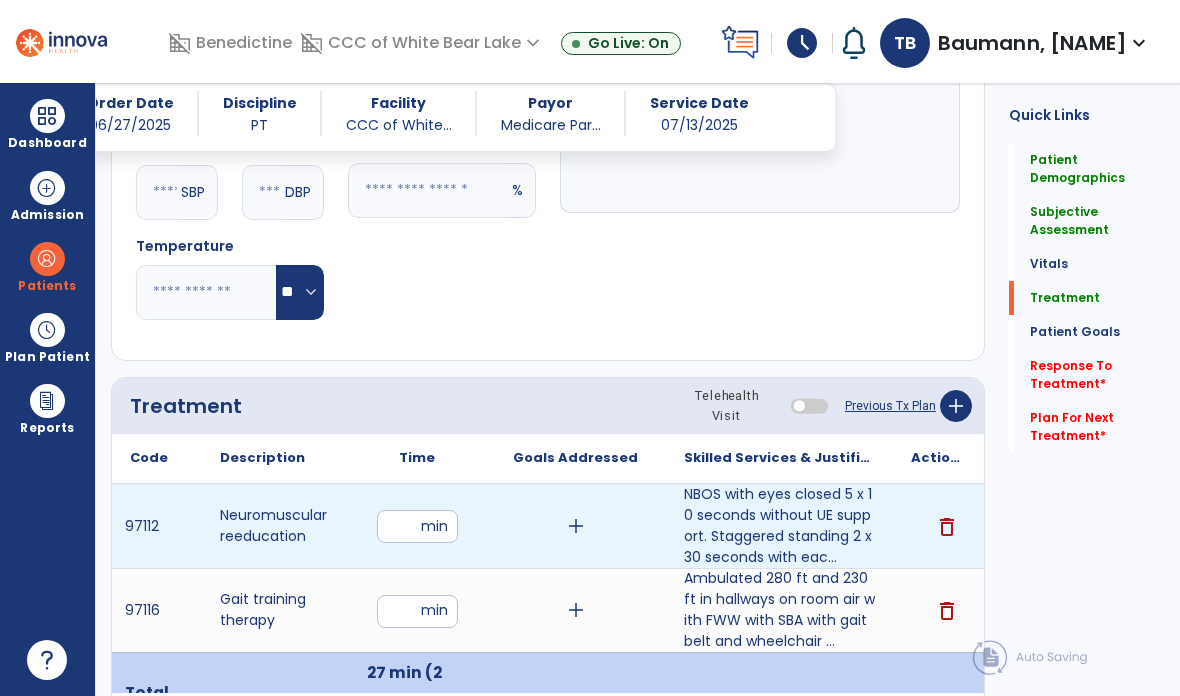 type on "**" 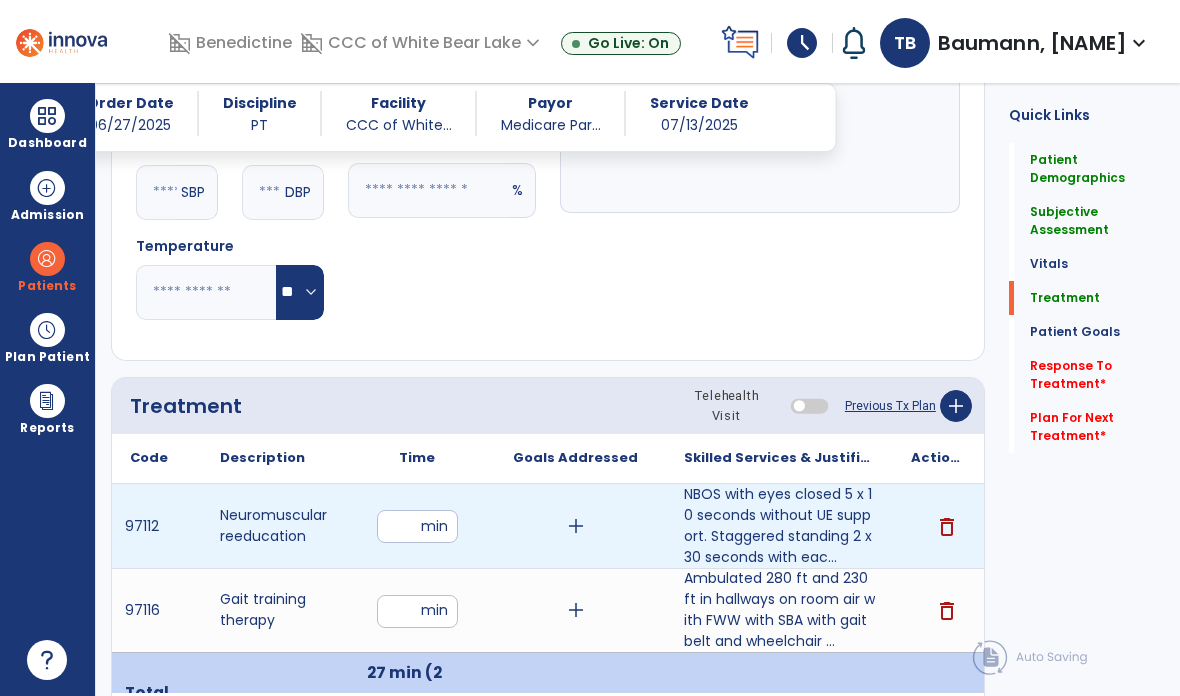 click on "Notes/Comments" 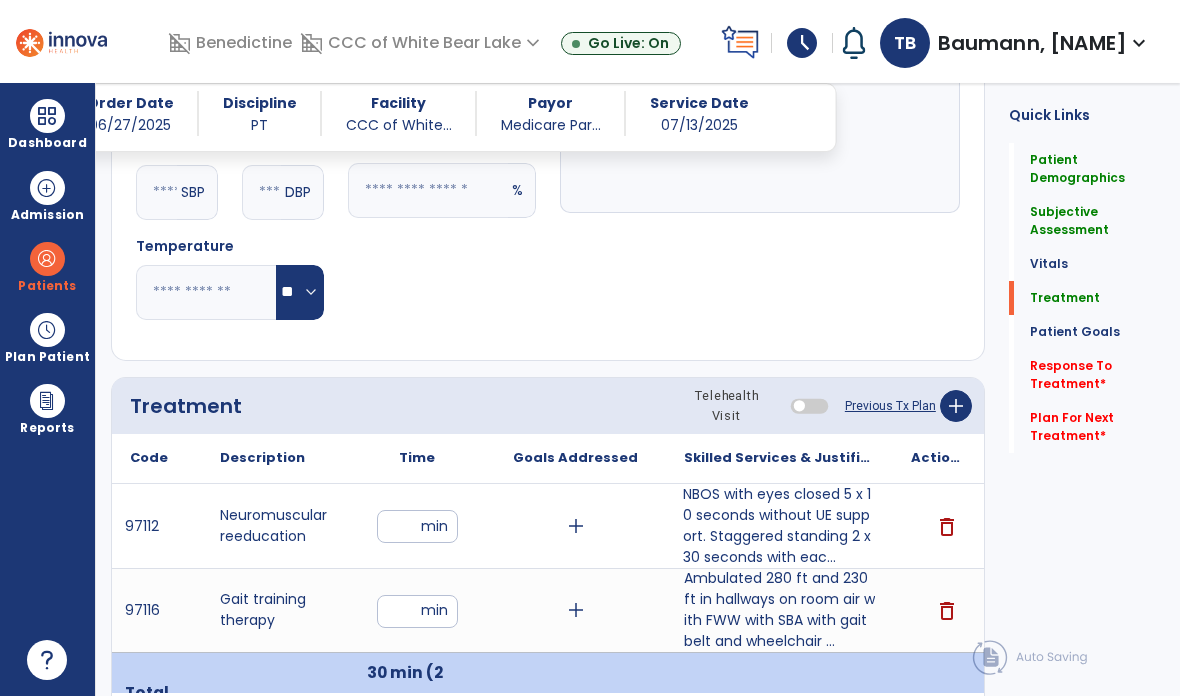 click on "NBOS with eyes closed 5 x 10 seconds without UE support.
Staggered standing 2 x 30 seconds with eac..." at bounding box center [779, 526] 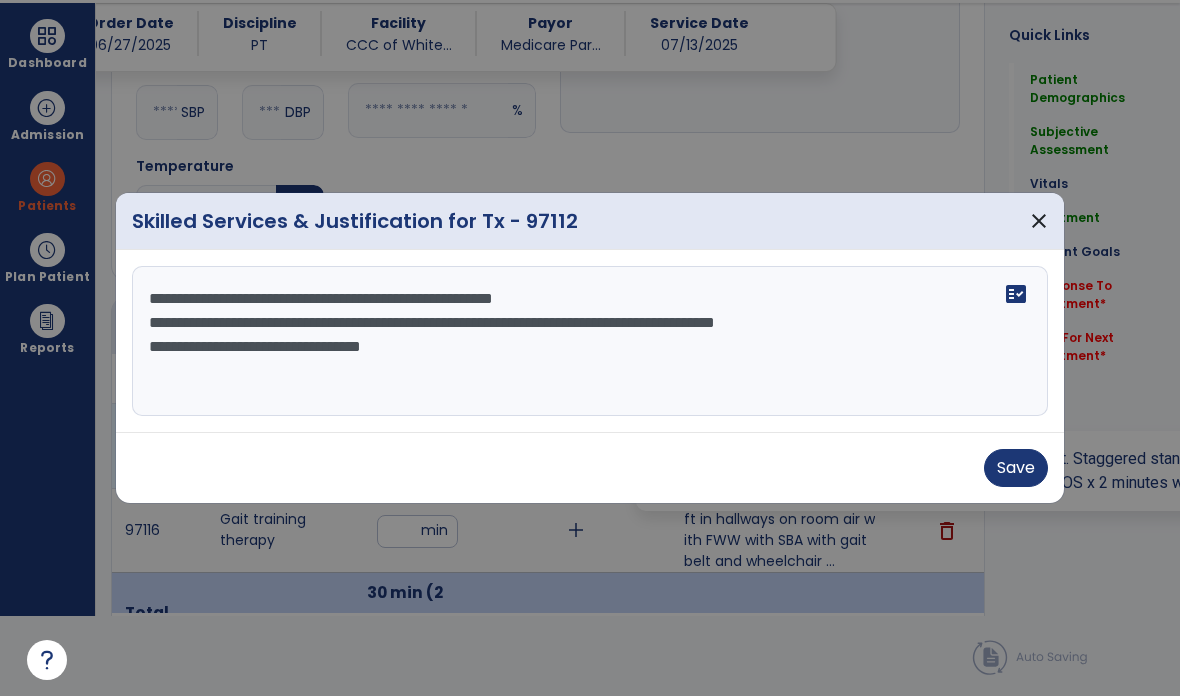 scroll, scrollTop: 0, scrollLeft: 0, axis: both 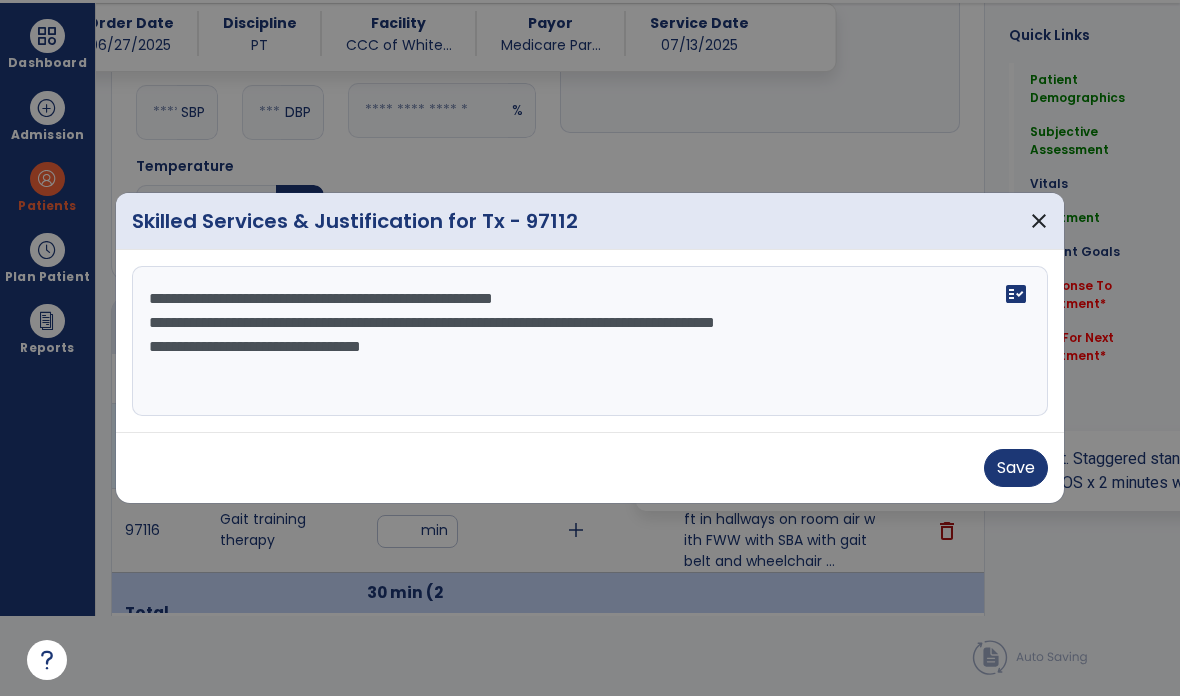 click on "**********" at bounding box center (590, 341) 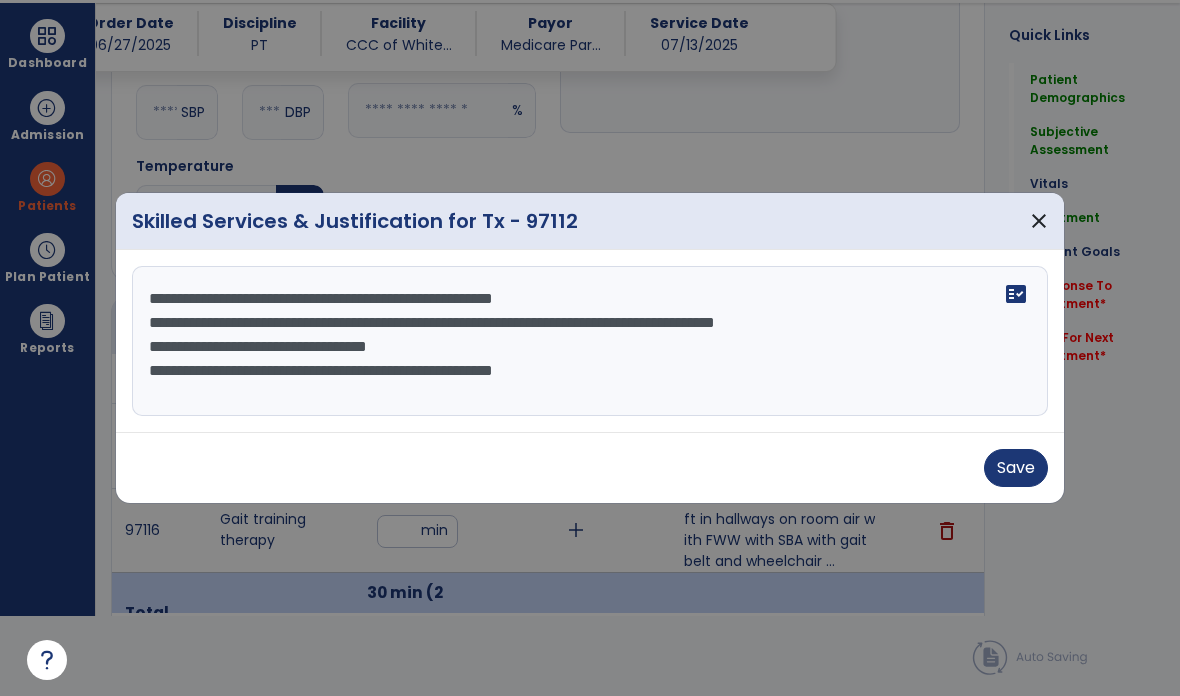 type on "**********" 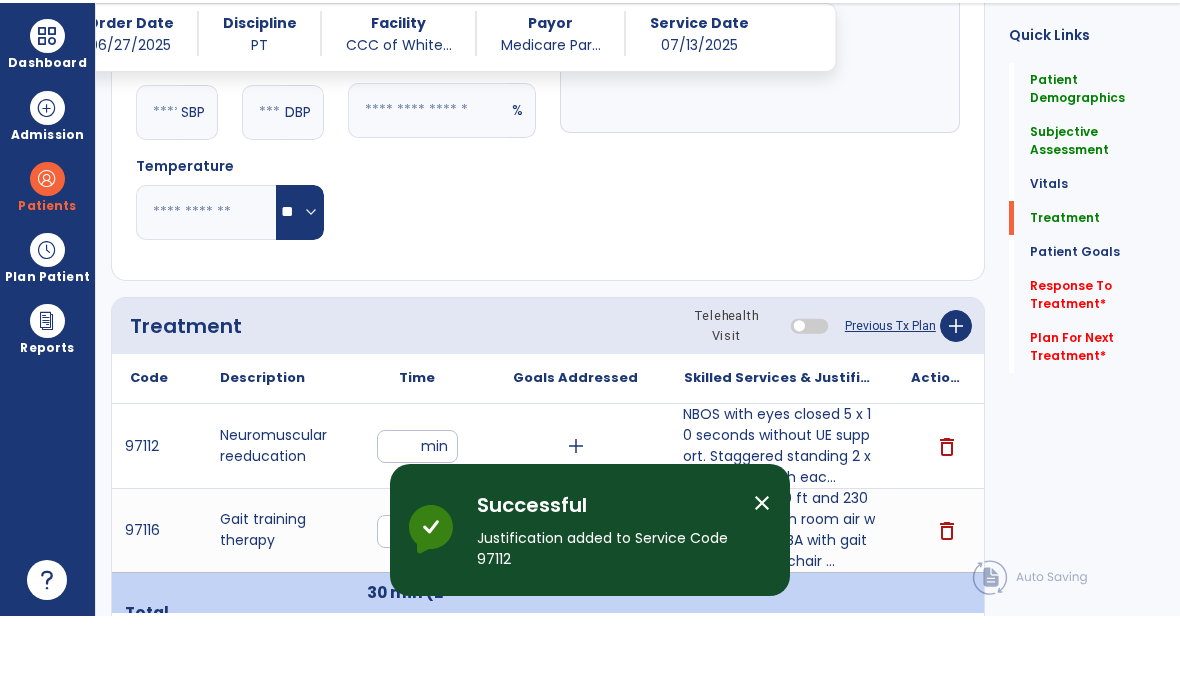 scroll, scrollTop: 80, scrollLeft: 0, axis: vertical 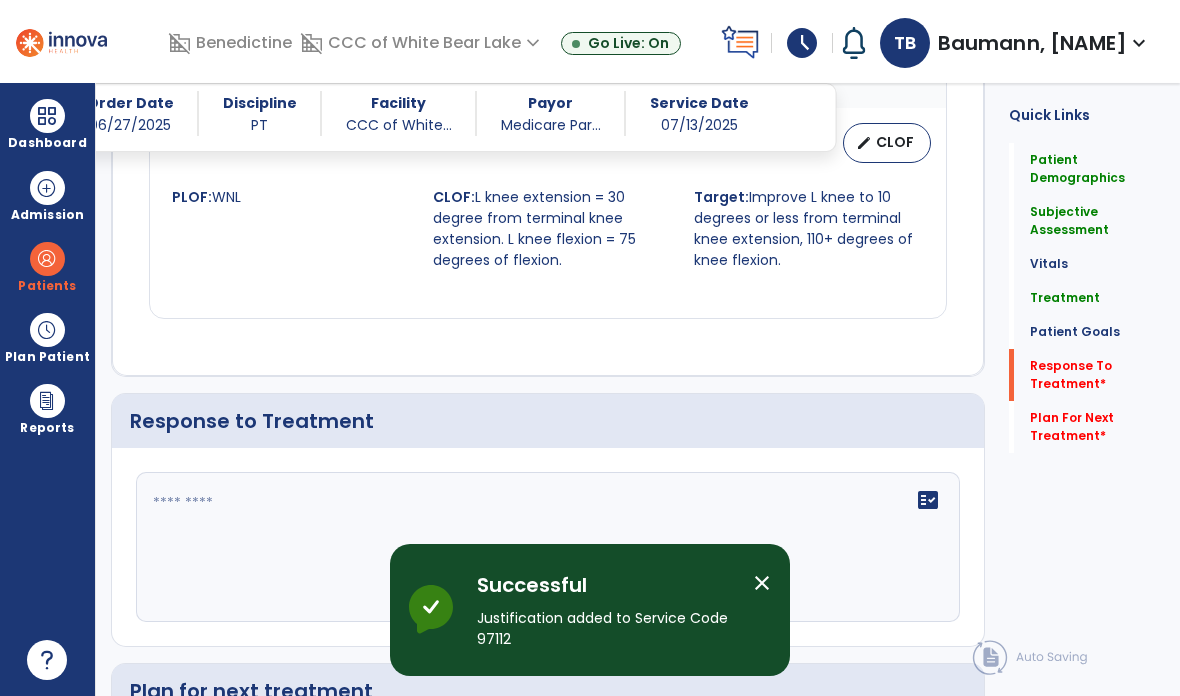 click on "fact_check" 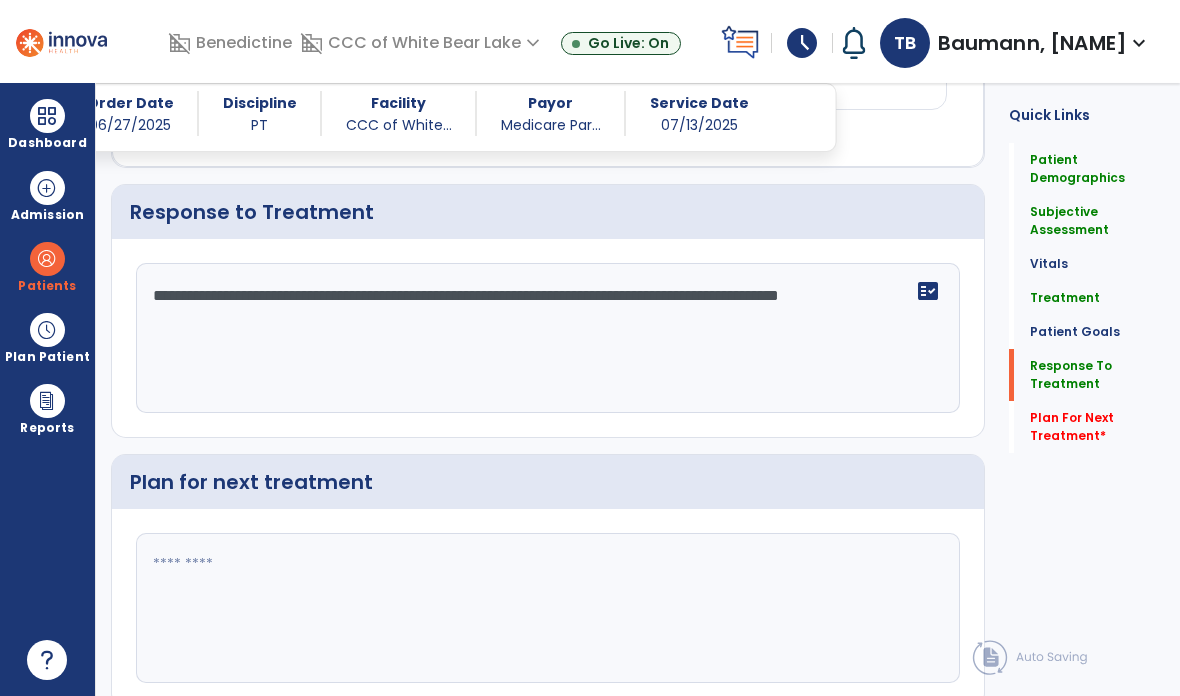 type on "**********" 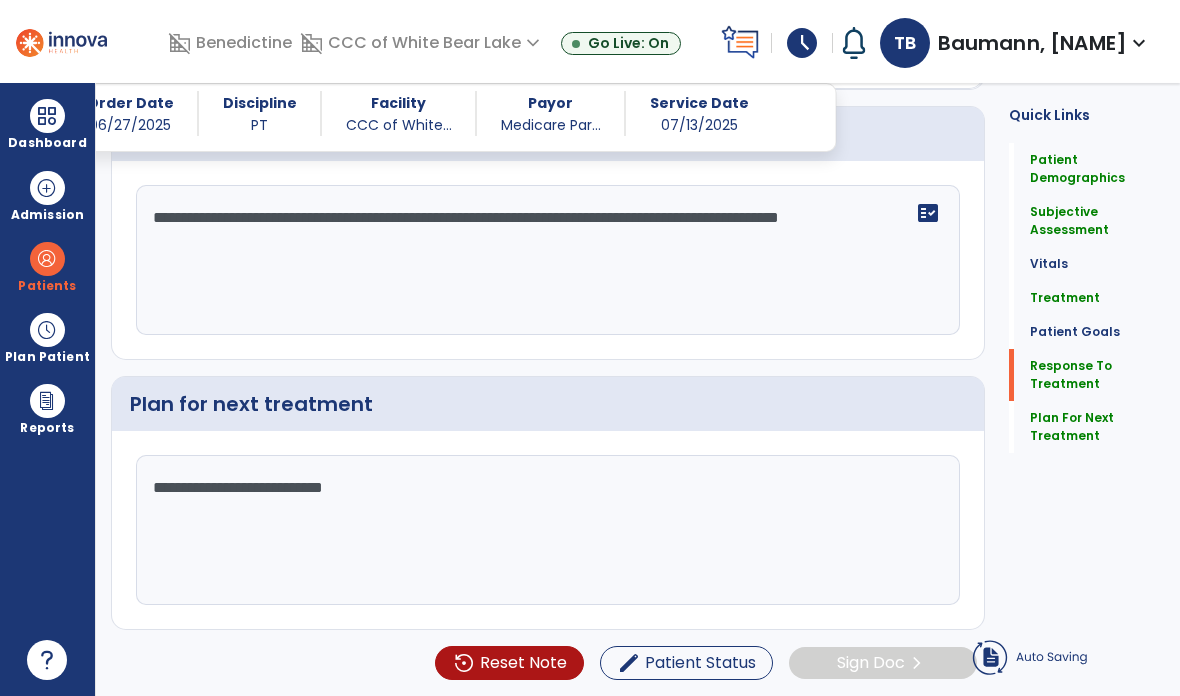scroll, scrollTop: 2417, scrollLeft: 0, axis: vertical 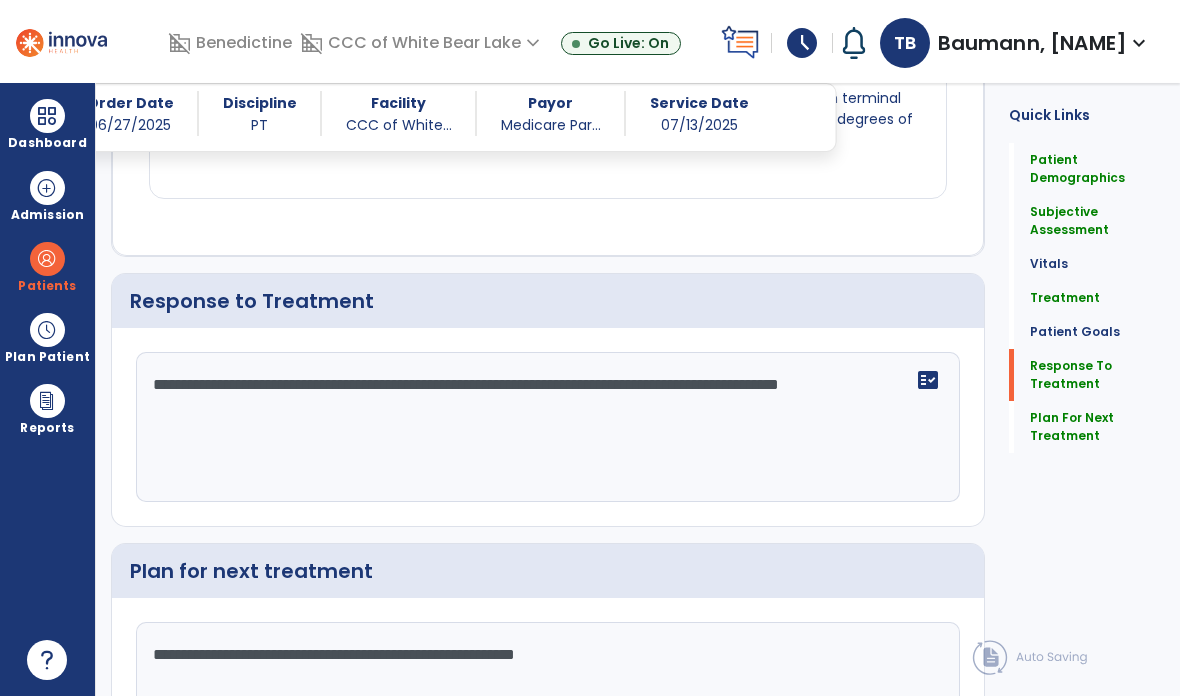 type on "**********" 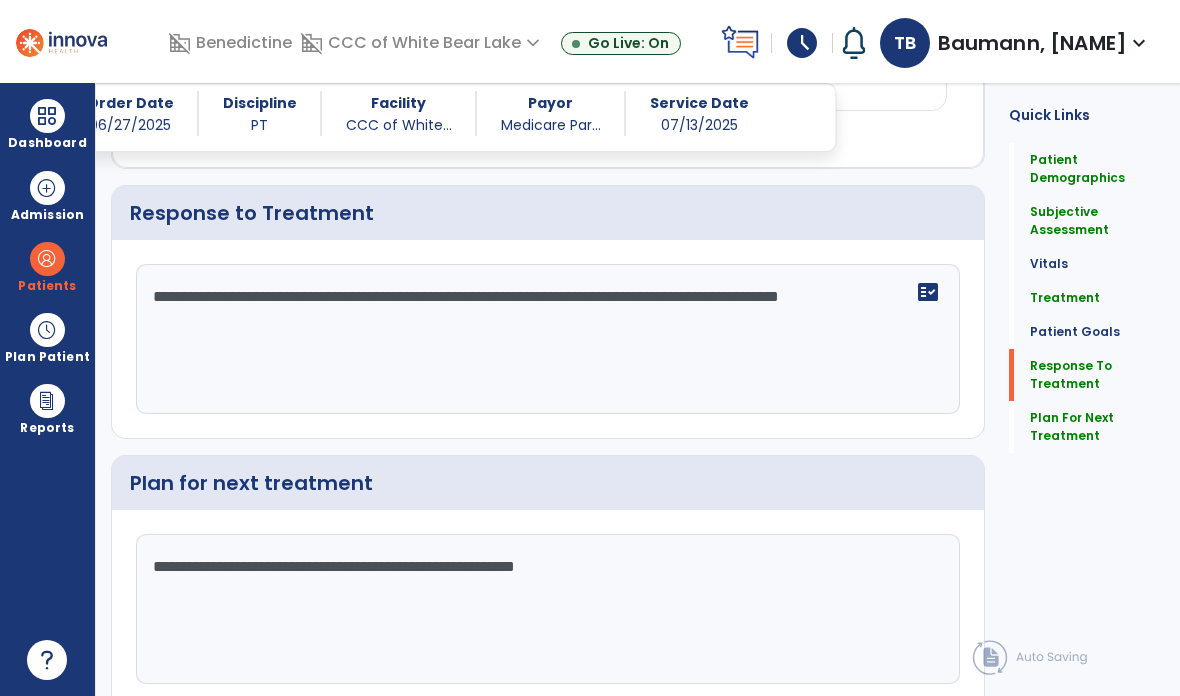 scroll, scrollTop: 2505, scrollLeft: 0, axis: vertical 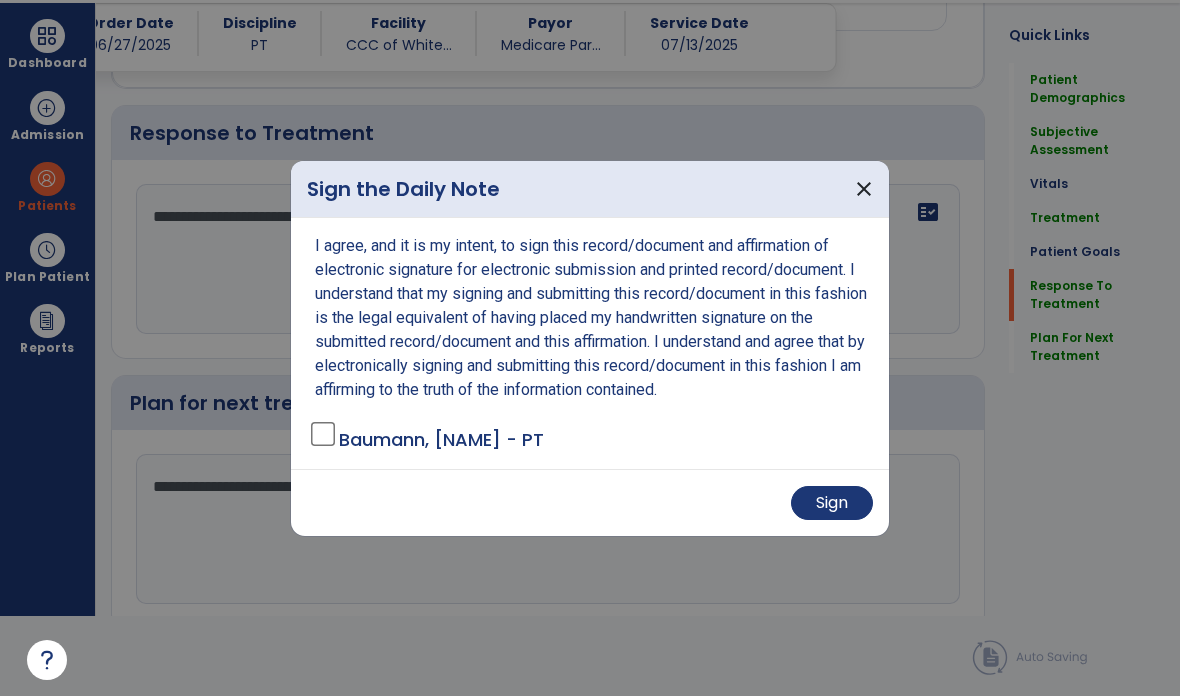 click on "Sign" at bounding box center [832, 503] 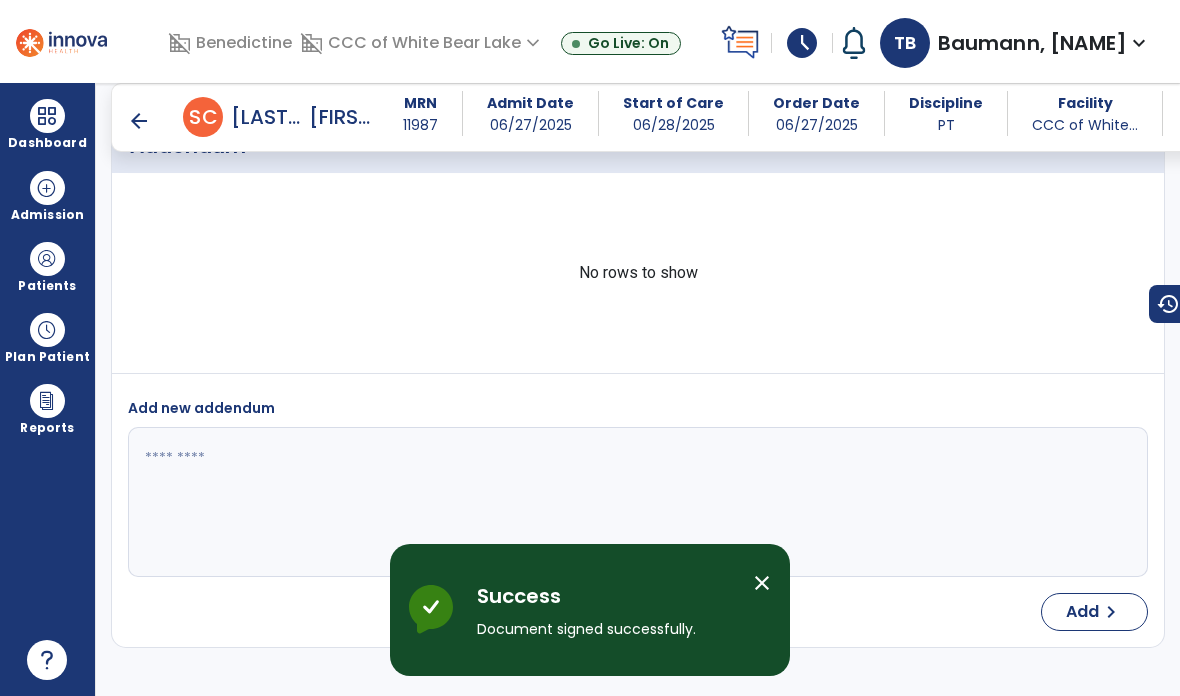 scroll, scrollTop: 80, scrollLeft: 0, axis: vertical 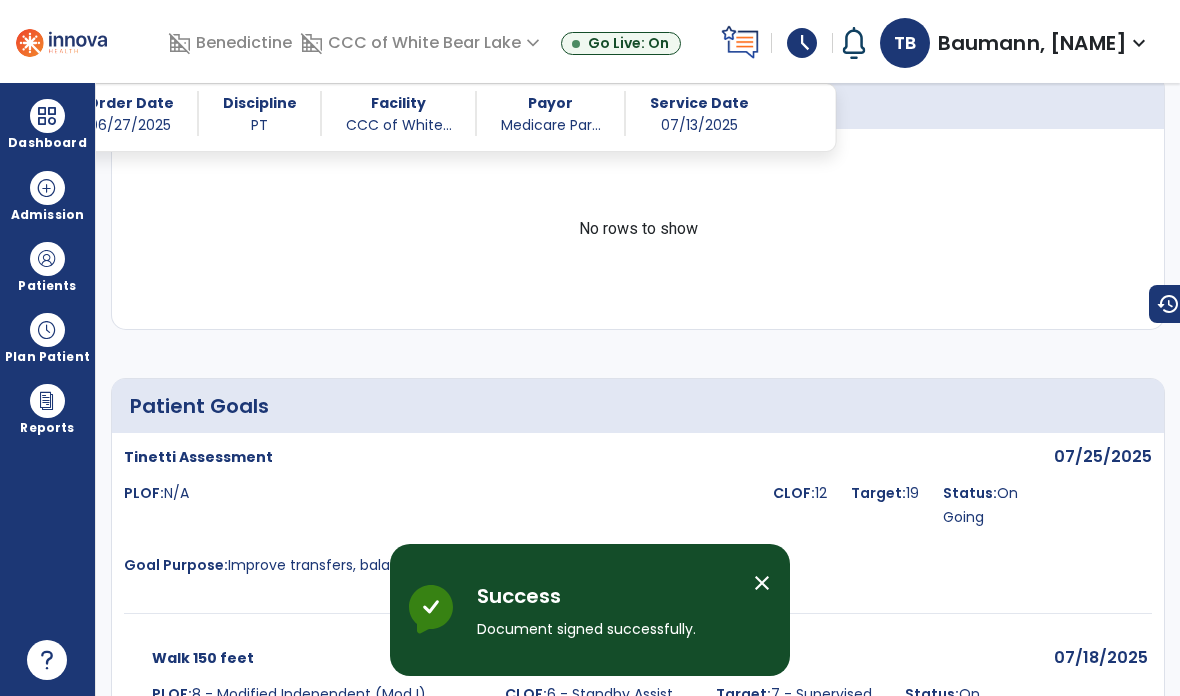 click at bounding box center (47, 116) 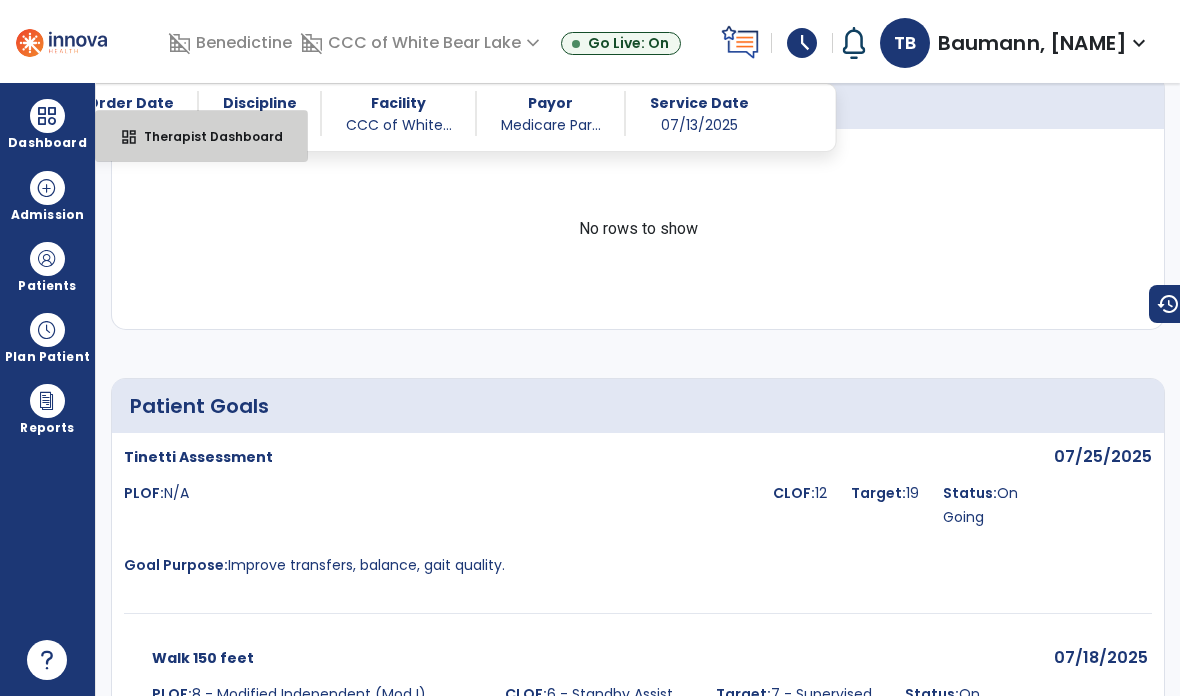 click on "dashboard  Therapist Dashboard" at bounding box center [201, 136] 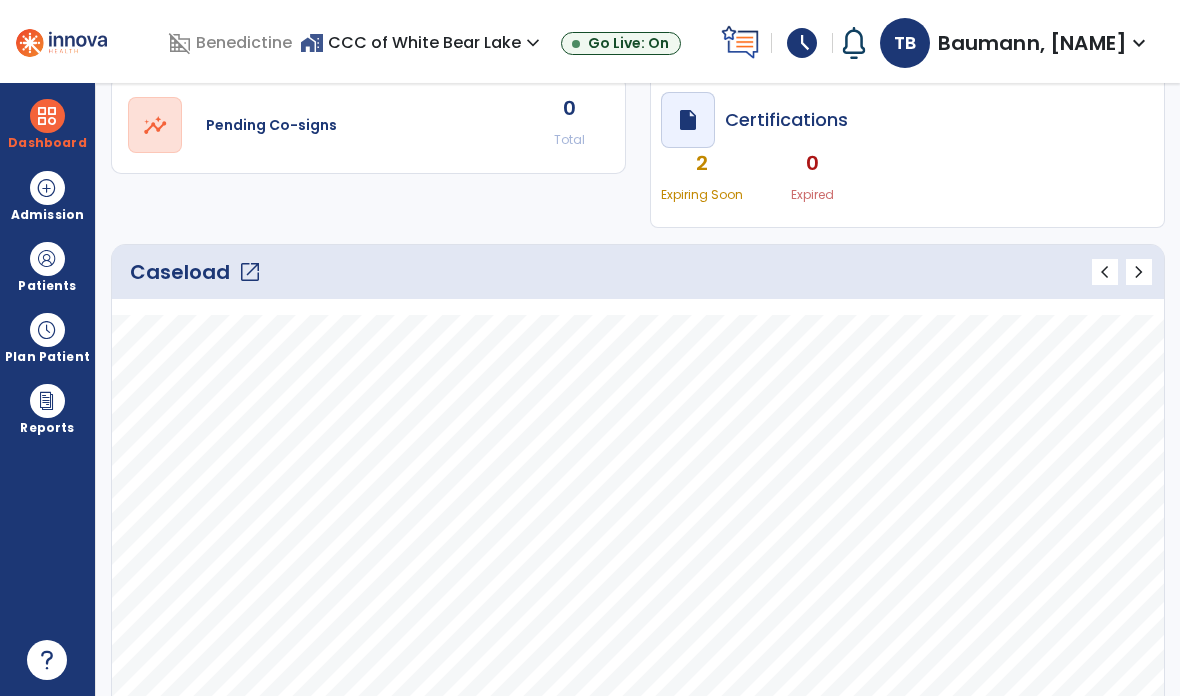 scroll, scrollTop: 175, scrollLeft: 0, axis: vertical 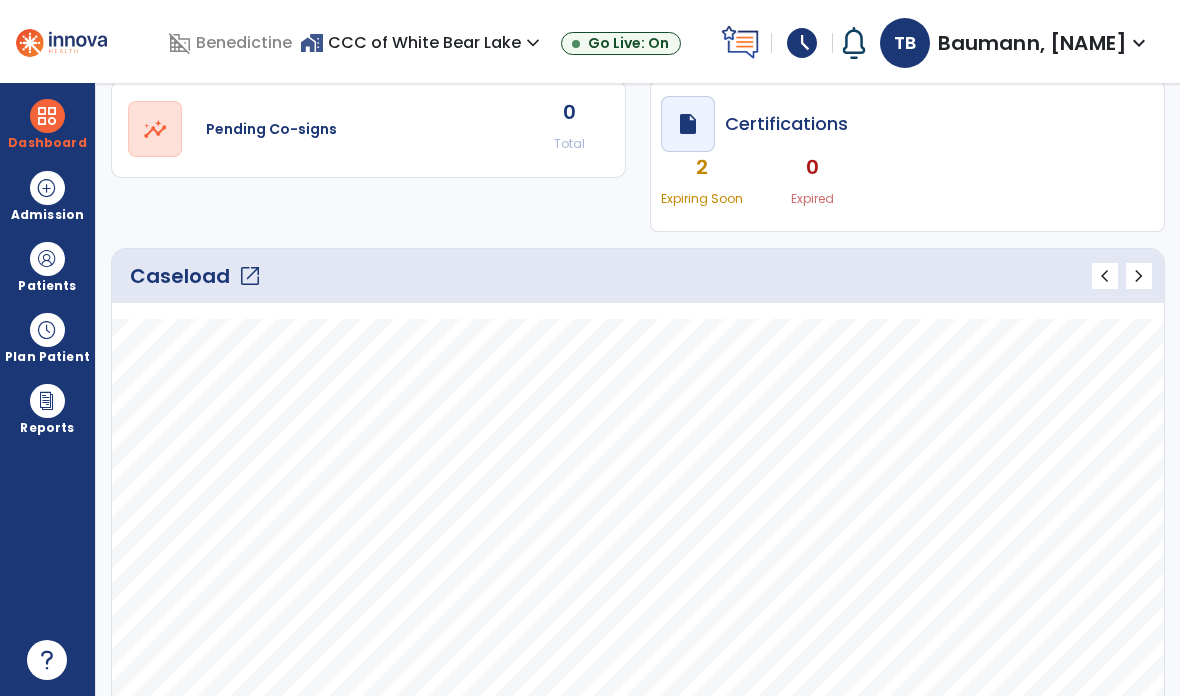 click on "open_in_new" 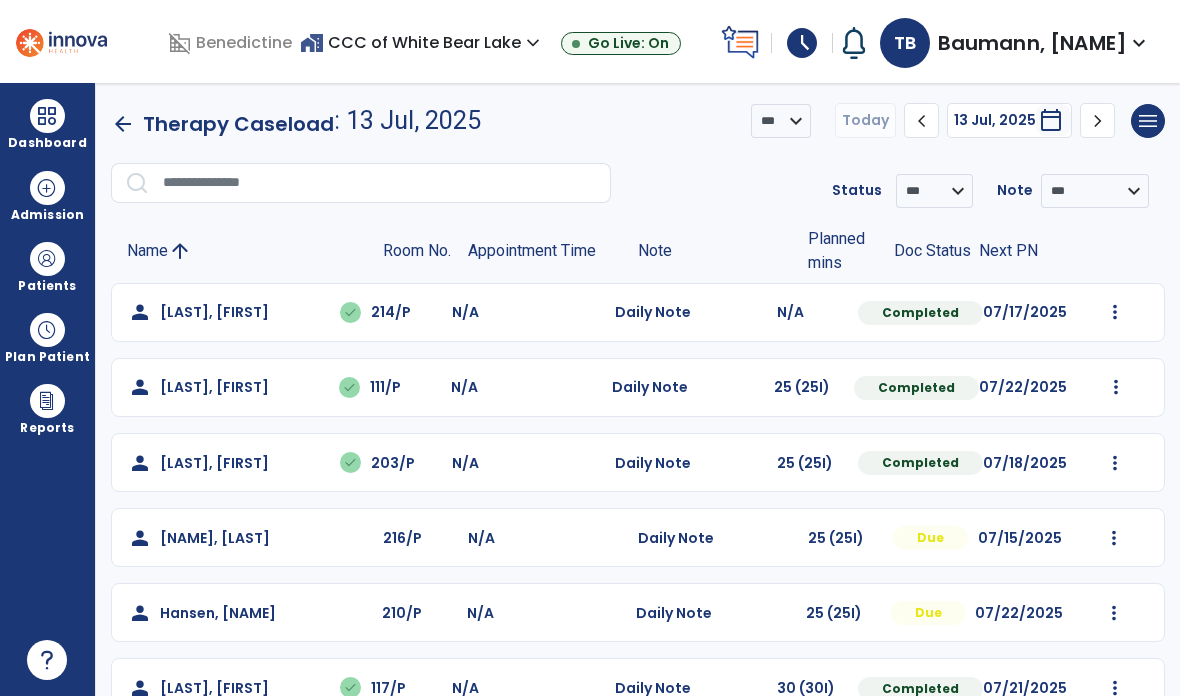 scroll, scrollTop: 0, scrollLeft: 0, axis: both 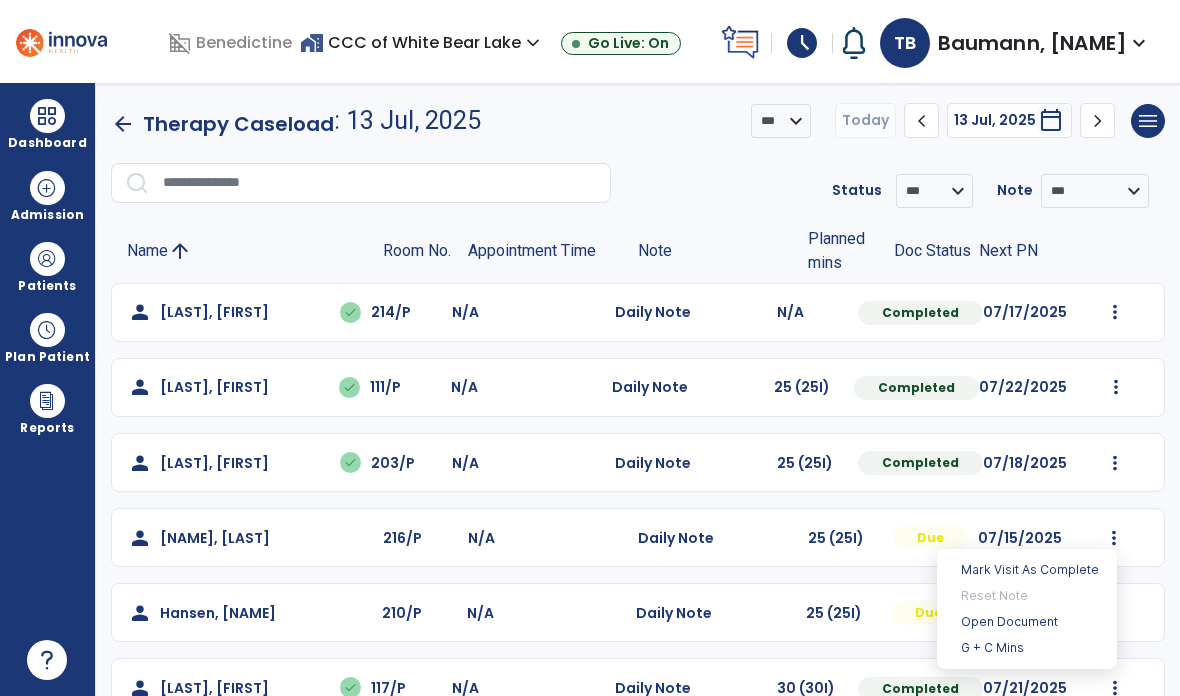 click on "Open Document" at bounding box center (1027, 622) 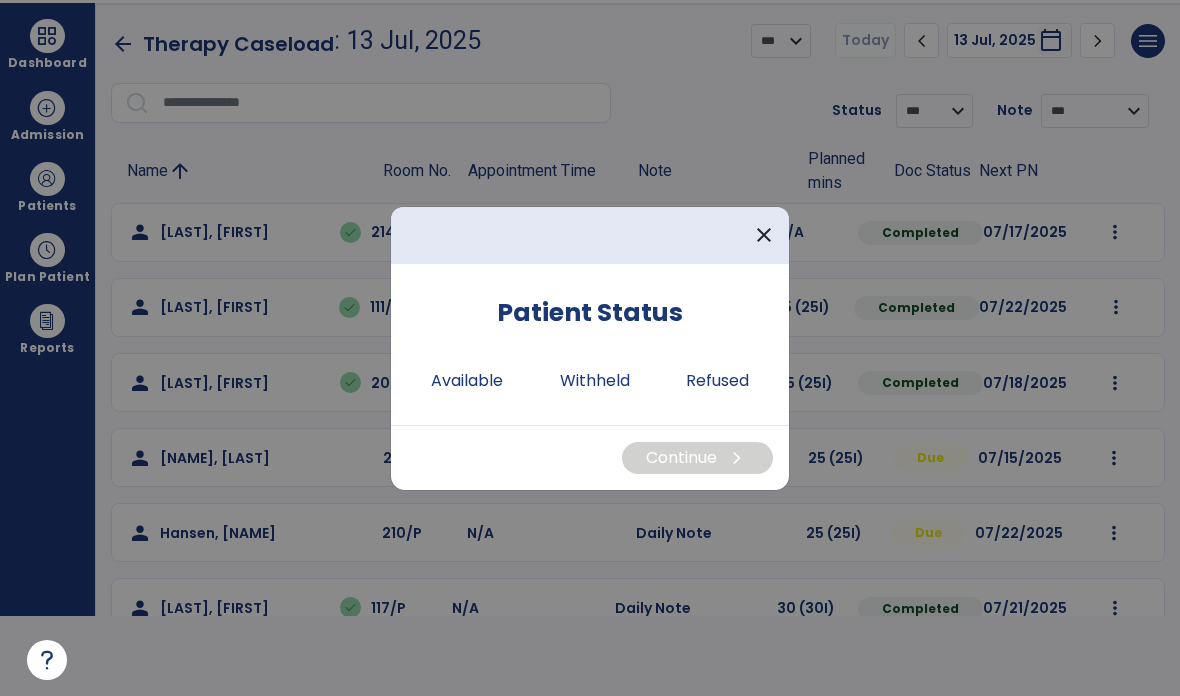 scroll, scrollTop: 0, scrollLeft: 0, axis: both 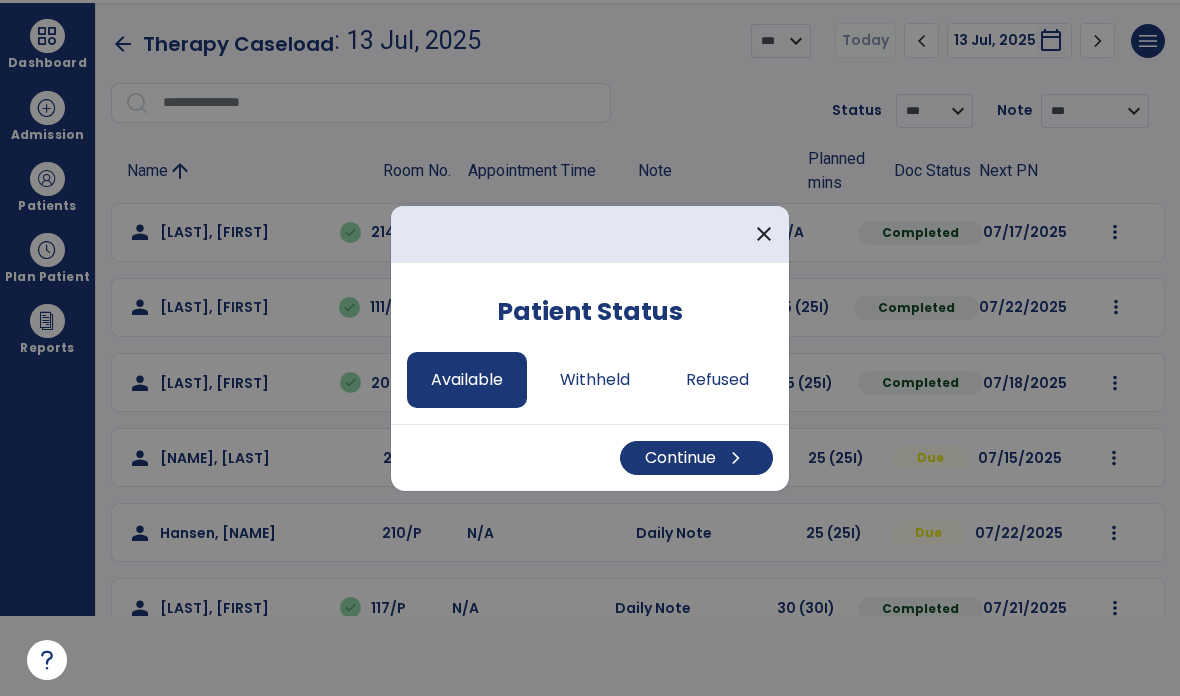 click on "Continue   chevron_right" at bounding box center [696, 458] 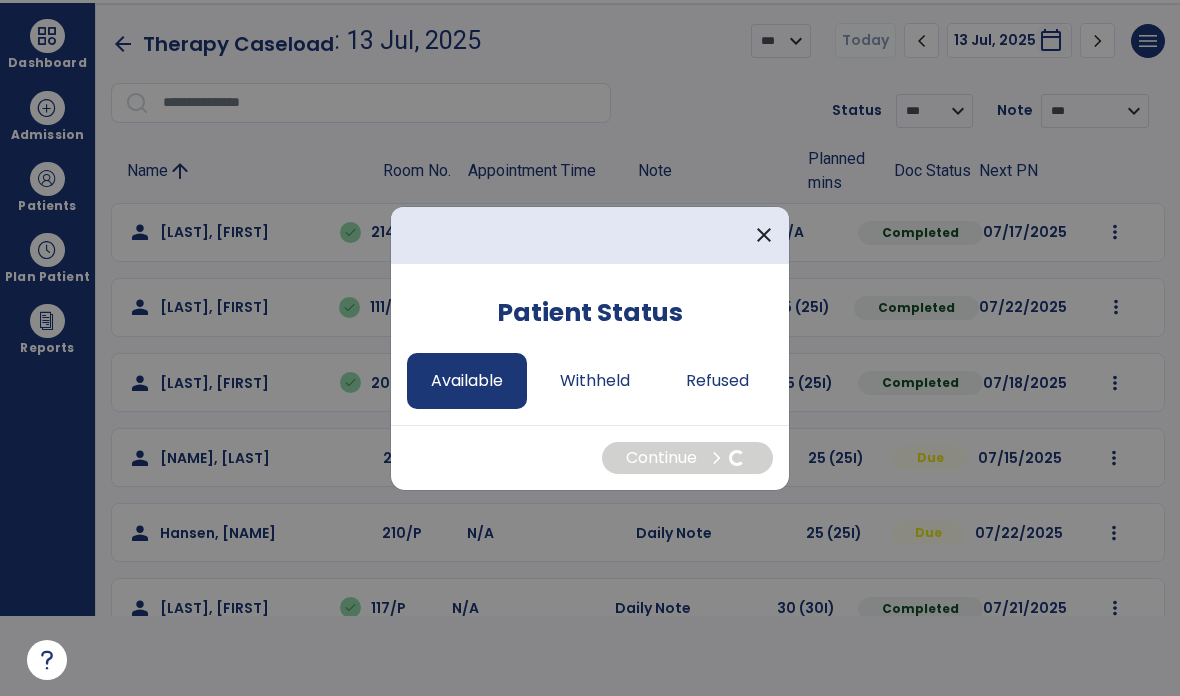 select on "*" 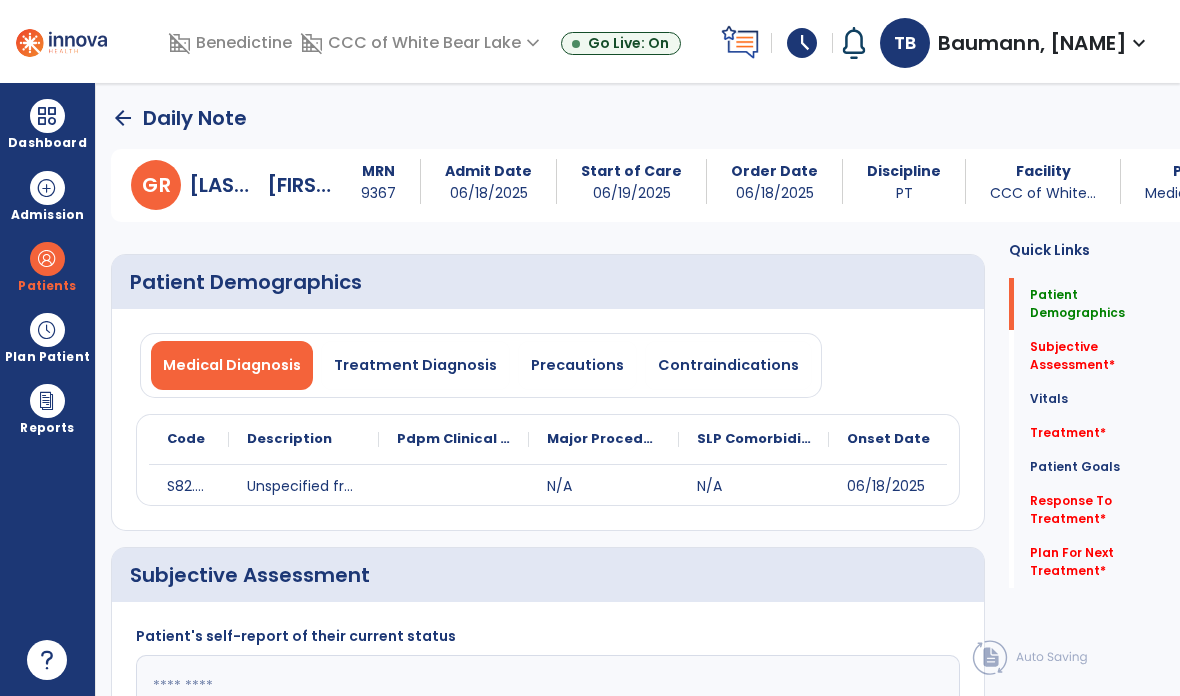 scroll, scrollTop: 80, scrollLeft: 0, axis: vertical 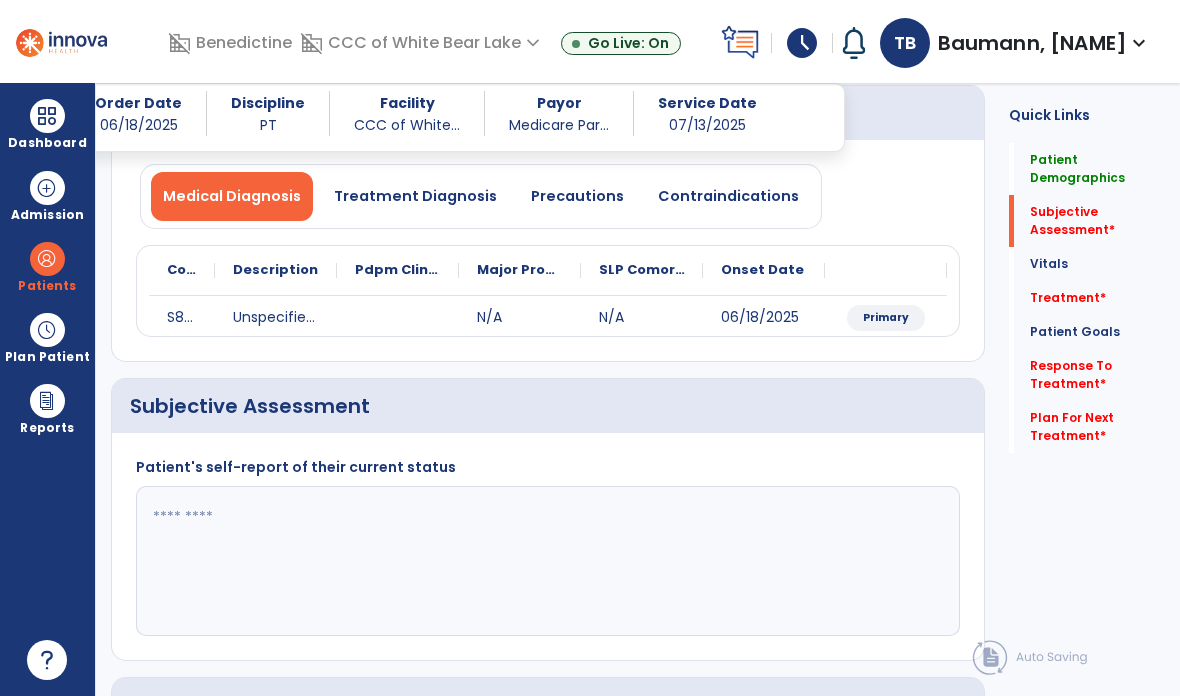 click 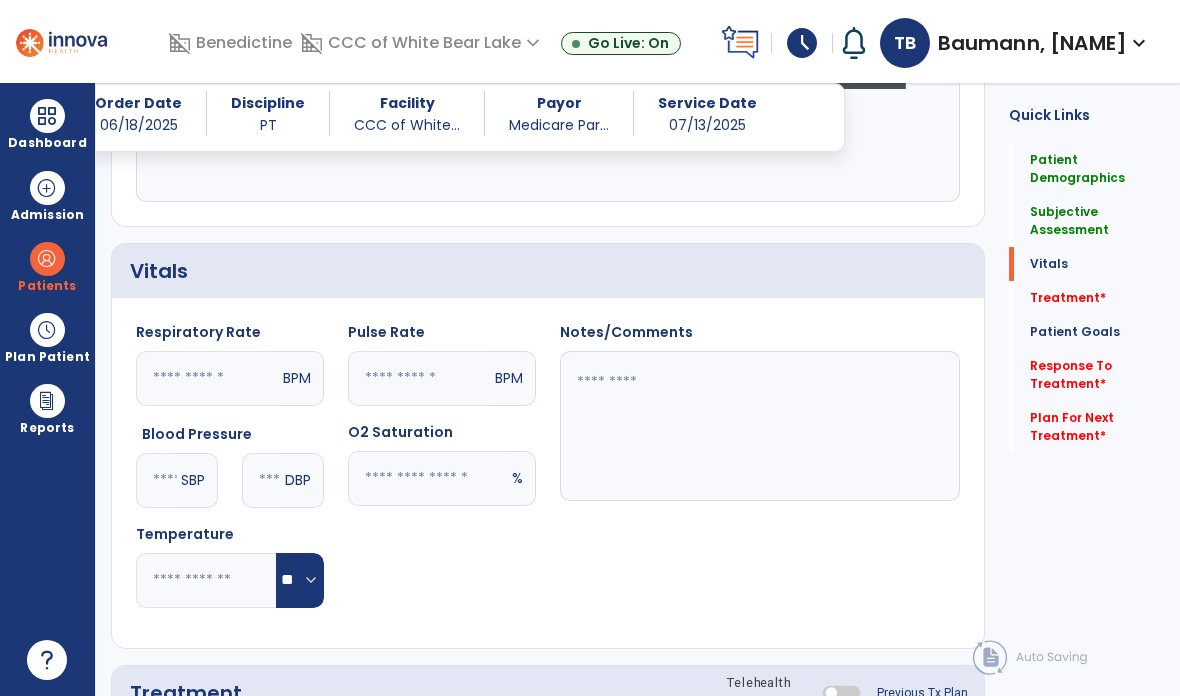 scroll, scrollTop: 585, scrollLeft: 0, axis: vertical 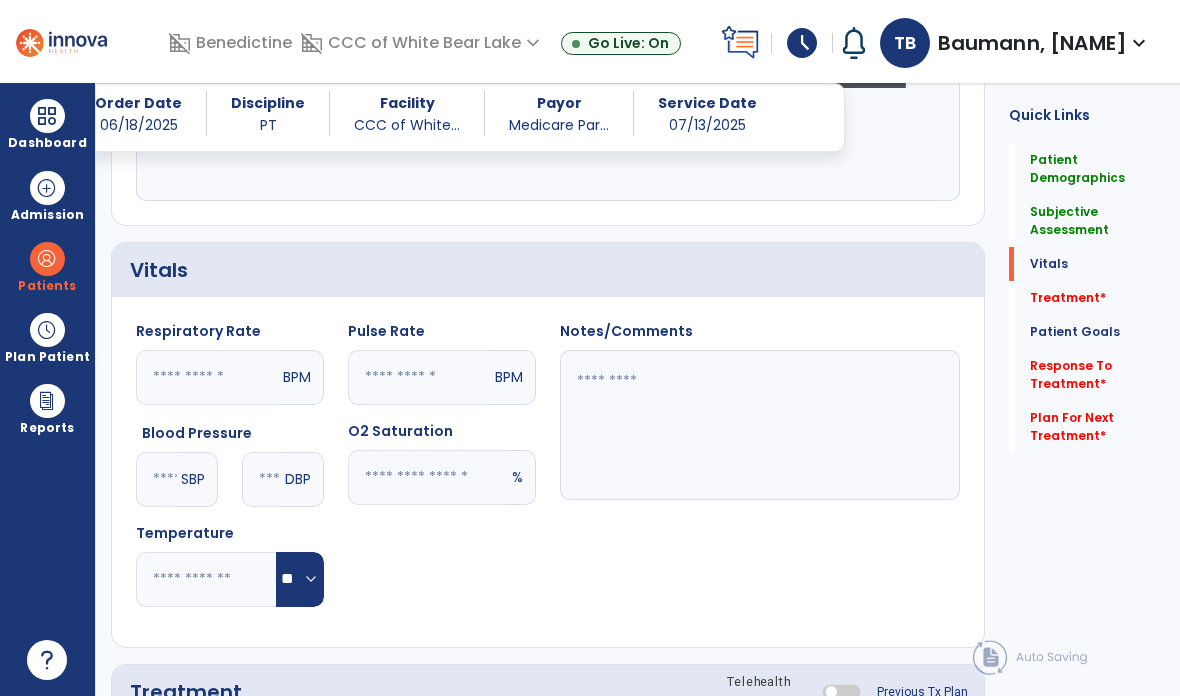type on "**********" 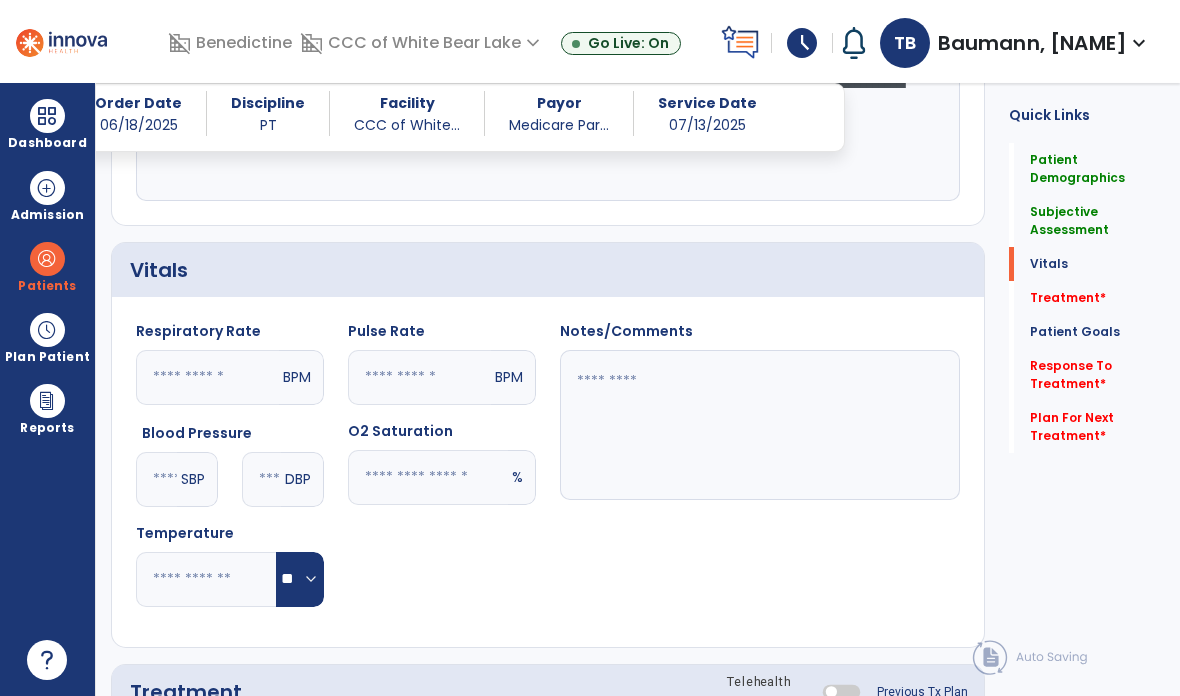 click 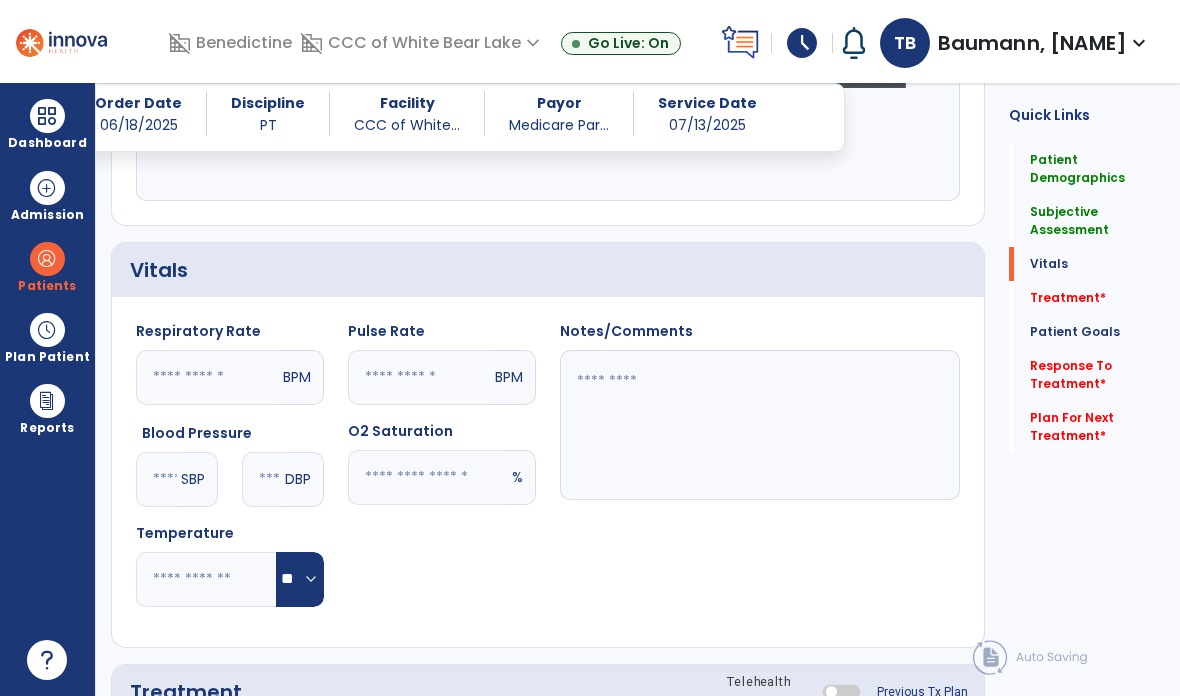 click 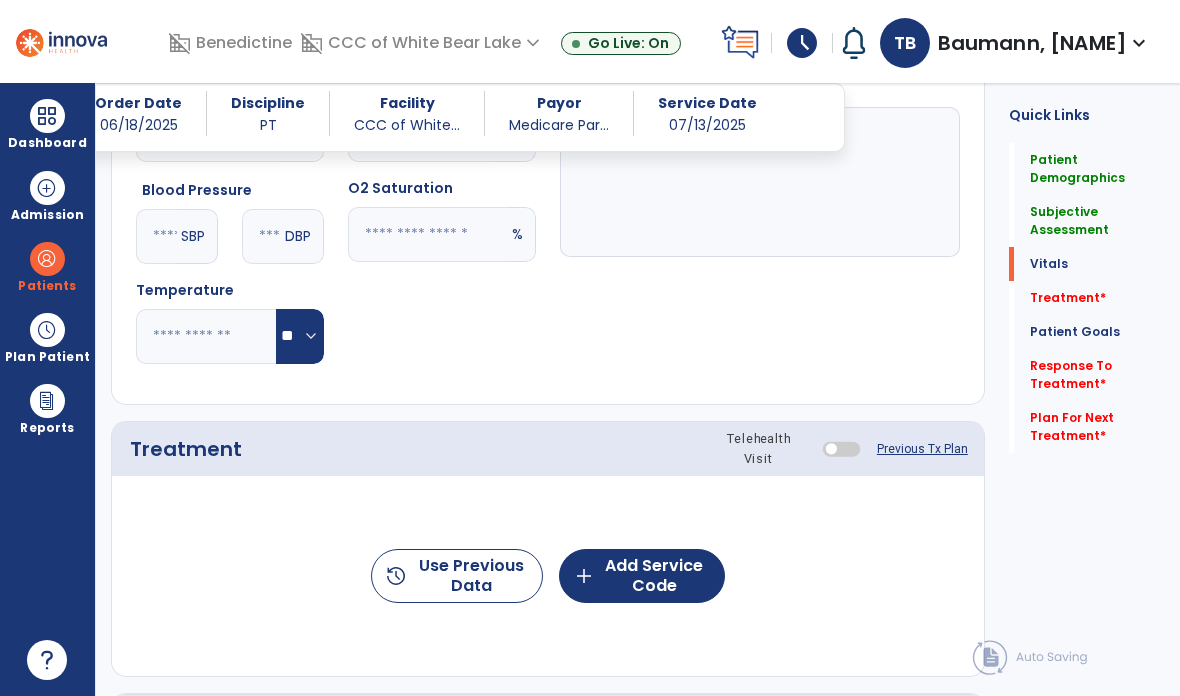 scroll, scrollTop: 827, scrollLeft: 0, axis: vertical 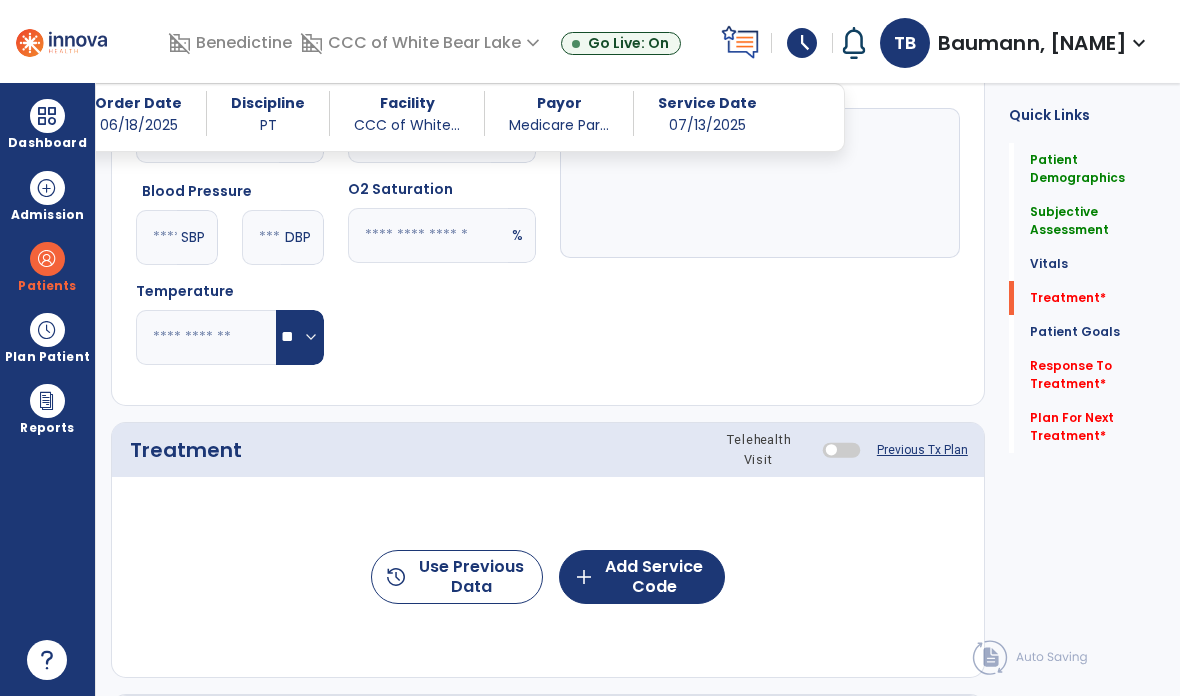 type on "**" 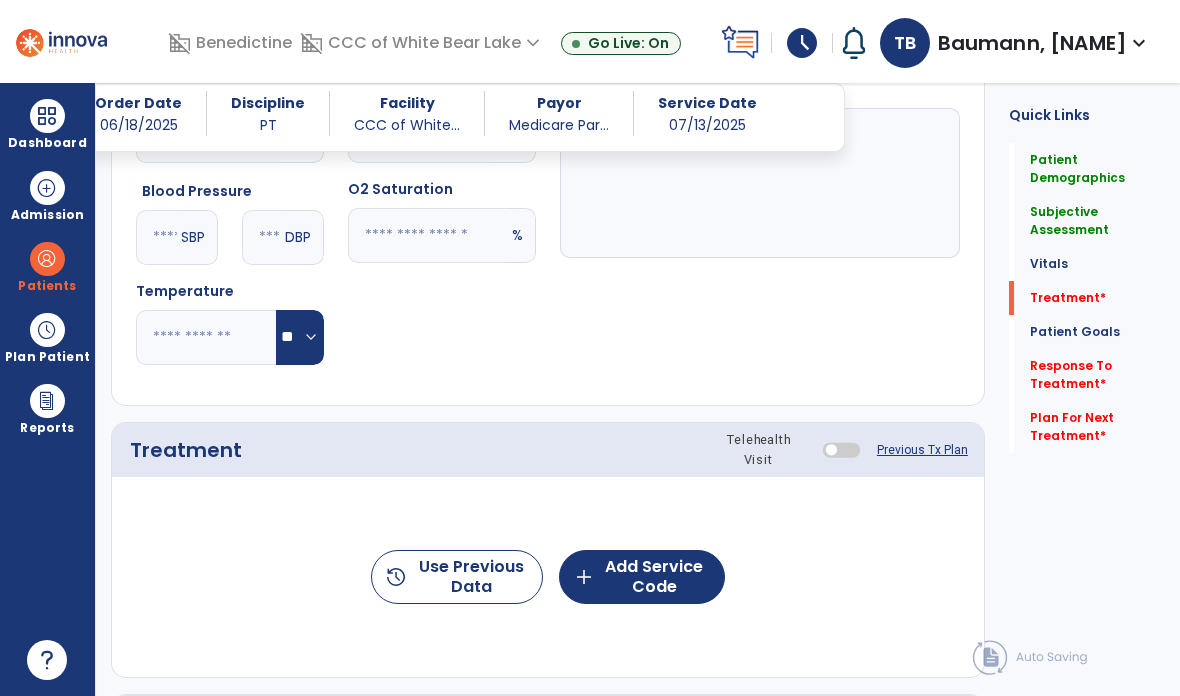 click on "add  Add Service Code" 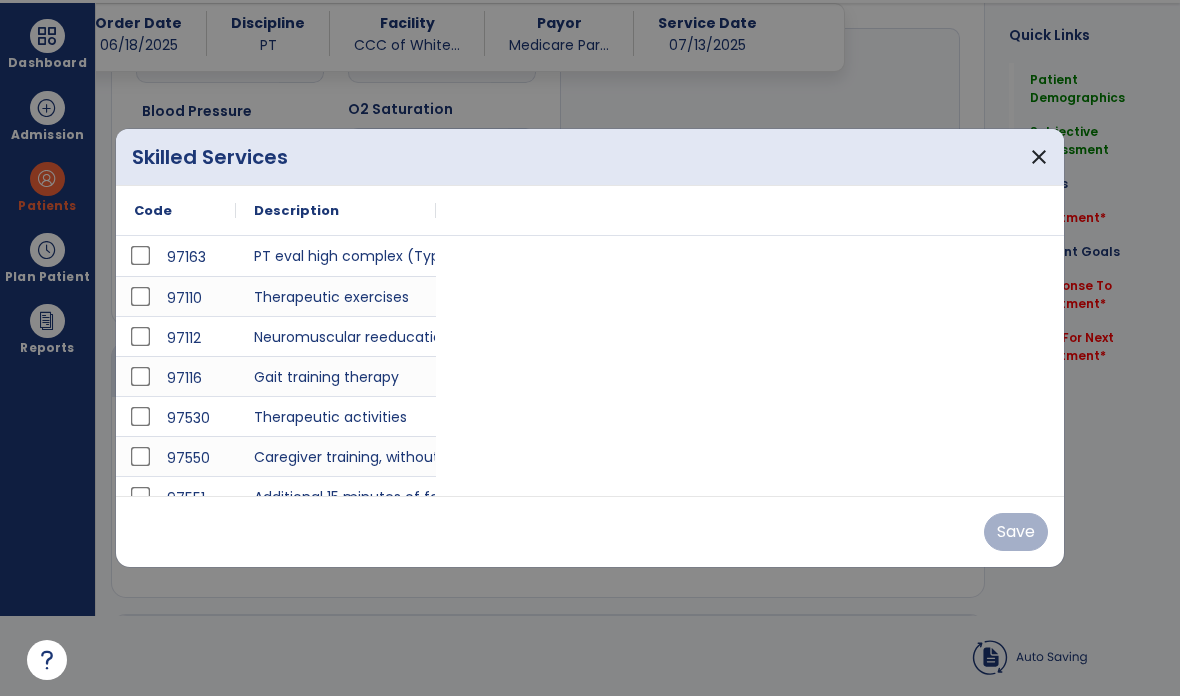 scroll, scrollTop: 0, scrollLeft: 0, axis: both 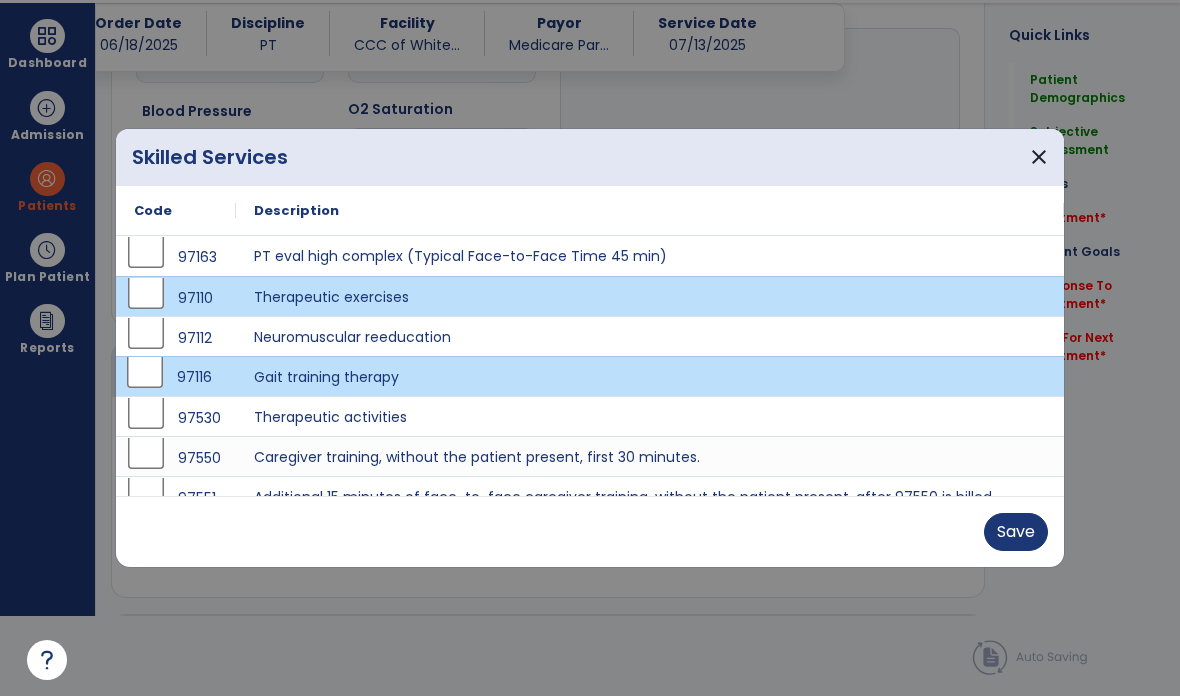 click on "Save" at bounding box center (1016, 532) 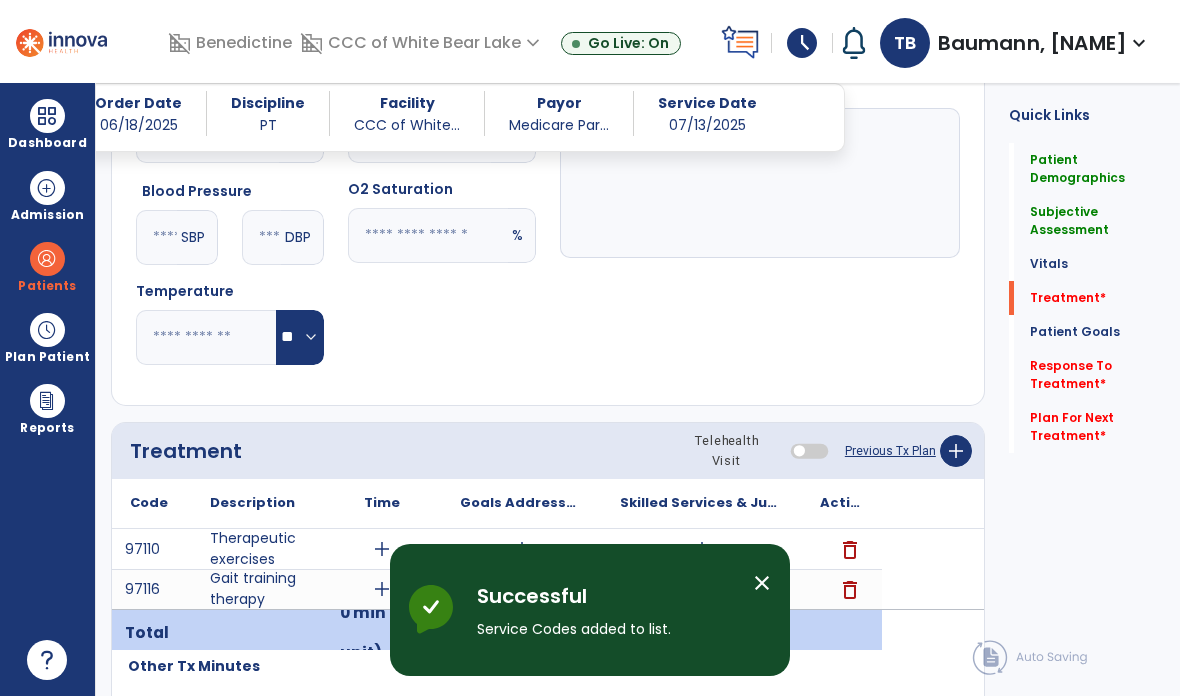 scroll, scrollTop: 80, scrollLeft: 0, axis: vertical 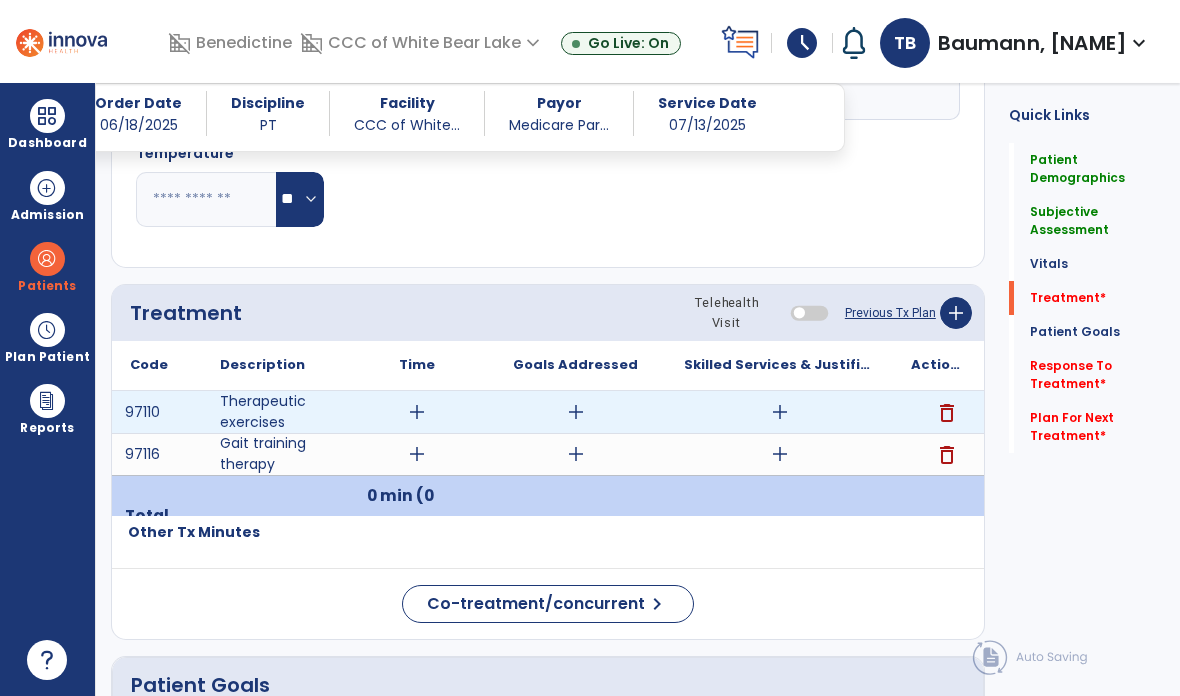 click on "add" at bounding box center [780, 412] 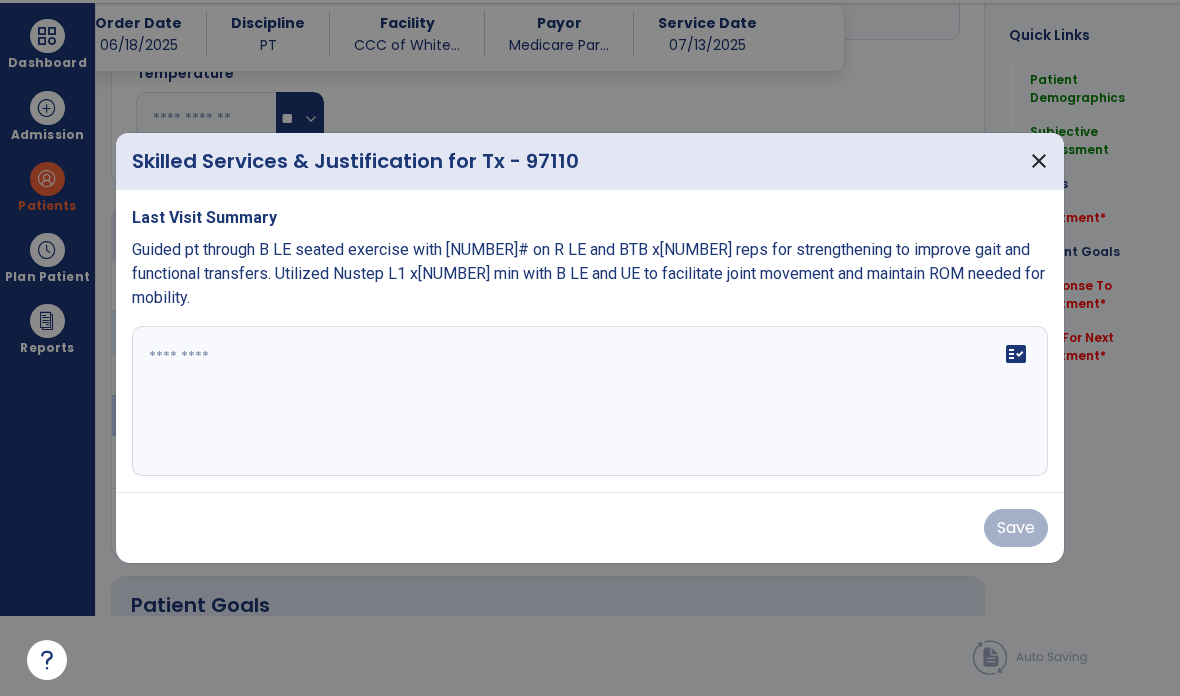 scroll, scrollTop: 0, scrollLeft: 0, axis: both 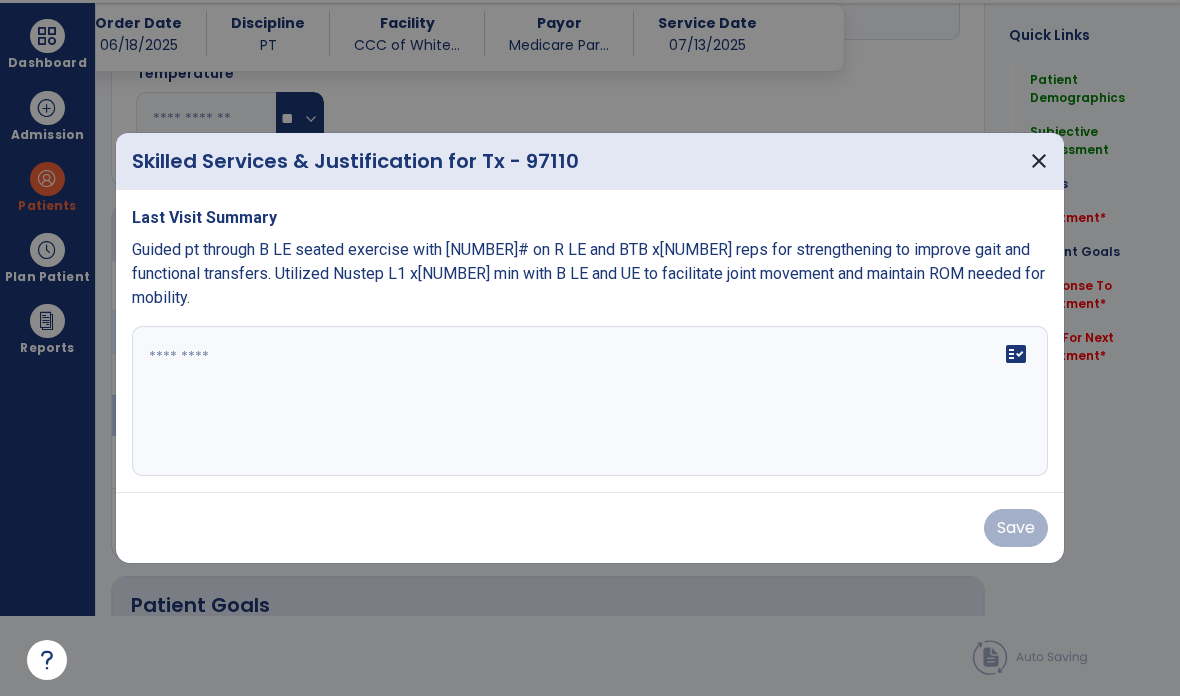 click on "fact_check" at bounding box center [590, 401] 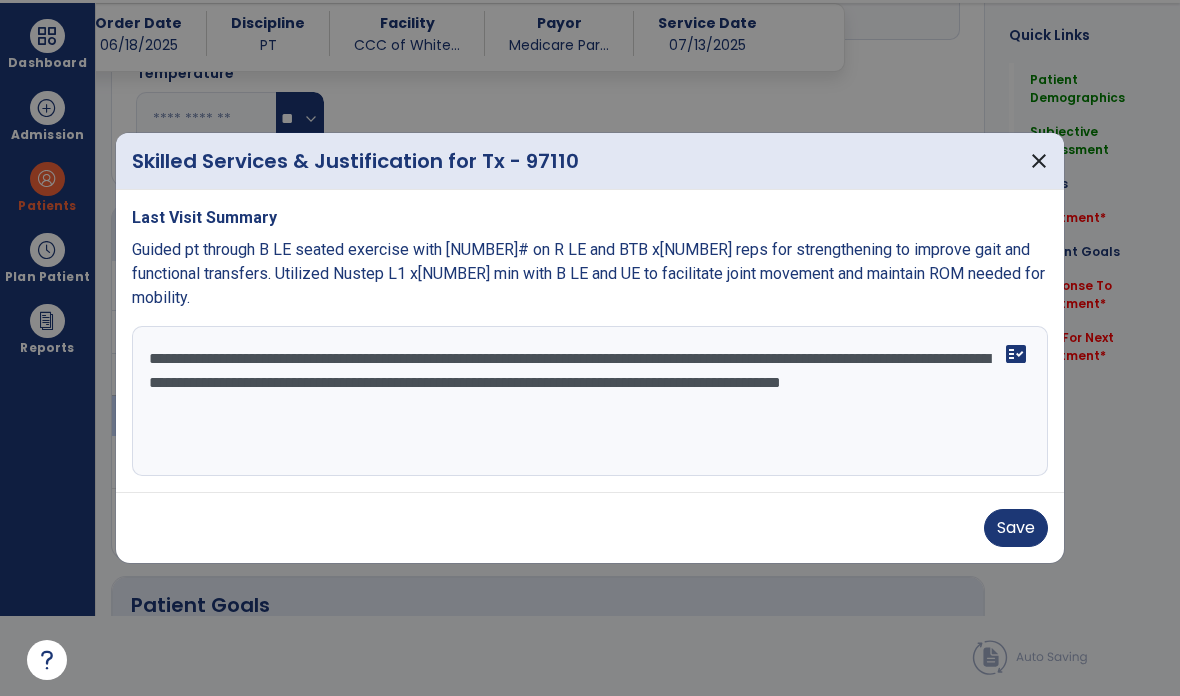 type on "**********" 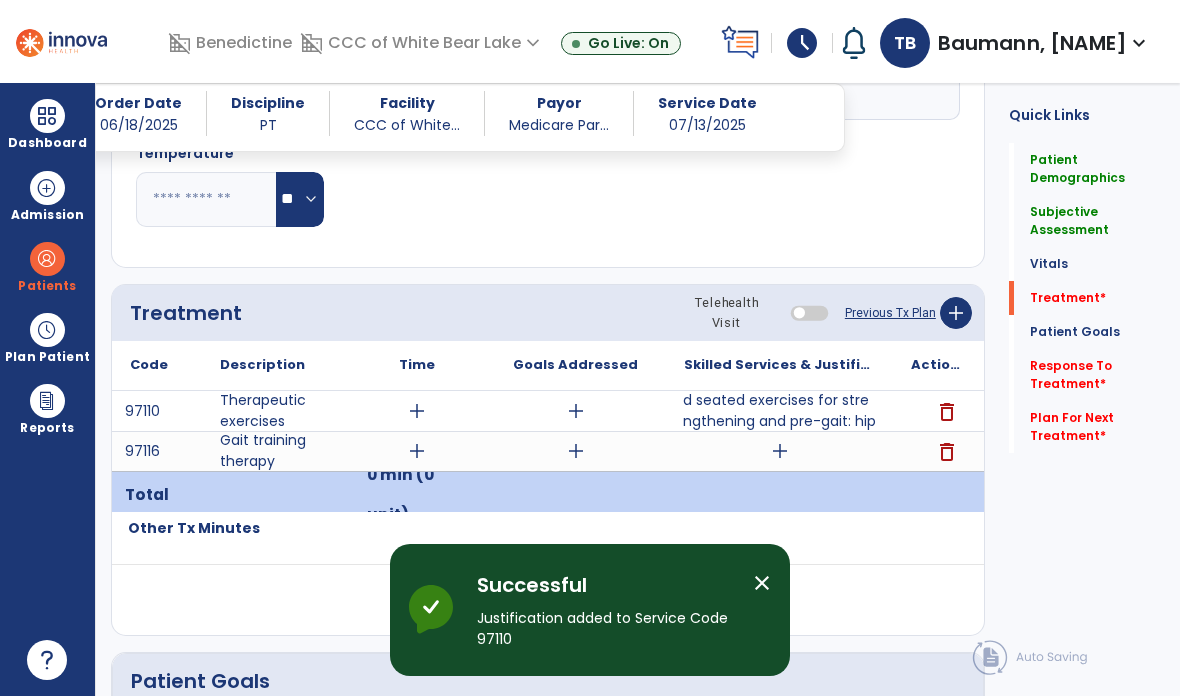 scroll, scrollTop: 80, scrollLeft: 0, axis: vertical 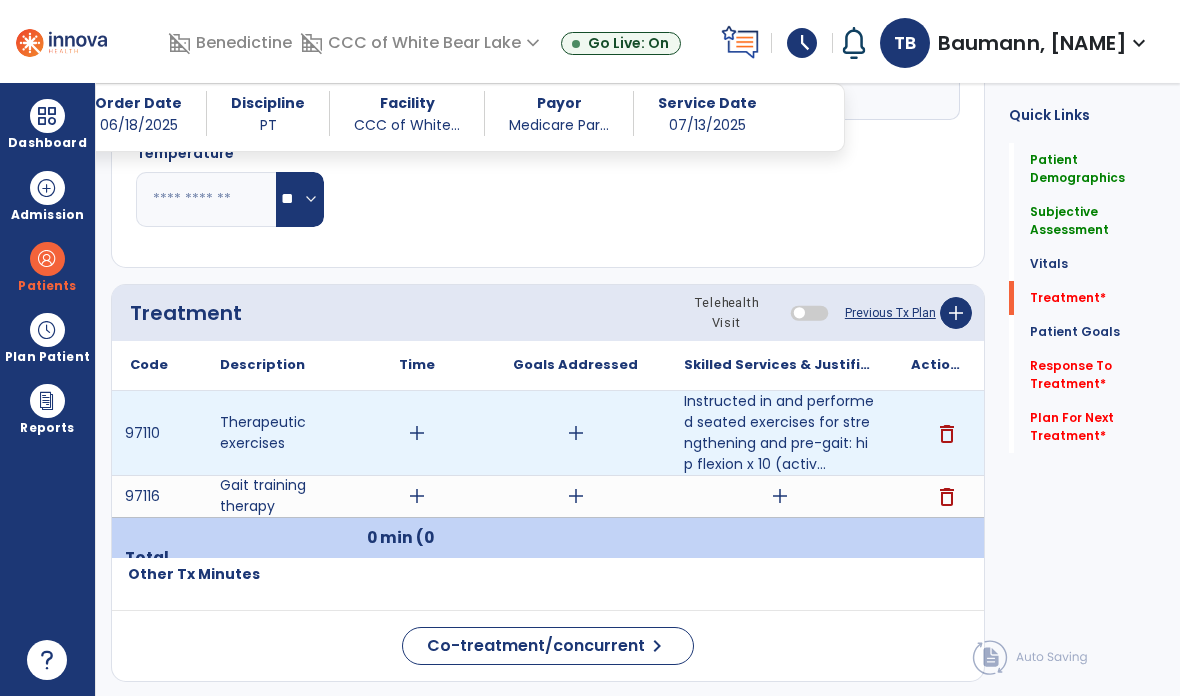 click on "add" at bounding box center [417, 433] 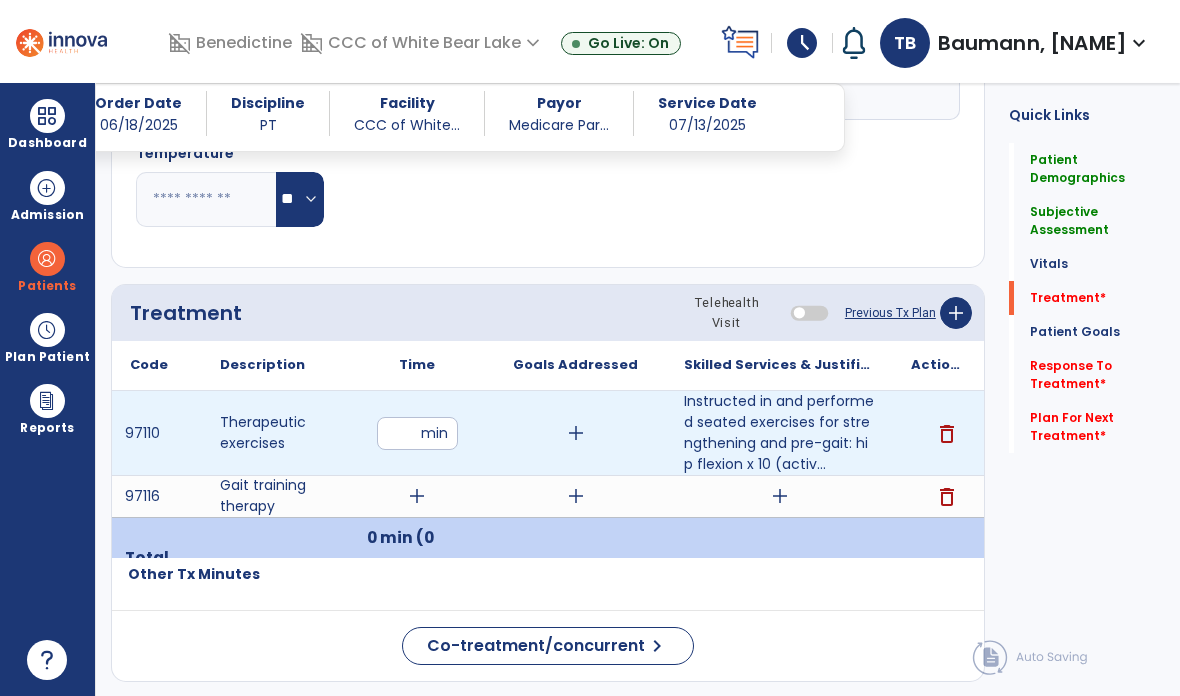 type on "**" 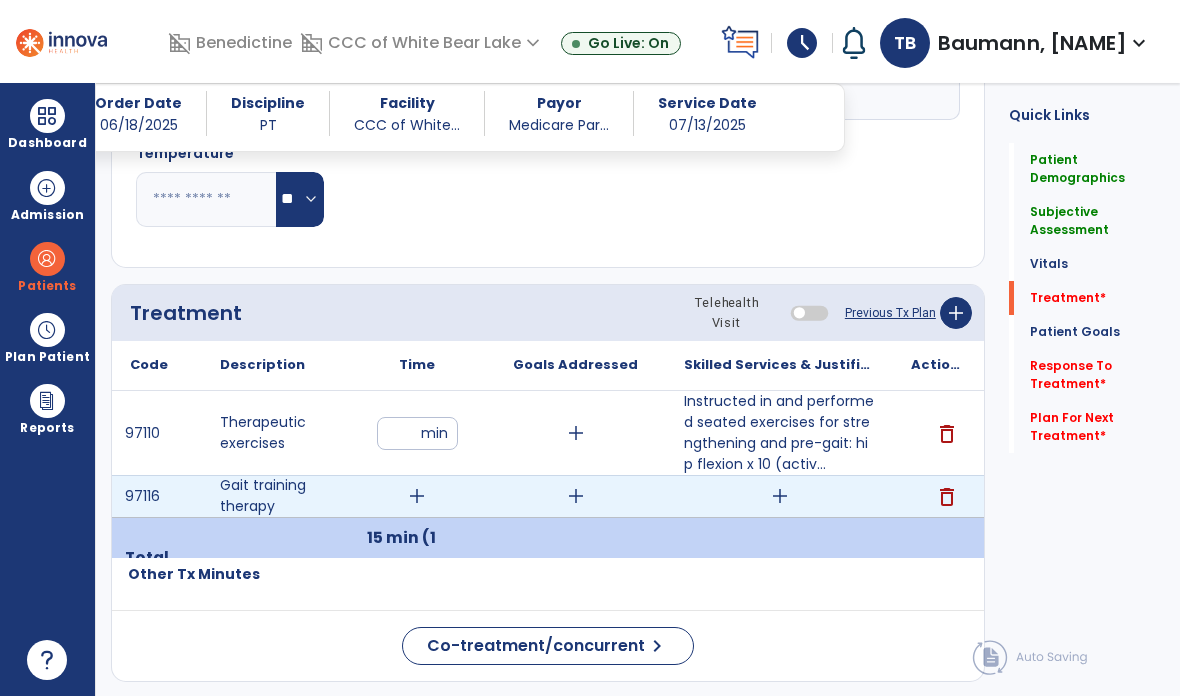 click on "add" at bounding box center [417, 496] 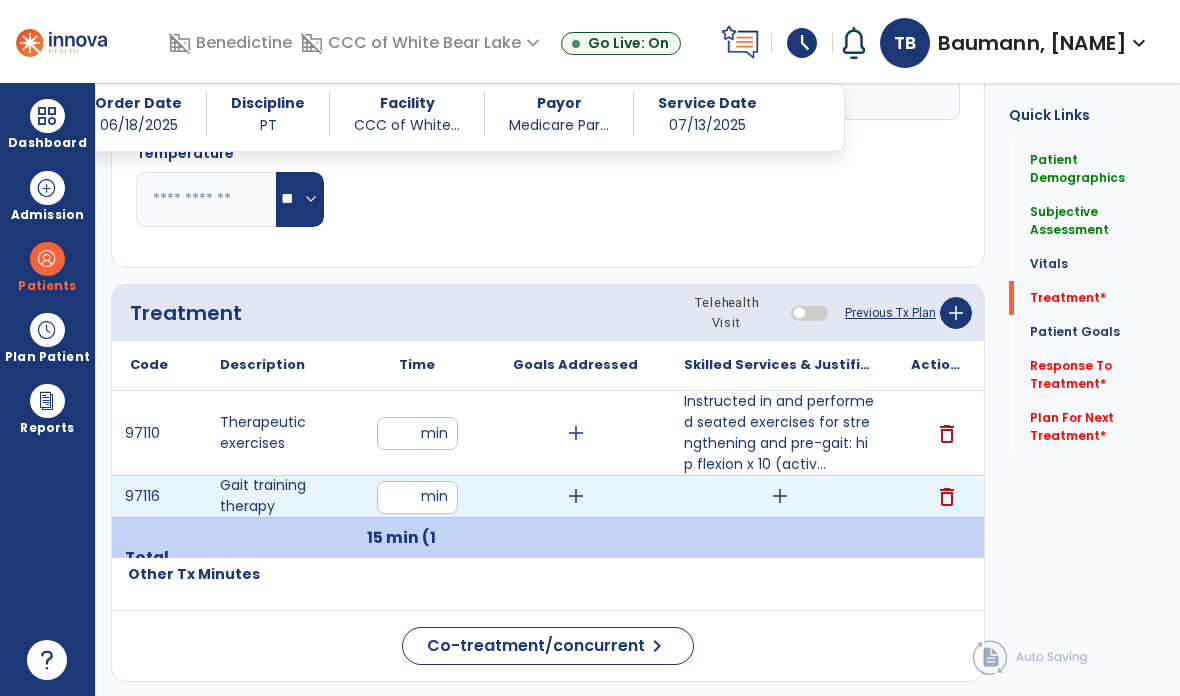 type on "**" 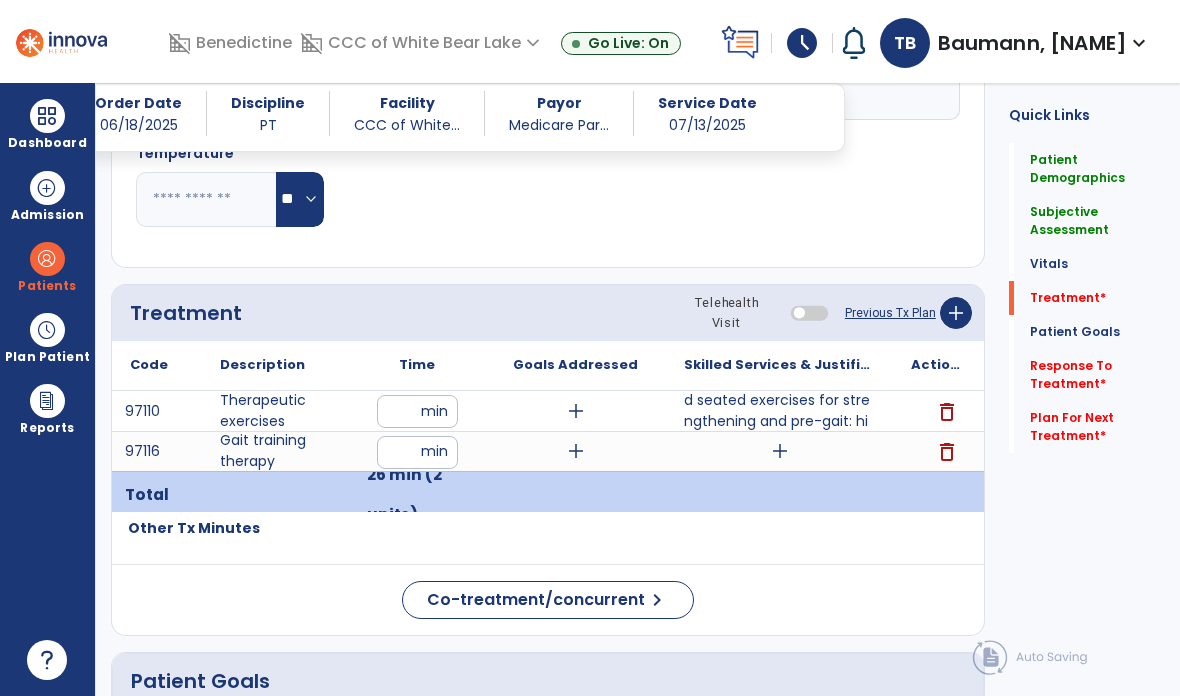 click on "add" at bounding box center [779, 451] 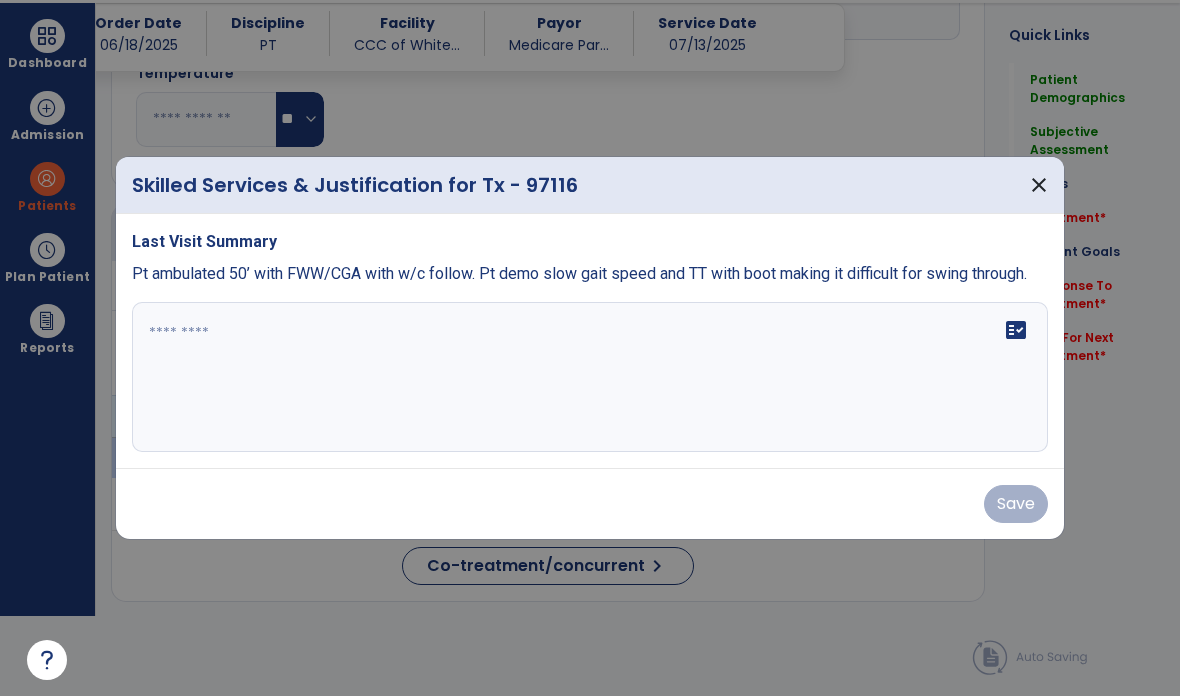 scroll, scrollTop: 0, scrollLeft: 0, axis: both 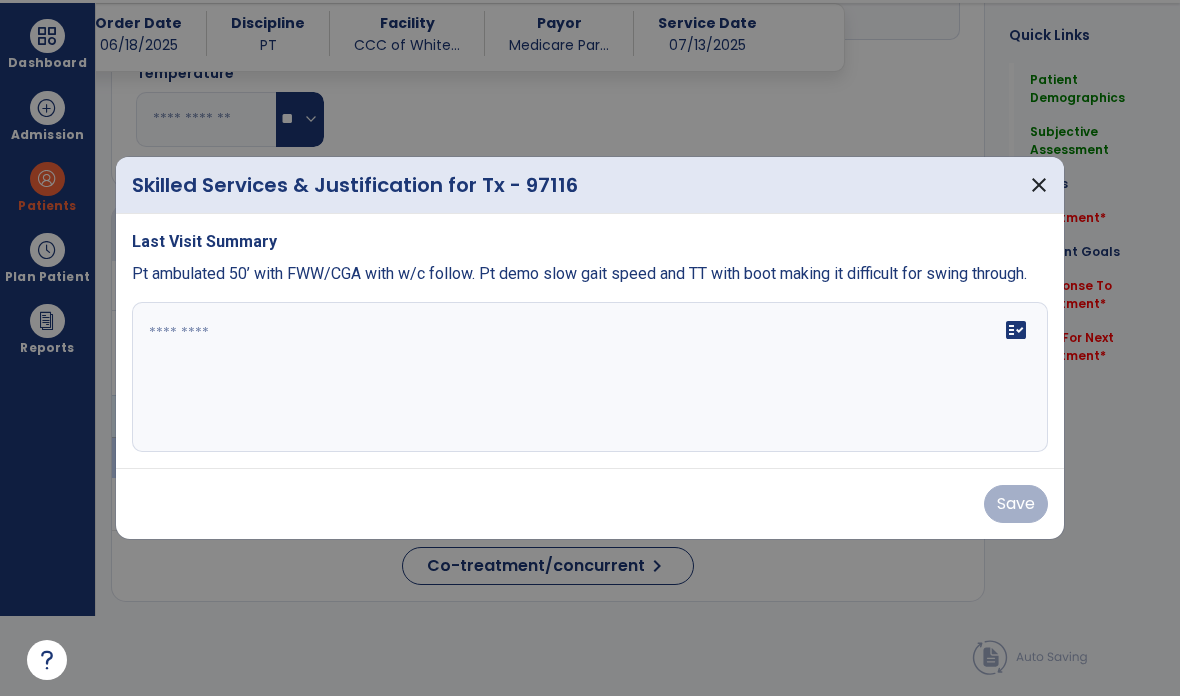 click on "fact_check" at bounding box center (590, 377) 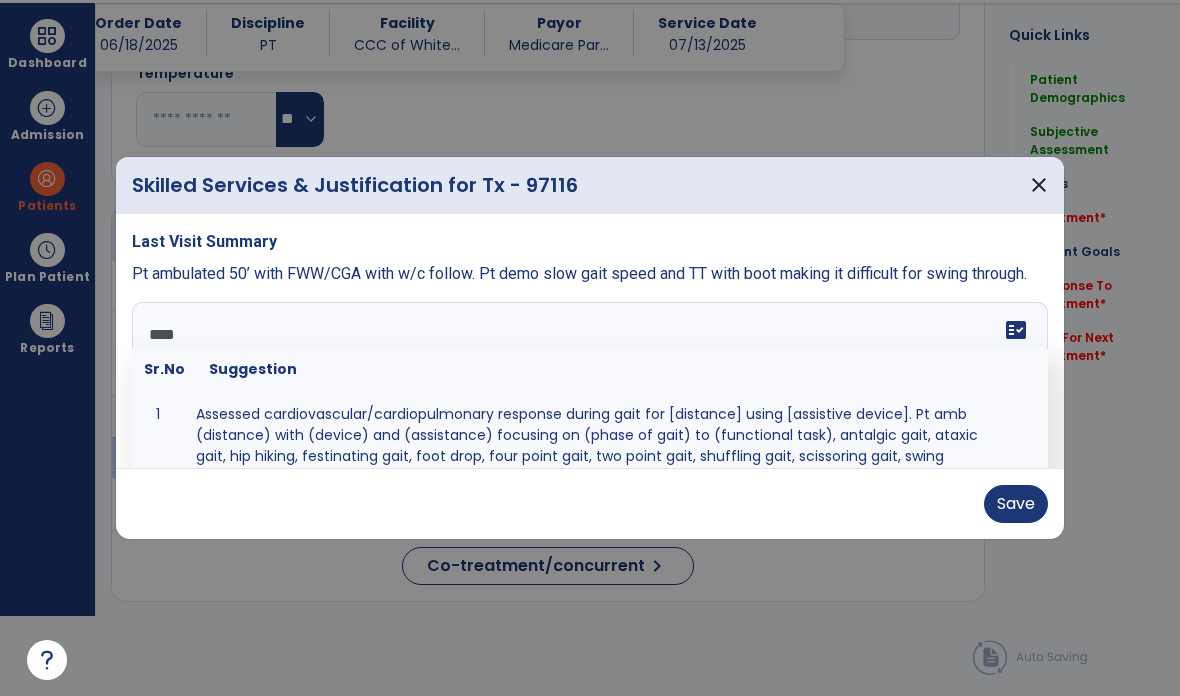 scroll, scrollTop: 0, scrollLeft: 0, axis: both 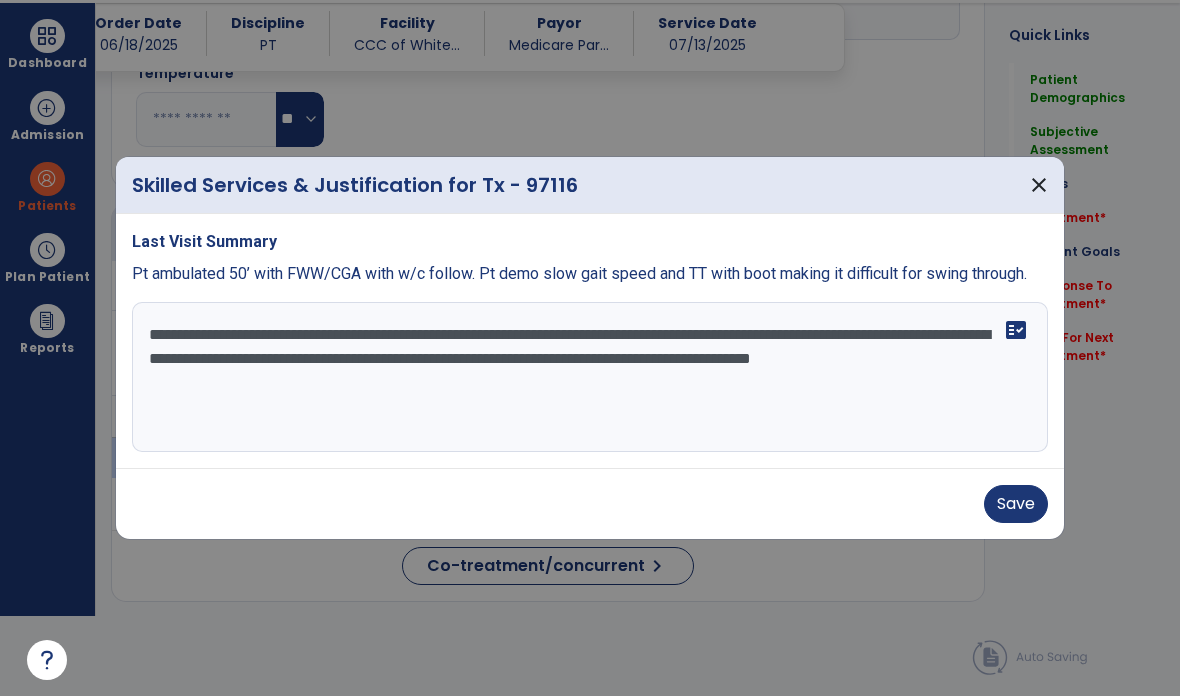 type on "**********" 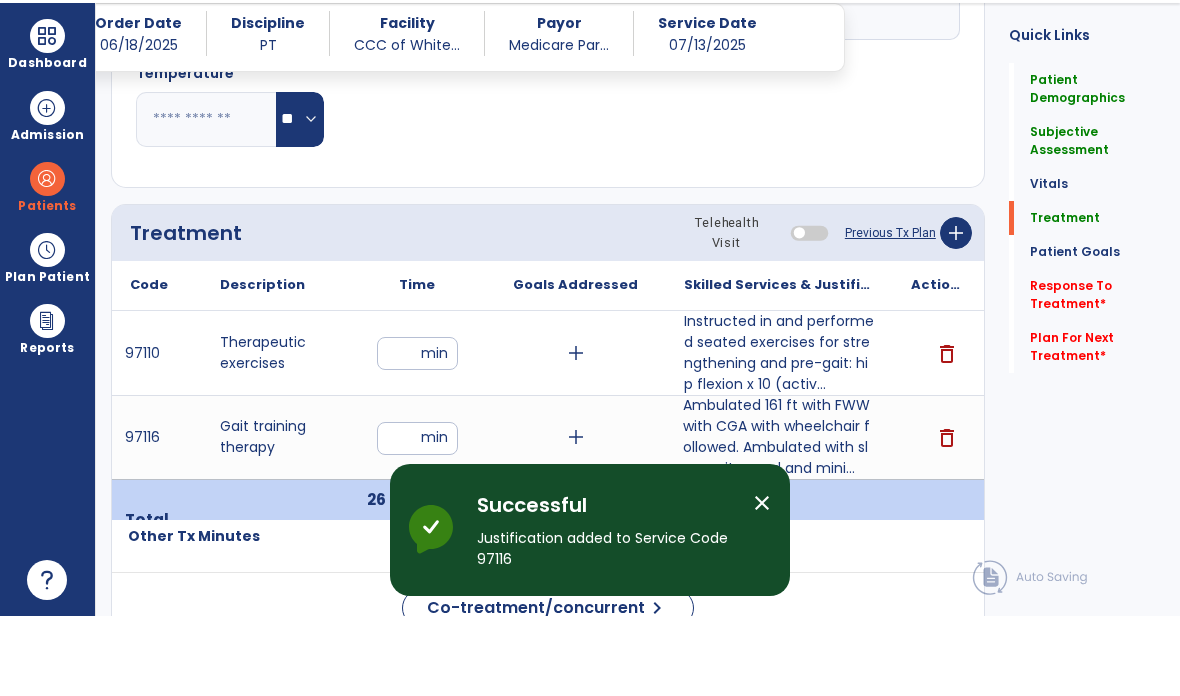 scroll, scrollTop: 80, scrollLeft: 0, axis: vertical 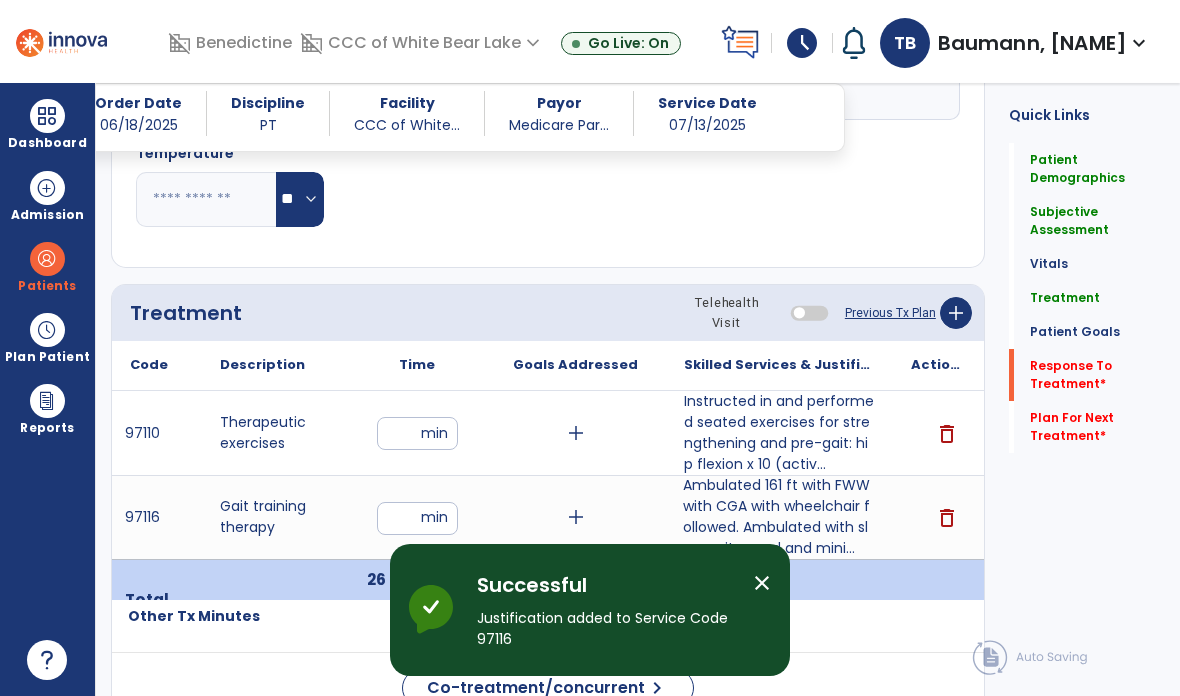 click on "Response To Treatment   *" 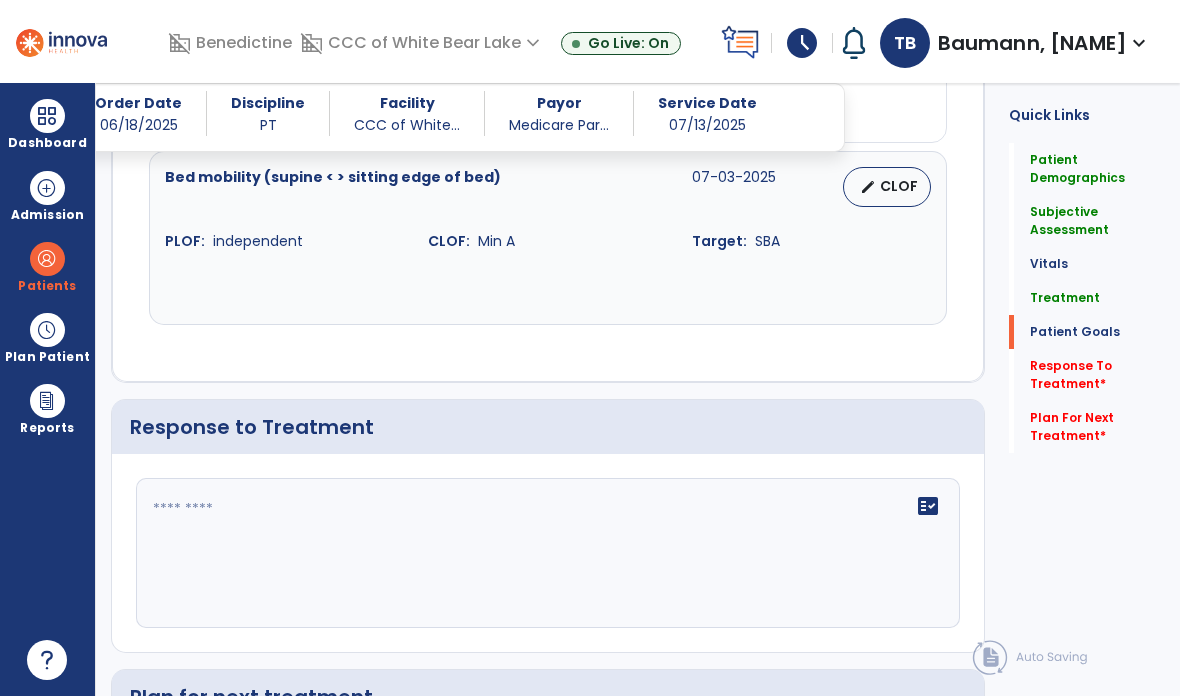 scroll, scrollTop: 2587, scrollLeft: 0, axis: vertical 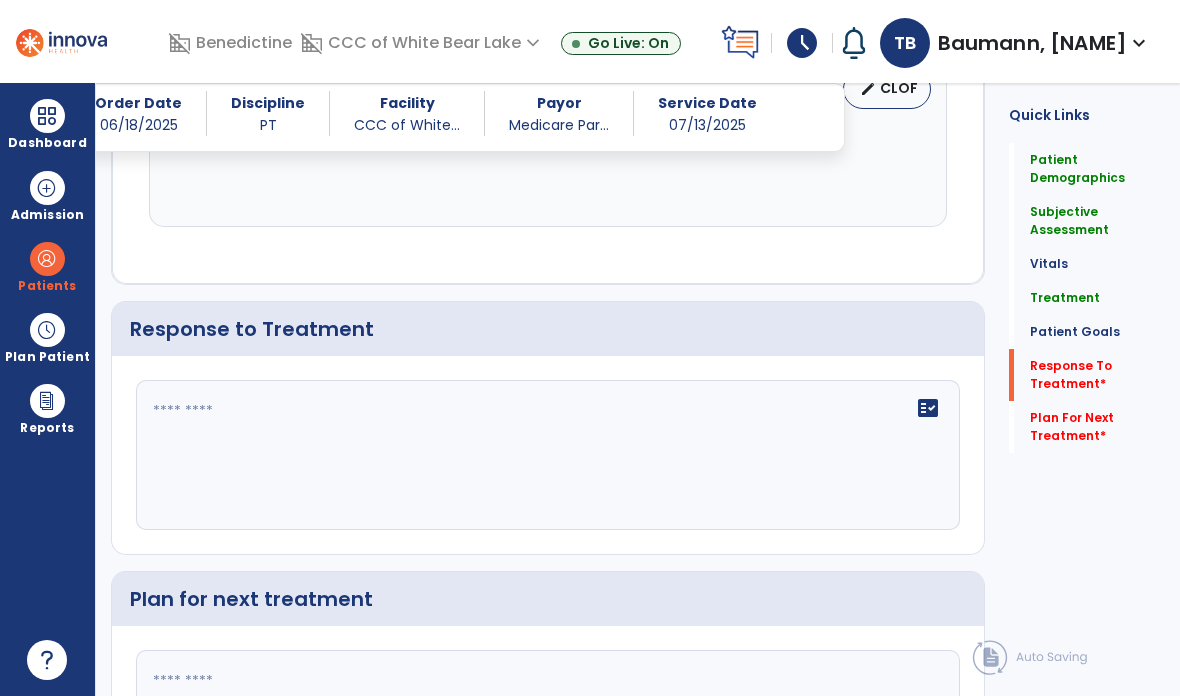 click on "fact_check" 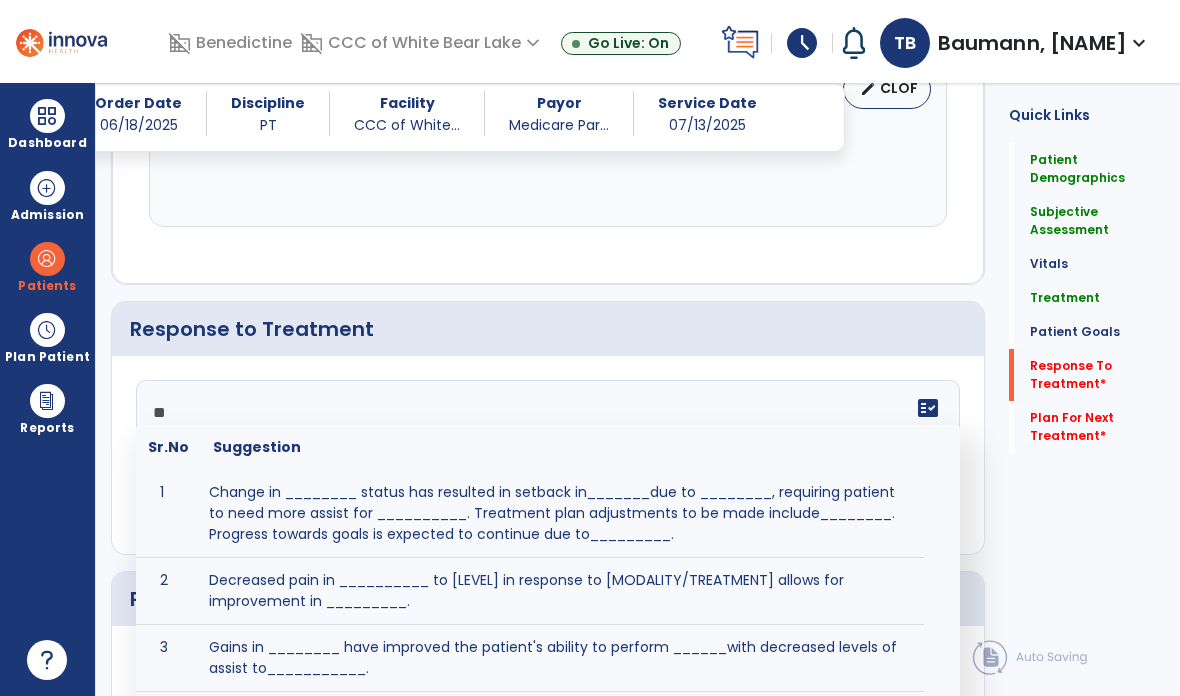 type on "*" 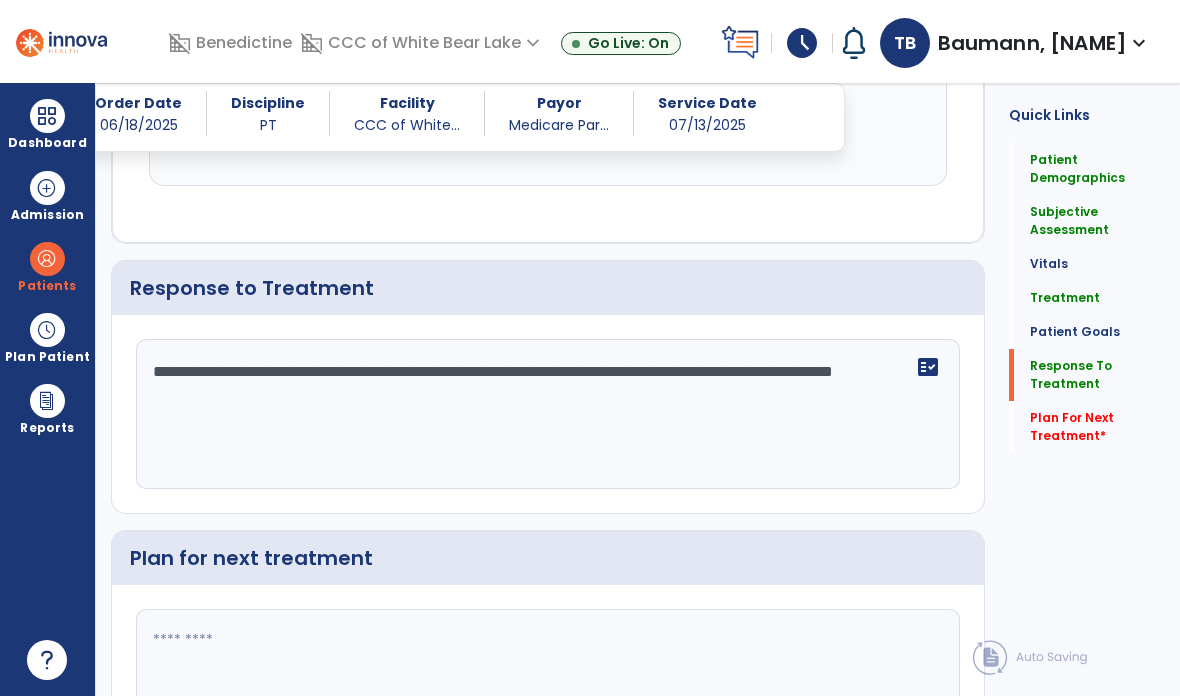 scroll, scrollTop: 2642, scrollLeft: 0, axis: vertical 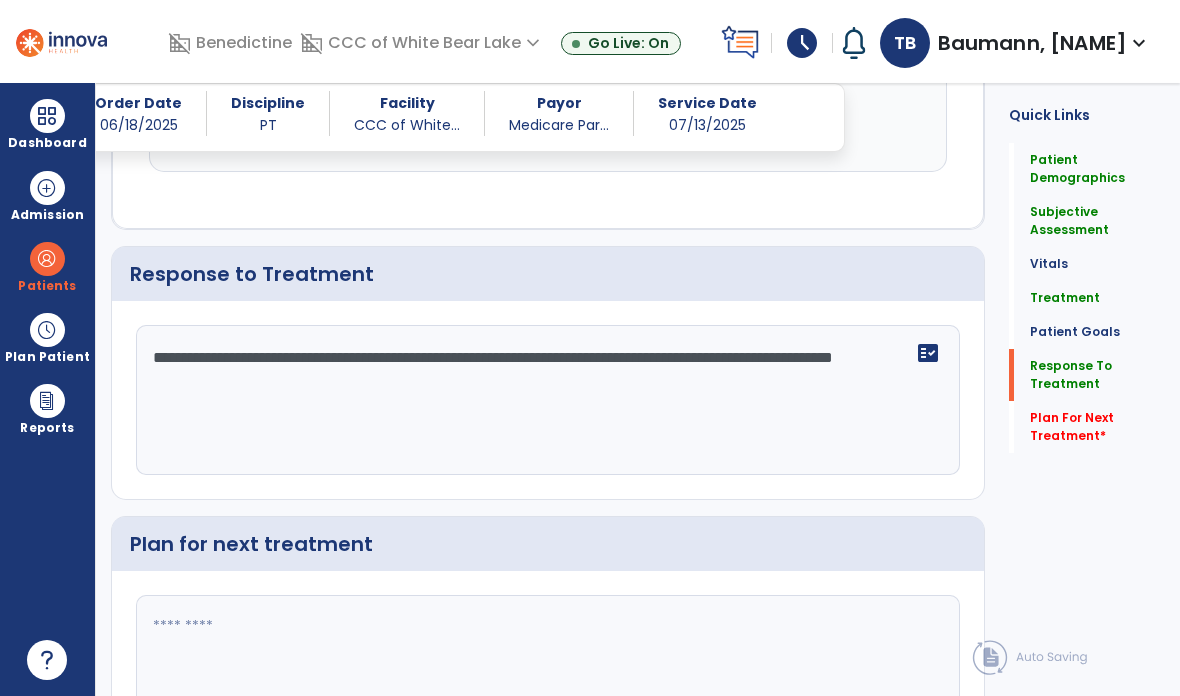 type on "**********" 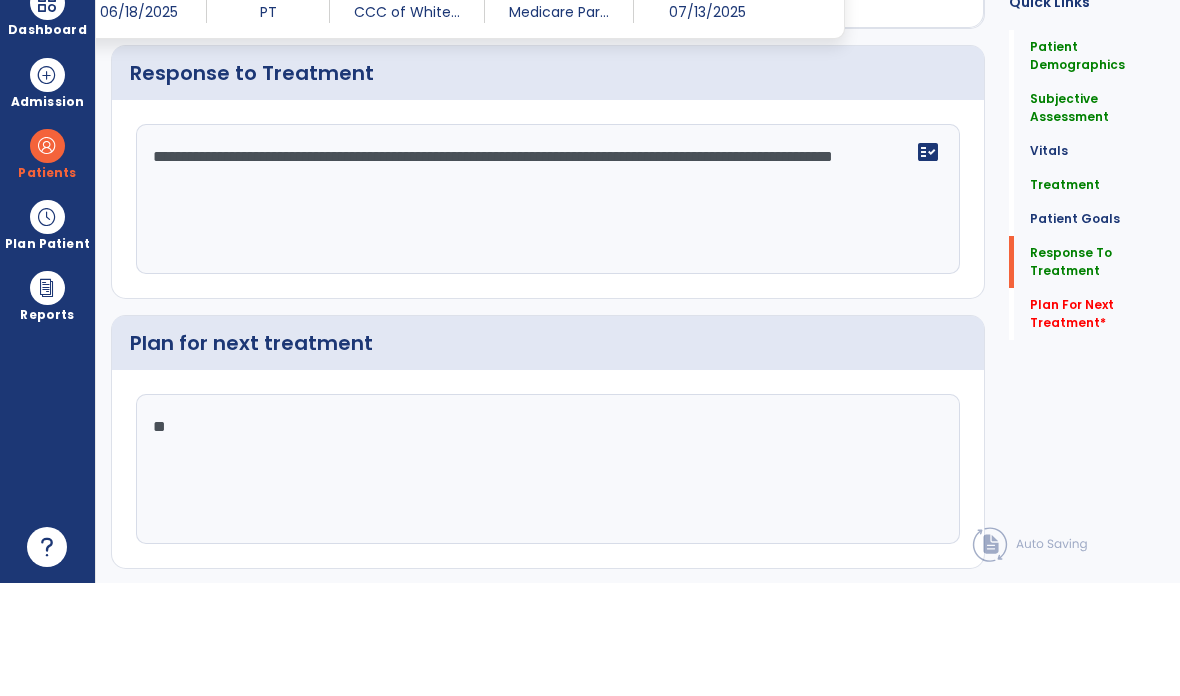 scroll, scrollTop: 2615, scrollLeft: 0, axis: vertical 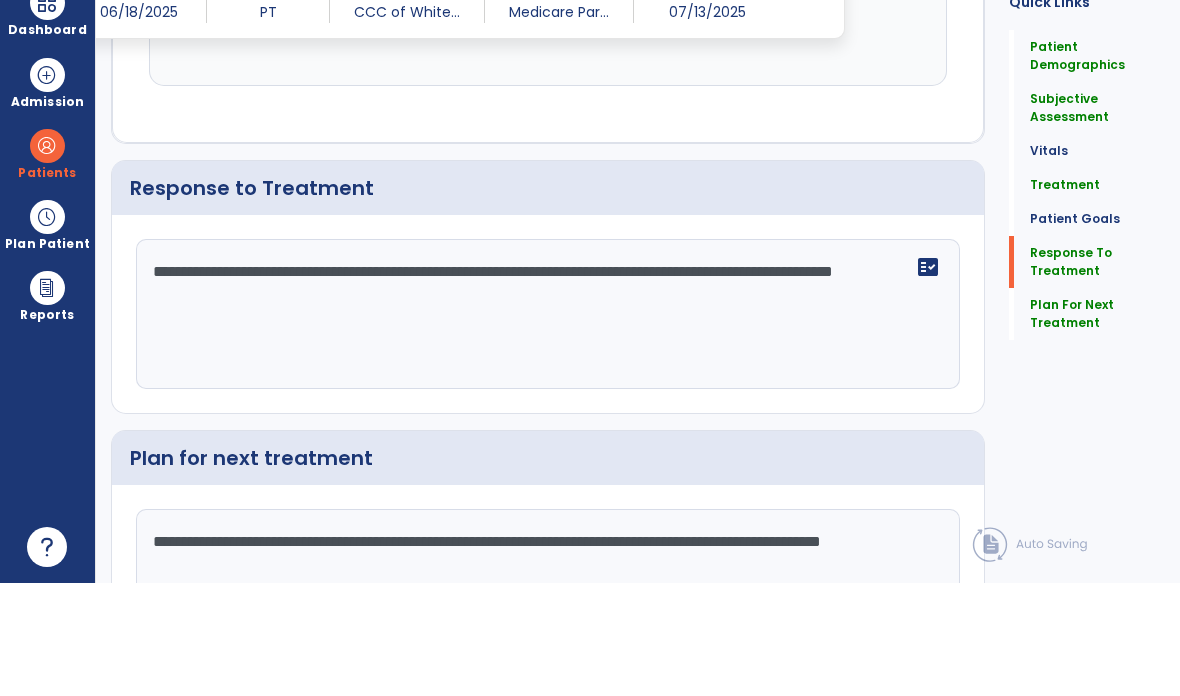 type on "**********" 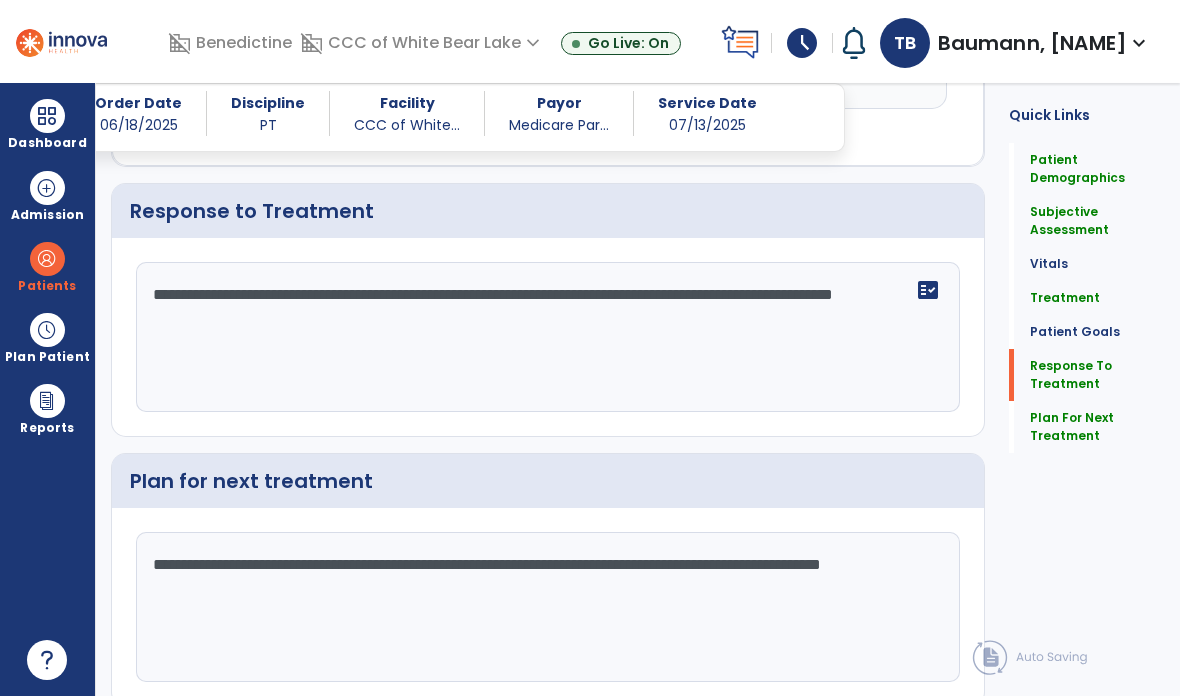 scroll, scrollTop: 2703, scrollLeft: 0, axis: vertical 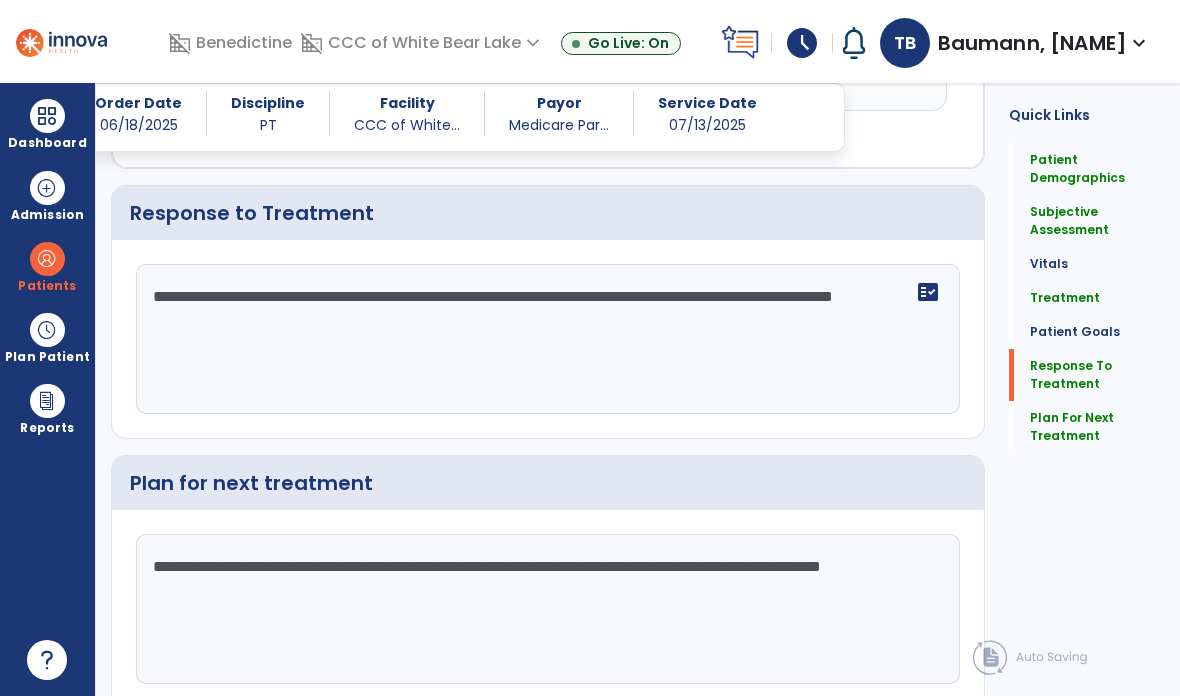 click on "Sign Doc" 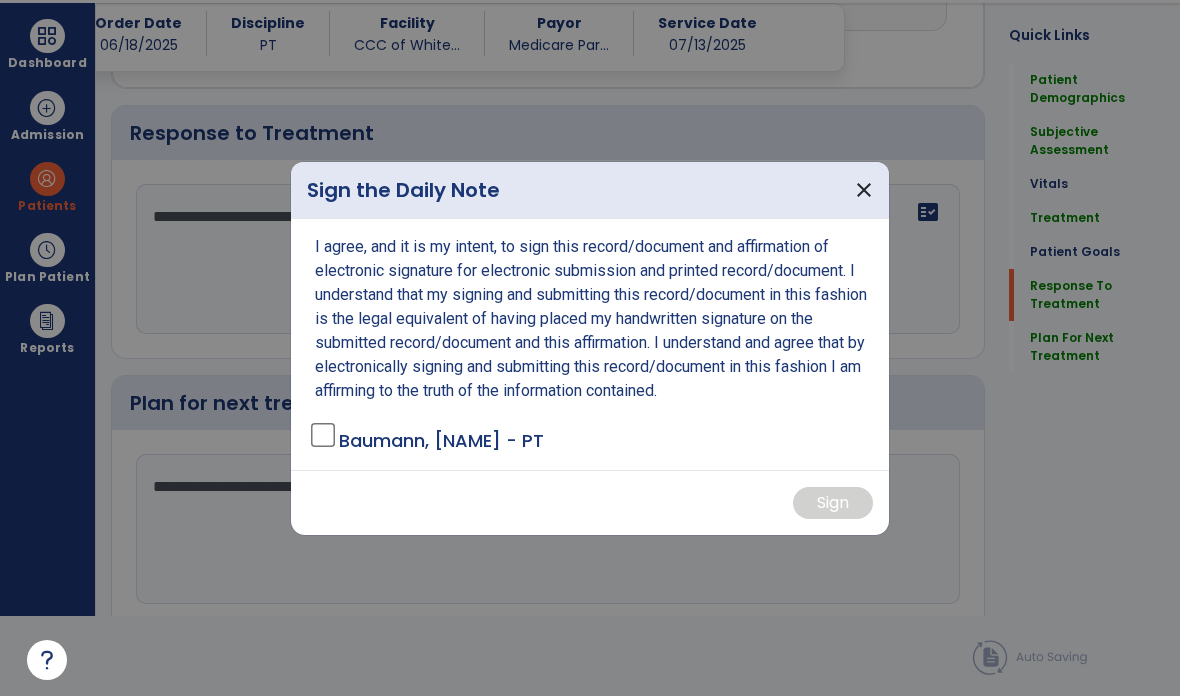 click on "I agree, and it is my intent, to sign this record/document and affirmation of electronic signature for electronic submission and printed record/document. I understand that my signing and submitting this record/document in this fashion is the legal equivalent of having placed my handwritten signature on the submitted record/document and this affirmation. I understand and agree that by electronically signing and submitting this record/document in this fashion I am affirming to the truth of the information contained. [LAST], [FIRST]  - PT" at bounding box center [590, 344] 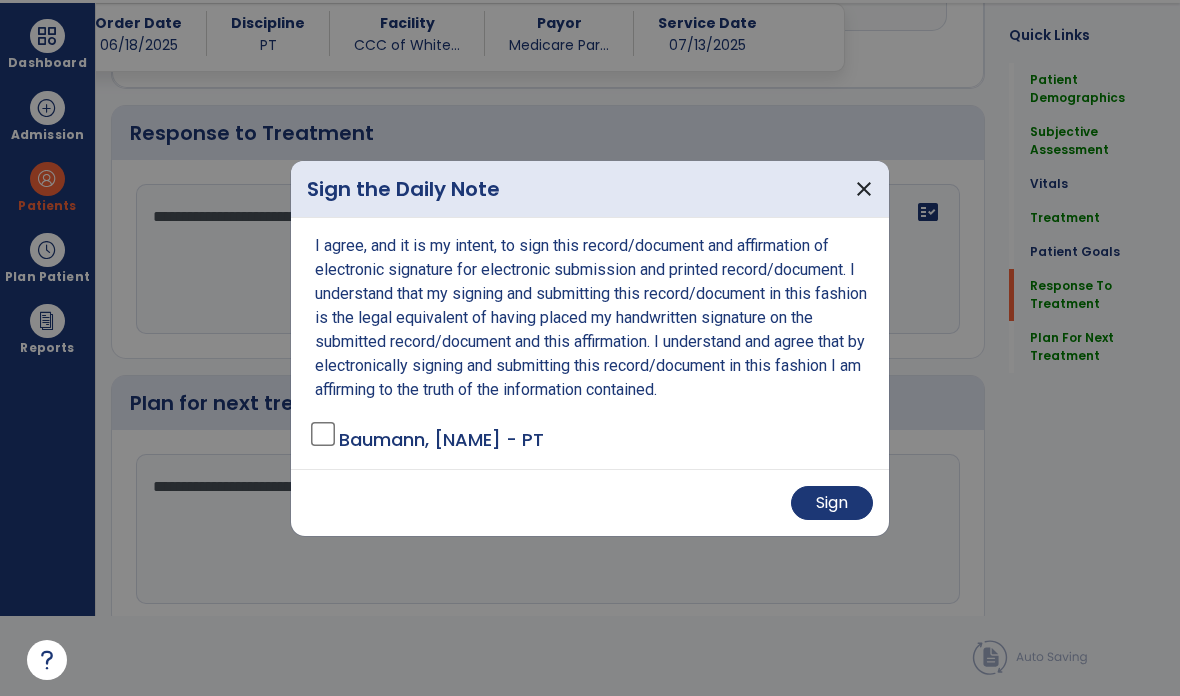 click on "Sign" at bounding box center (832, 503) 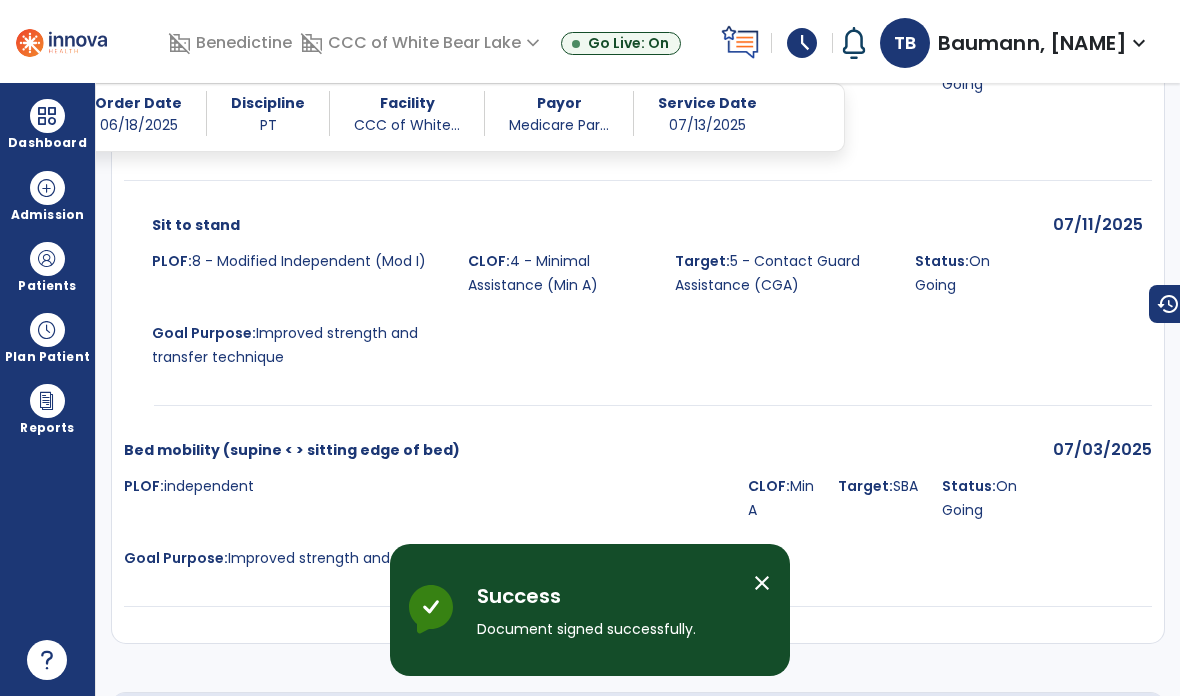 scroll, scrollTop: 80, scrollLeft: 0, axis: vertical 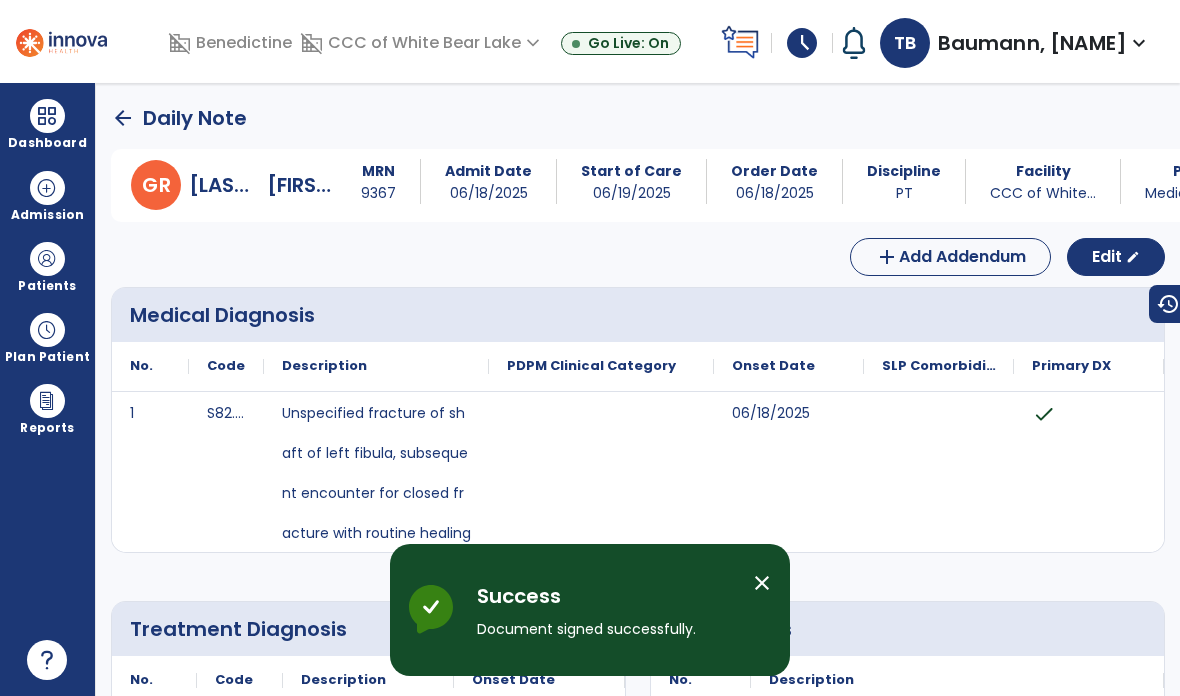 click on "arrow_back" 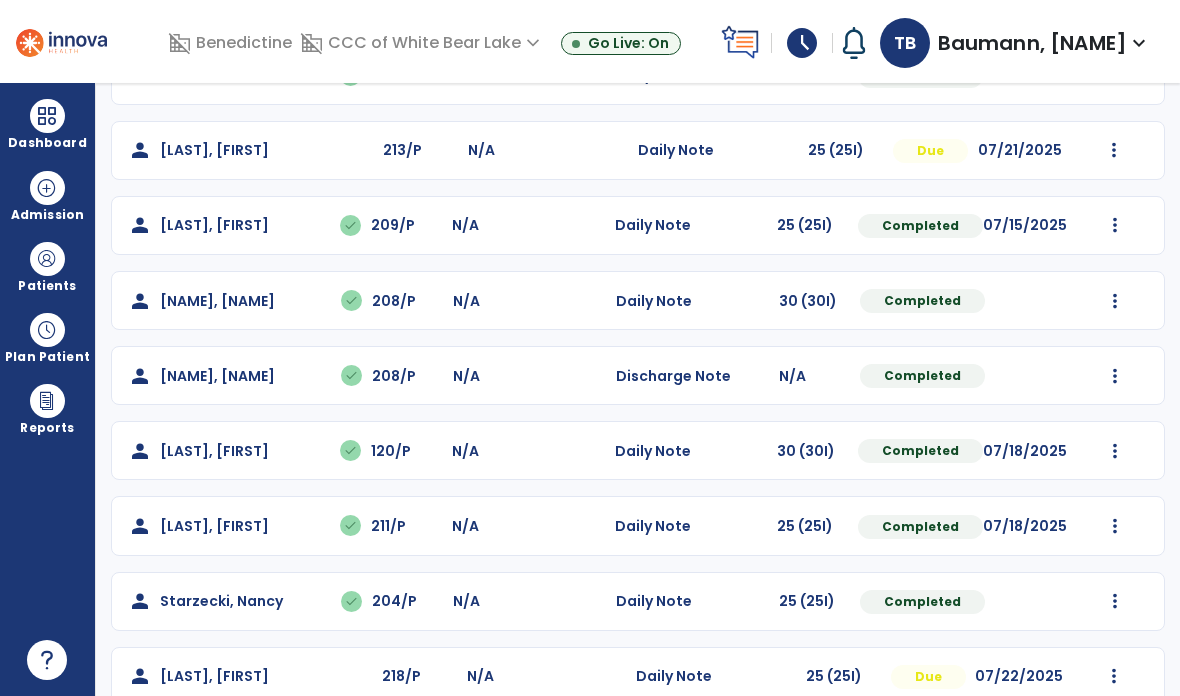 scroll, scrollTop: 763, scrollLeft: 0, axis: vertical 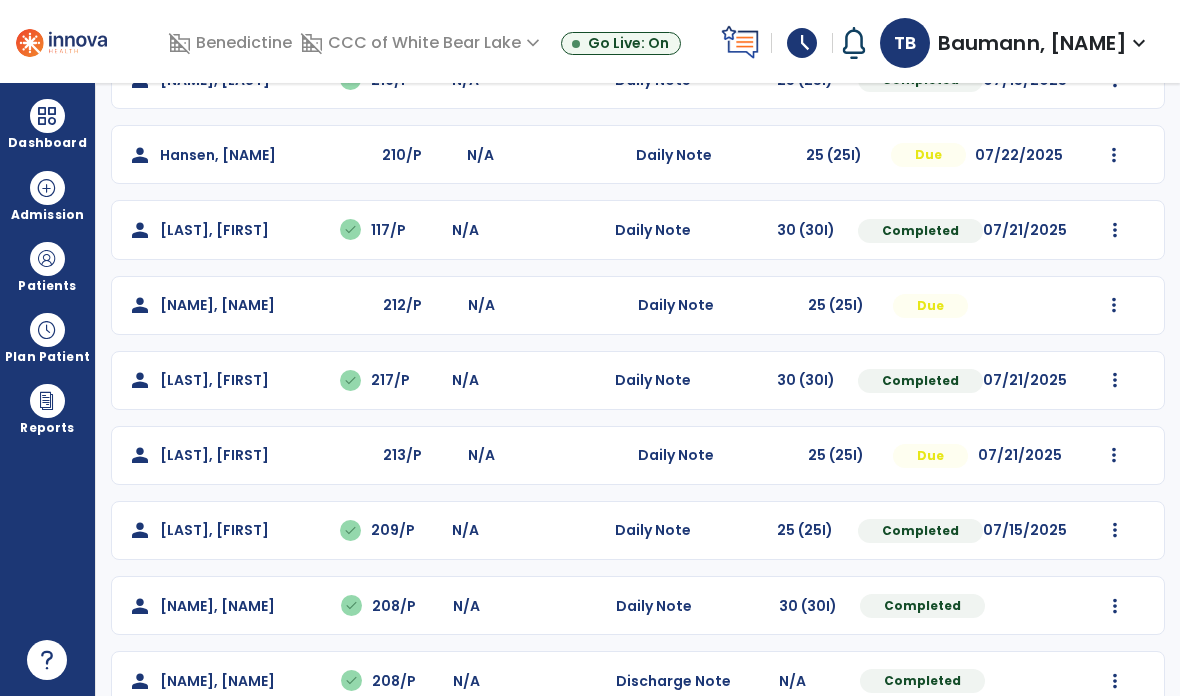 click on "Patients" at bounding box center (47, 266) 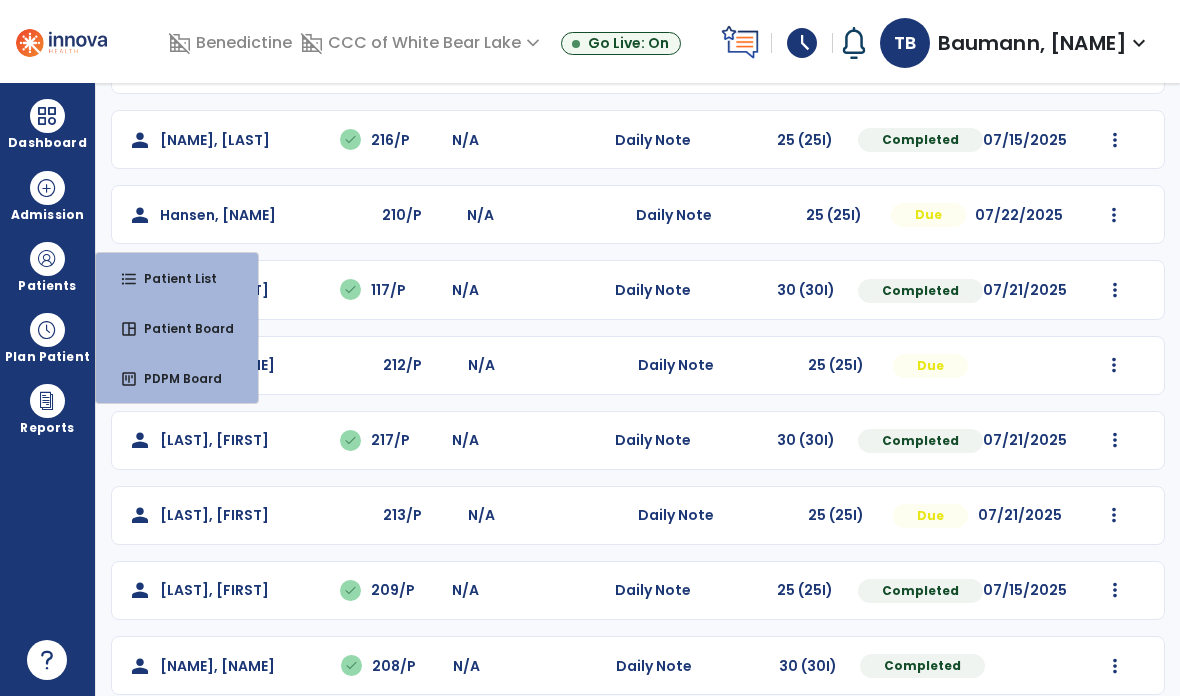 scroll, scrollTop: 379, scrollLeft: 0, axis: vertical 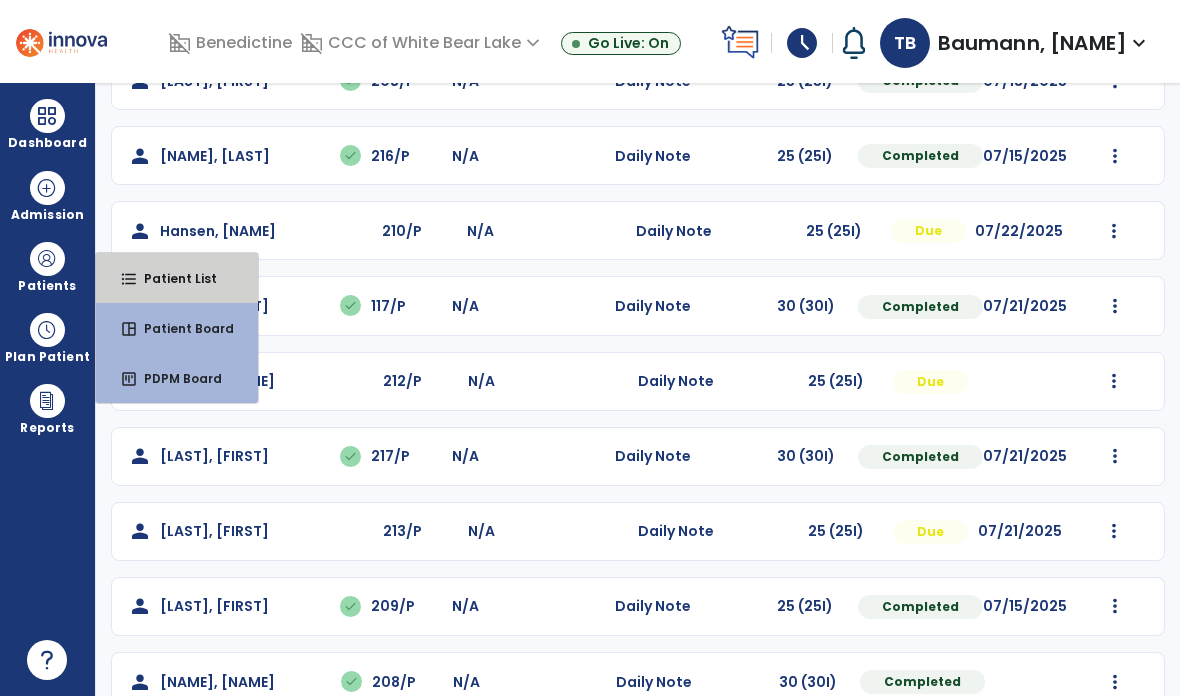 click on "Patient List" at bounding box center (172, 278) 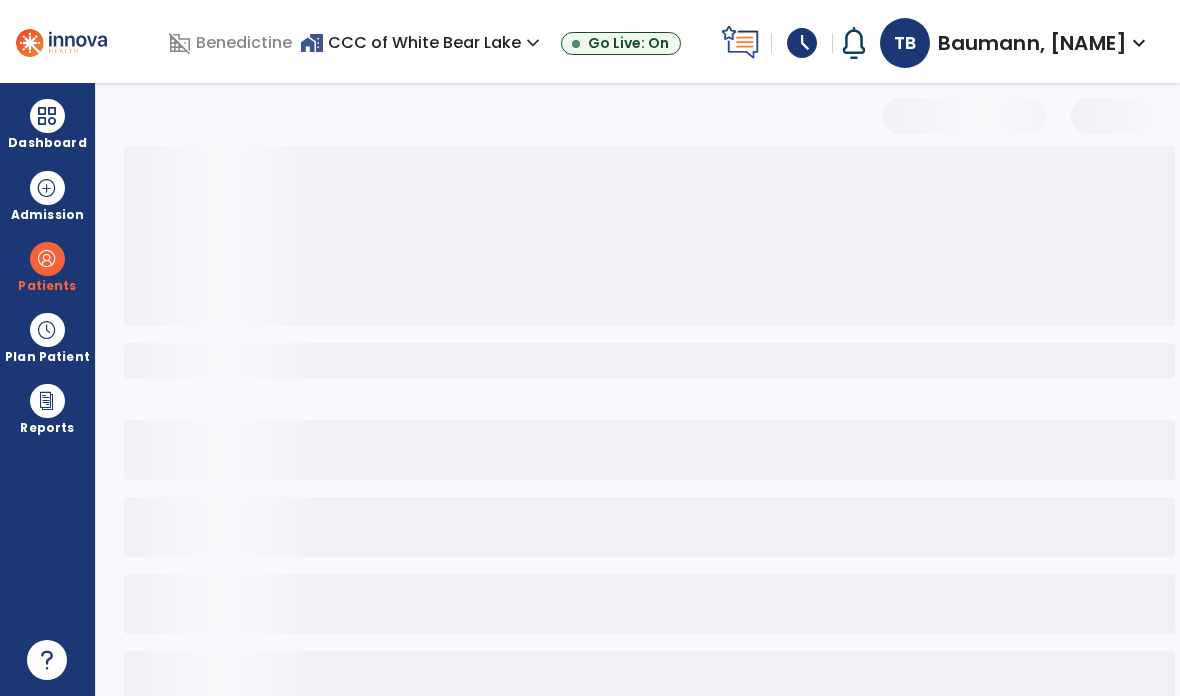 scroll, scrollTop: 0, scrollLeft: 0, axis: both 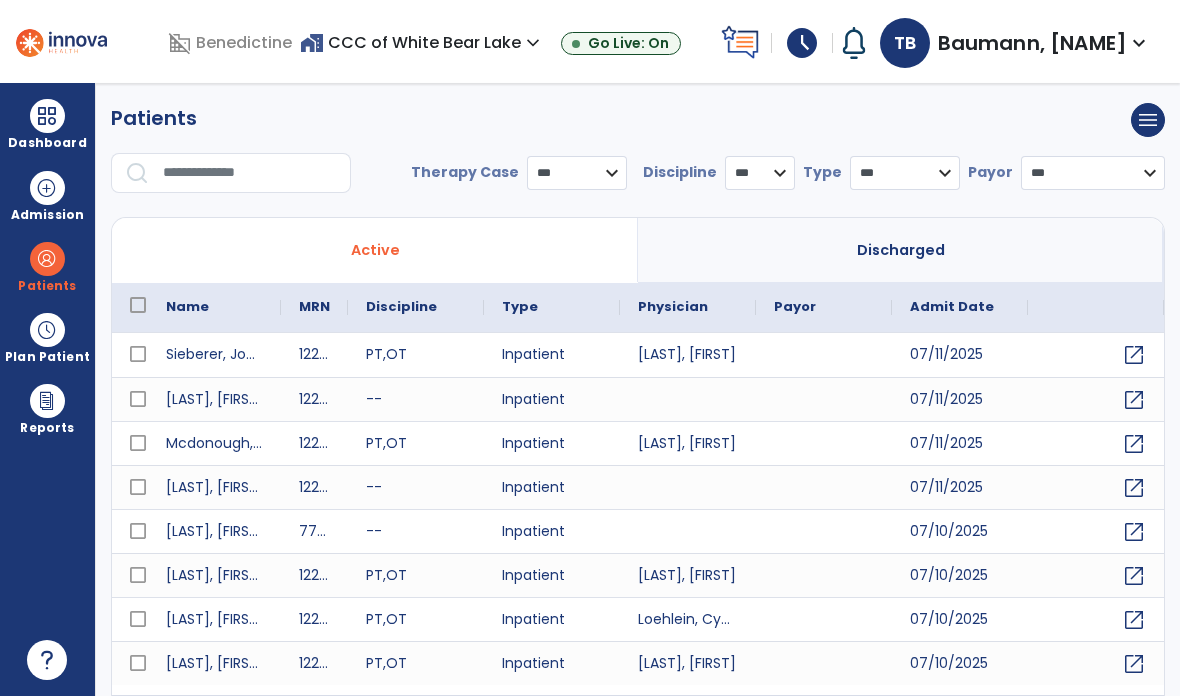 click at bounding box center (250, 173) 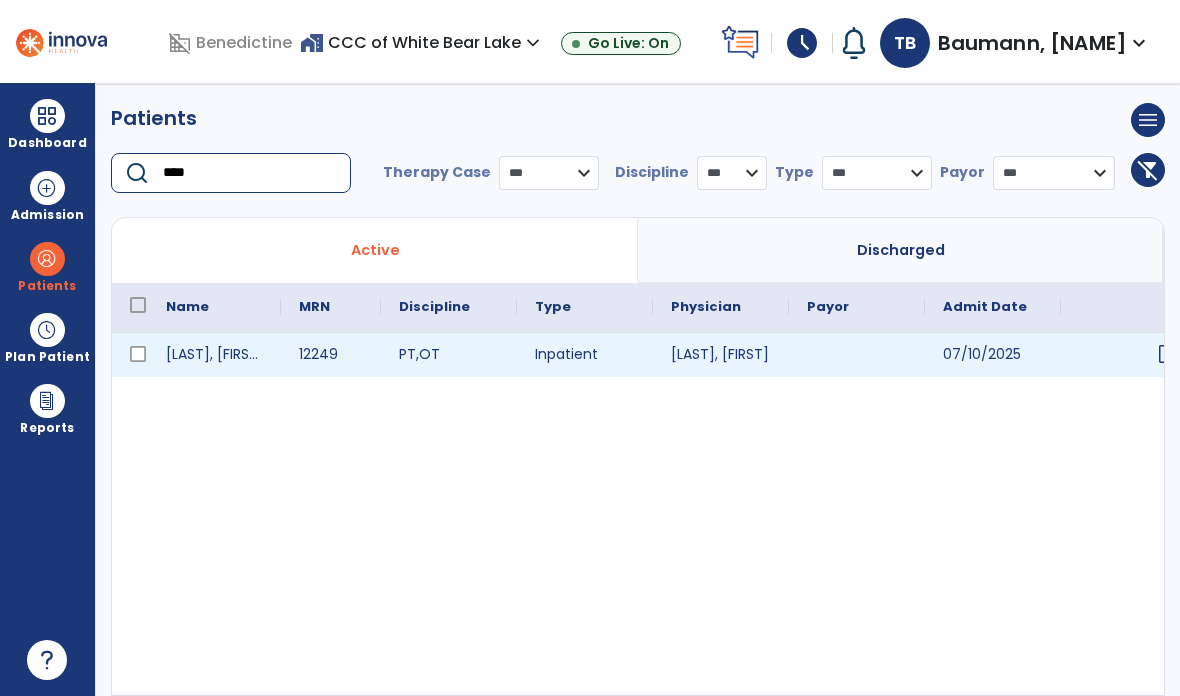 type on "****" 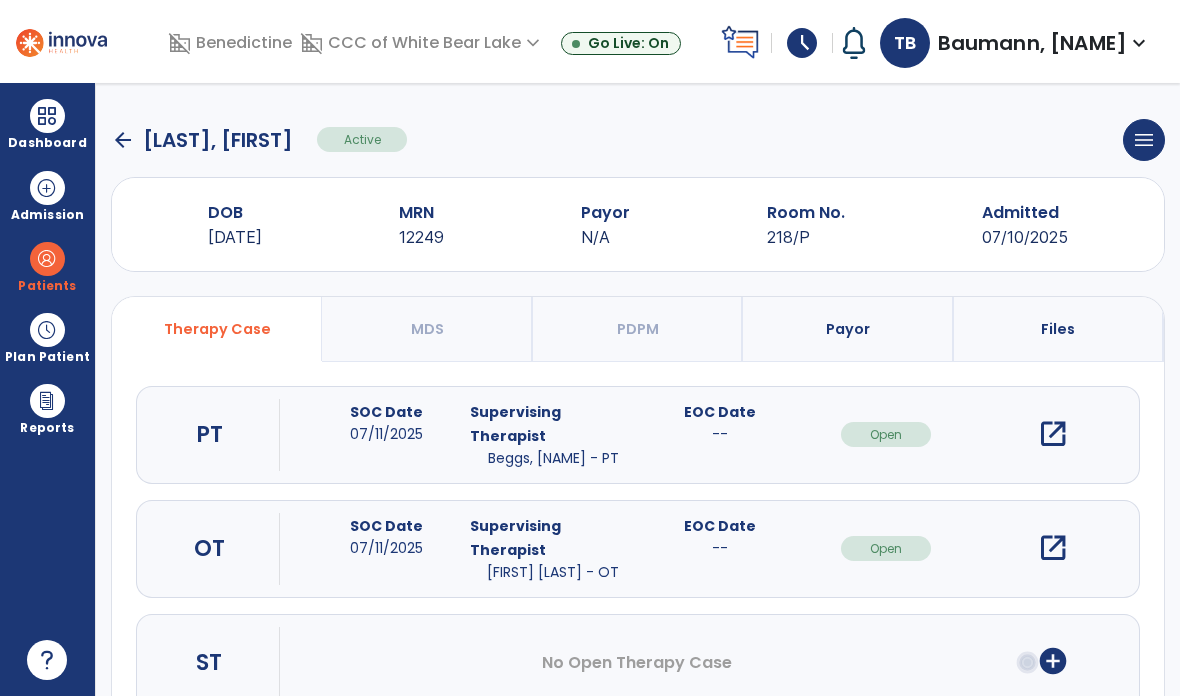click on "open_in_new" at bounding box center (1053, 434) 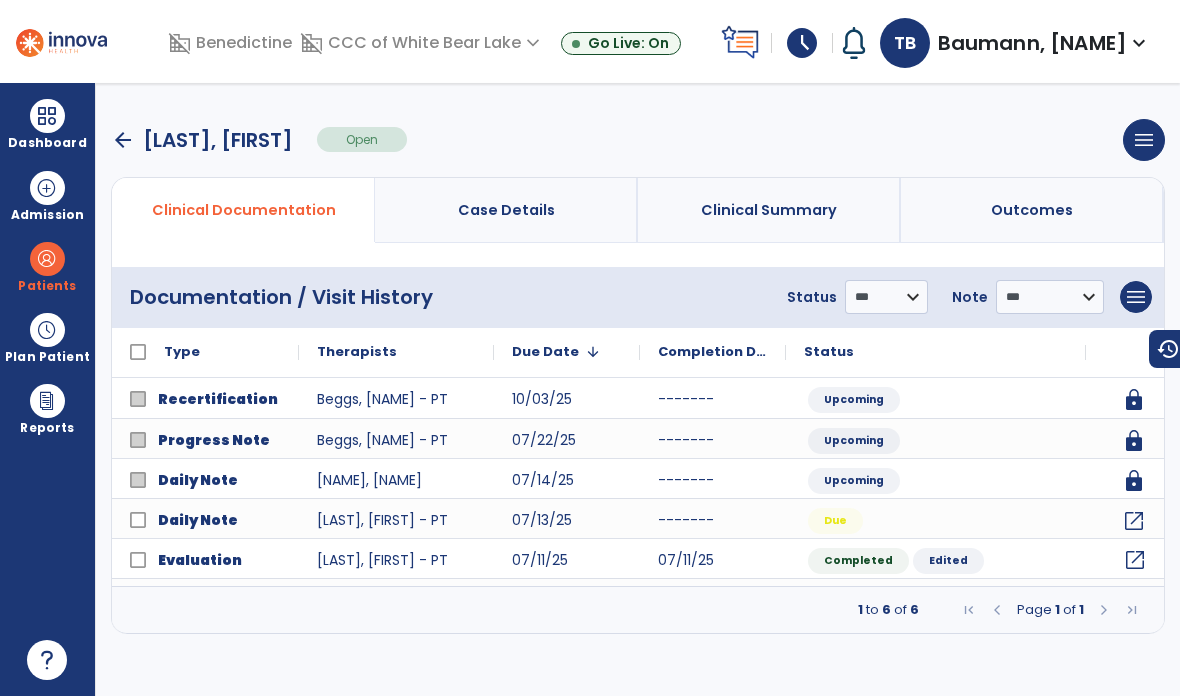 click on "open_in_new" 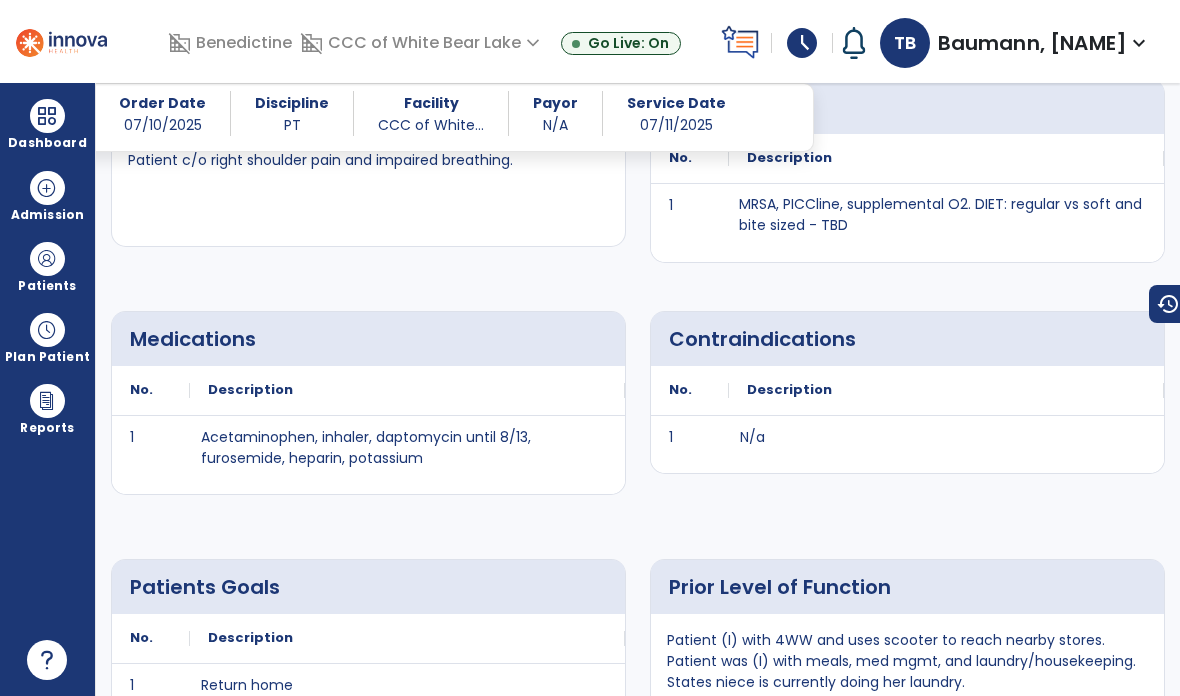 scroll, scrollTop: 954, scrollLeft: 0, axis: vertical 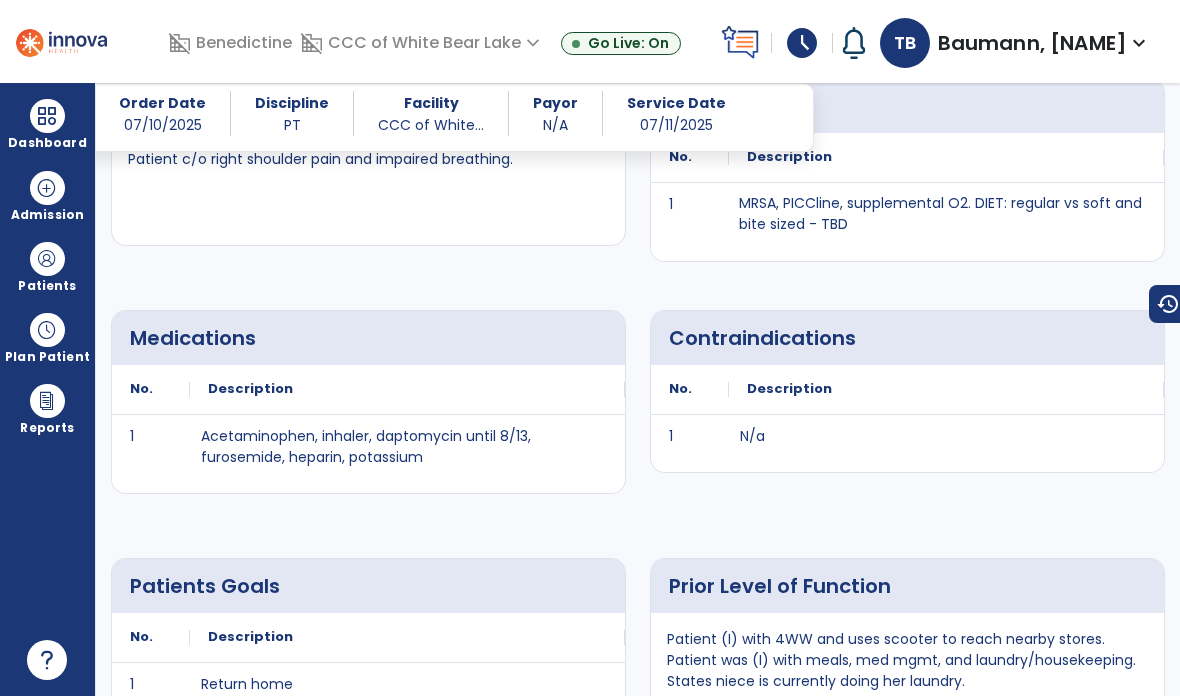 click on "Patient (I) with 4WW and uses scooter to reach nearby stores. Patient was (I) with meals, med mgmt, and laundry/housekeeping. States niece is currently doing her laundry." at bounding box center [907, 660] 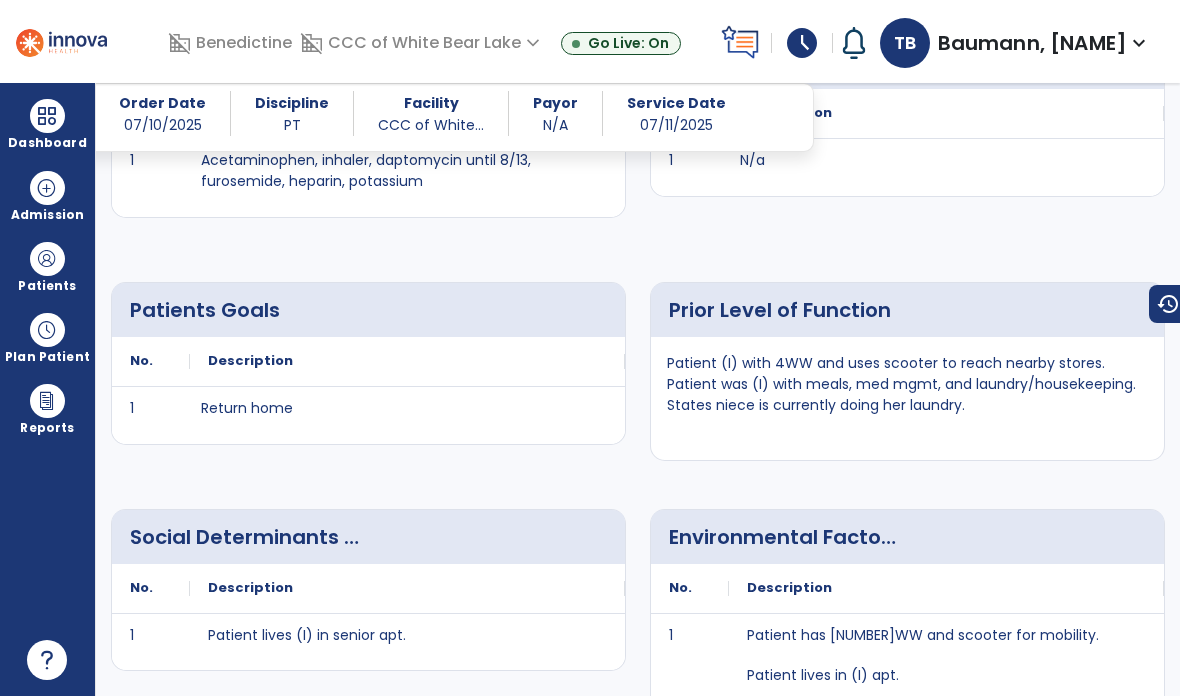 scroll, scrollTop: 1231, scrollLeft: 0, axis: vertical 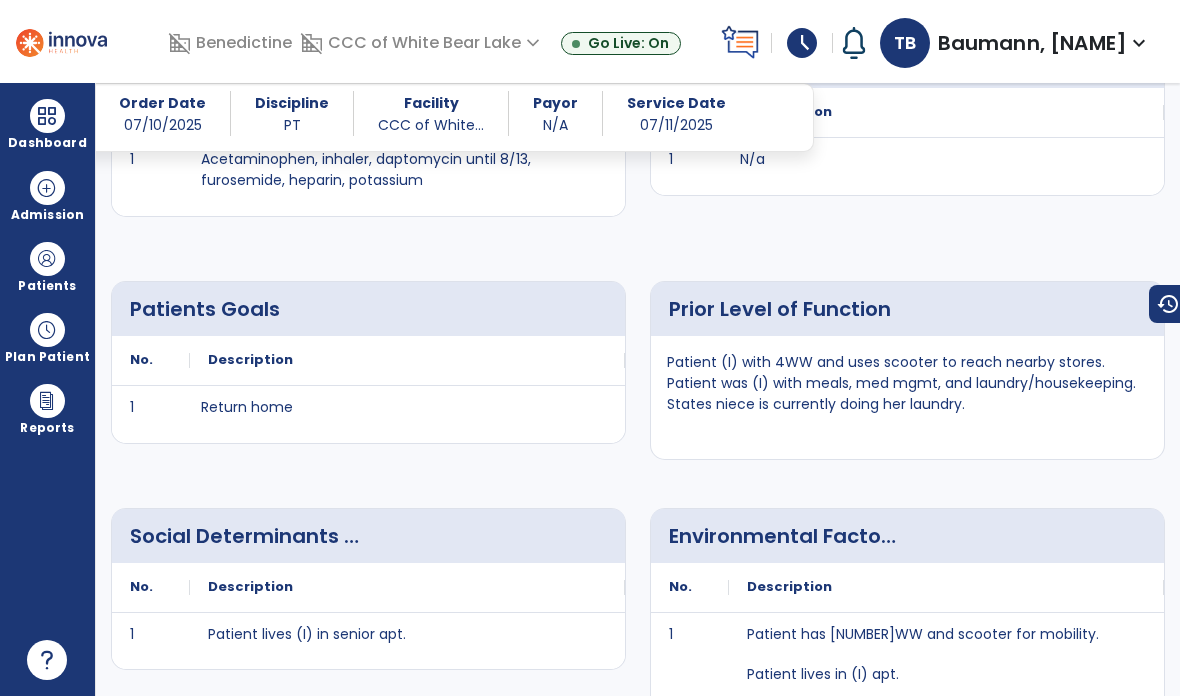 click at bounding box center (47, 116) 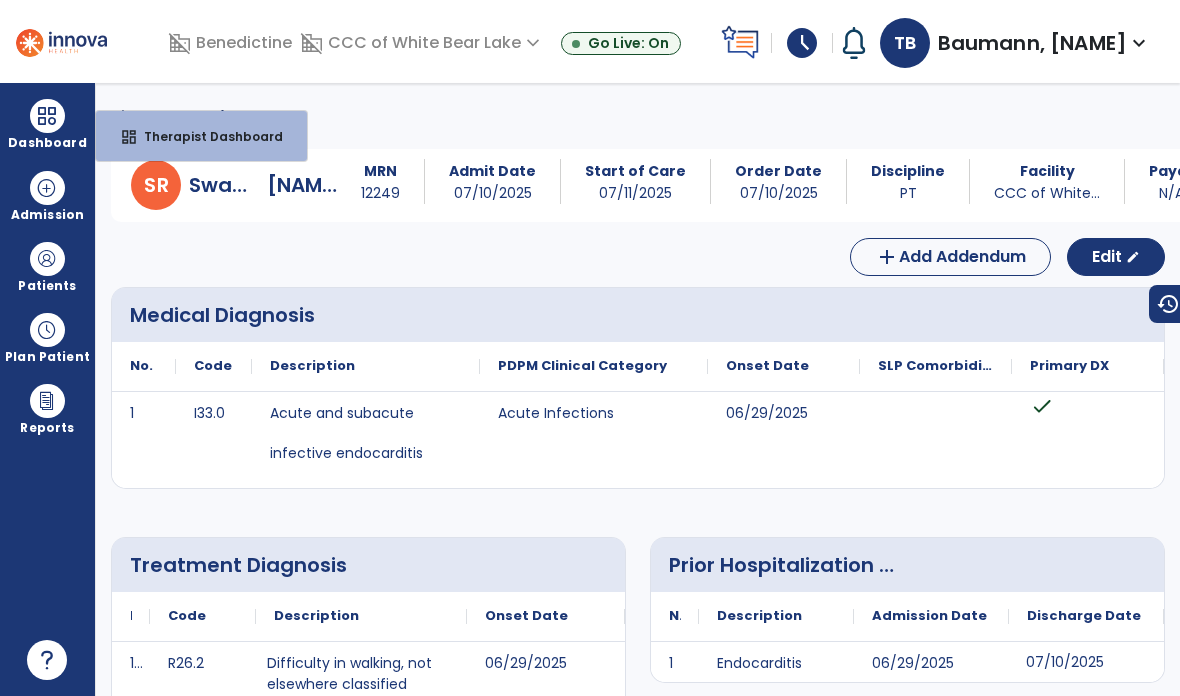 scroll, scrollTop: 0, scrollLeft: 0, axis: both 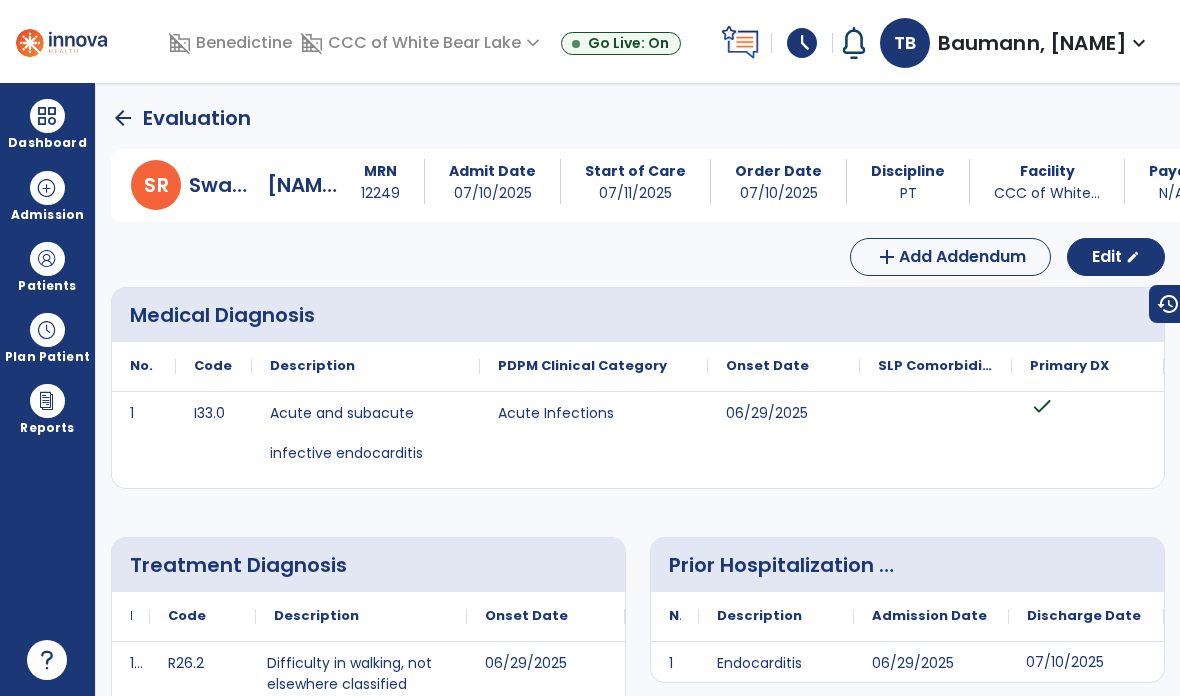 click at bounding box center [47, 116] 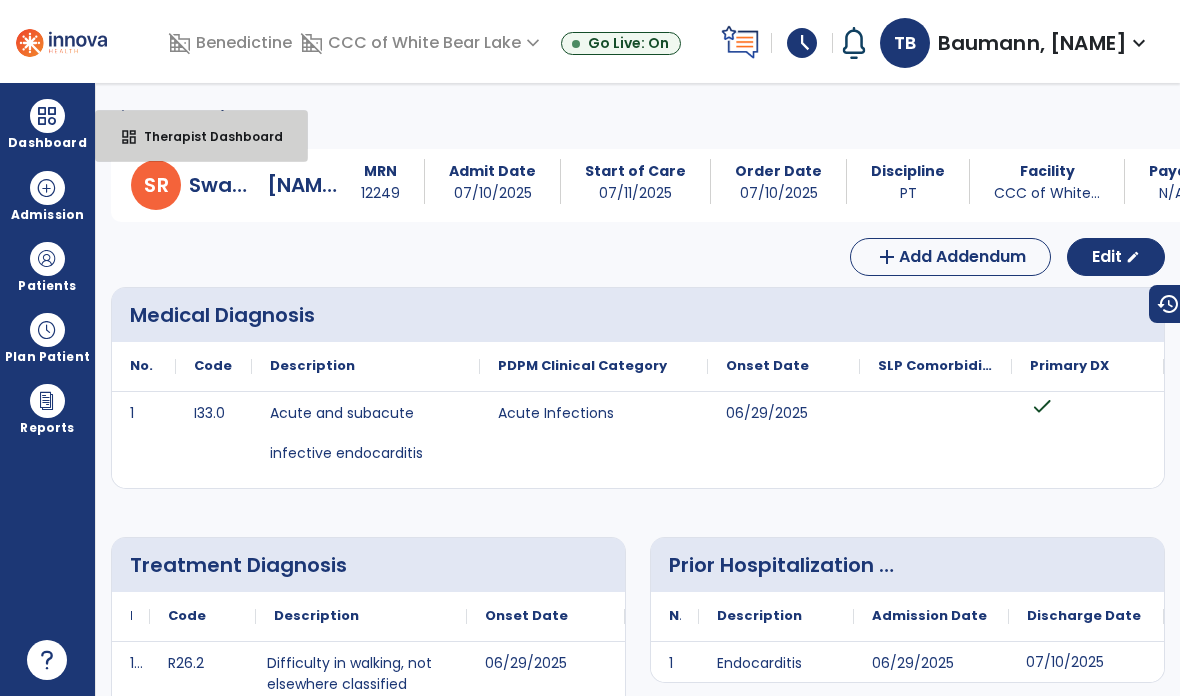 click on "Therapist Dashboard" at bounding box center (205, 136) 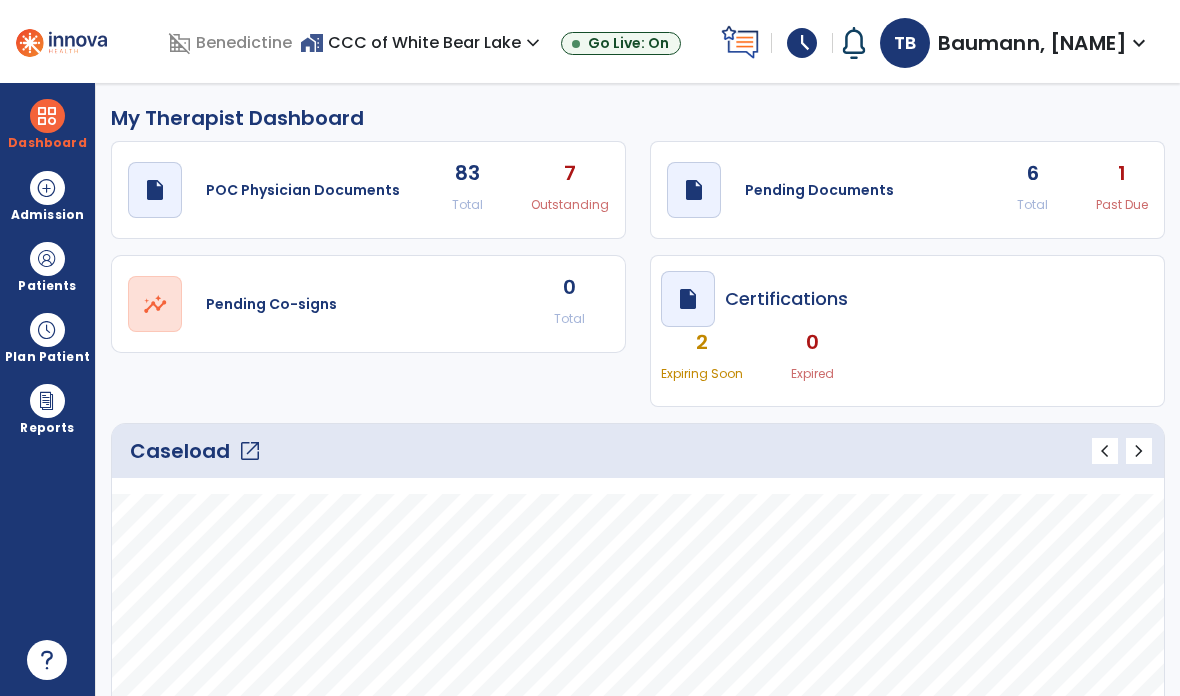 click on "open_in_new" 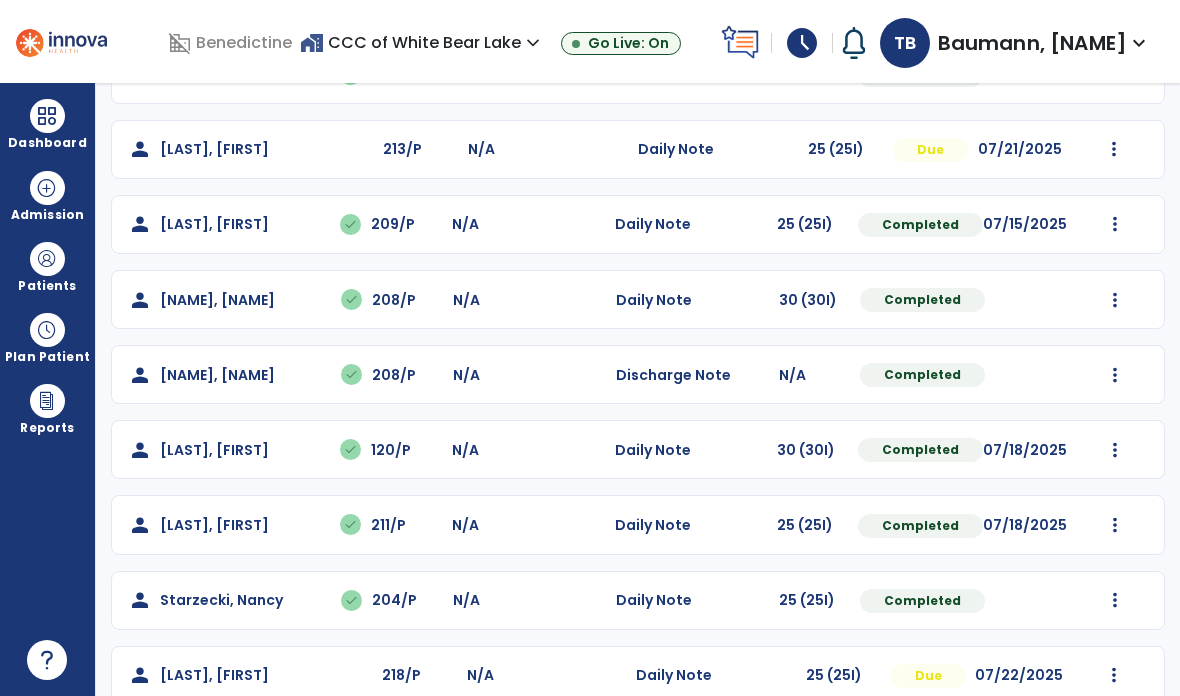 scroll, scrollTop: 763, scrollLeft: 0, axis: vertical 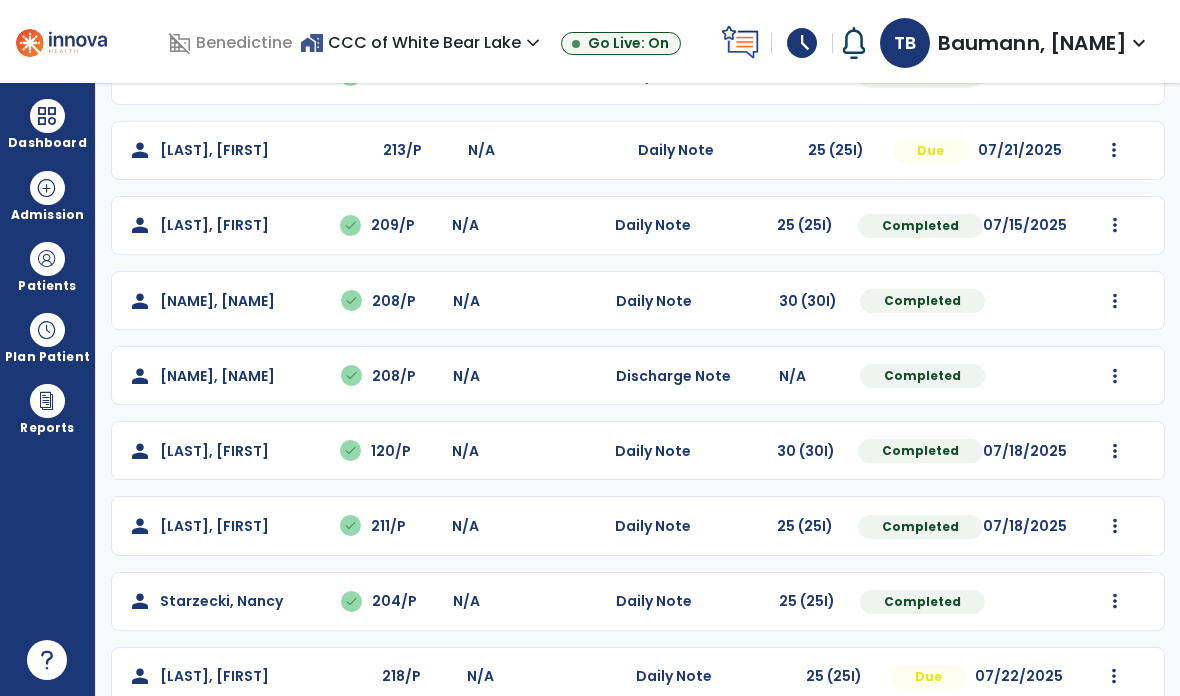 click on "Mark Visit As Complete   Reset Note   Open Document   G + C Mins" 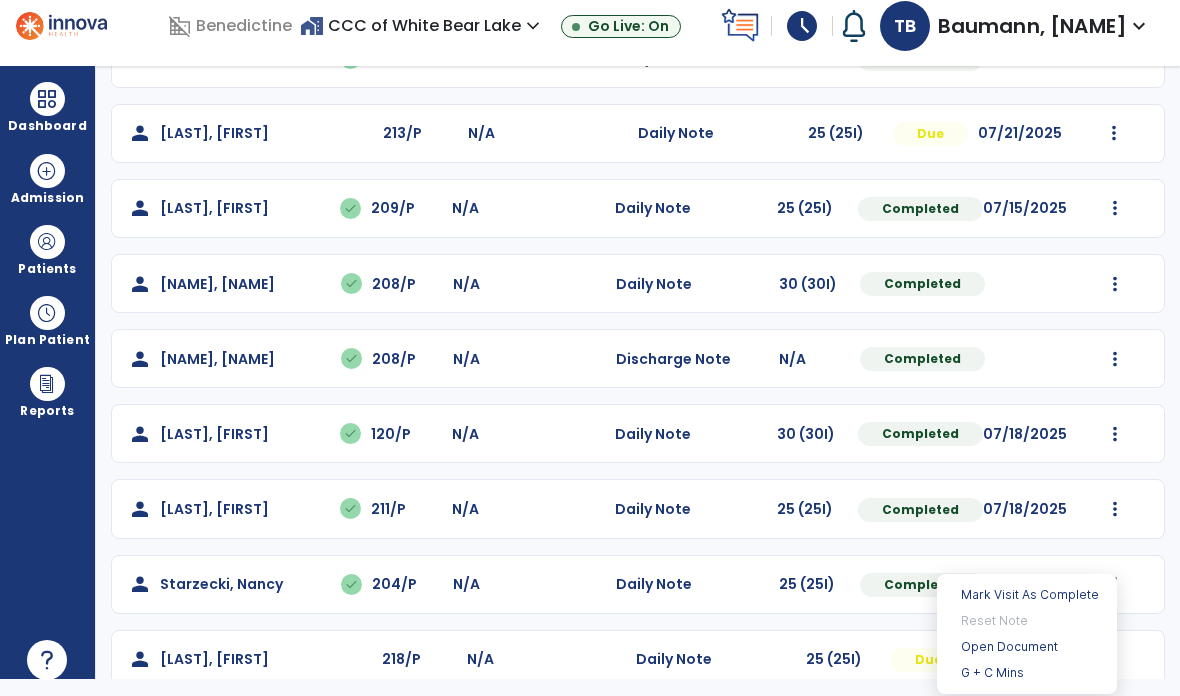 click on "Open Document" at bounding box center [1027, 647] 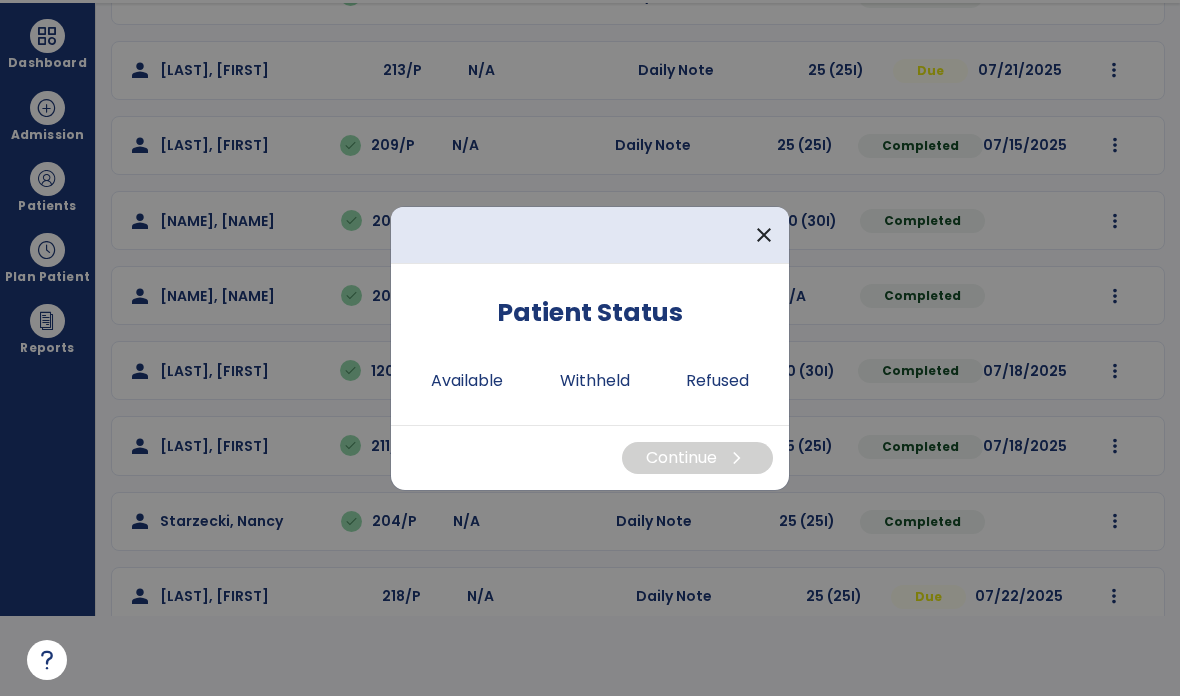 scroll, scrollTop: 0, scrollLeft: 0, axis: both 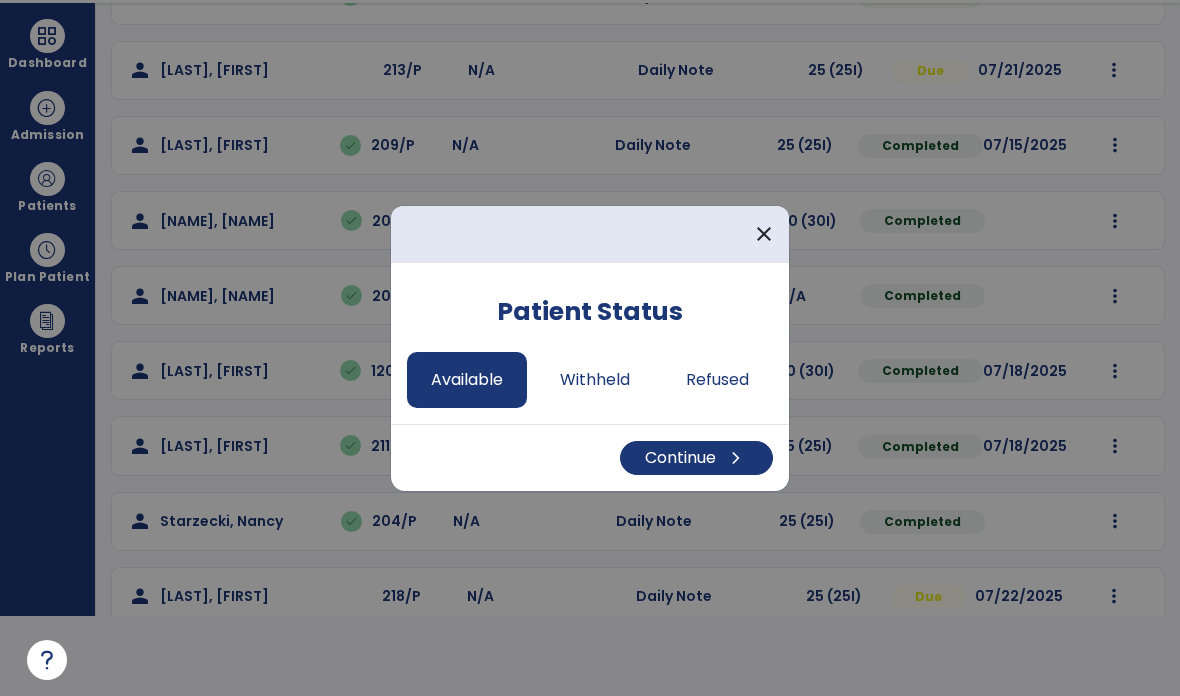 click on "Continue   chevron_right" at bounding box center (590, 457) 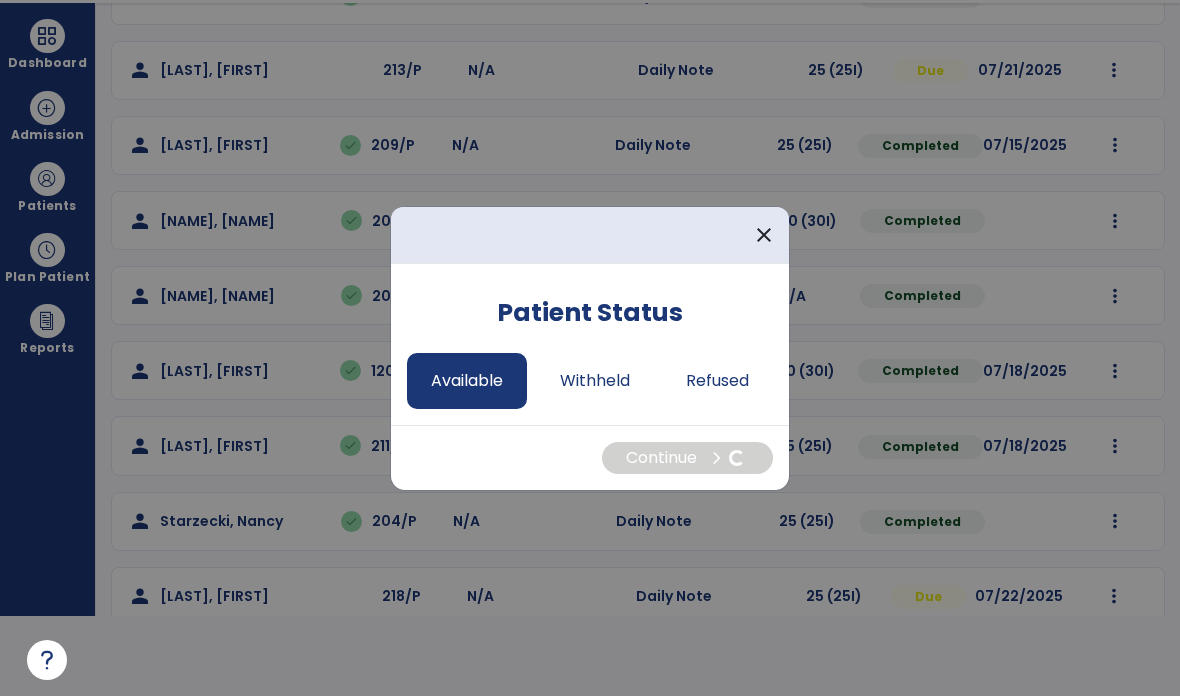 select on "*" 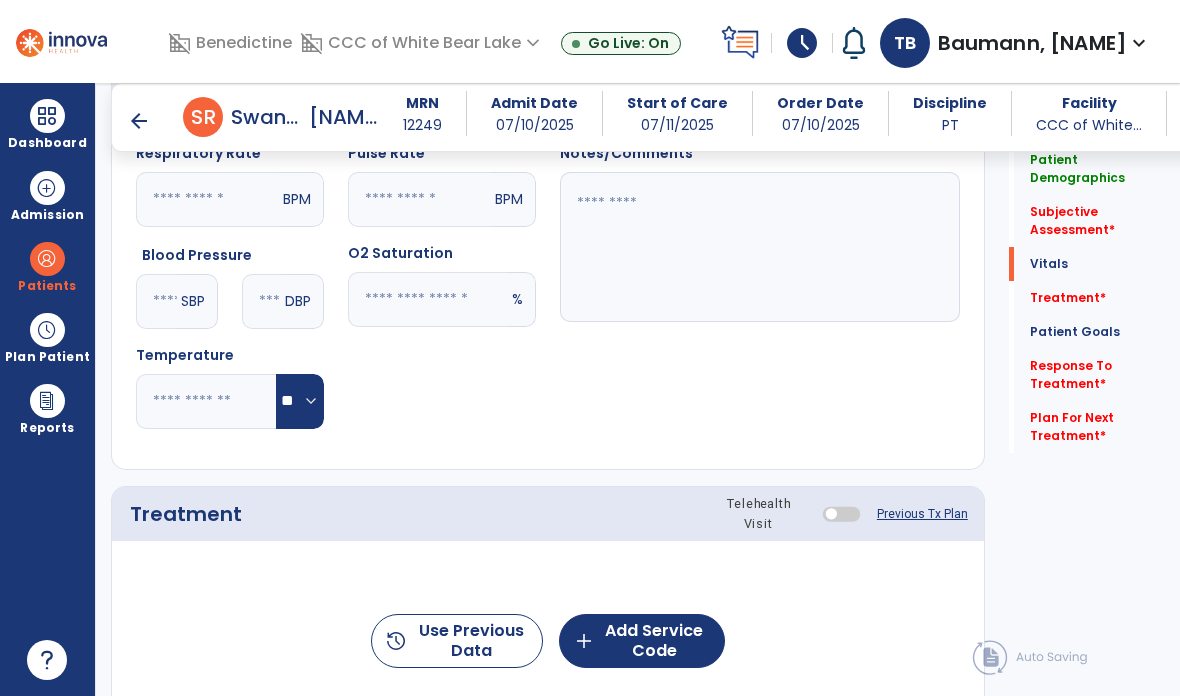 scroll, scrollTop: 80, scrollLeft: 0, axis: vertical 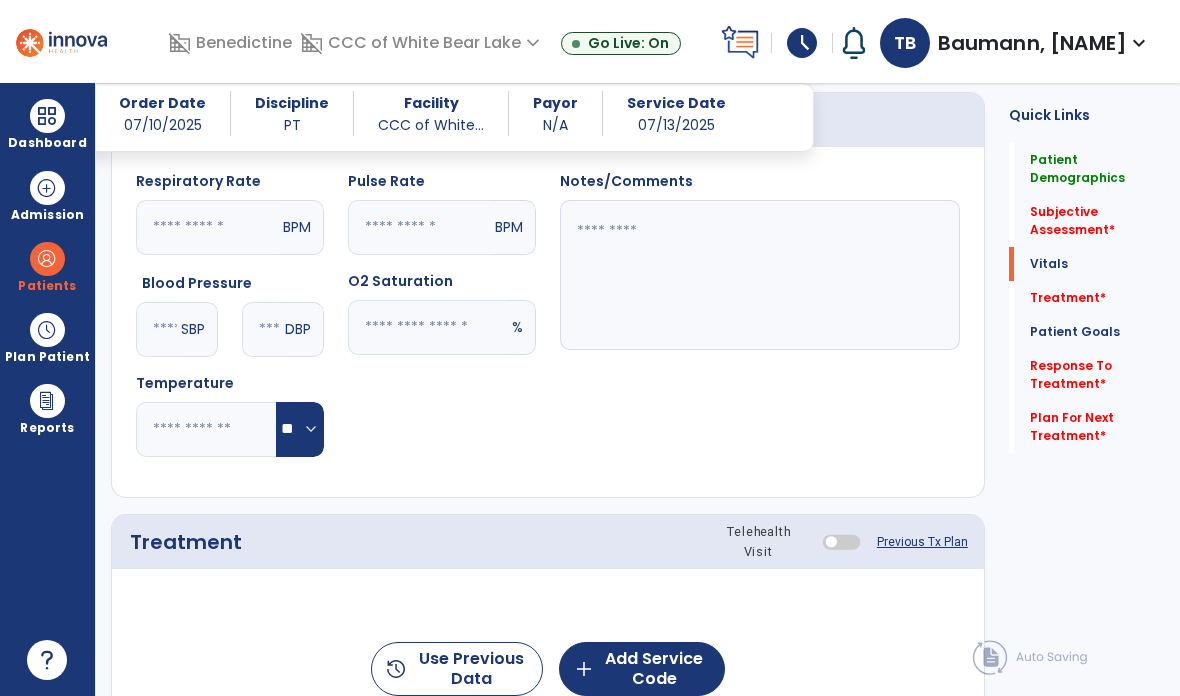 click 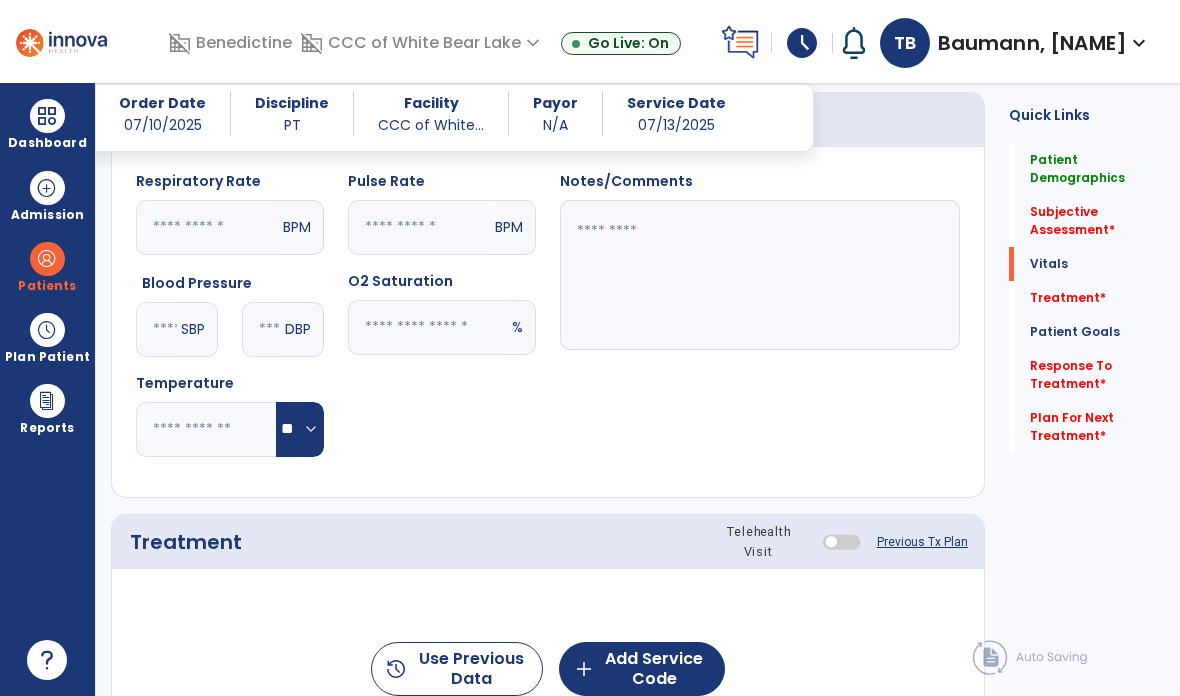 click 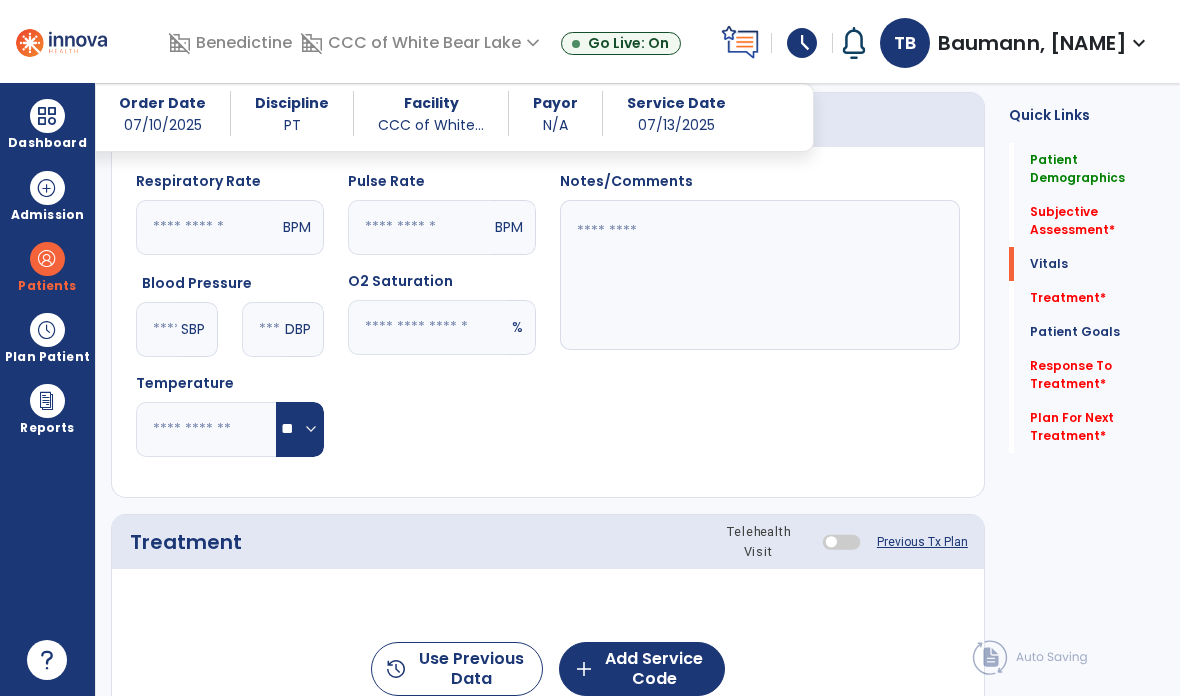 scroll, scrollTop: 775, scrollLeft: 0, axis: vertical 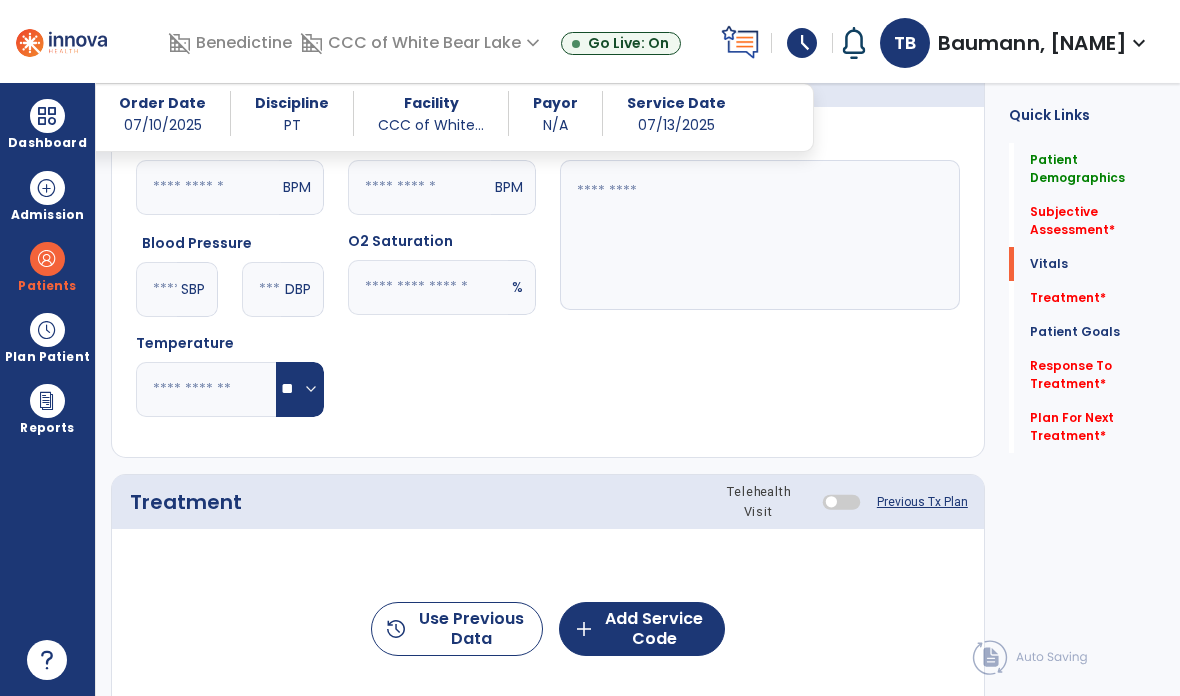 type on "**" 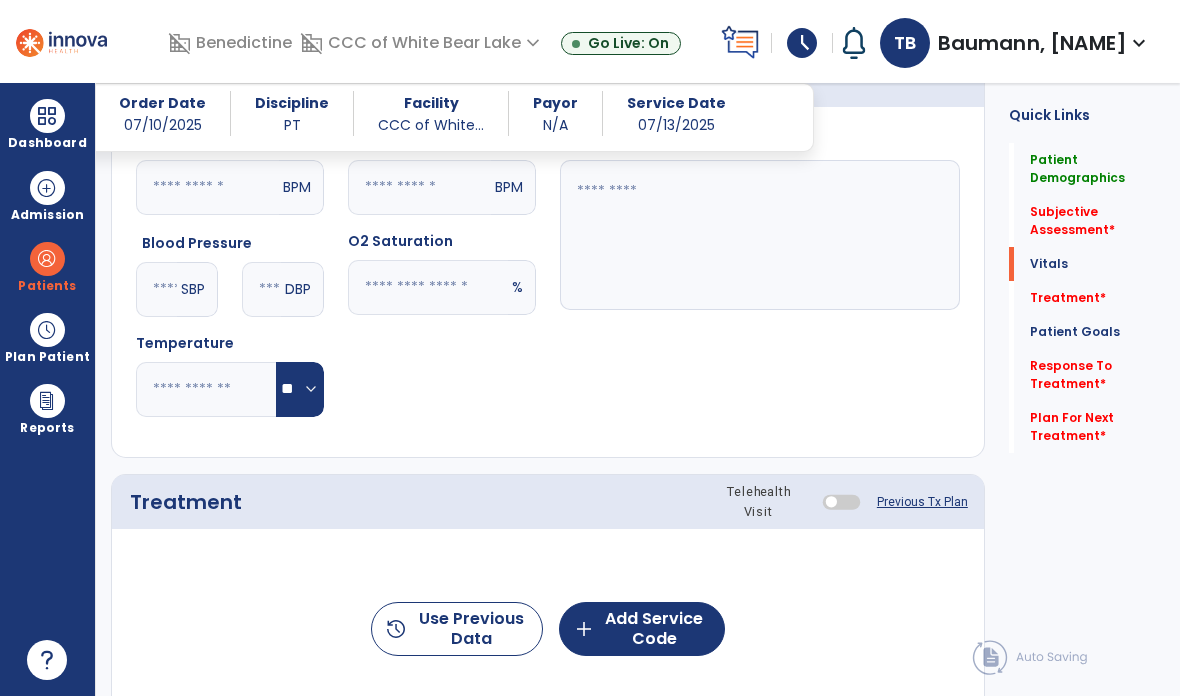 click 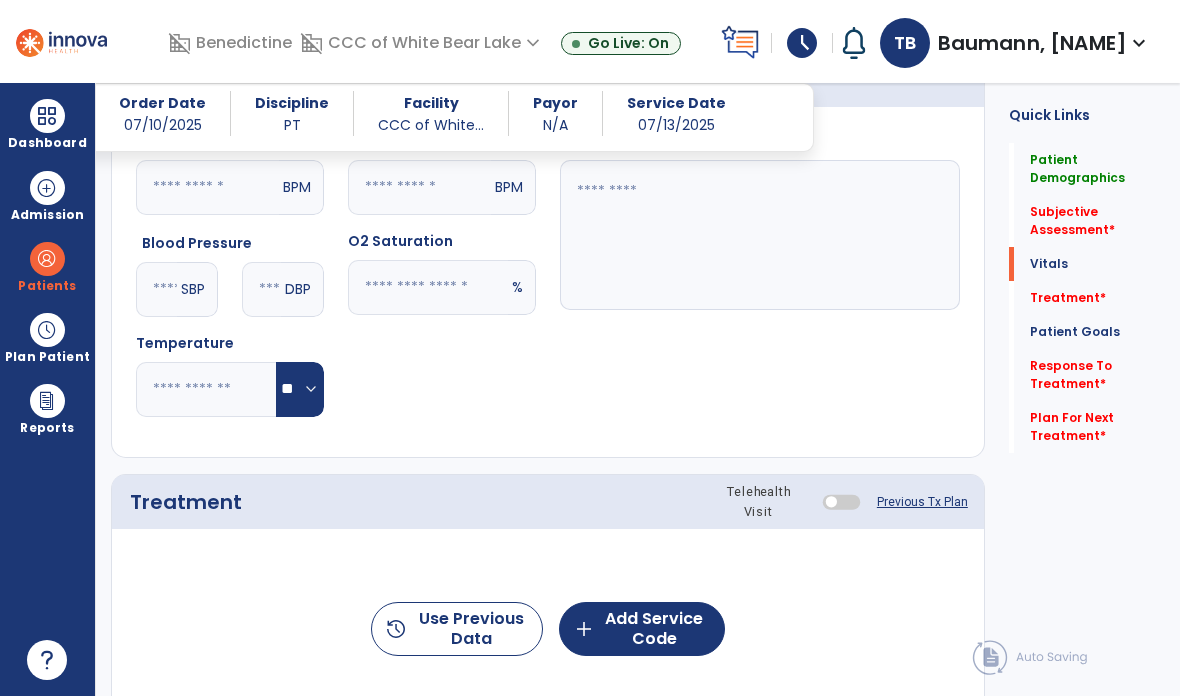 click 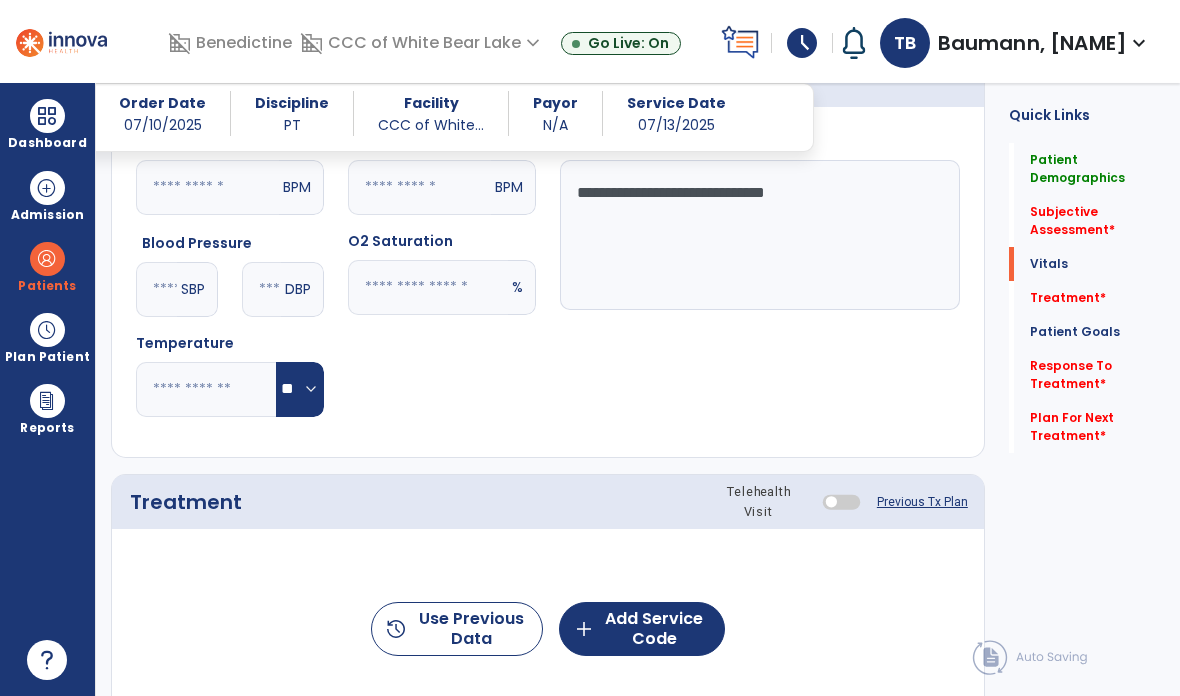 type on "**********" 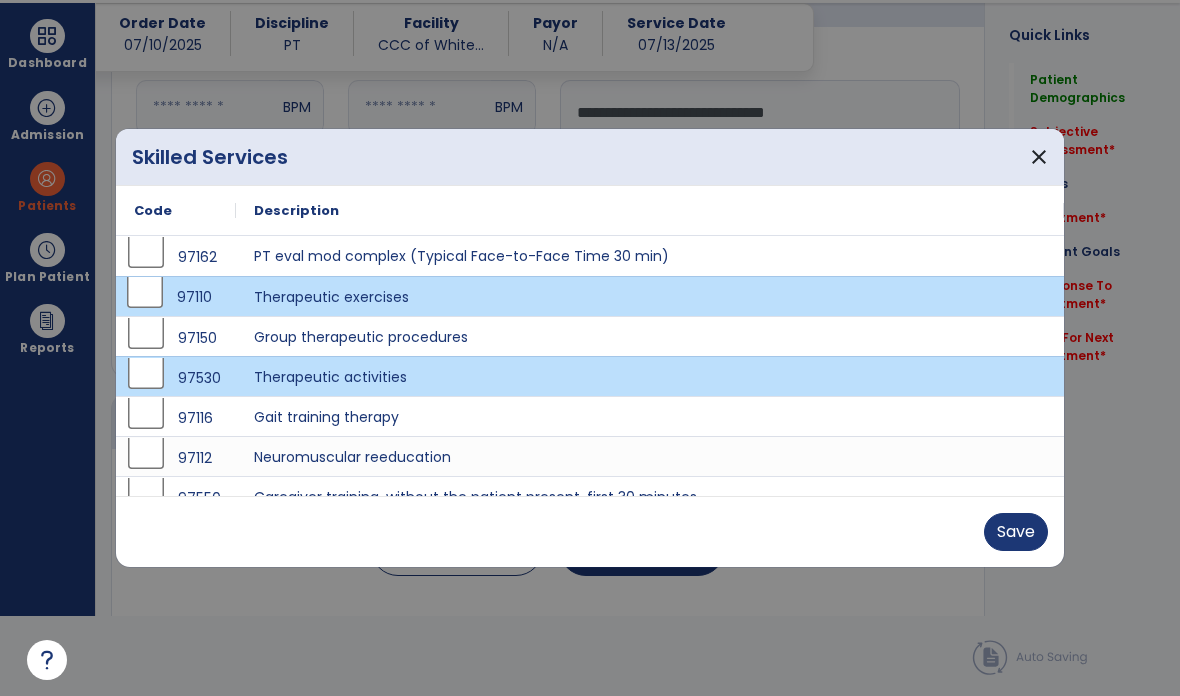 click on "Save" at bounding box center [1016, 532] 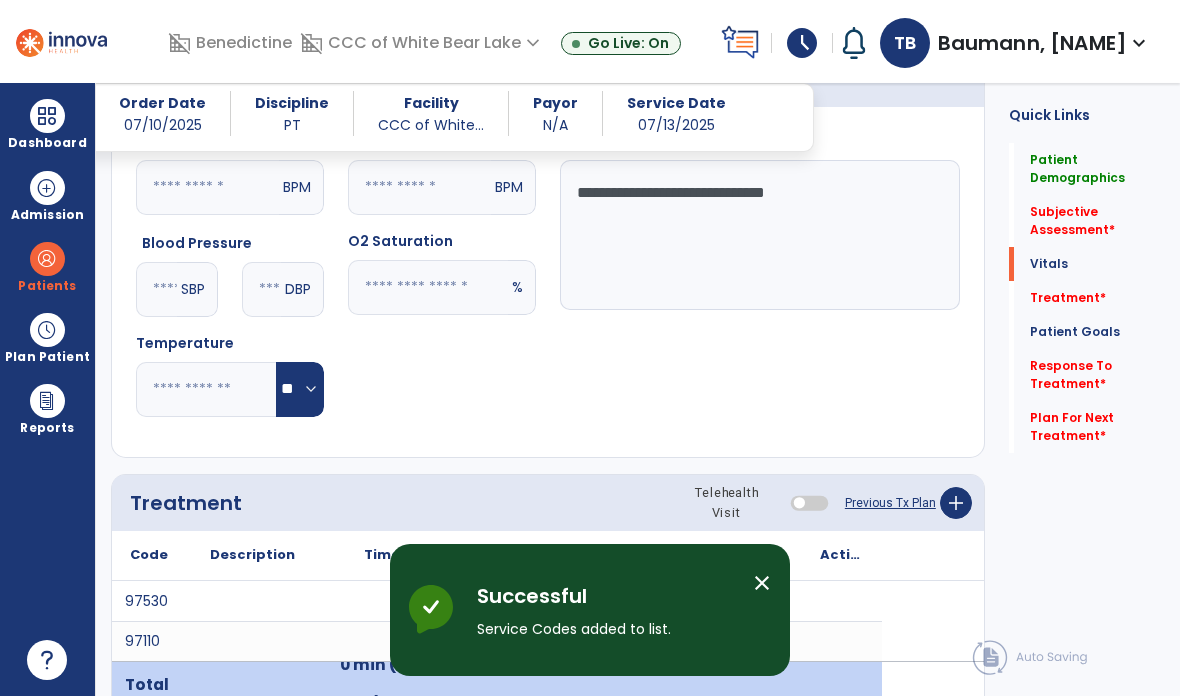scroll, scrollTop: 80, scrollLeft: 0, axis: vertical 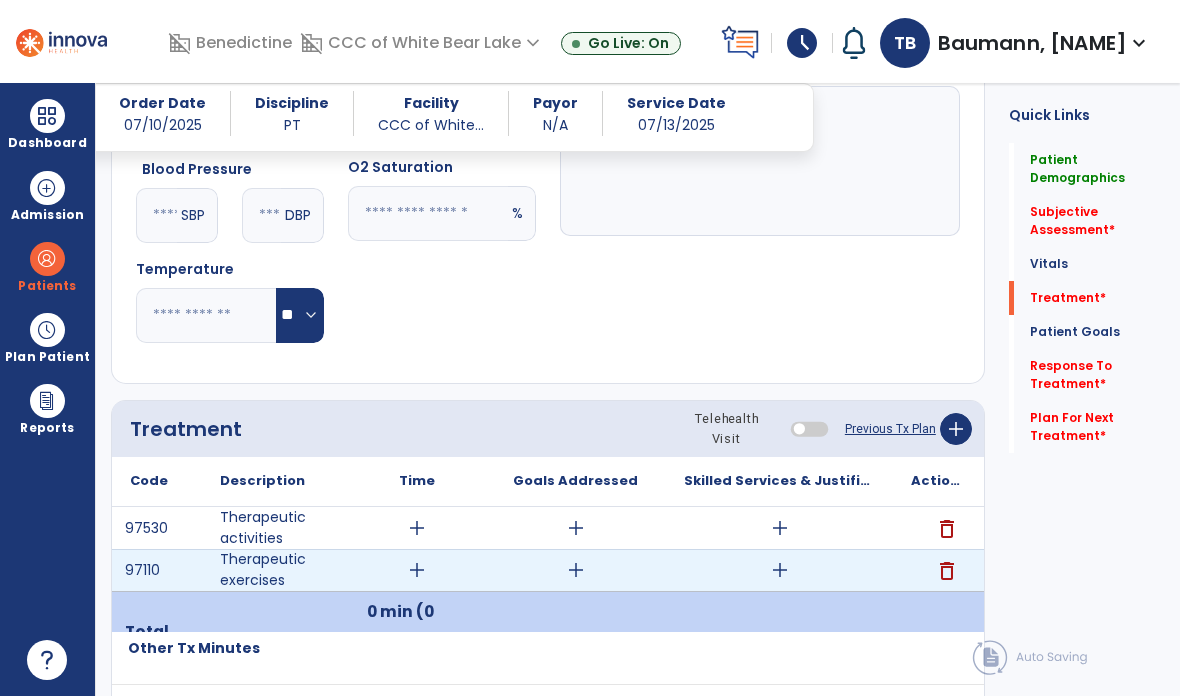 click on "add" at bounding box center (780, 570) 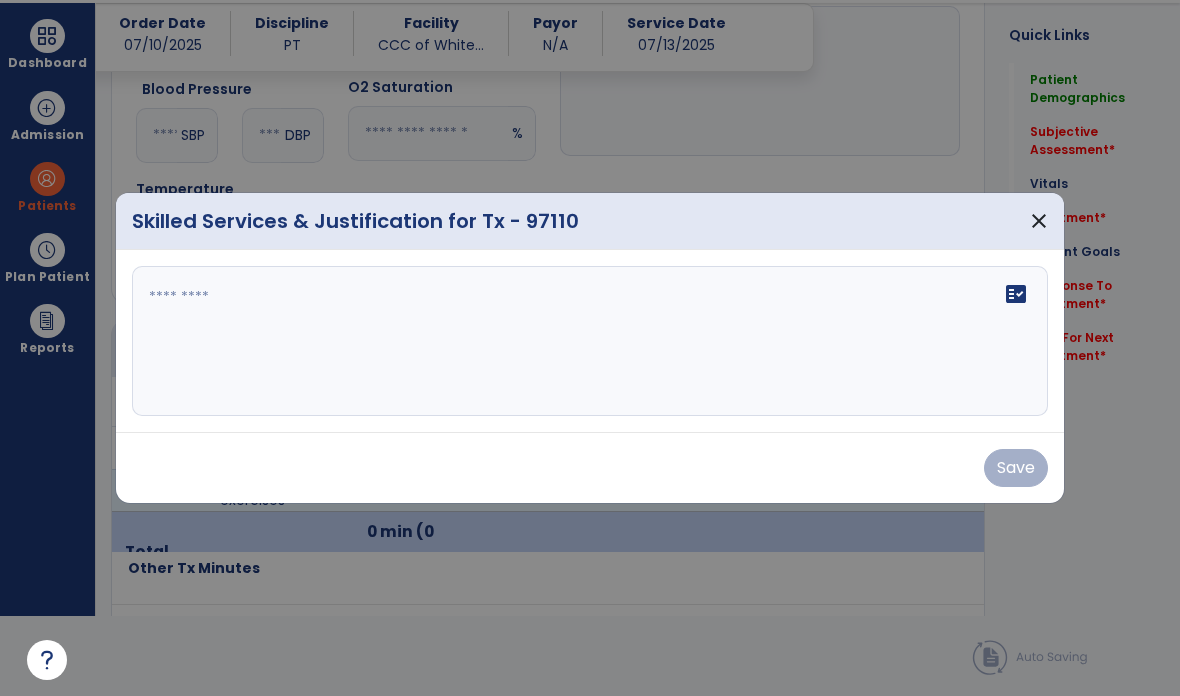 scroll, scrollTop: 0, scrollLeft: 0, axis: both 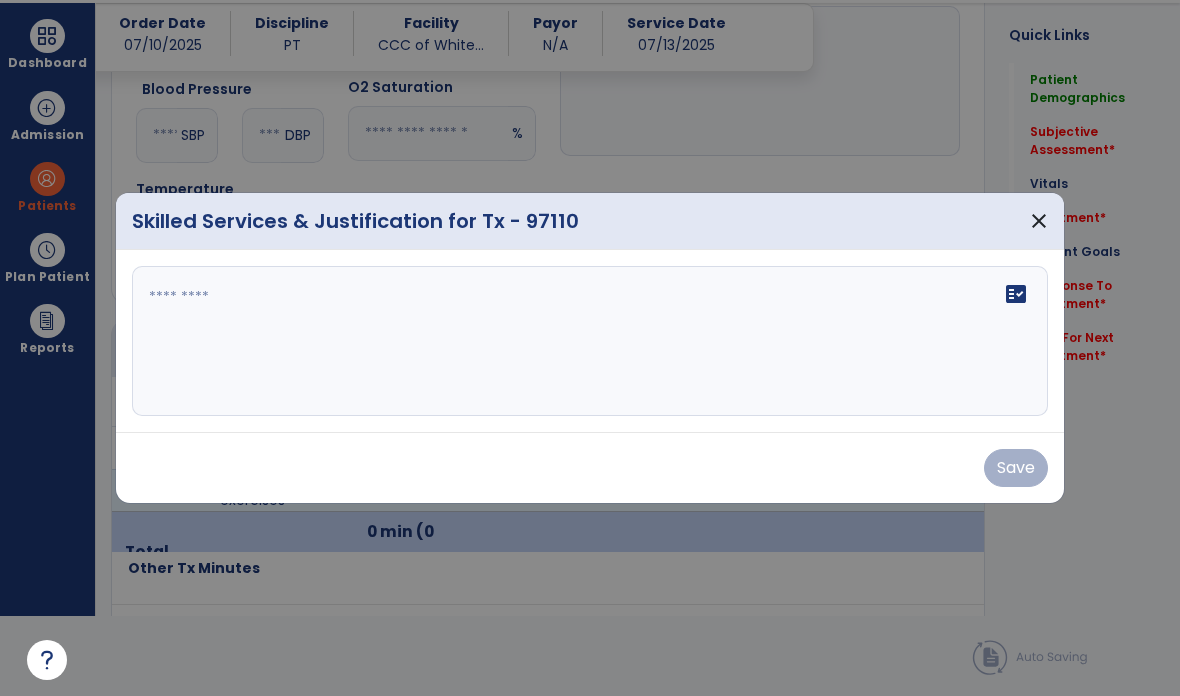 click on "close" at bounding box center [1039, 221] 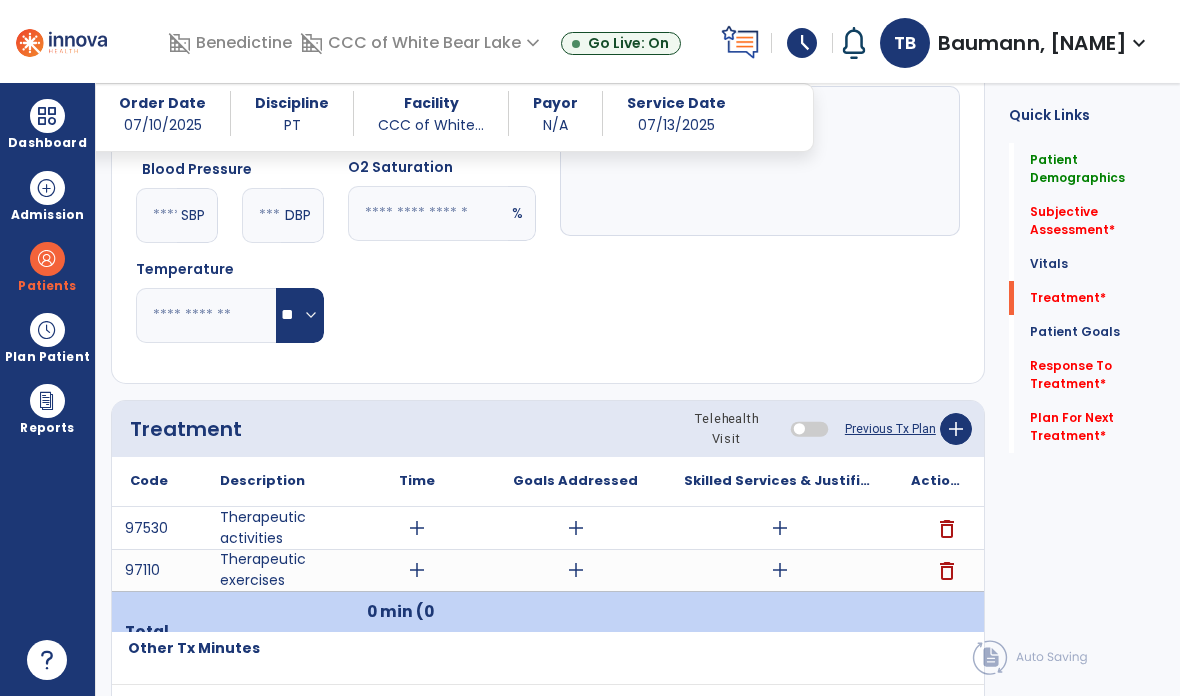 scroll, scrollTop: 80, scrollLeft: 0, axis: vertical 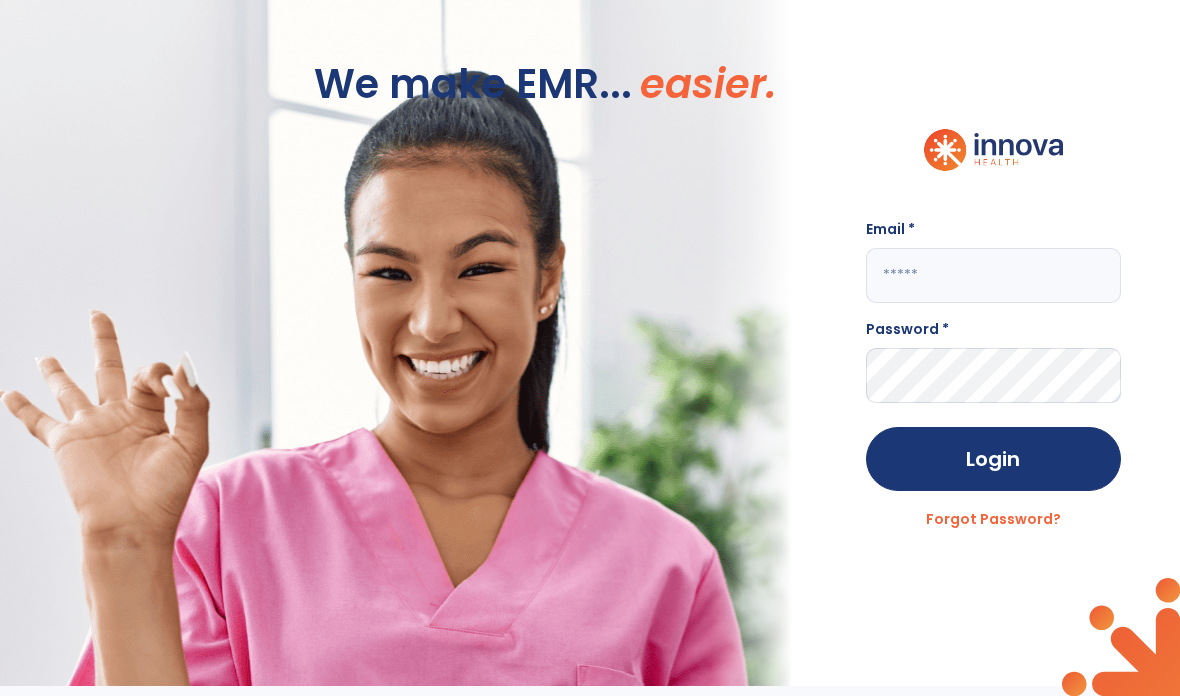 click 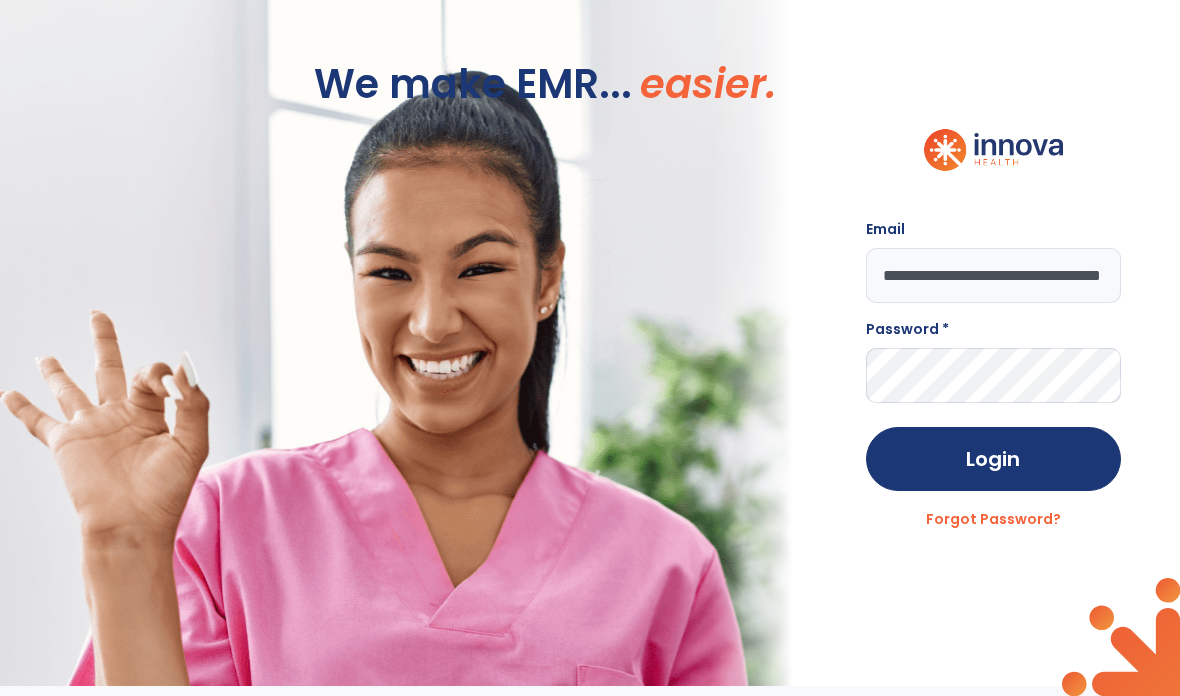 type on "**********" 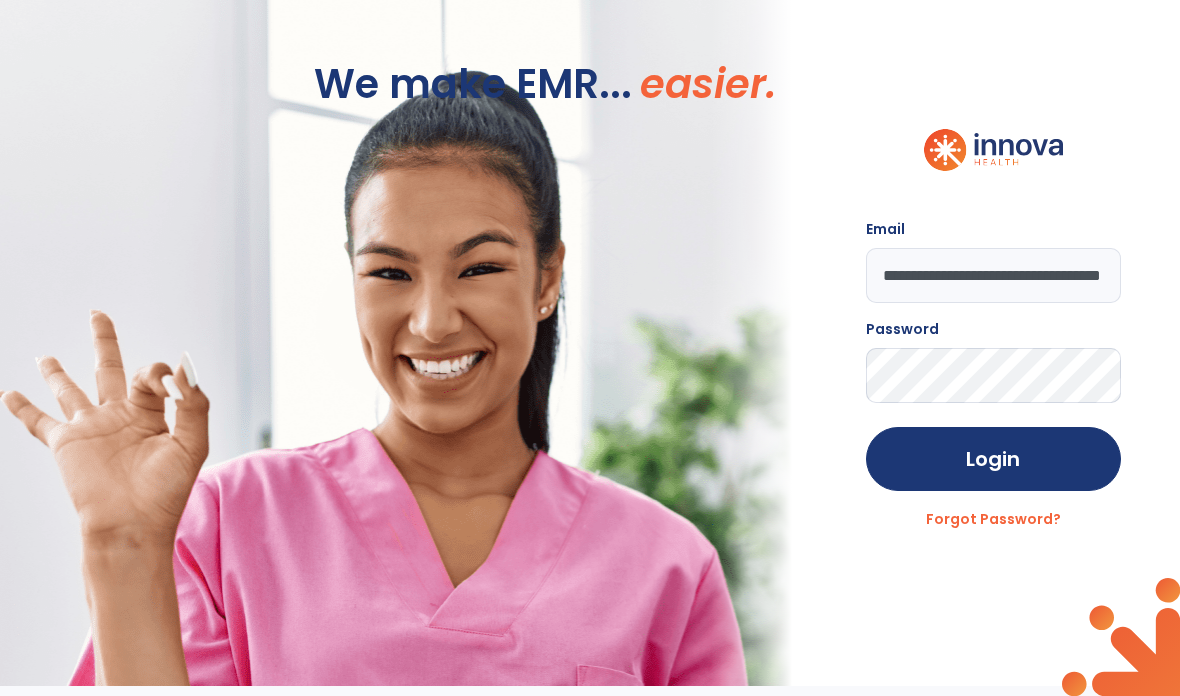 click on "Login" 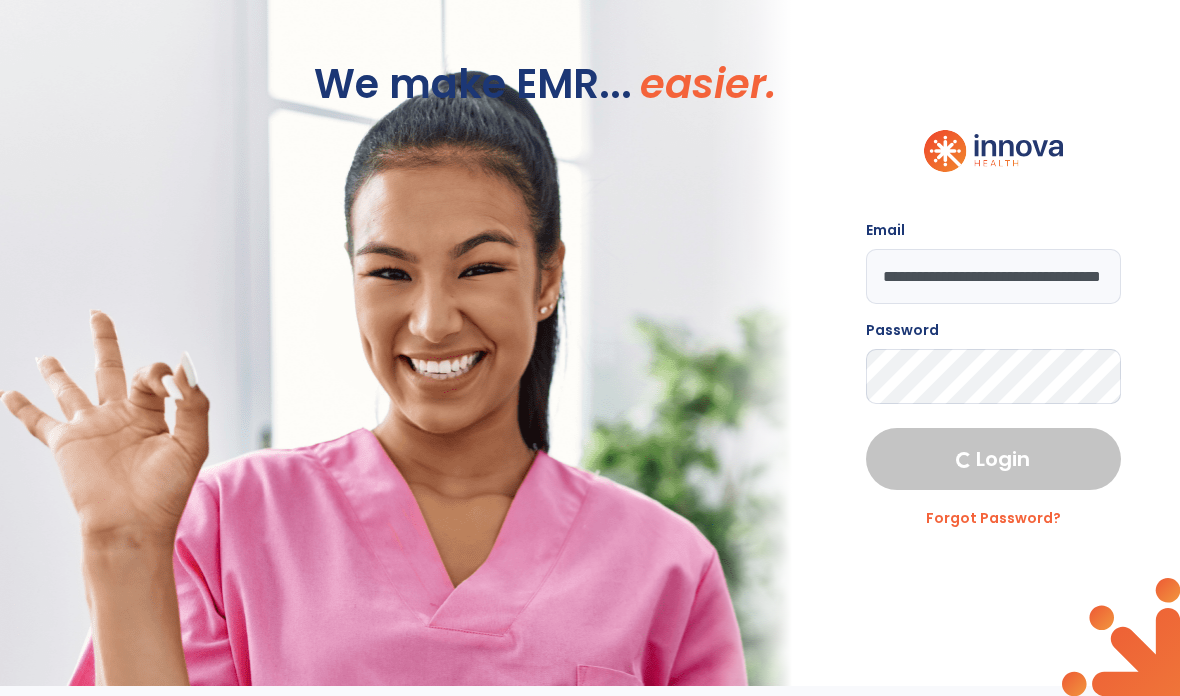 select on "****" 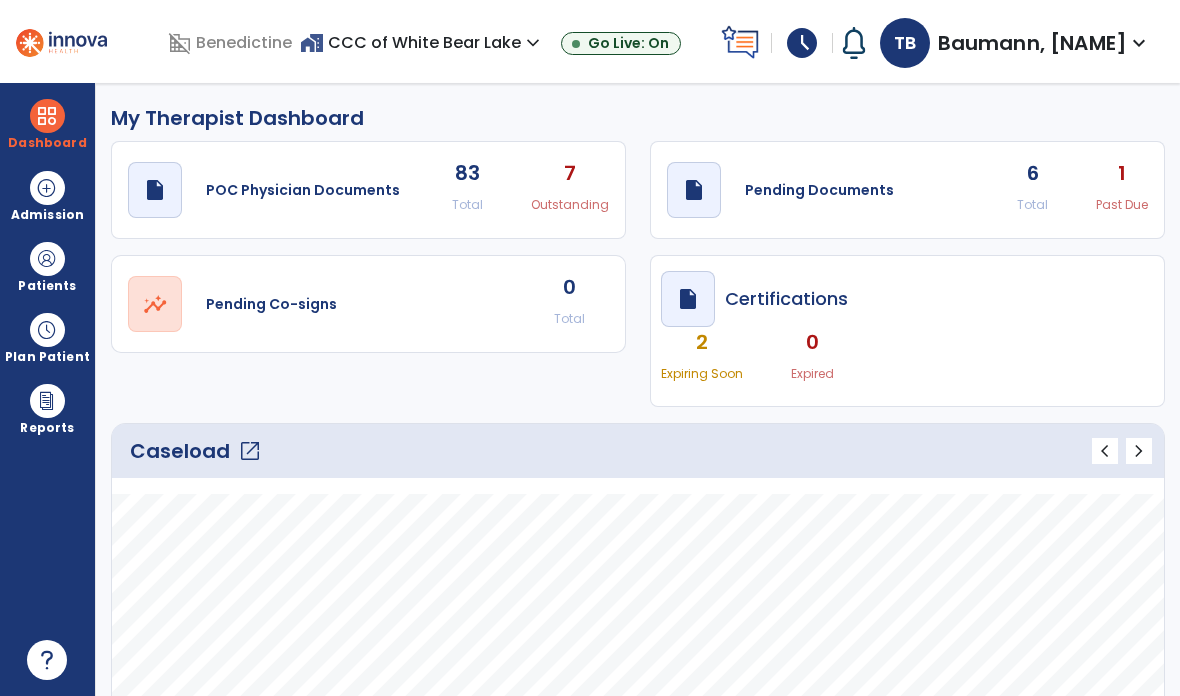 click on "open_in_new" 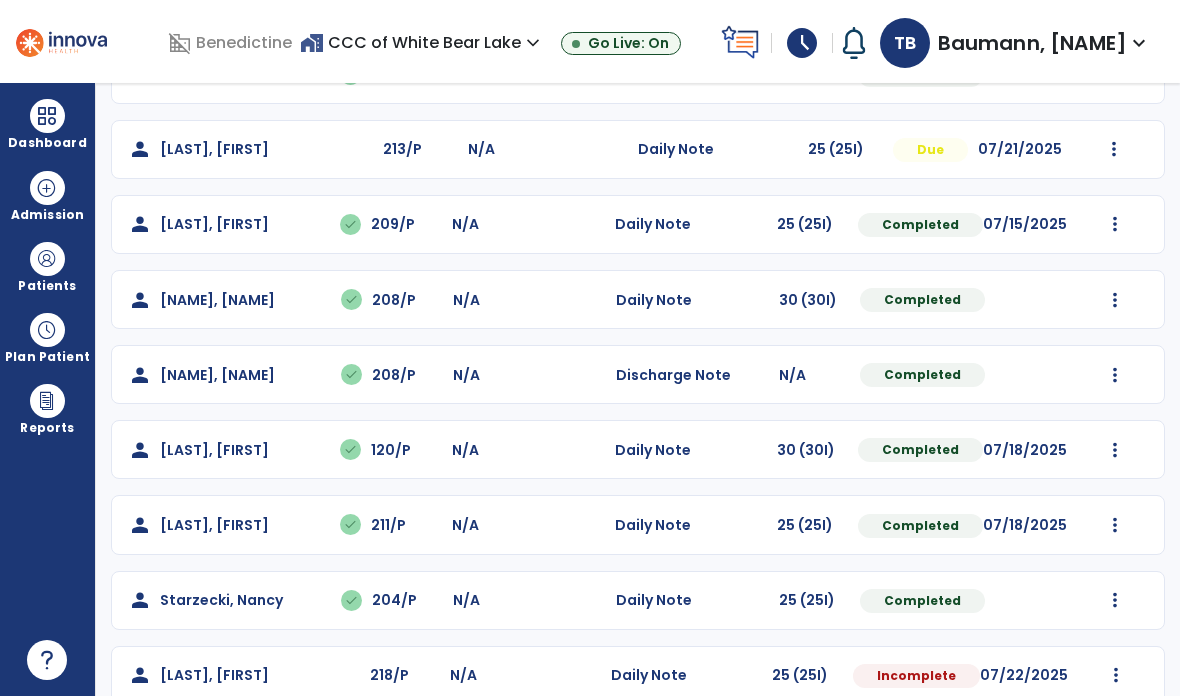 scroll, scrollTop: 763, scrollLeft: 0, axis: vertical 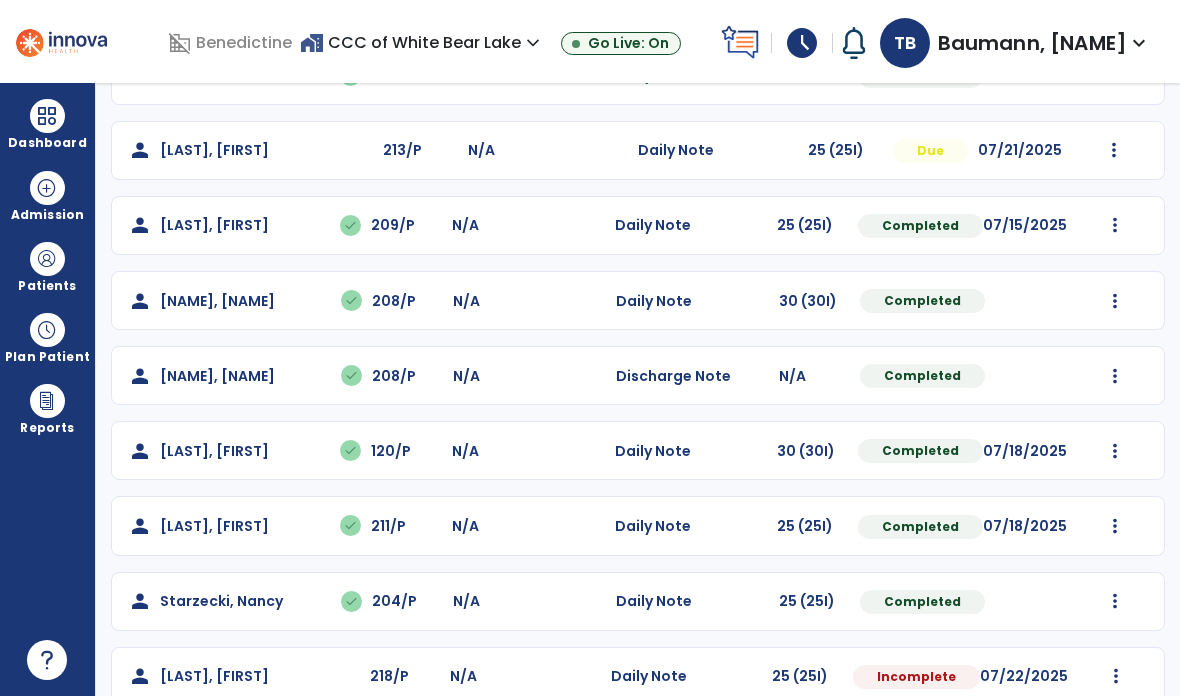 click on "Mark Visit As Complete   Reset Note   Open Document   G + C Mins" 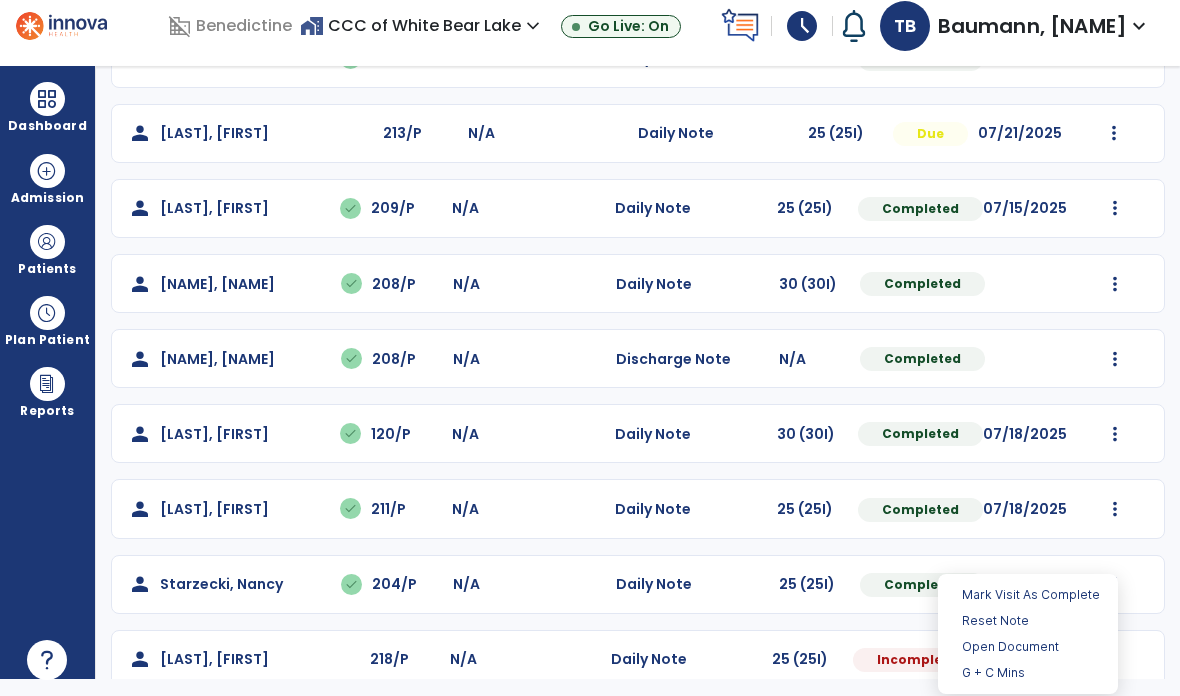 click on "Open Document" at bounding box center [1028, 647] 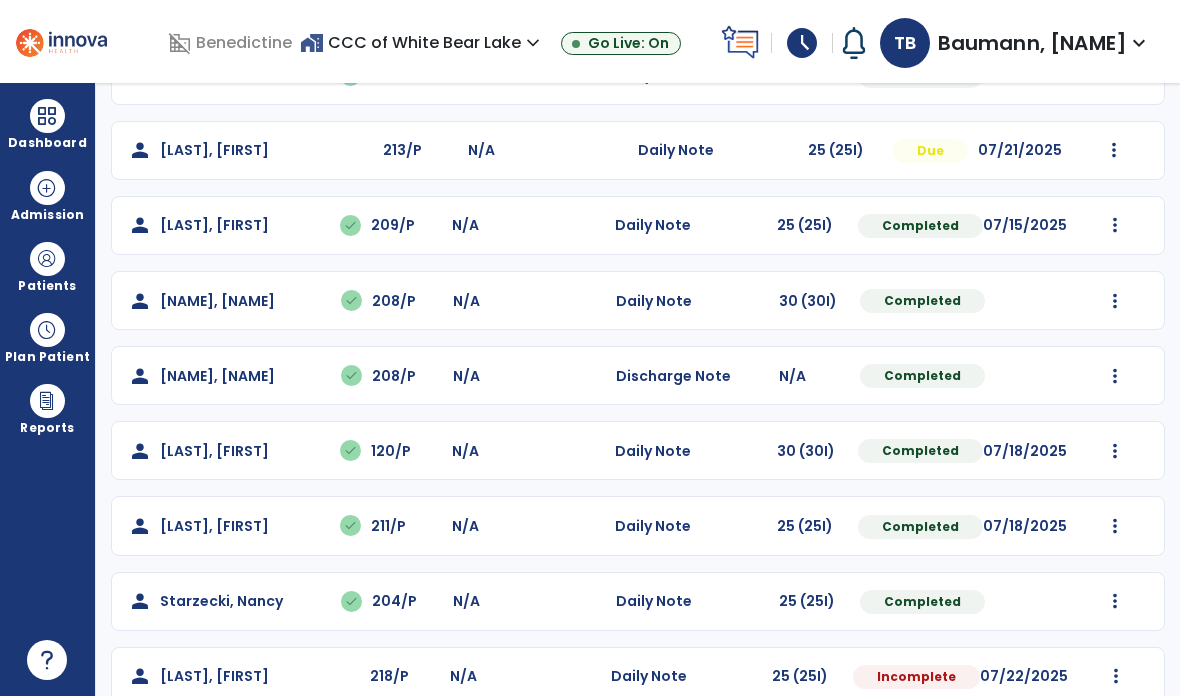 select on "*" 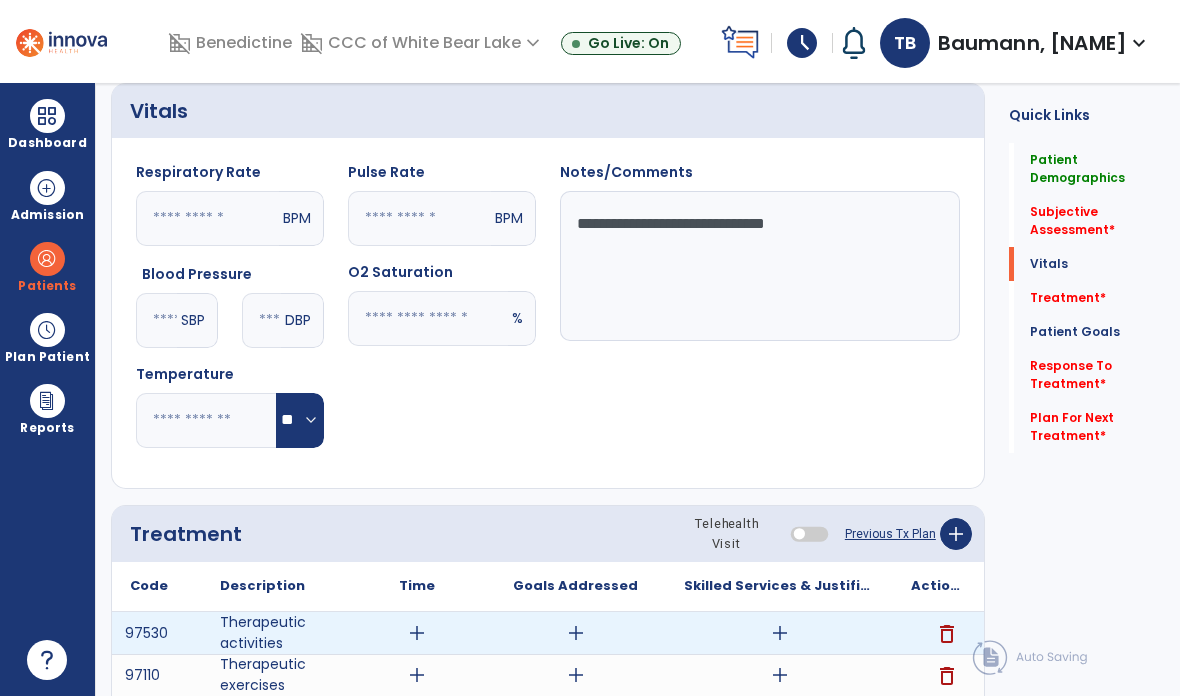 click on "add" at bounding box center [780, 633] 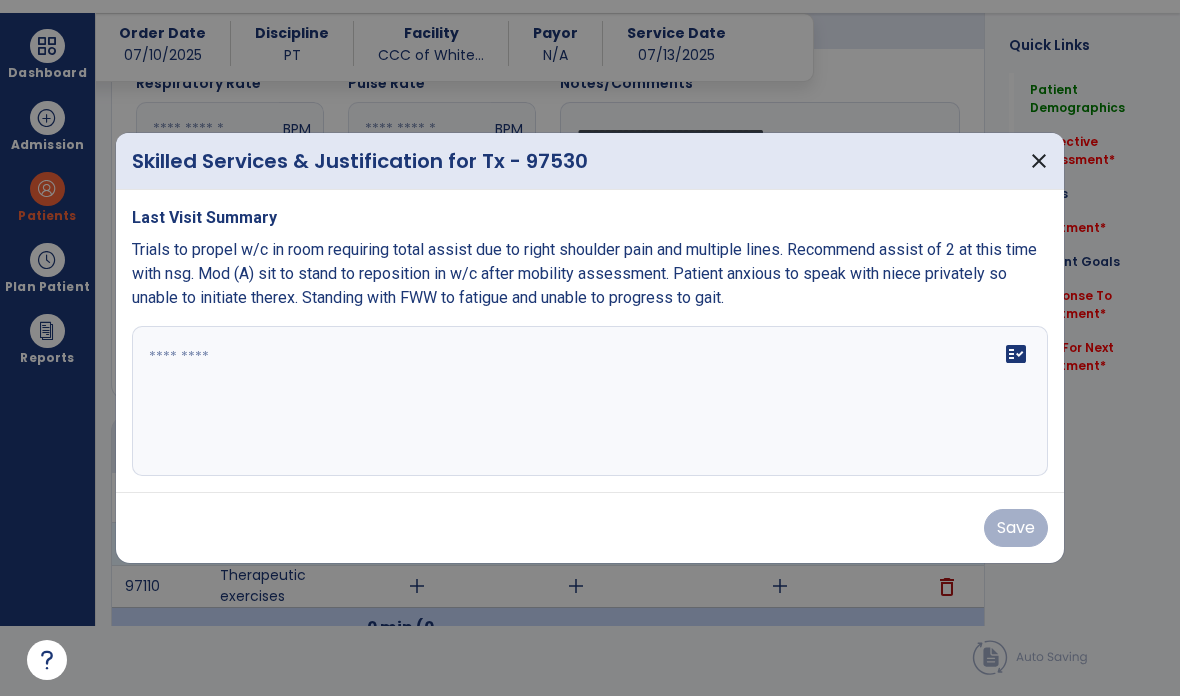 click on "fact_check" at bounding box center [590, 401] 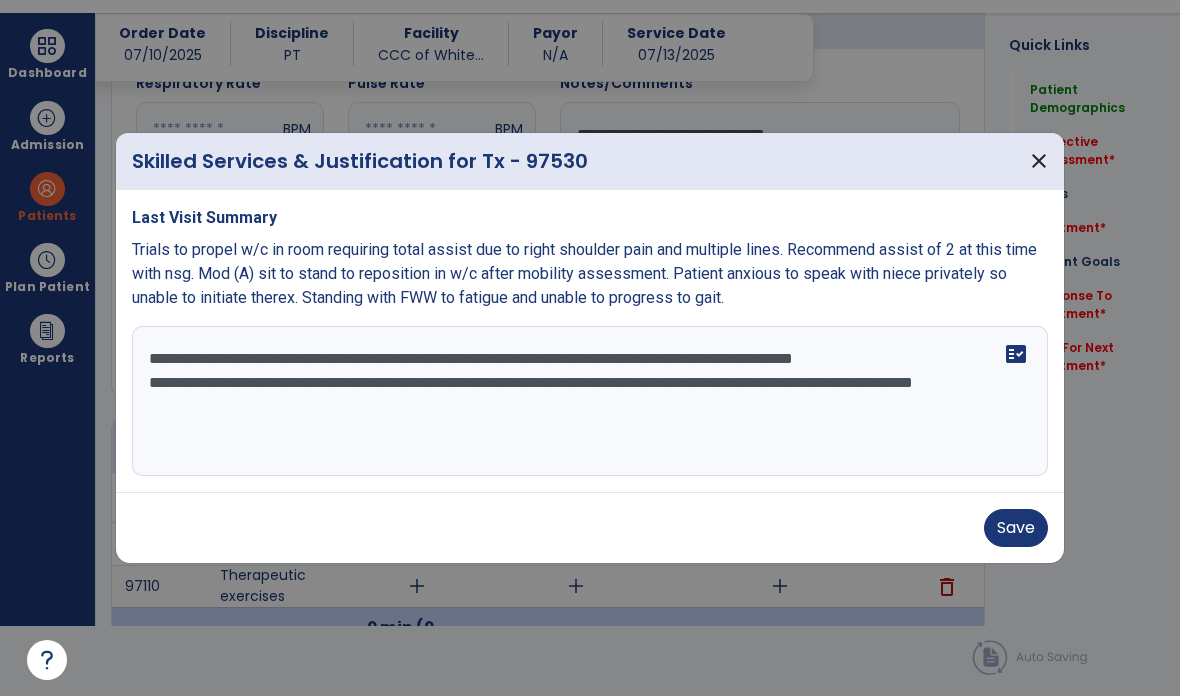 type on "**********" 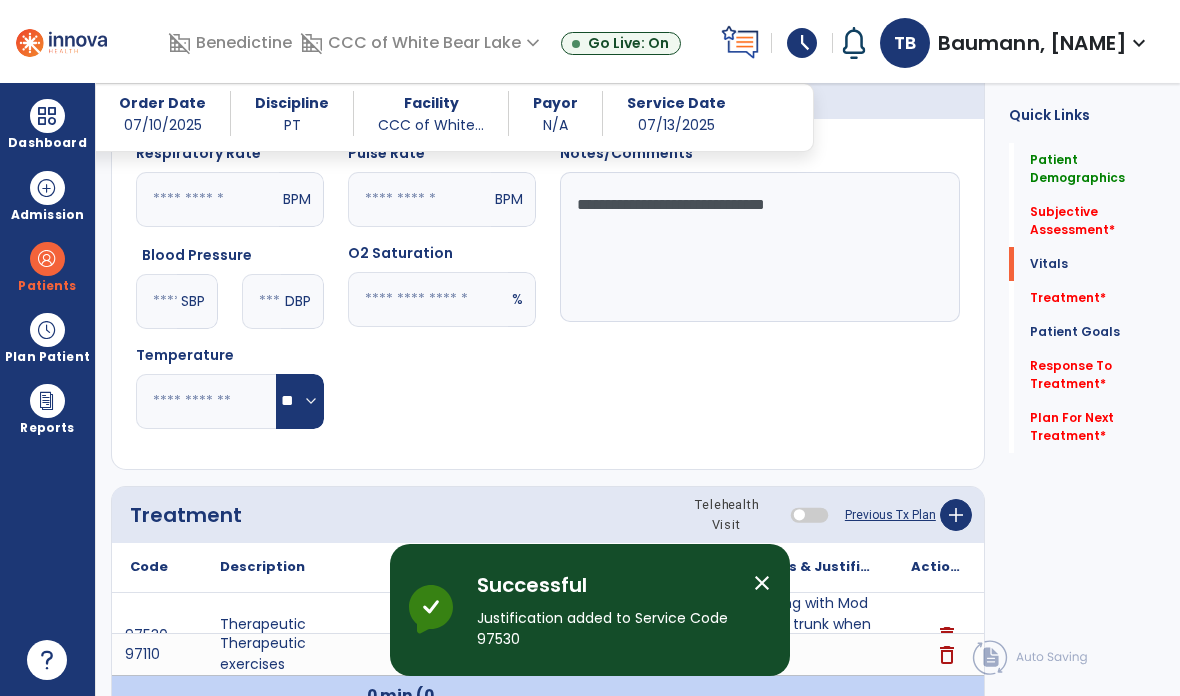 scroll, scrollTop: 70, scrollLeft: 0, axis: vertical 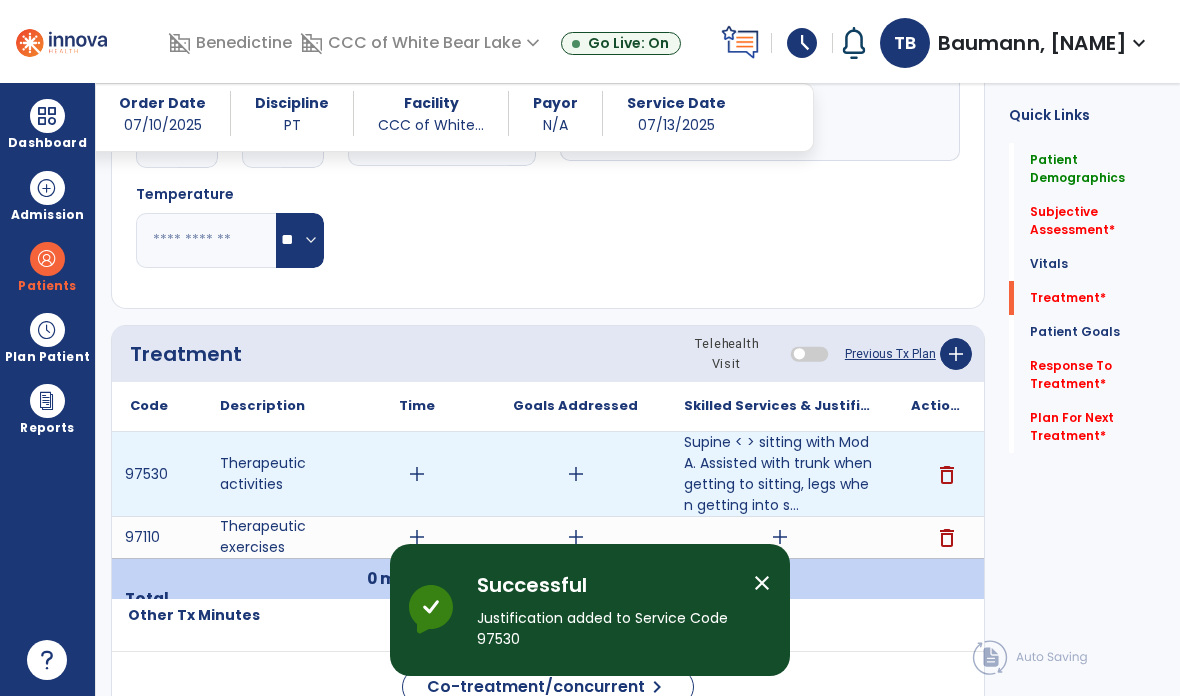 click on "add" at bounding box center (417, 474) 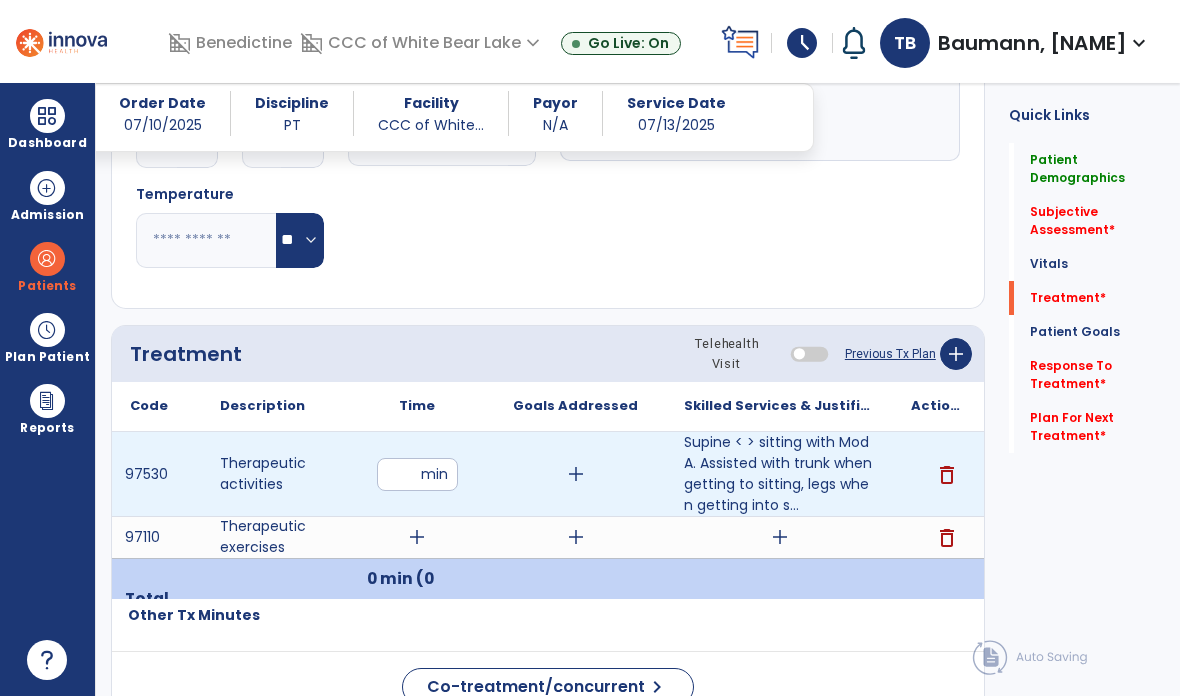 type on "**" 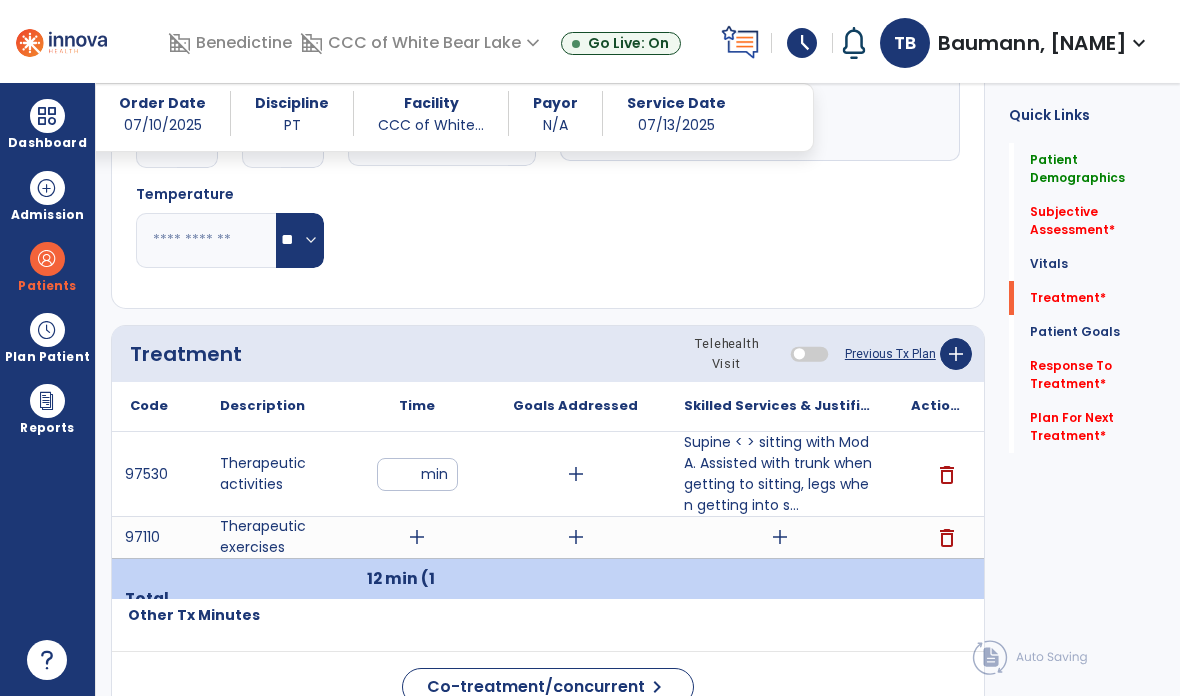 click on "**" at bounding box center [417, 474] 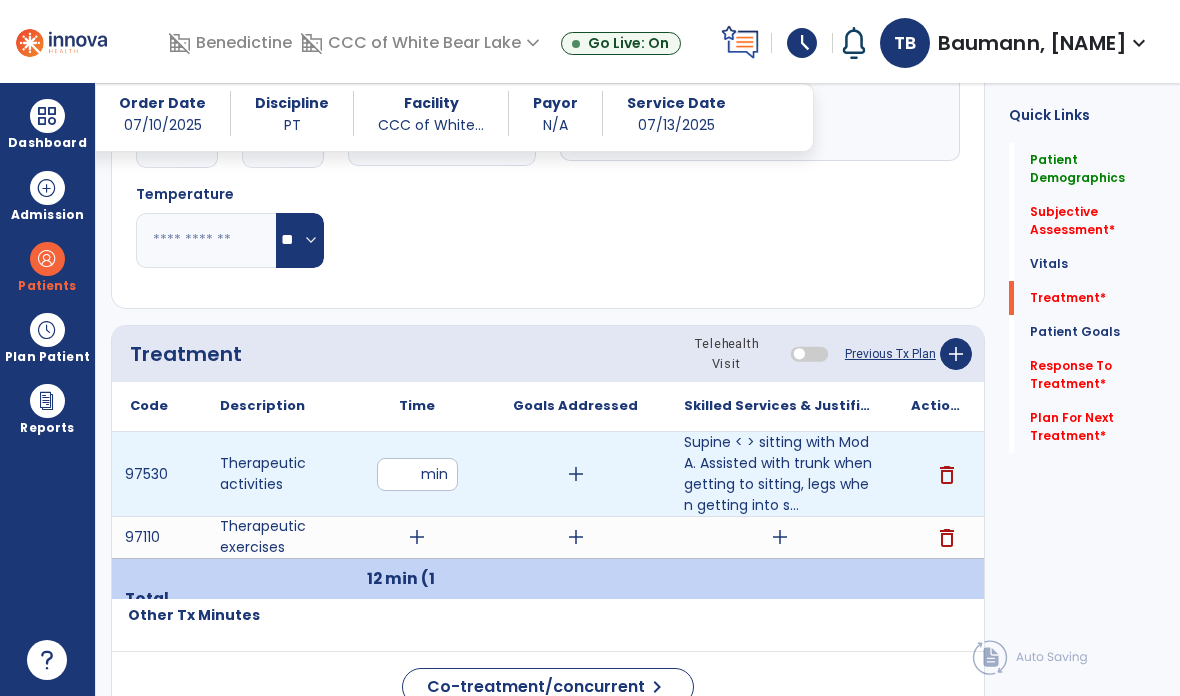 type on "**" 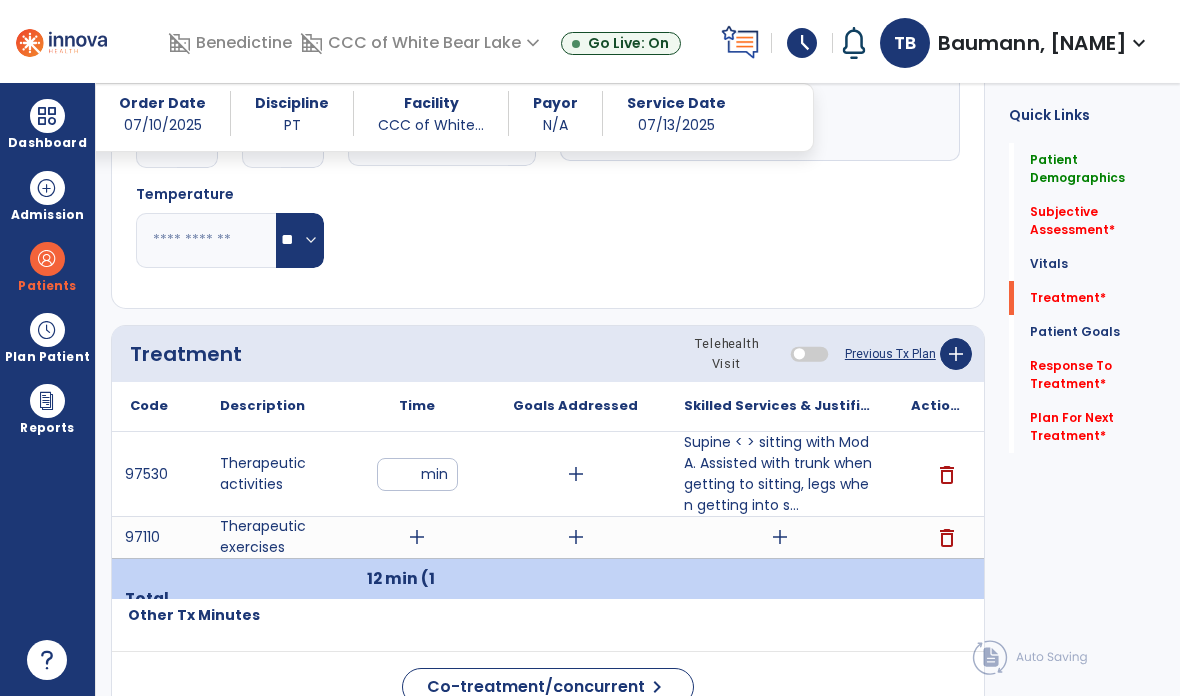 click on "Patient Demographics  Medical Diagnosis   Treatment Diagnosis   Precautions   Contraindications
Code
Description
Pdpm Clinical Category
I33.0 to" 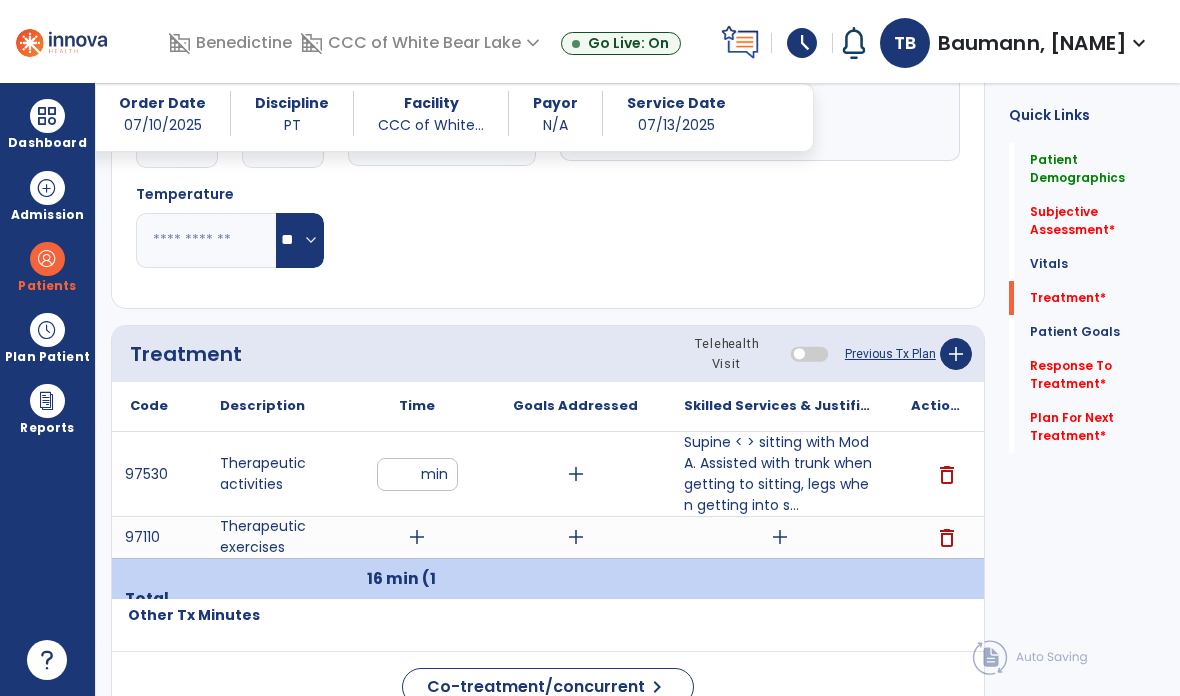 click on "add" at bounding box center [417, 537] 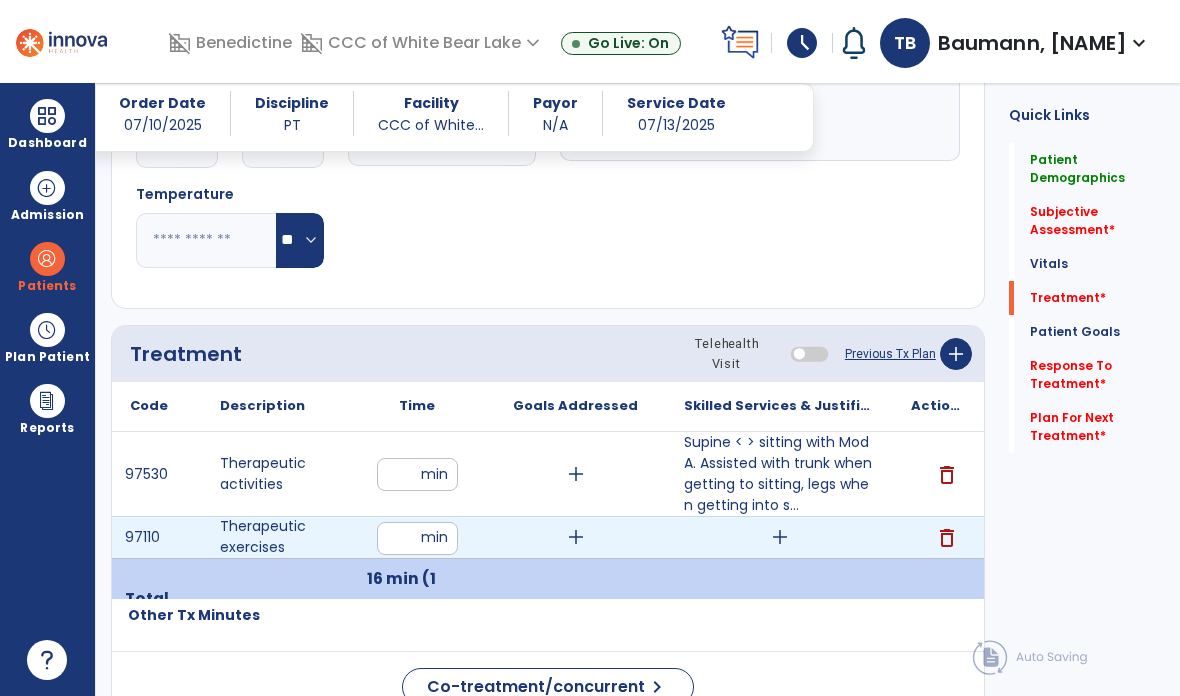 type on "**" 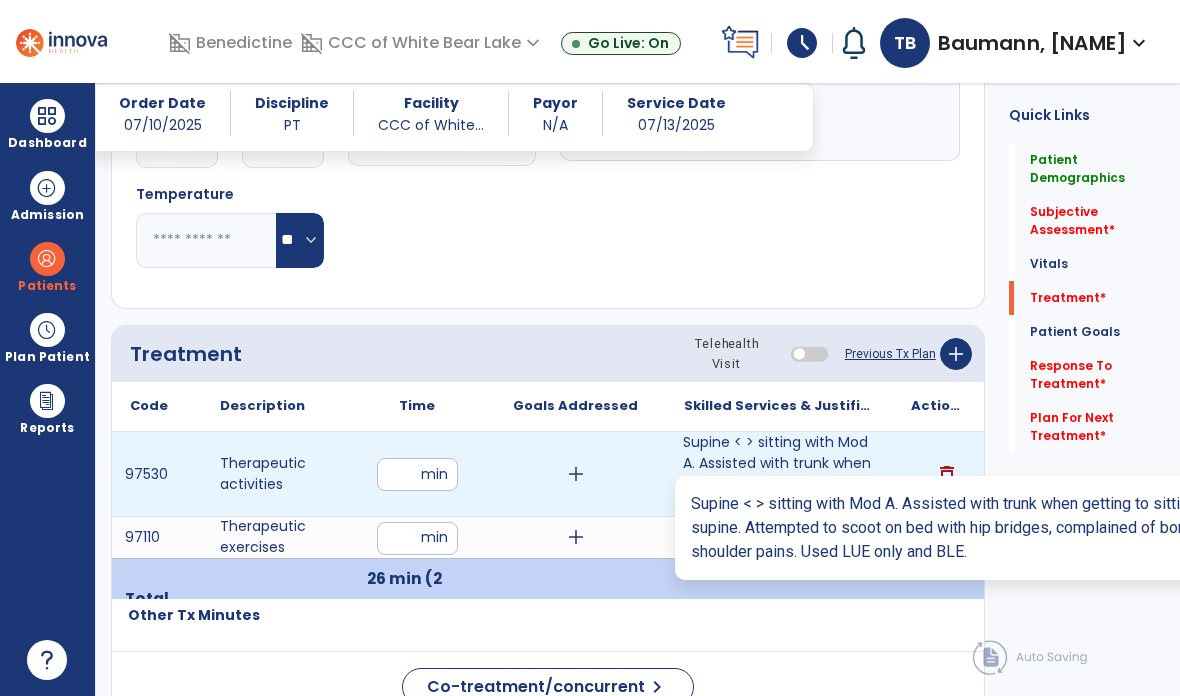 click on "Supine < > sitting with Mod A. Assisted with trunk when getting to sitting, legs when getting into s..." at bounding box center [779, 474] 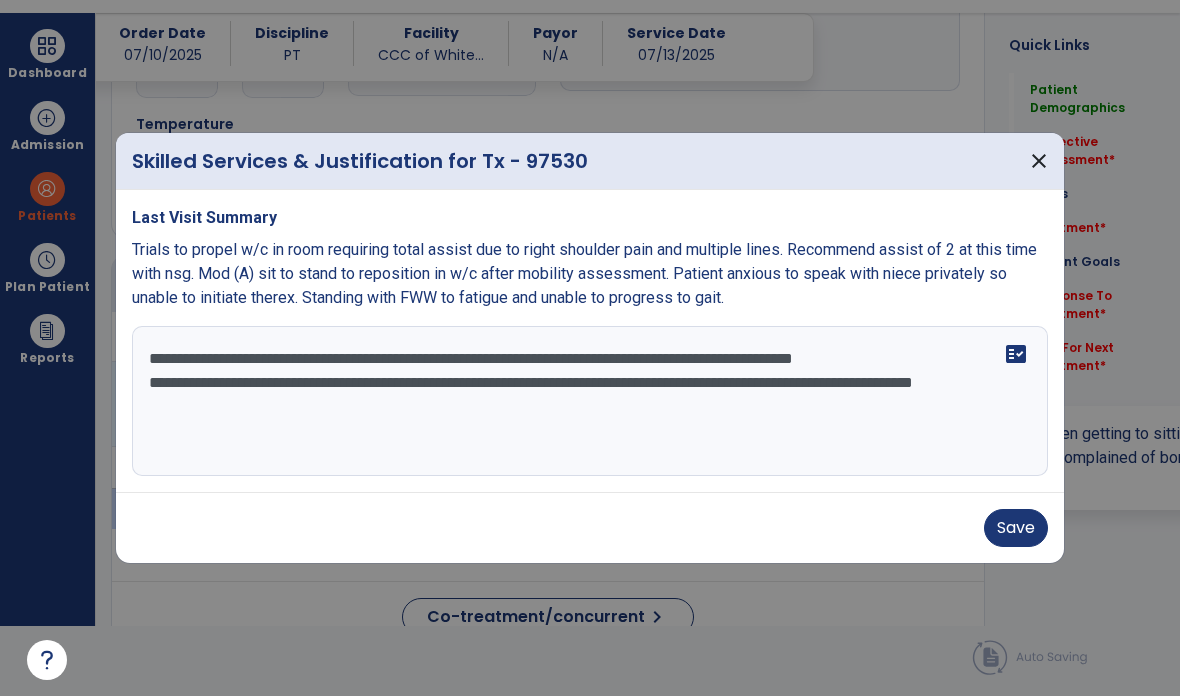 click on "**********" at bounding box center (590, 401) 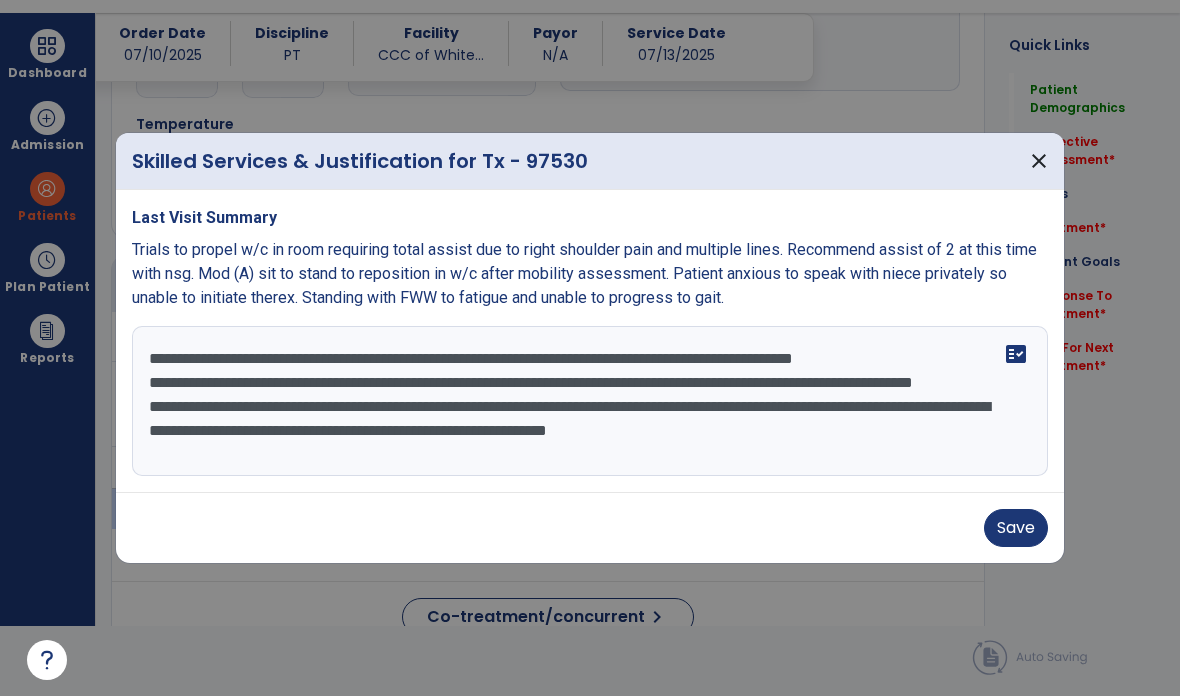 scroll, scrollTop: 15, scrollLeft: 0, axis: vertical 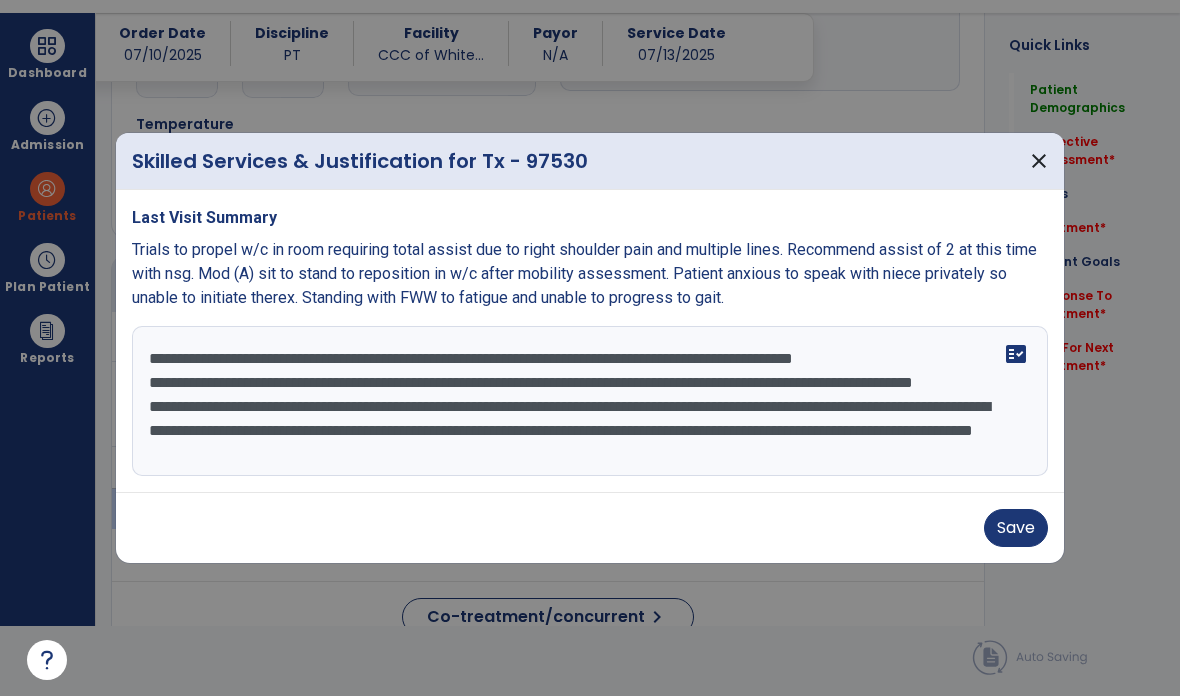 type on "**********" 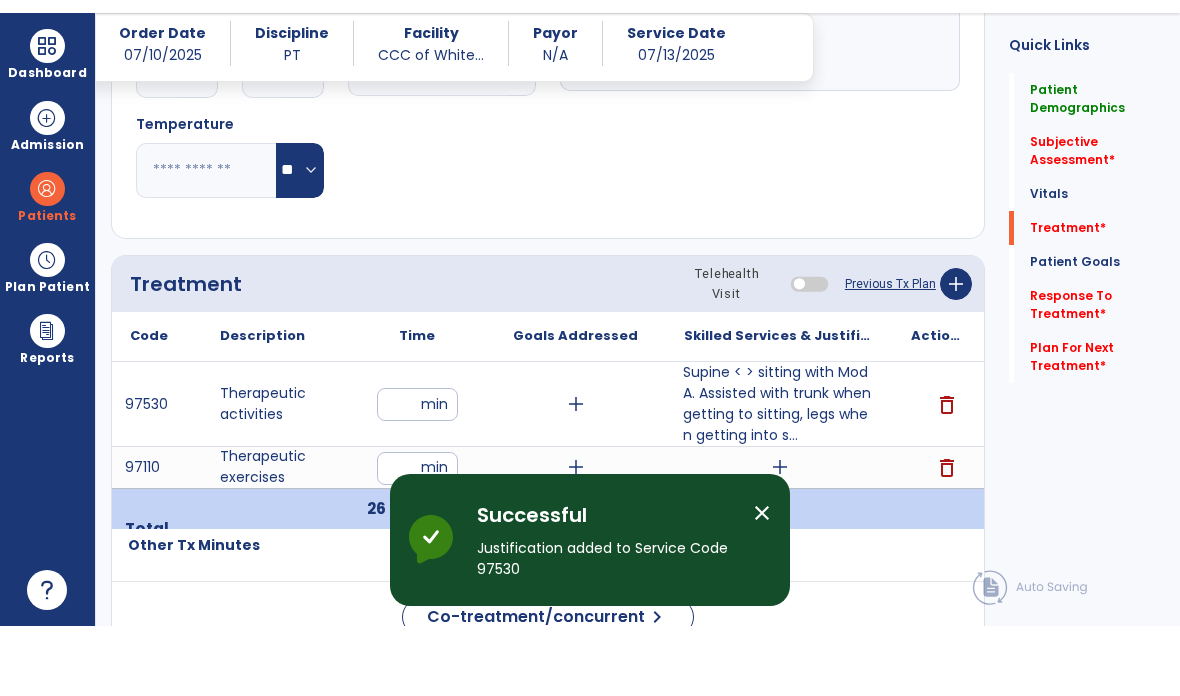 scroll, scrollTop: 70, scrollLeft: 0, axis: vertical 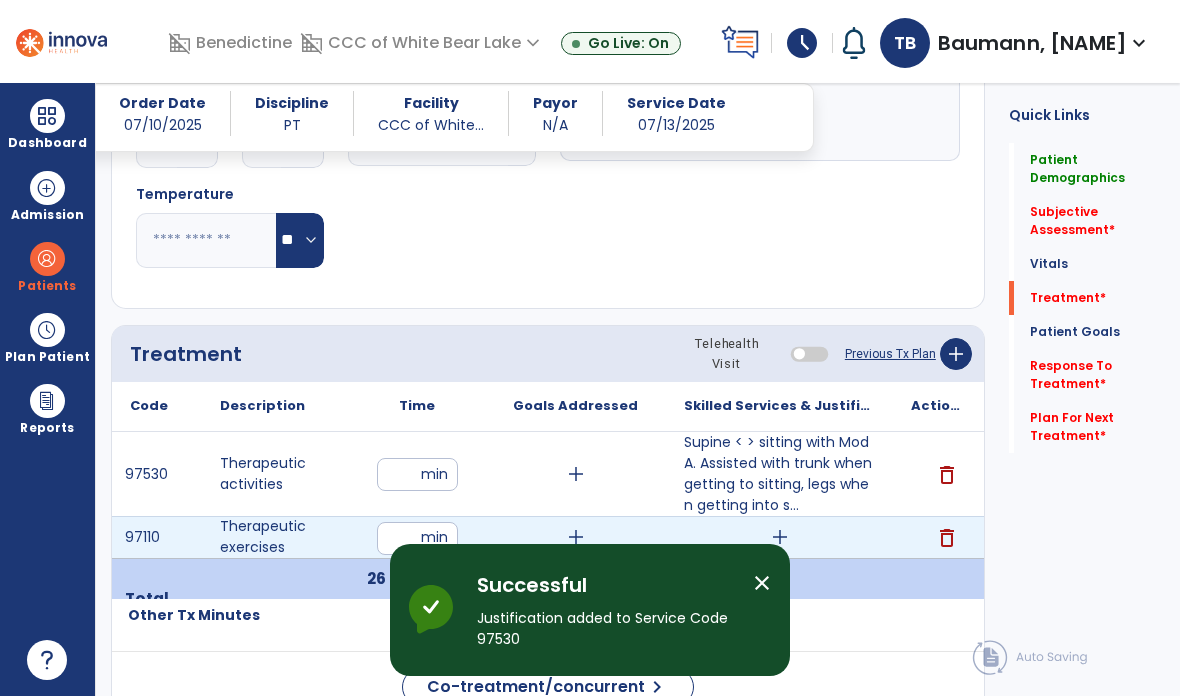 click on "add" at bounding box center (780, 537) 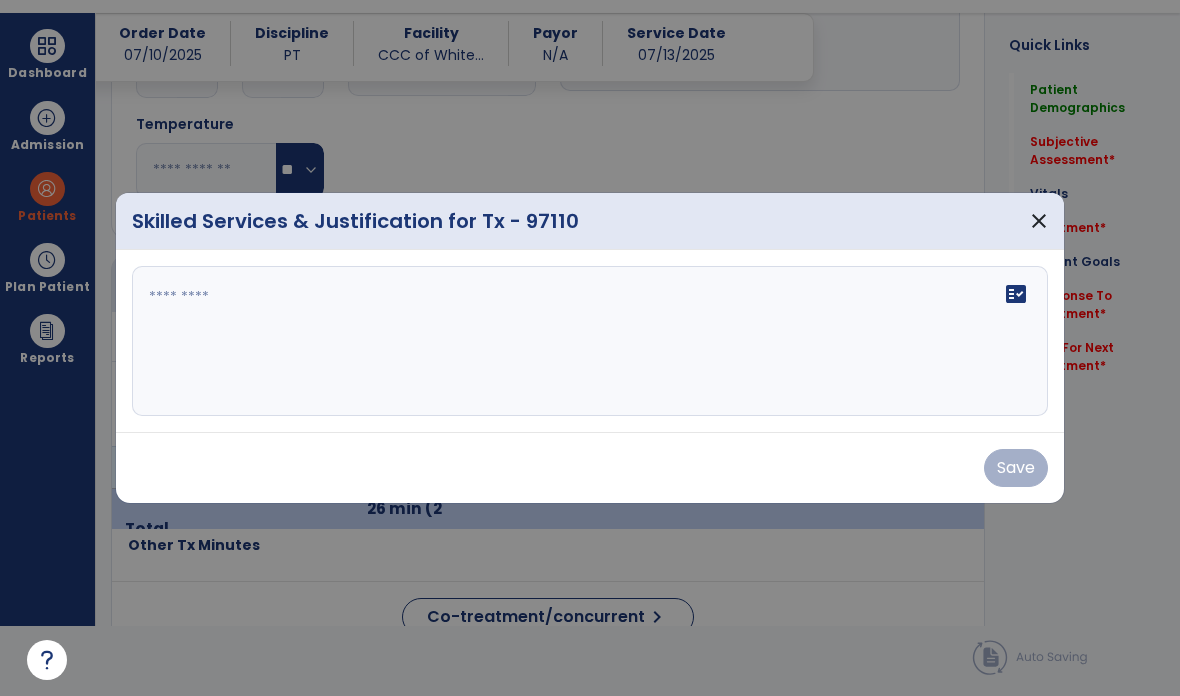 click on "fact_check" at bounding box center [590, 341] 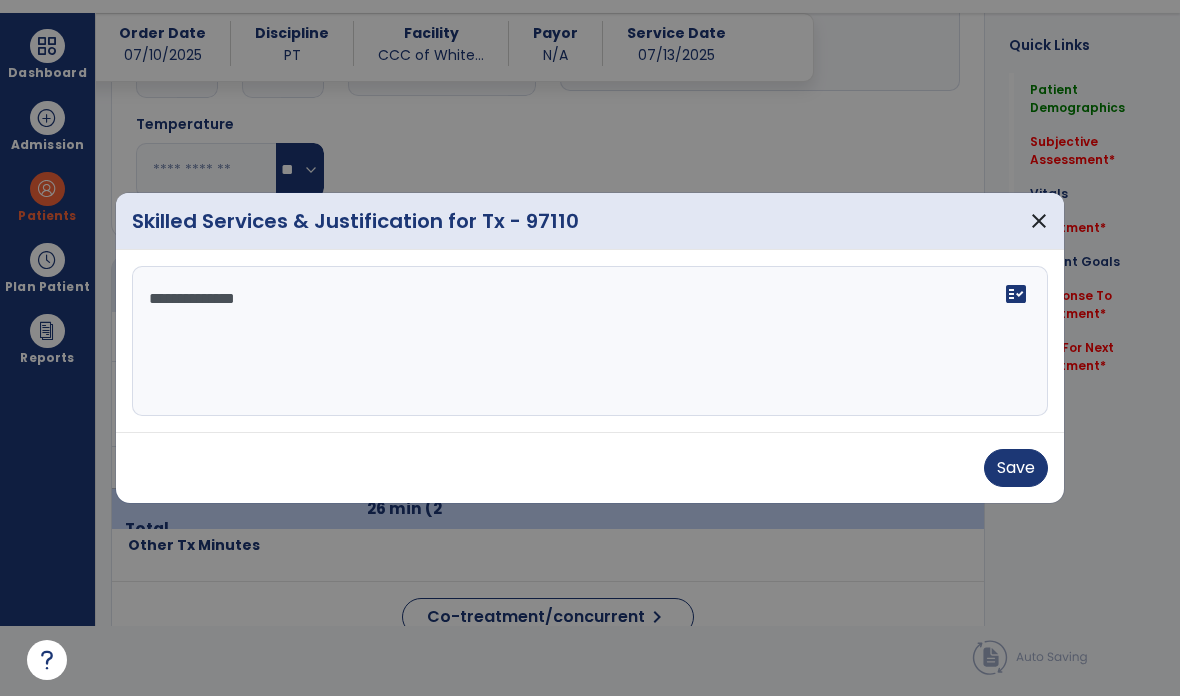 click on "**********" at bounding box center (590, 341) 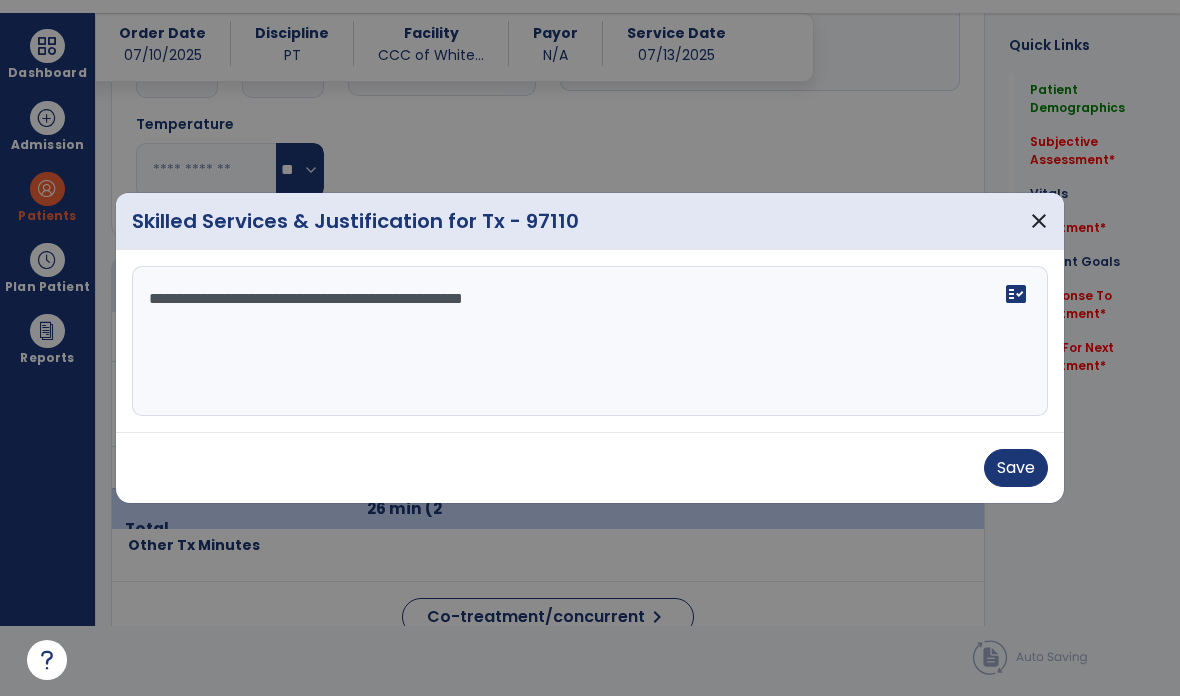 click on "**********" at bounding box center (590, 341) 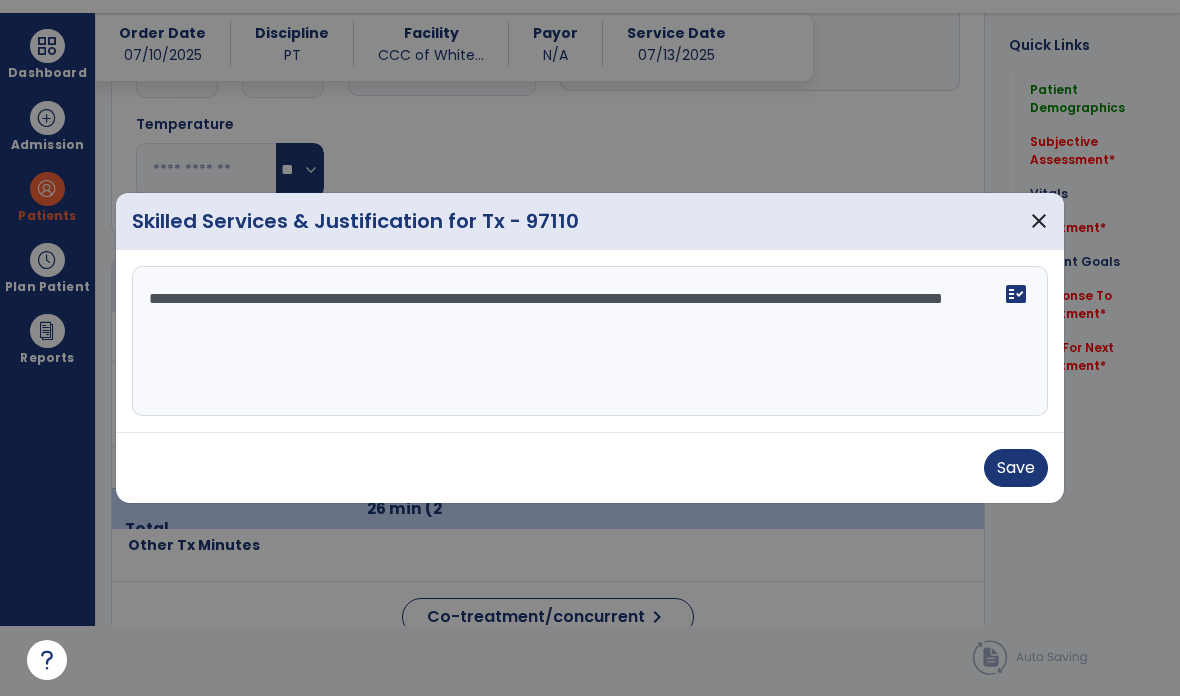 type on "**********" 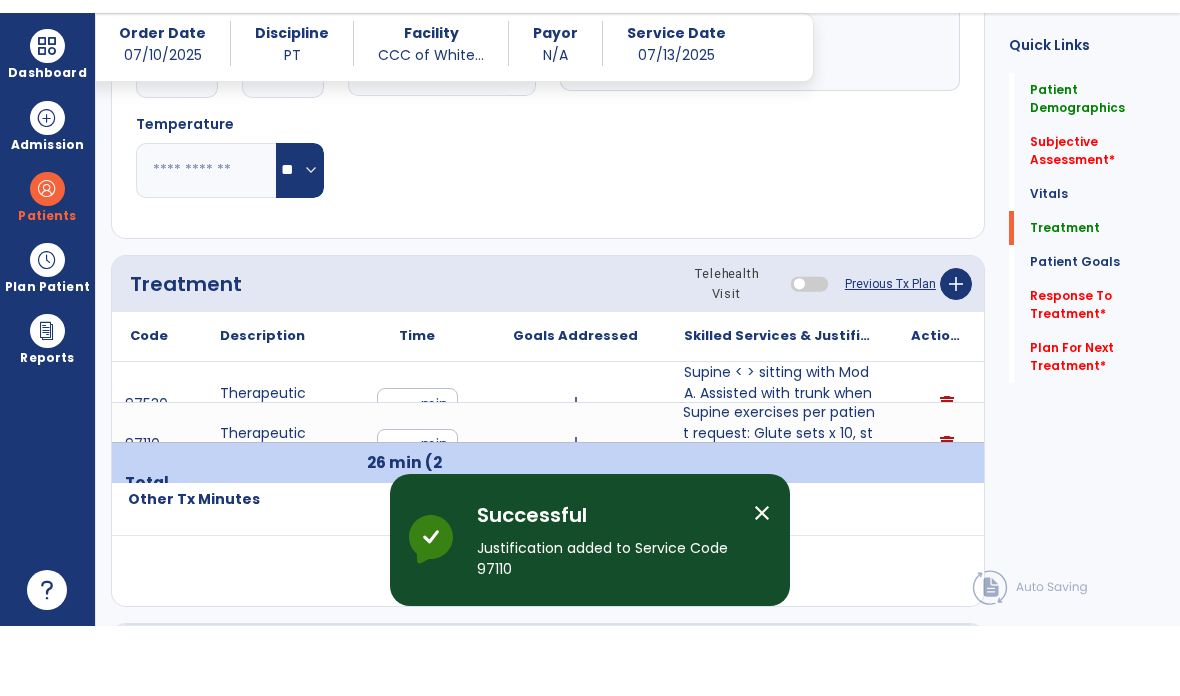 scroll, scrollTop: 70, scrollLeft: 0, axis: vertical 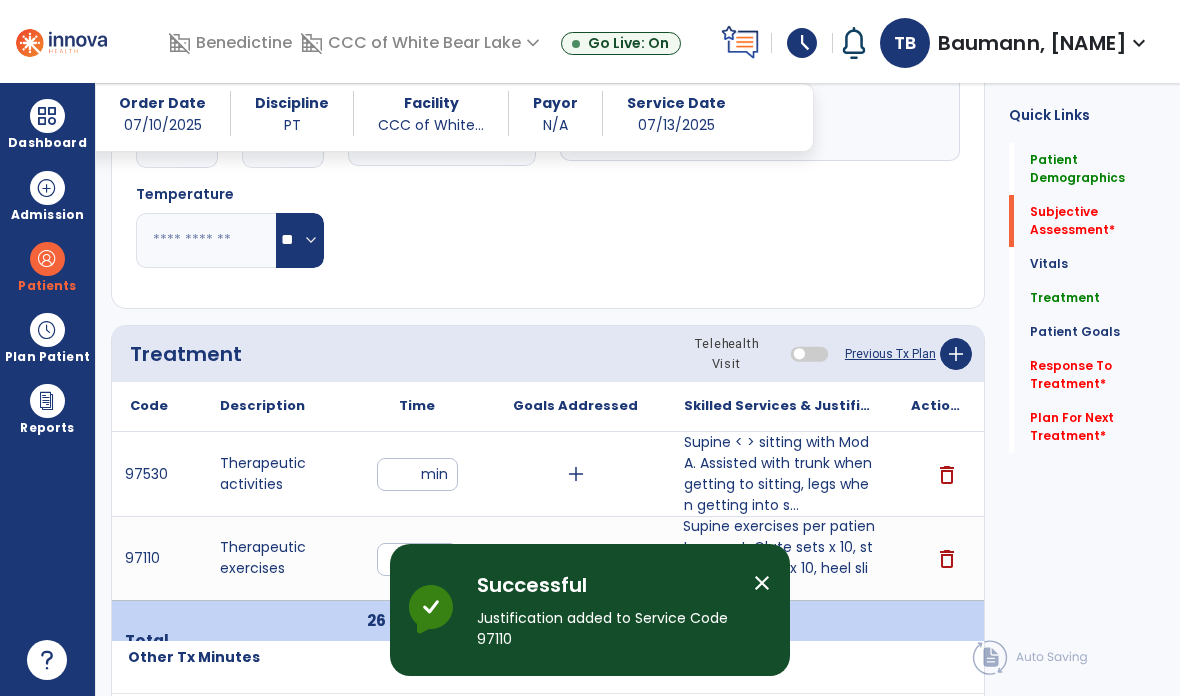 click on "Subjective Assessment   *" 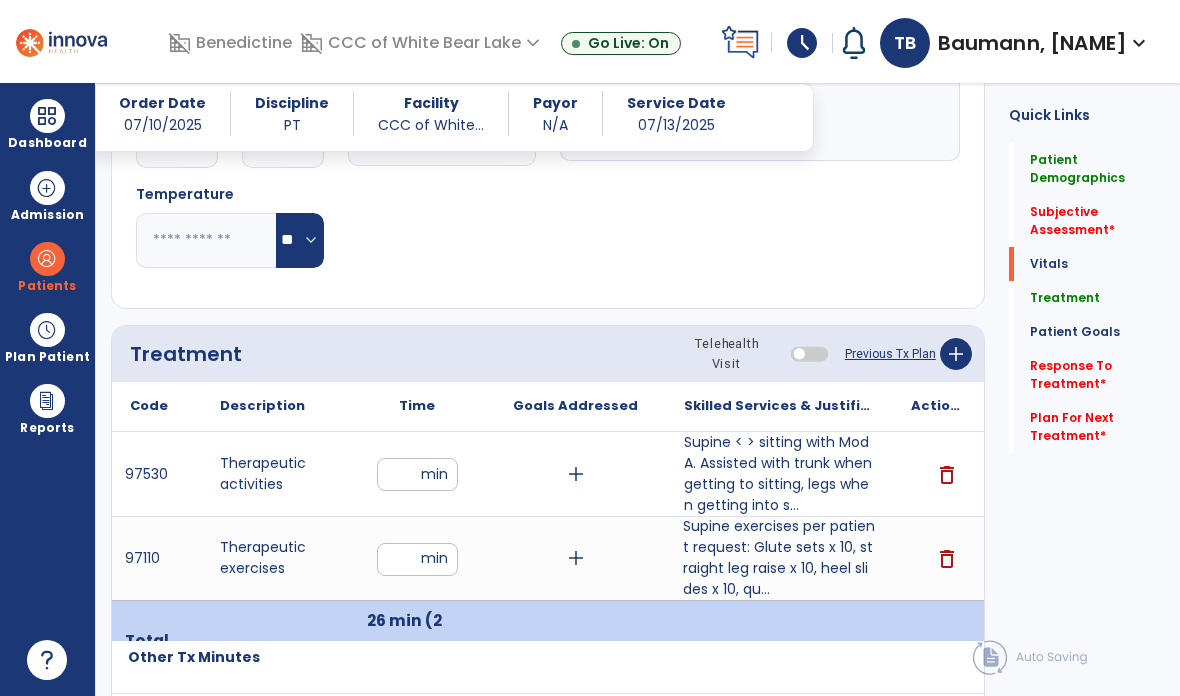 scroll, scrollTop: 249, scrollLeft: 0, axis: vertical 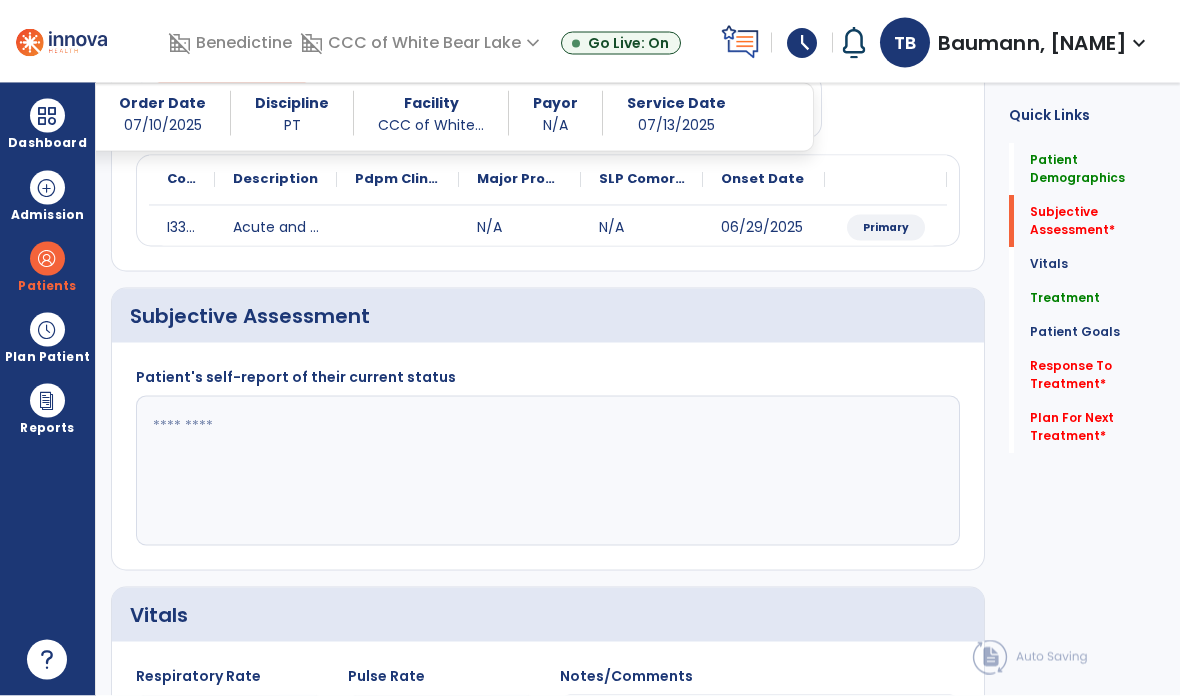 click 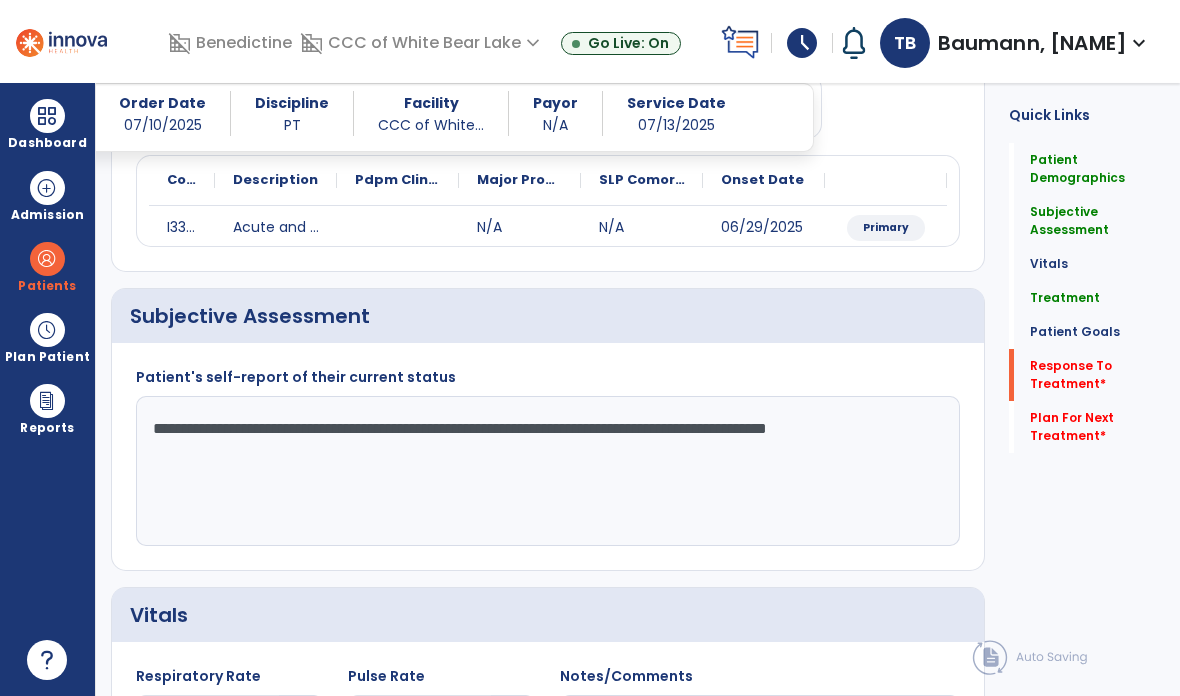 type on "**********" 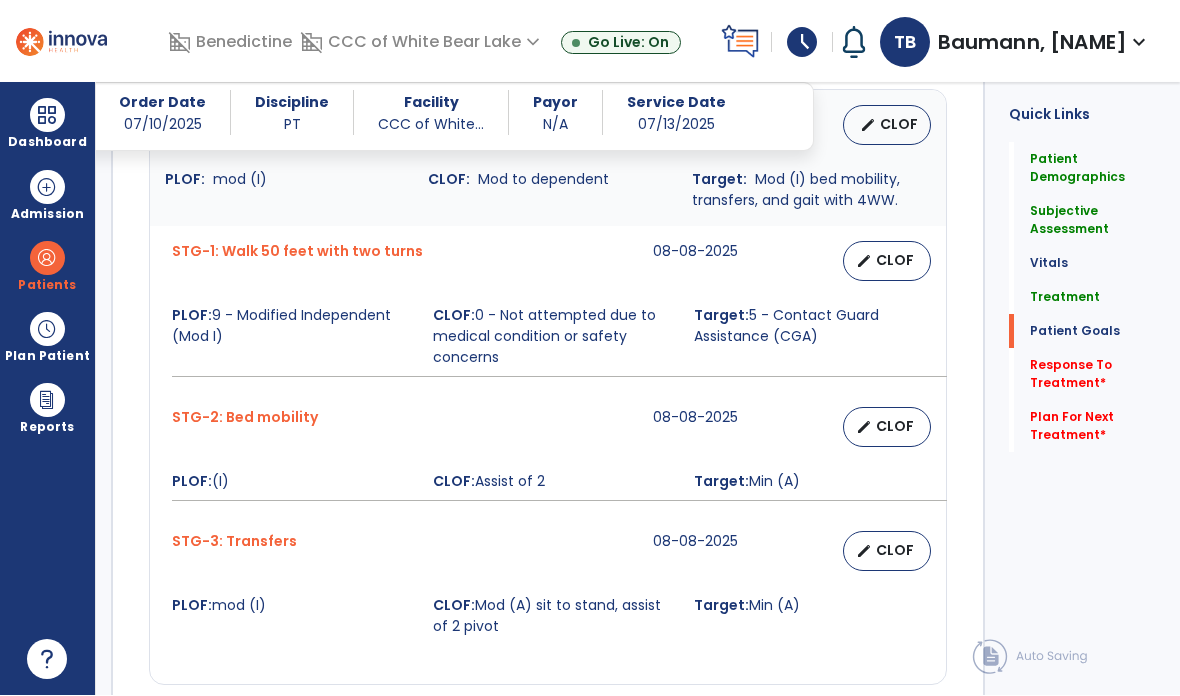 scroll, scrollTop: 2178, scrollLeft: 0, axis: vertical 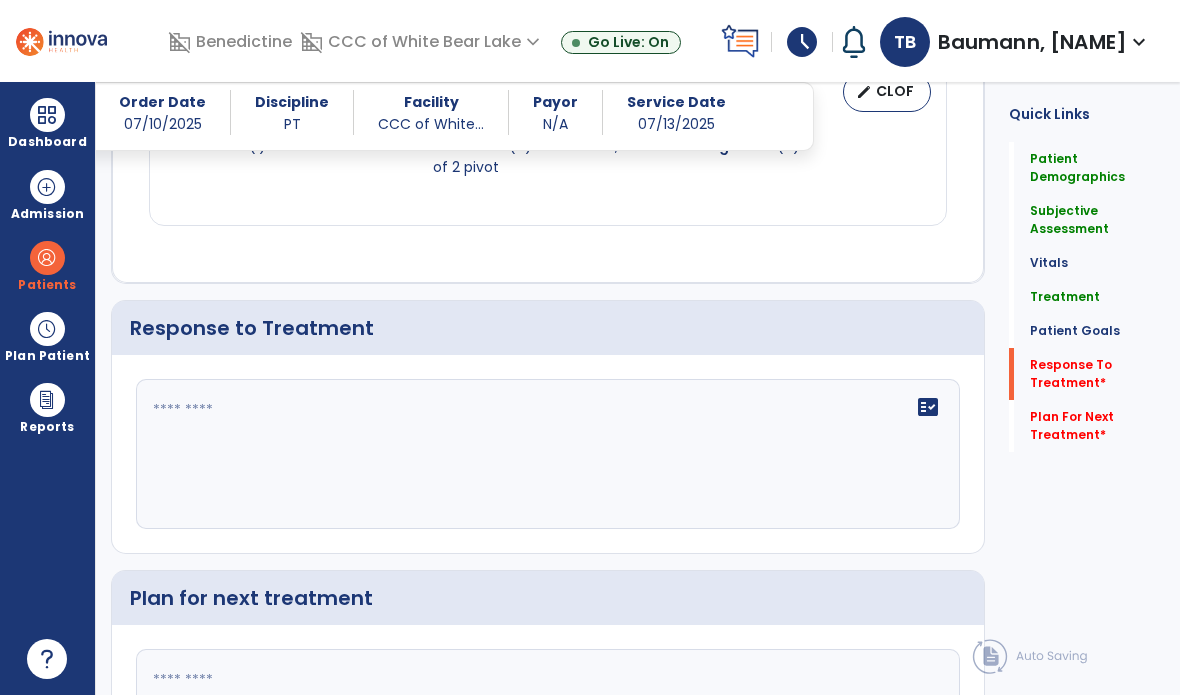 click on "fact_check" 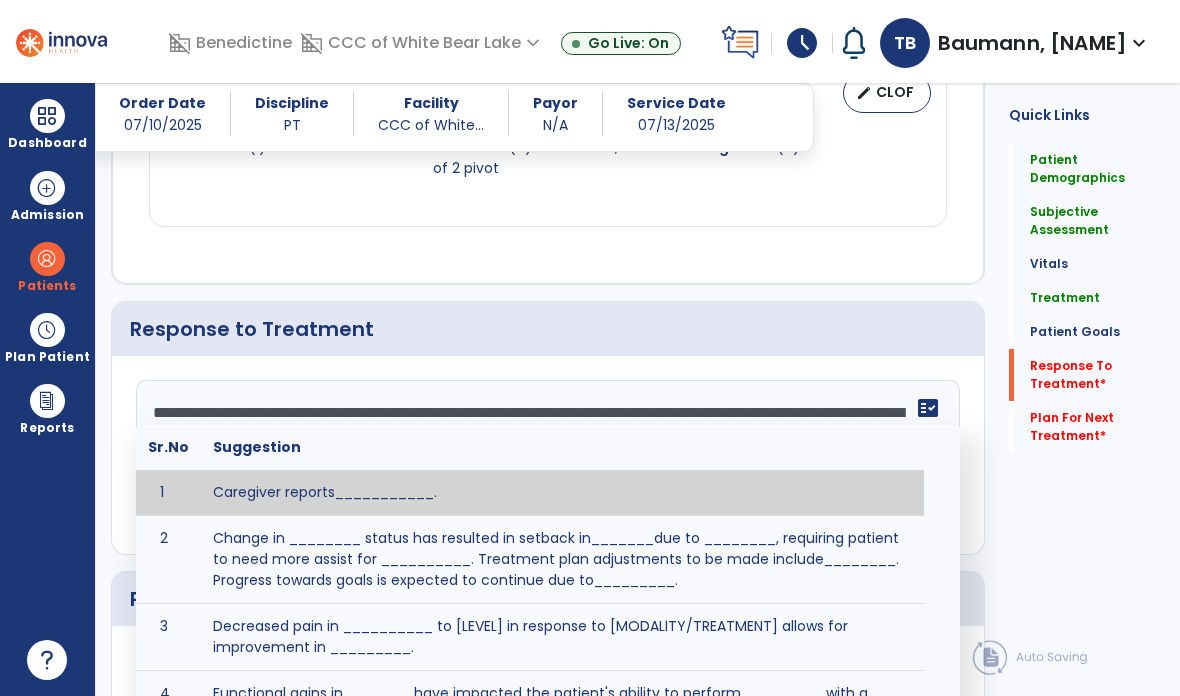 click on "Response to Treatment" 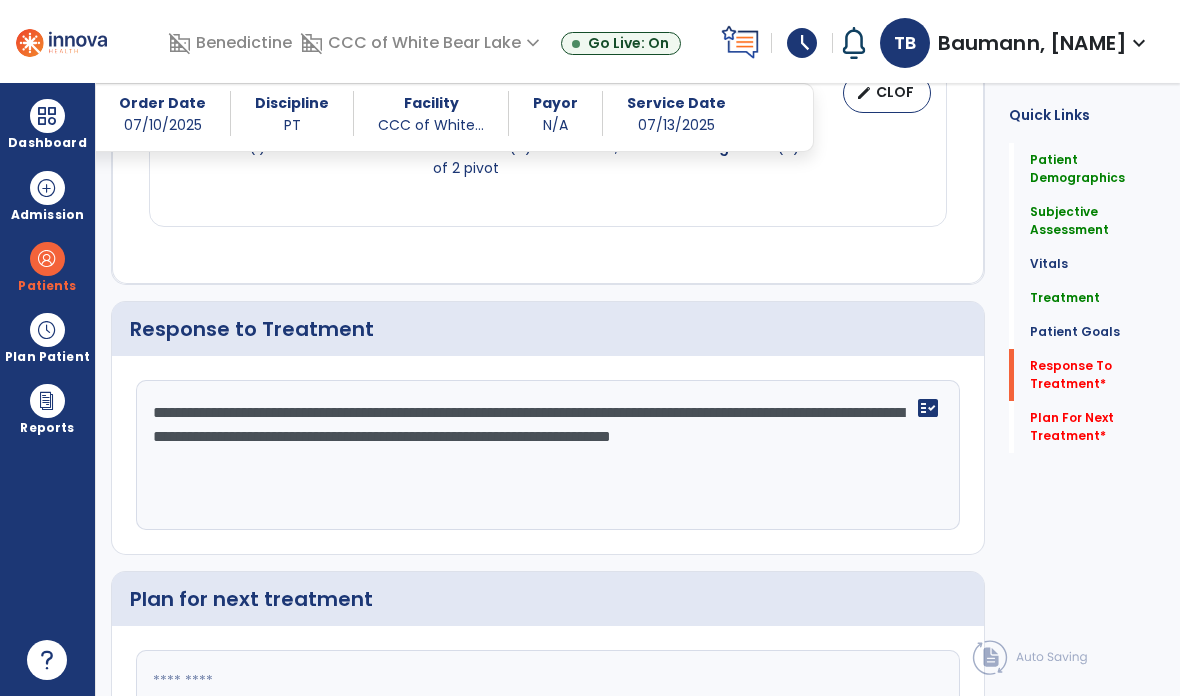 click on "**********" 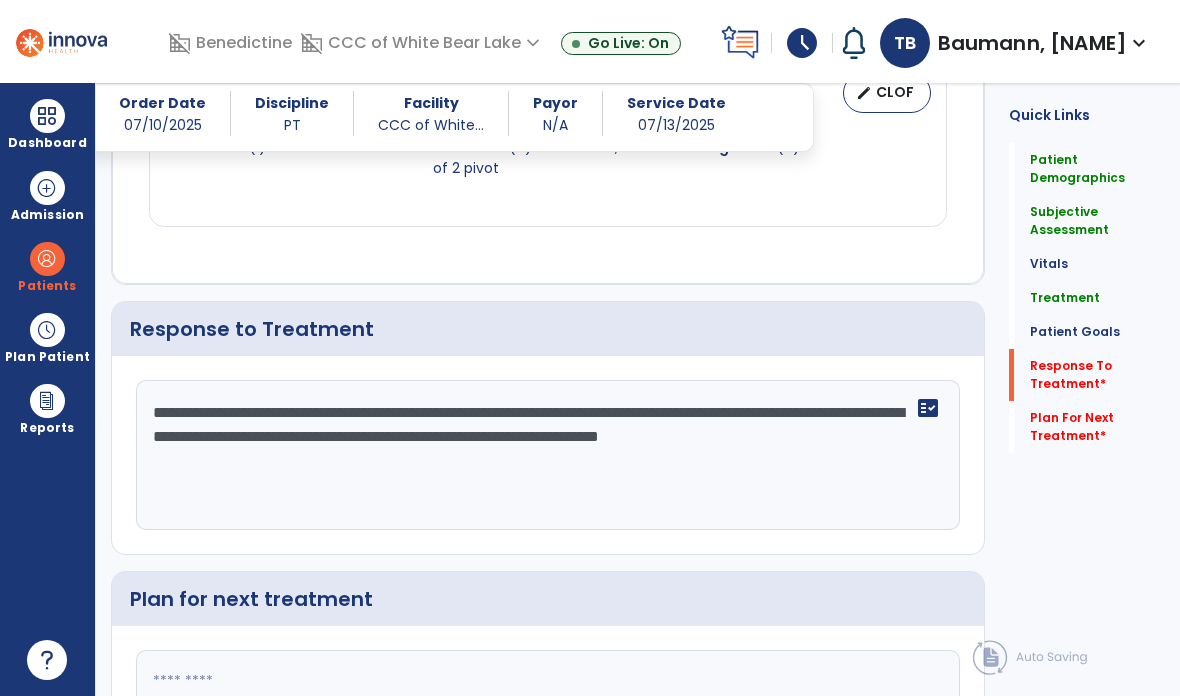 click on "**********" 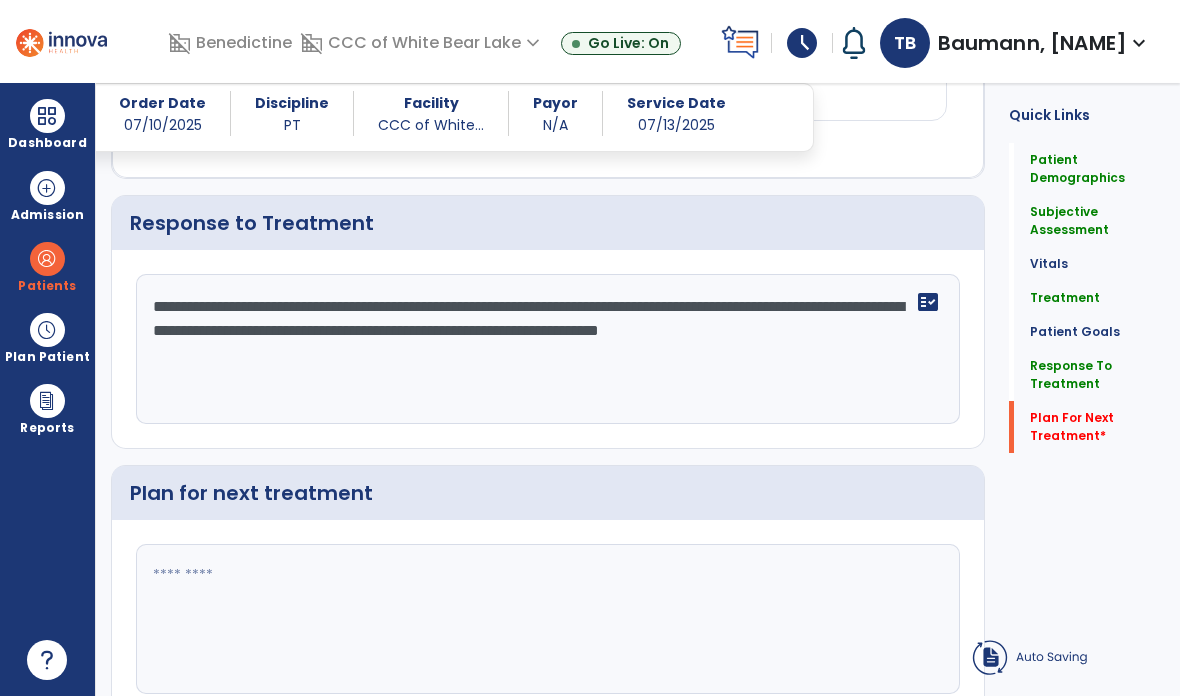 type on "**********" 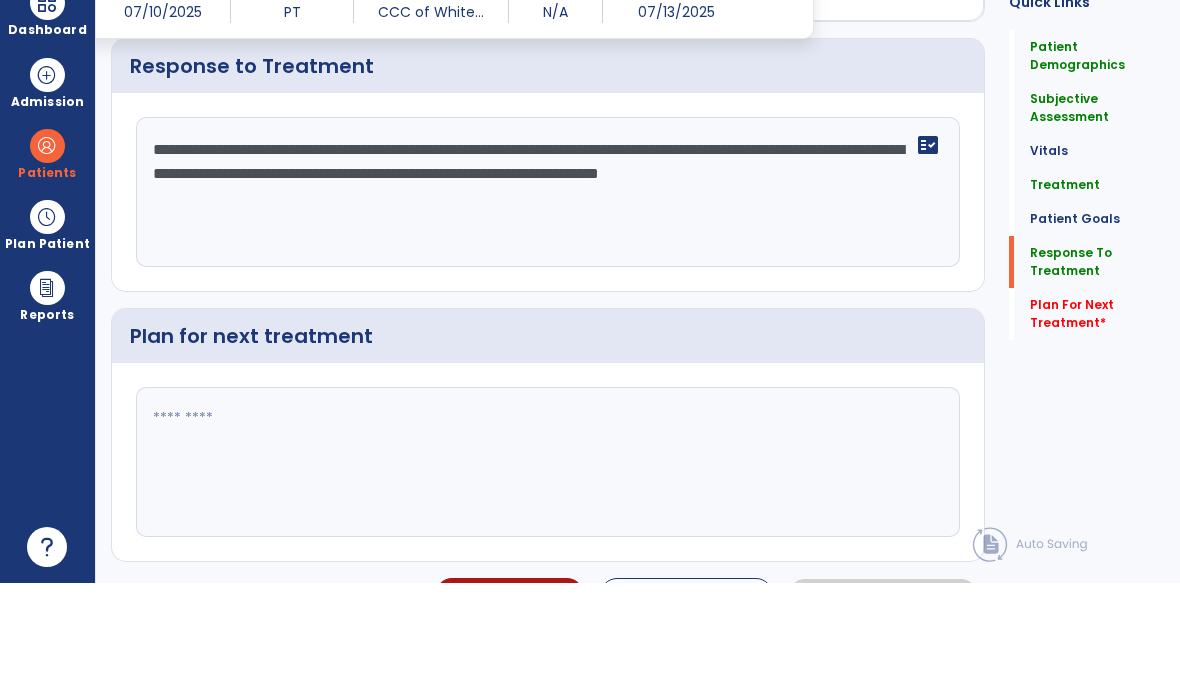 scroll, scrollTop: 2206, scrollLeft: 0, axis: vertical 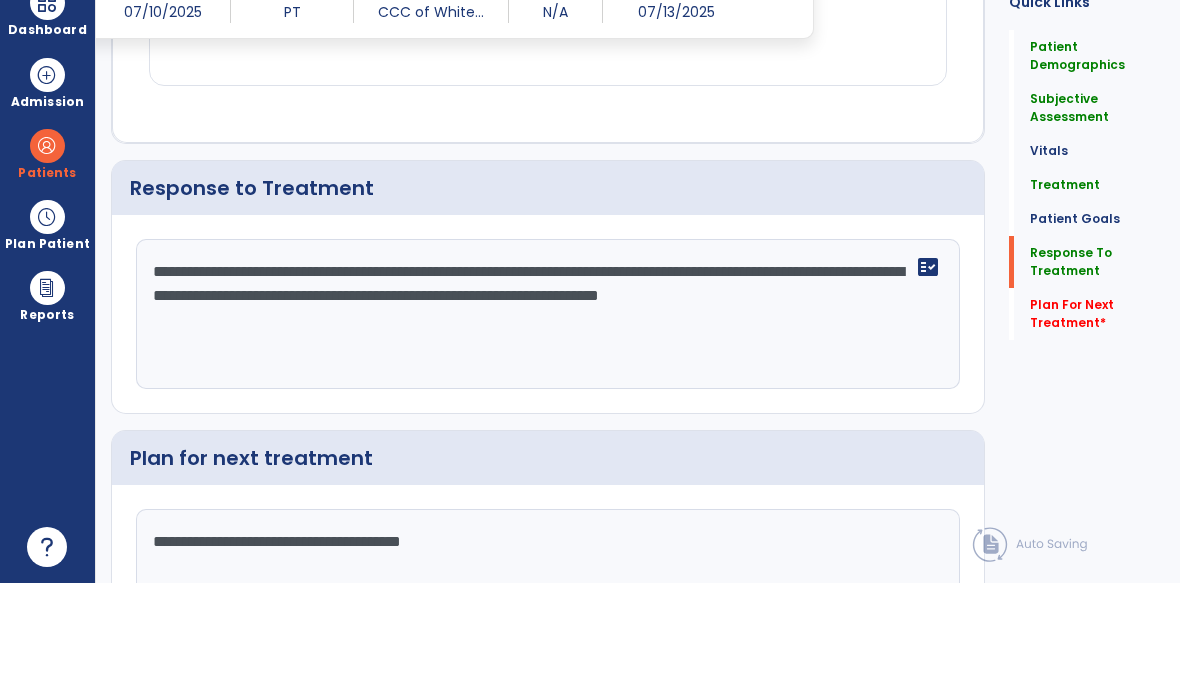 type on "**********" 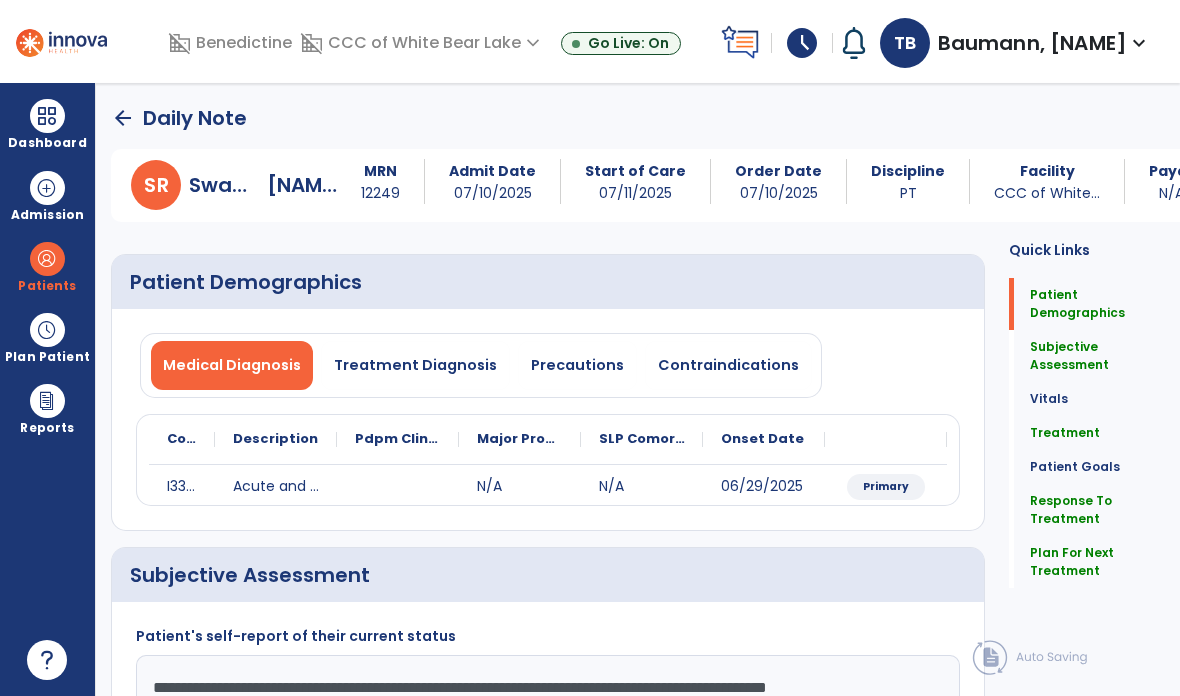 scroll, scrollTop: 0, scrollLeft: 0, axis: both 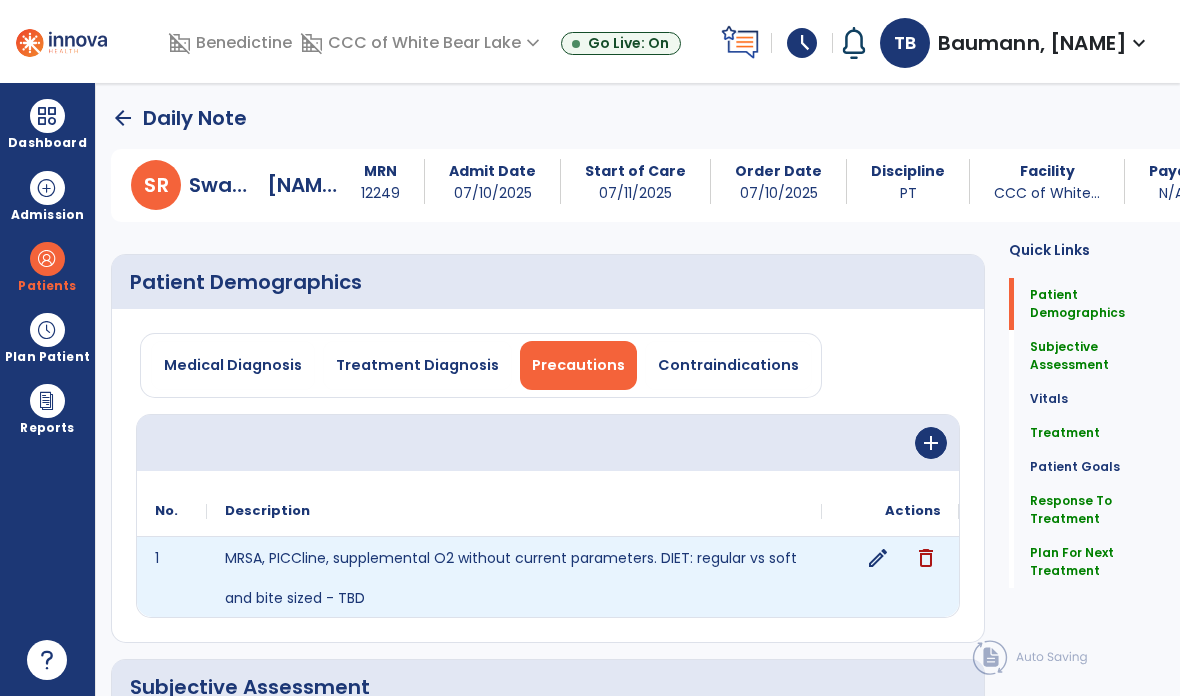 click on "edit" 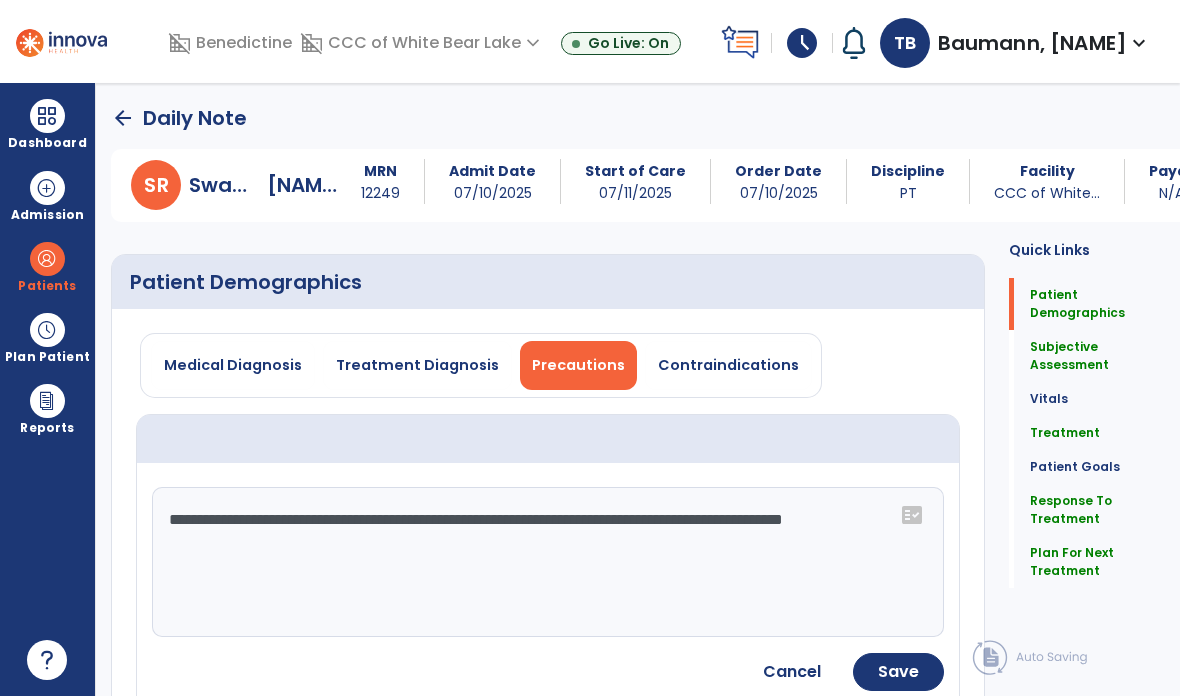click on "**********" 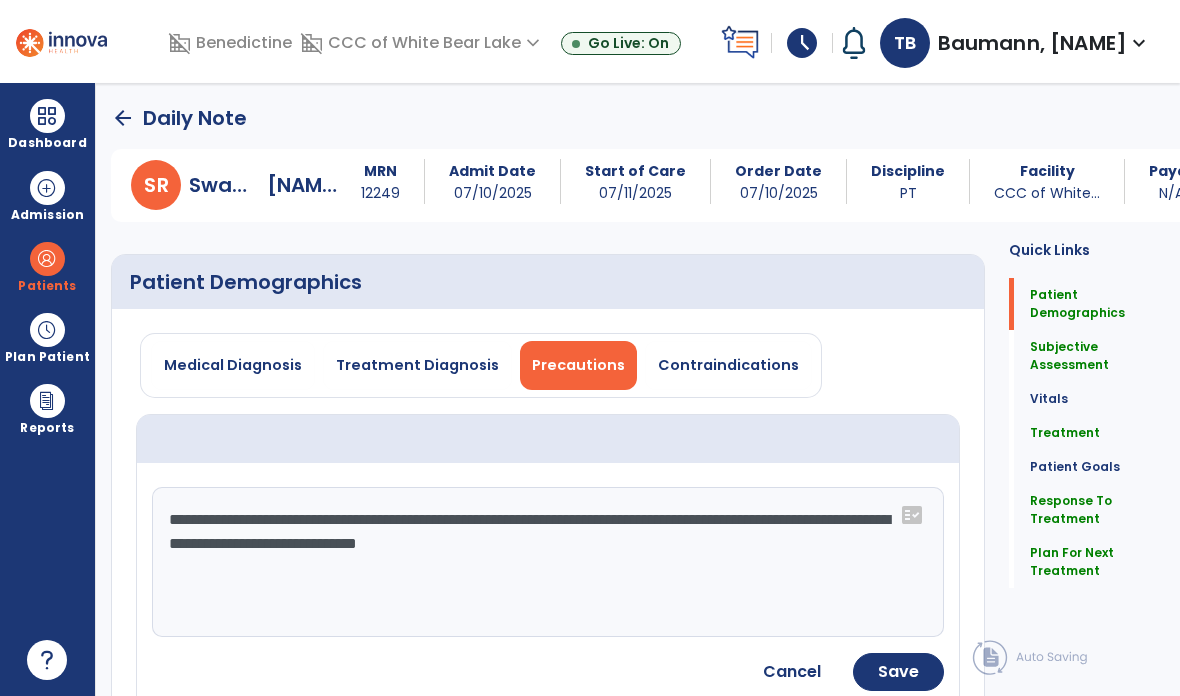 type on "**********" 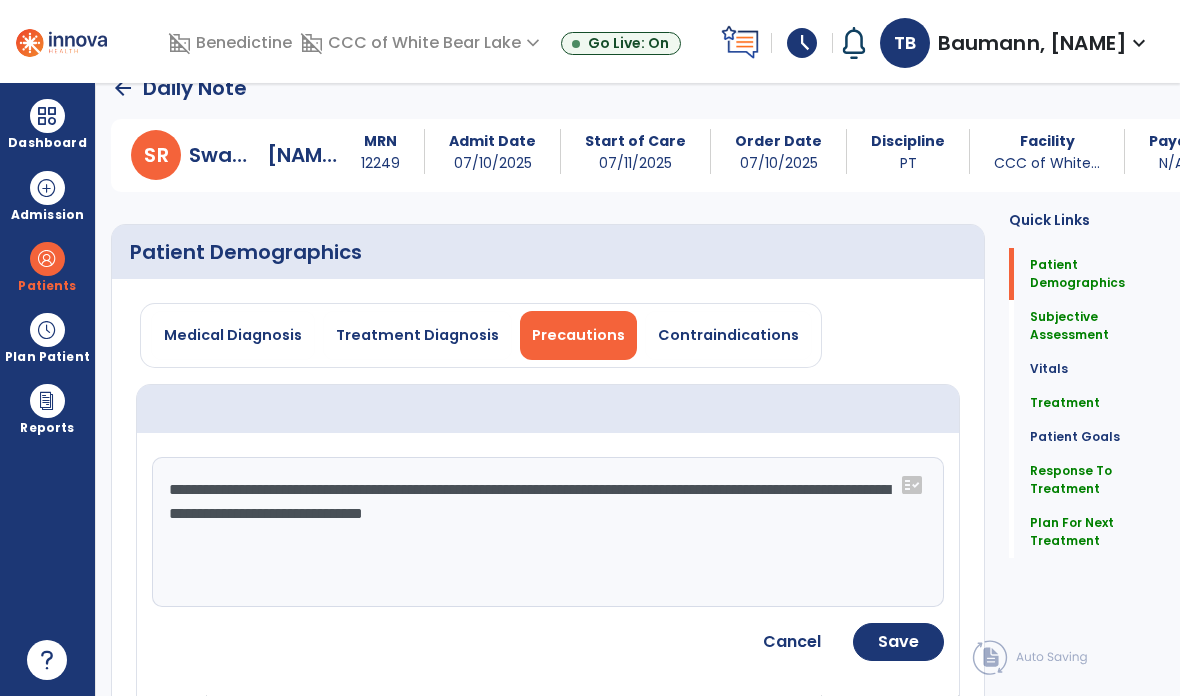 scroll, scrollTop: 30, scrollLeft: 0, axis: vertical 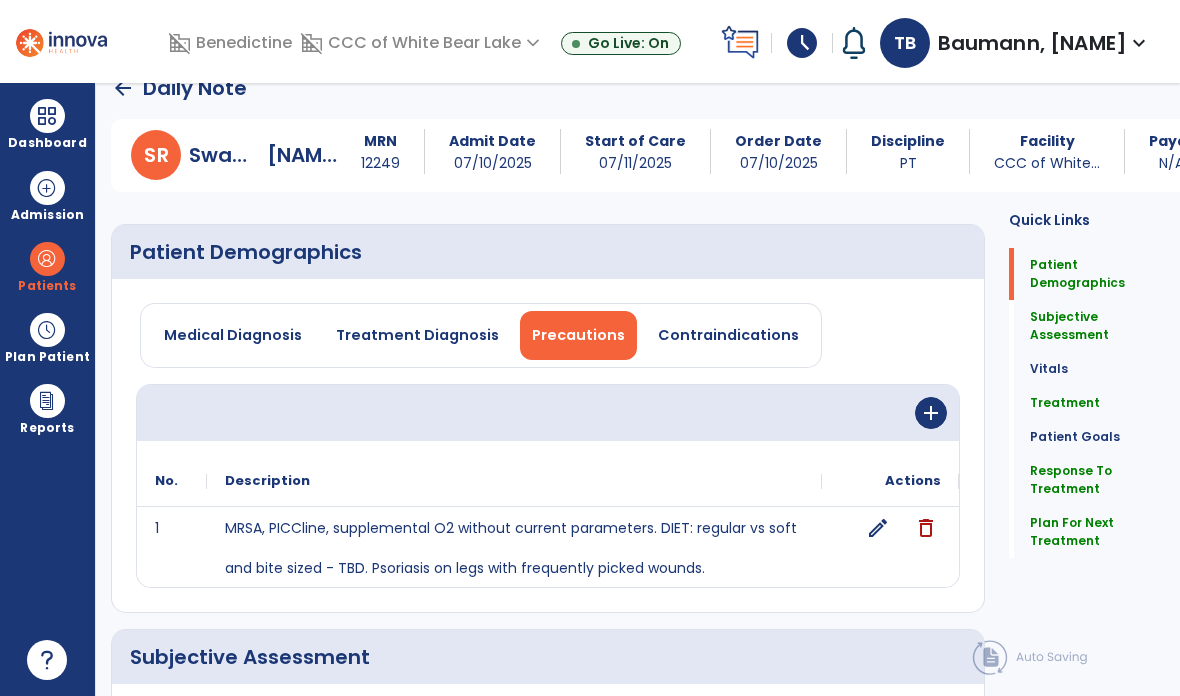 click on "Medical Diagnosis" at bounding box center [233, 335] 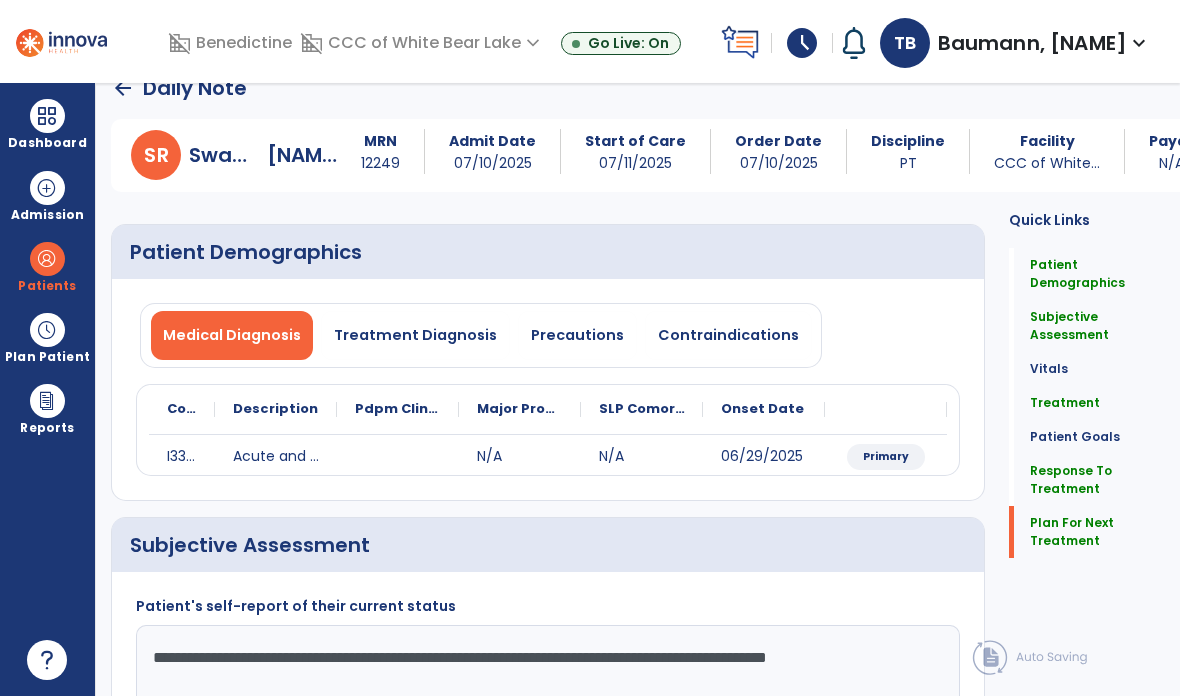 click on "Quick Links  Patient Demographics   Patient Demographics   Subjective Assessment   Subjective Assessment   Vitals   Vitals   Treatment   Treatment   Patient Goals   Patient Goals   Response To Treatment   Response To Treatment   Plan For Next Treatment   Plan For Next Treatment" 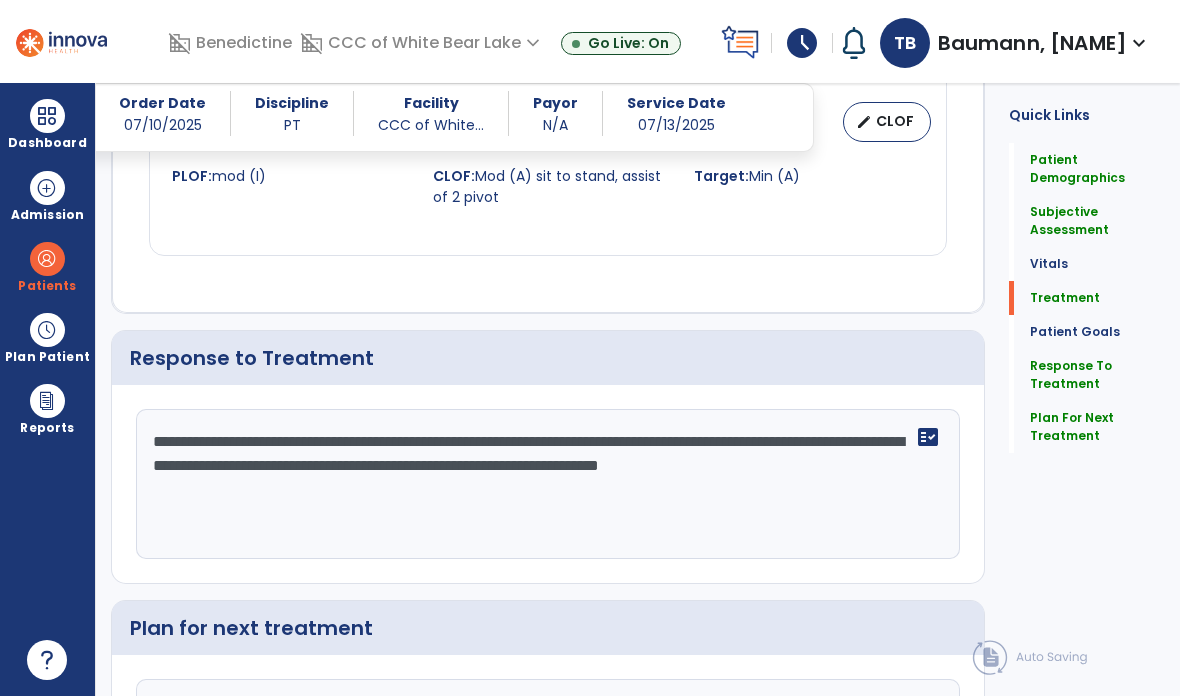 scroll, scrollTop: 2294, scrollLeft: 0, axis: vertical 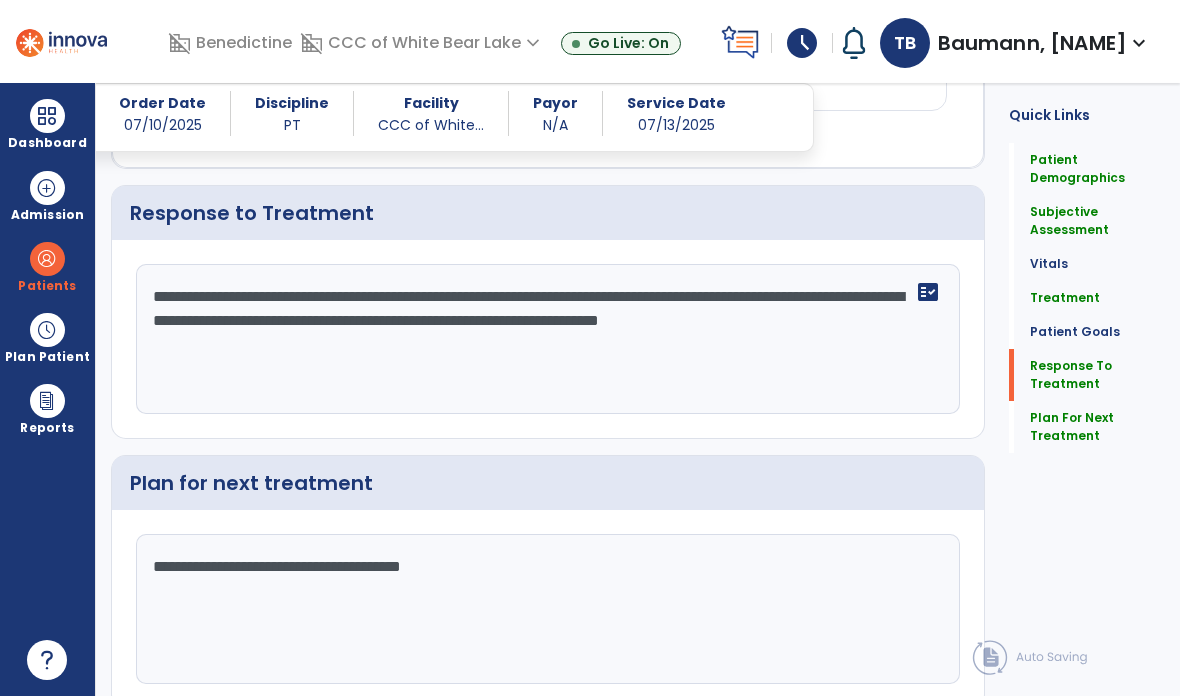 click on "chevron_right" 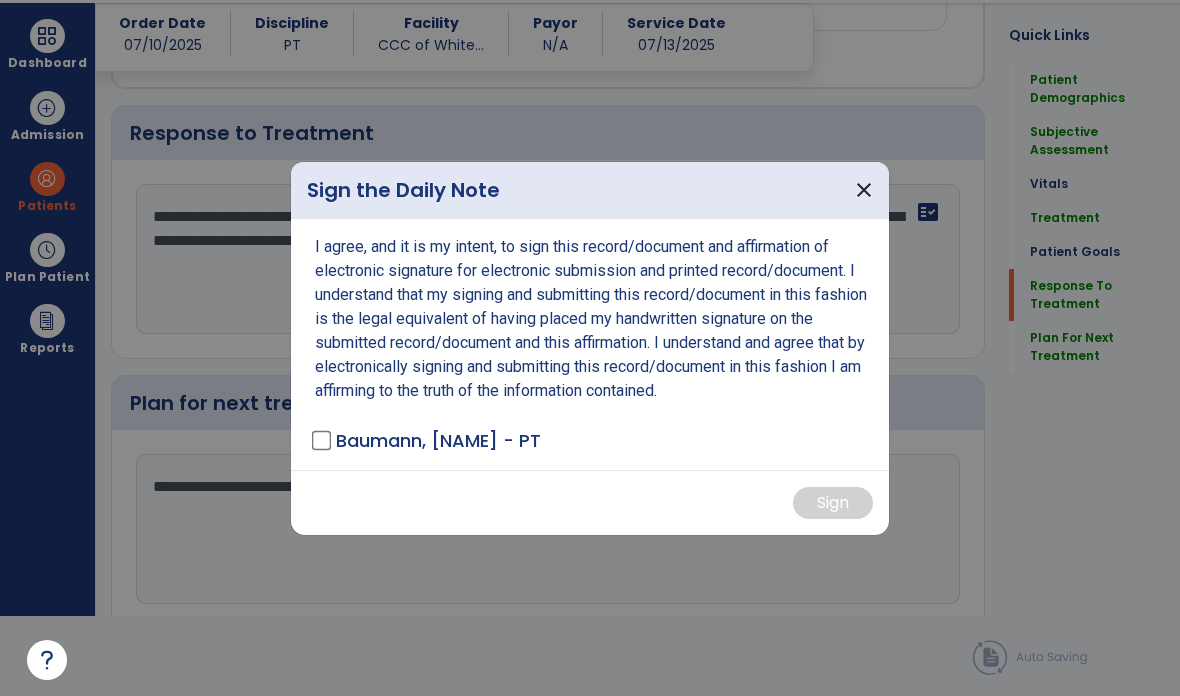 scroll, scrollTop: 0, scrollLeft: 0, axis: both 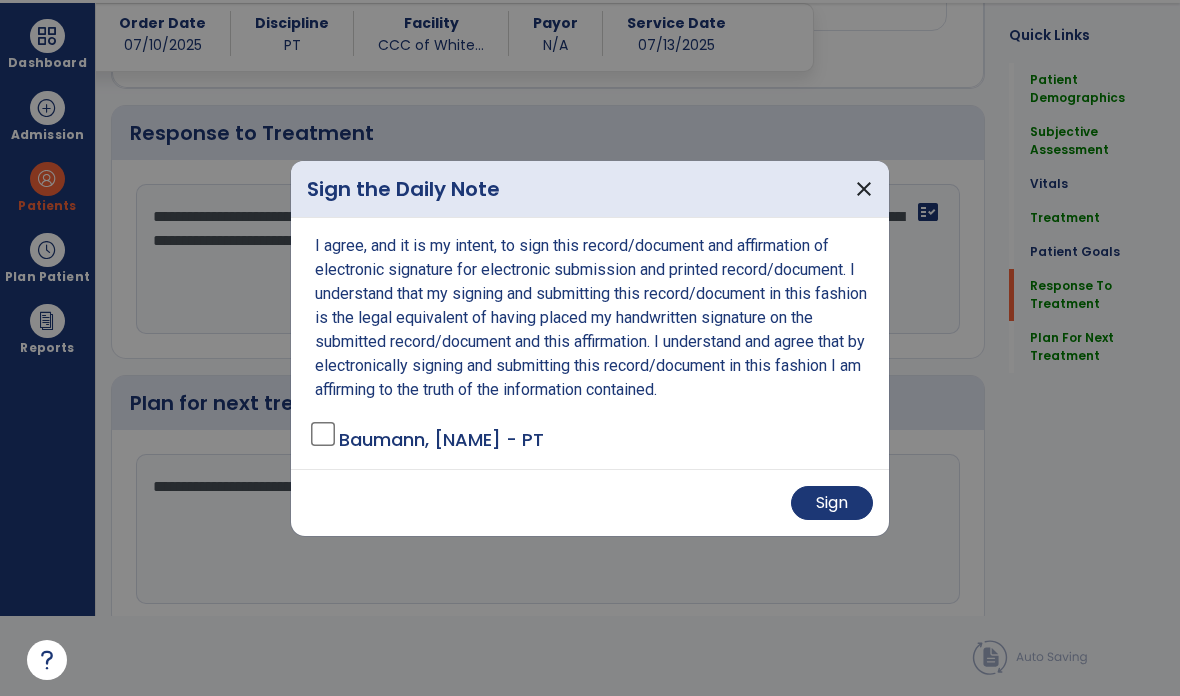 click on "Sign" at bounding box center [832, 503] 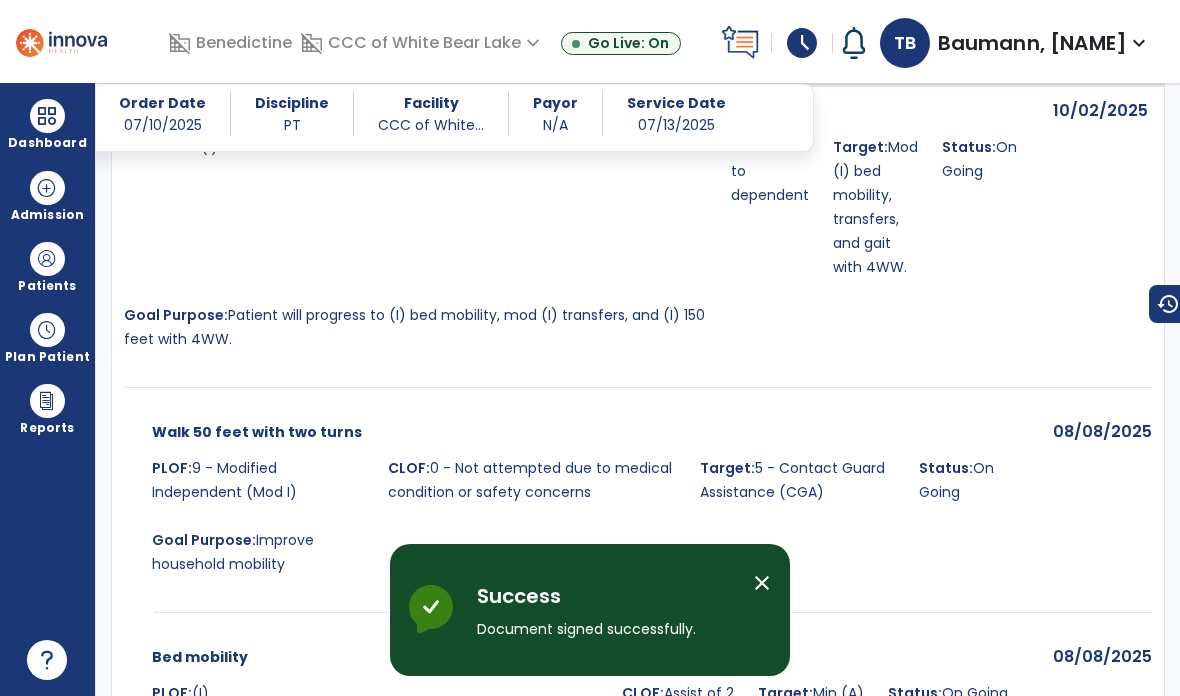 scroll, scrollTop: 80, scrollLeft: 0, axis: vertical 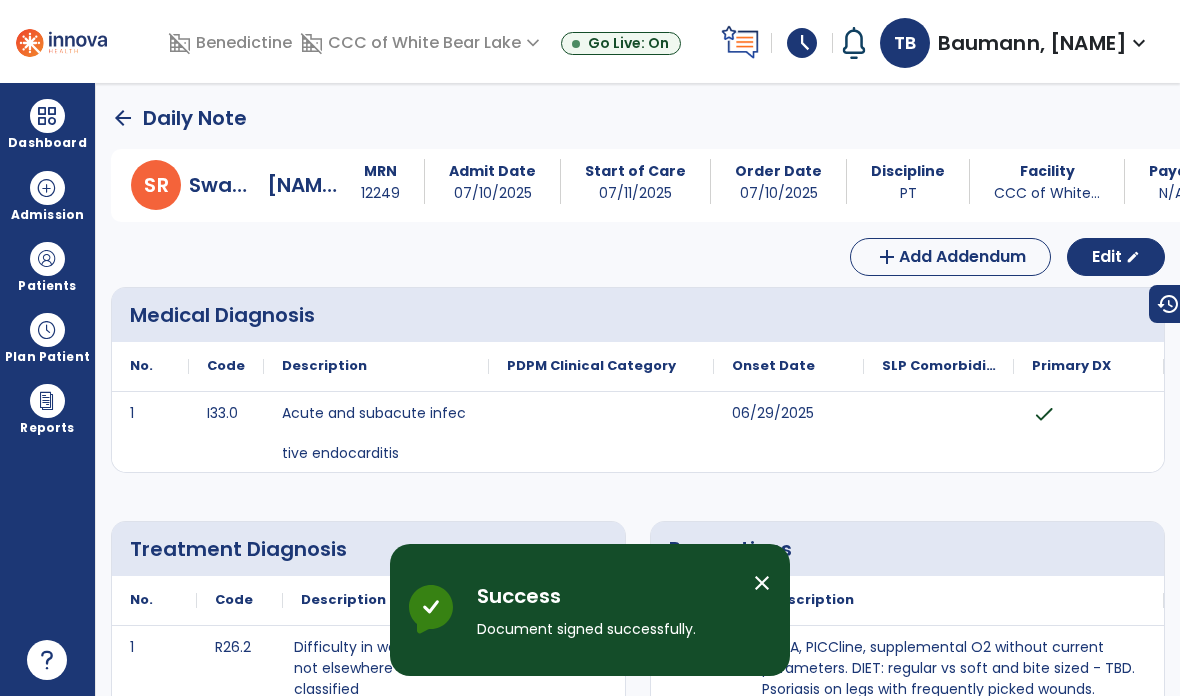click on "arrow_back" 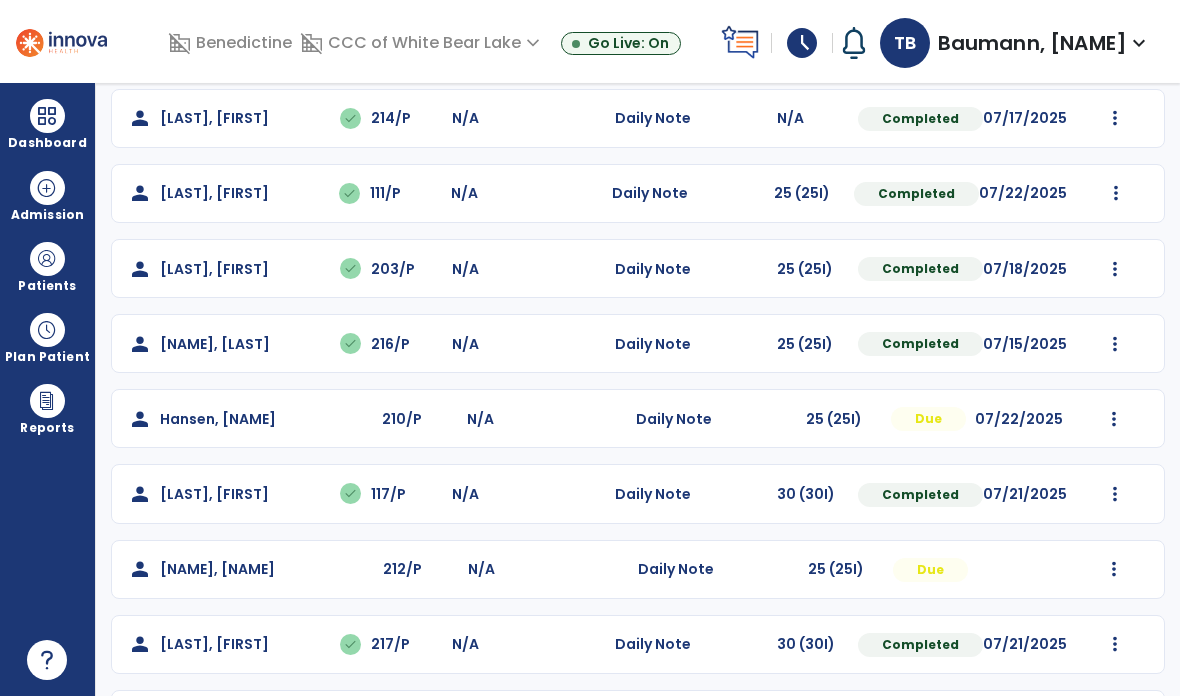 scroll, scrollTop: 195, scrollLeft: 0, axis: vertical 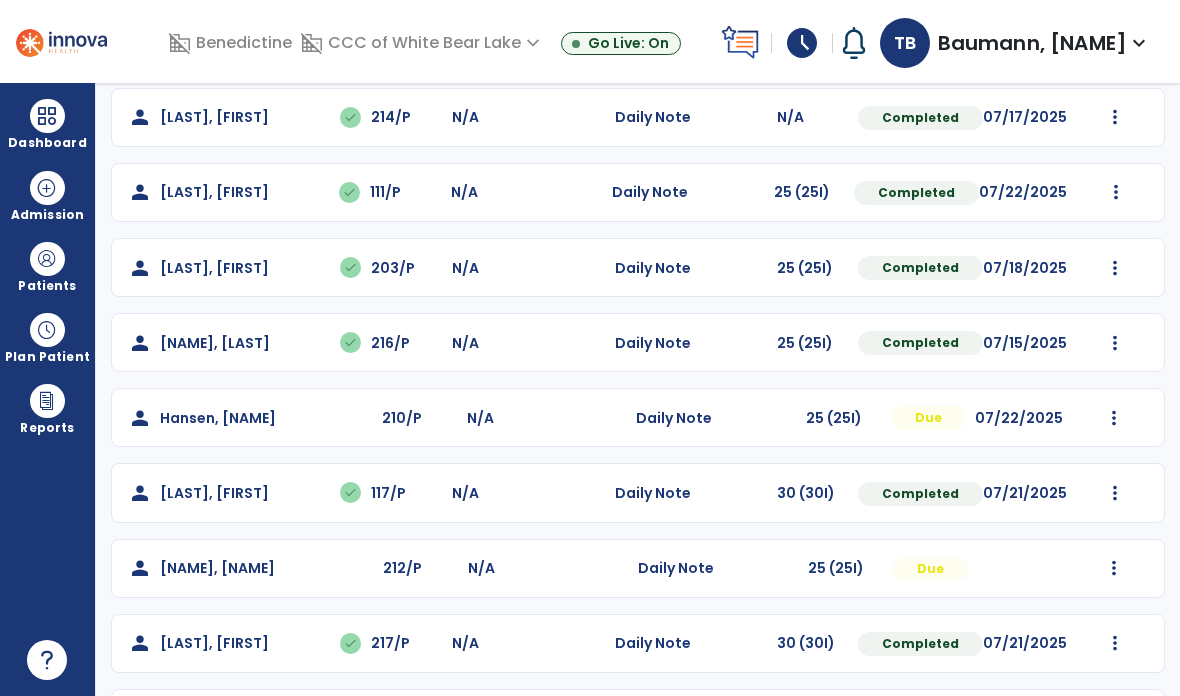 click at bounding box center [1115, 117] 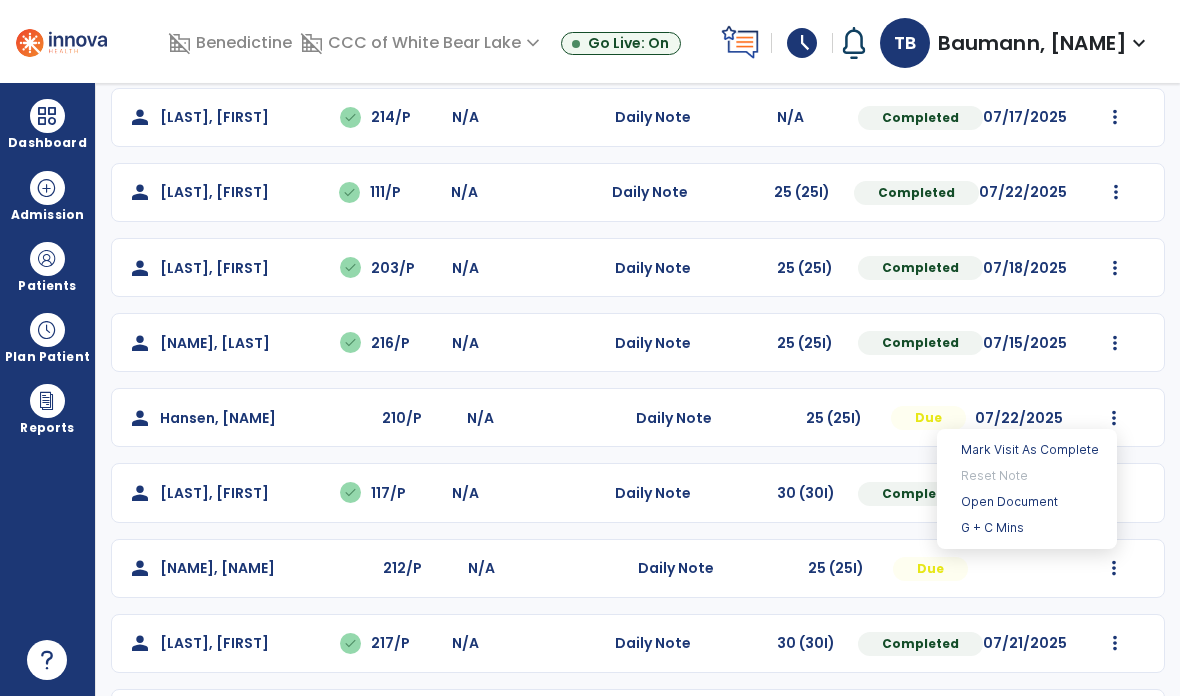 click on "Open Document" at bounding box center (1027, 502) 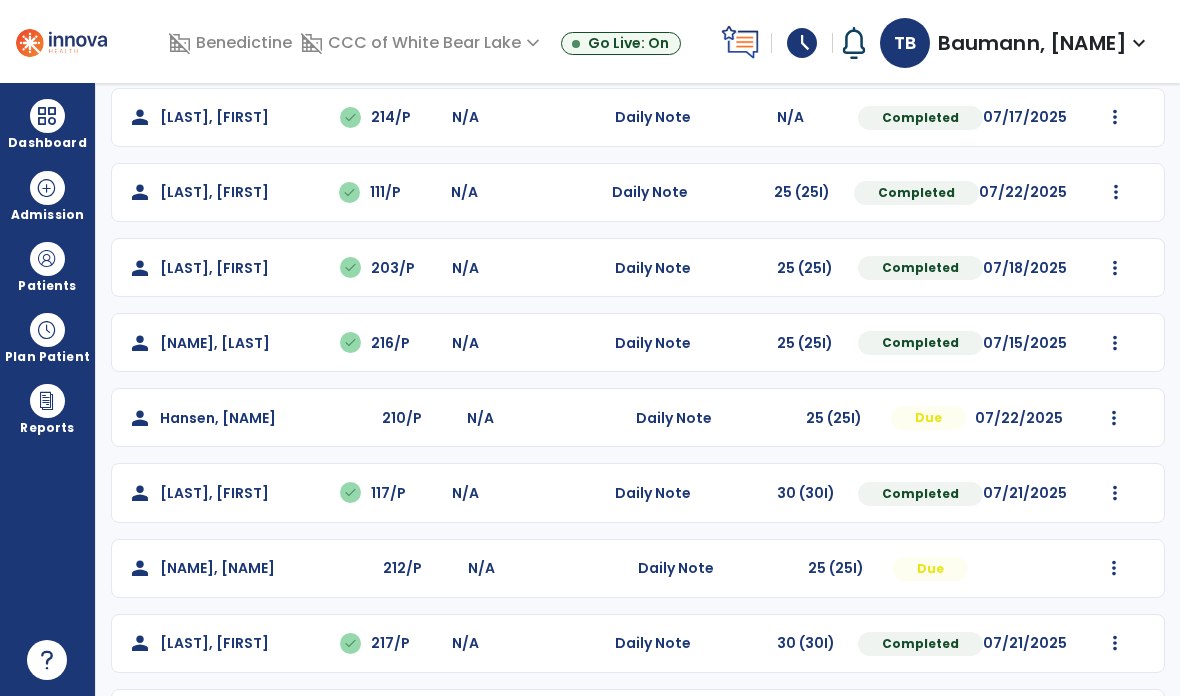 scroll, scrollTop: 0, scrollLeft: 0, axis: both 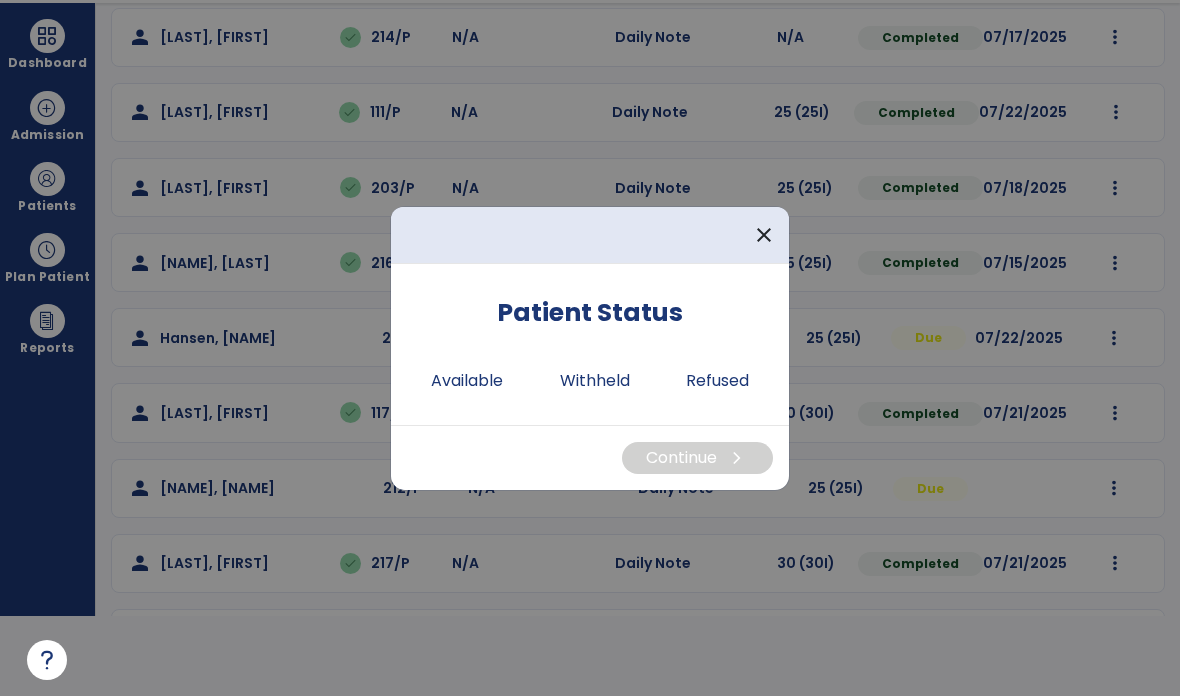 click on "Available" at bounding box center (467, 381) 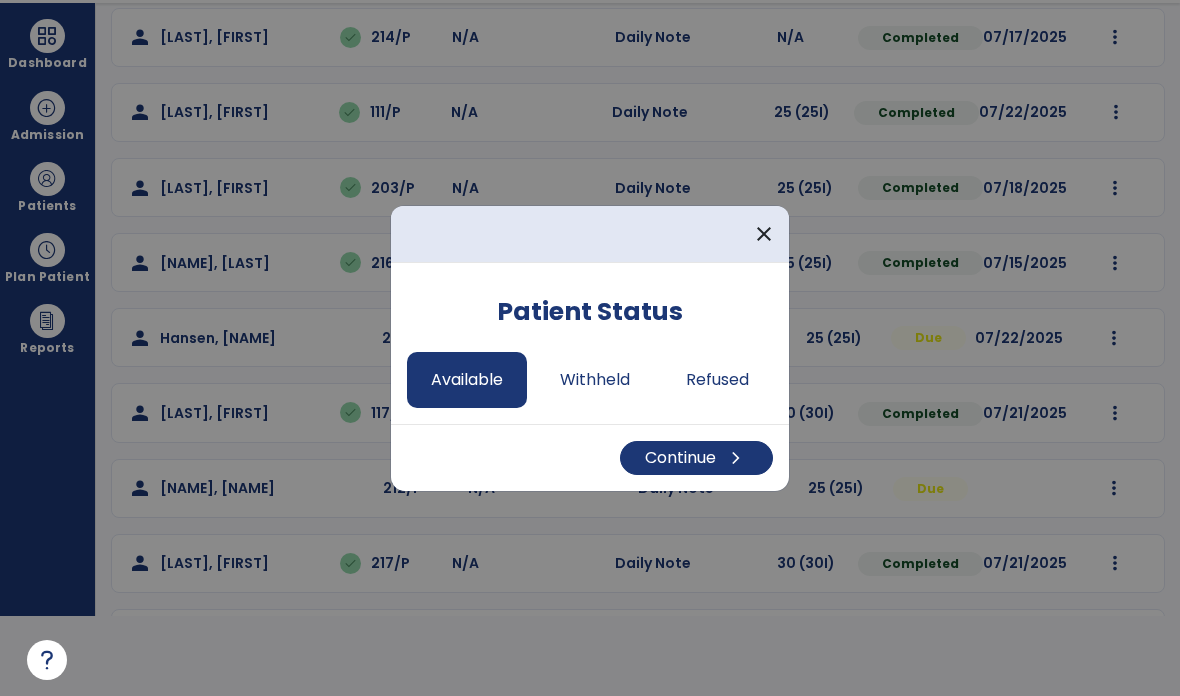 click on "Continue   chevron_right" at bounding box center (696, 458) 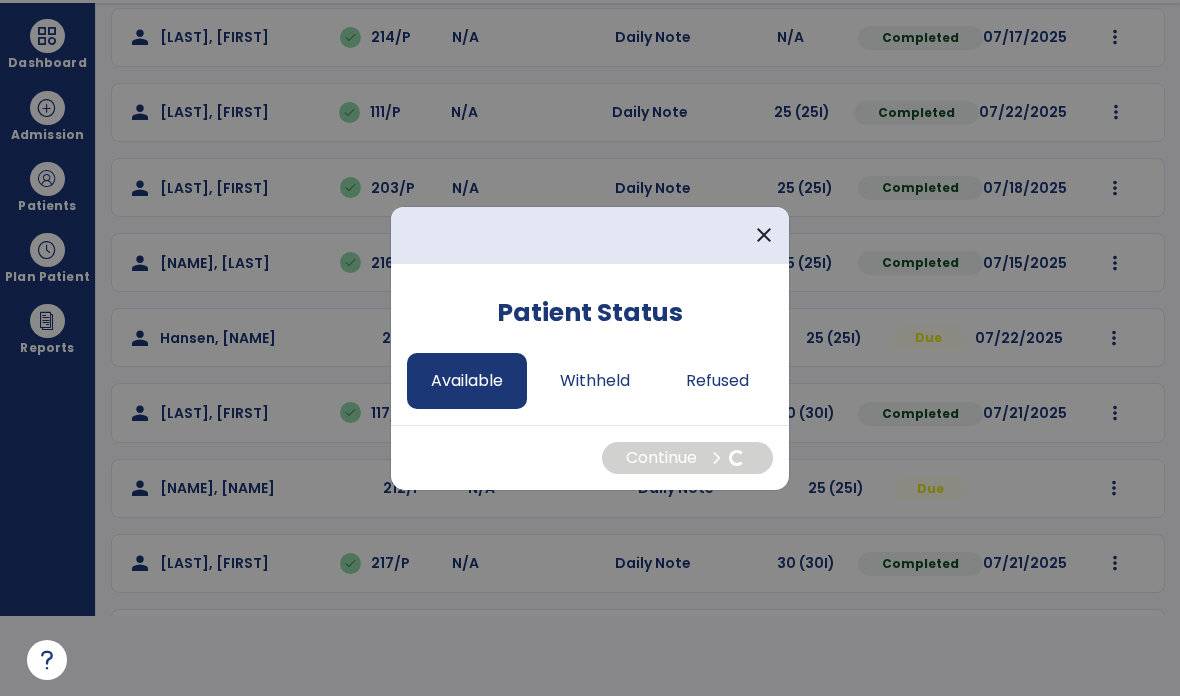 select on "*" 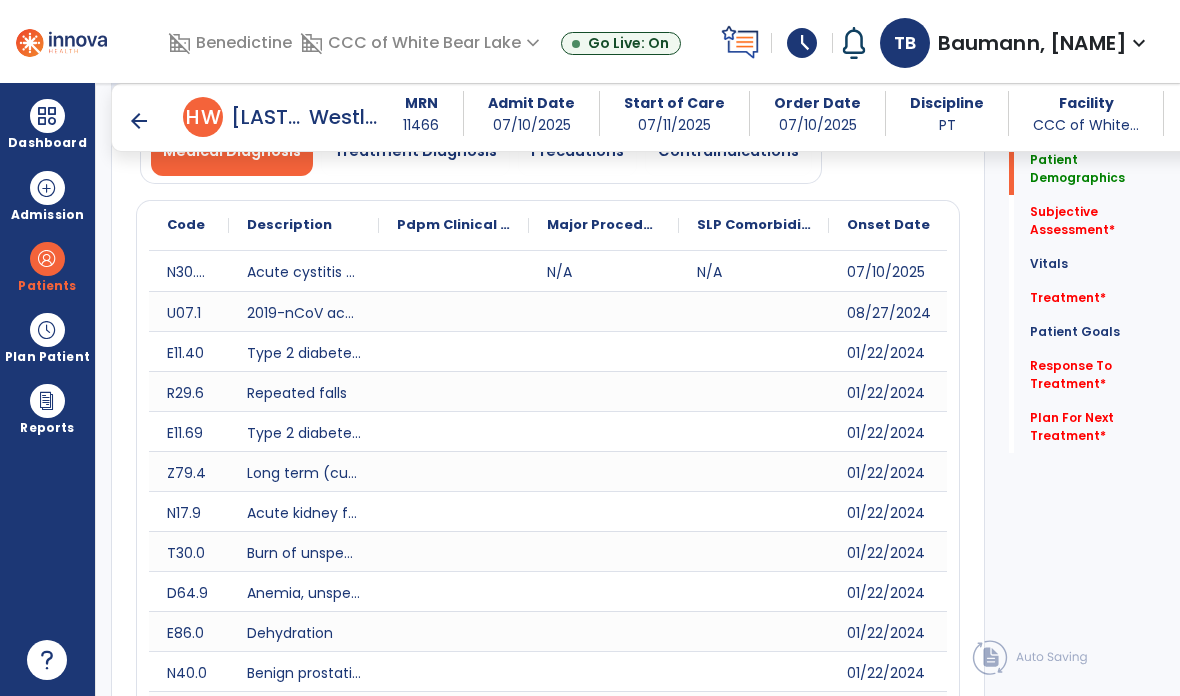 scroll, scrollTop: 80, scrollLeft: 0, axis: vertical 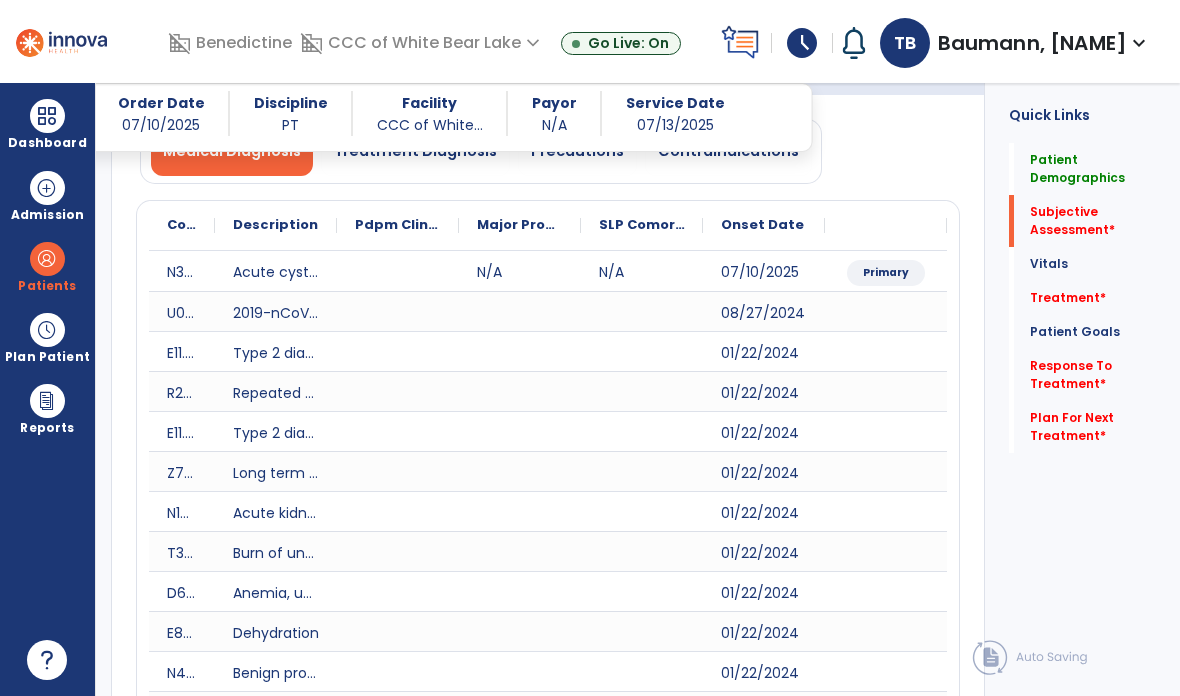 click on "Subjective Assessment   *" 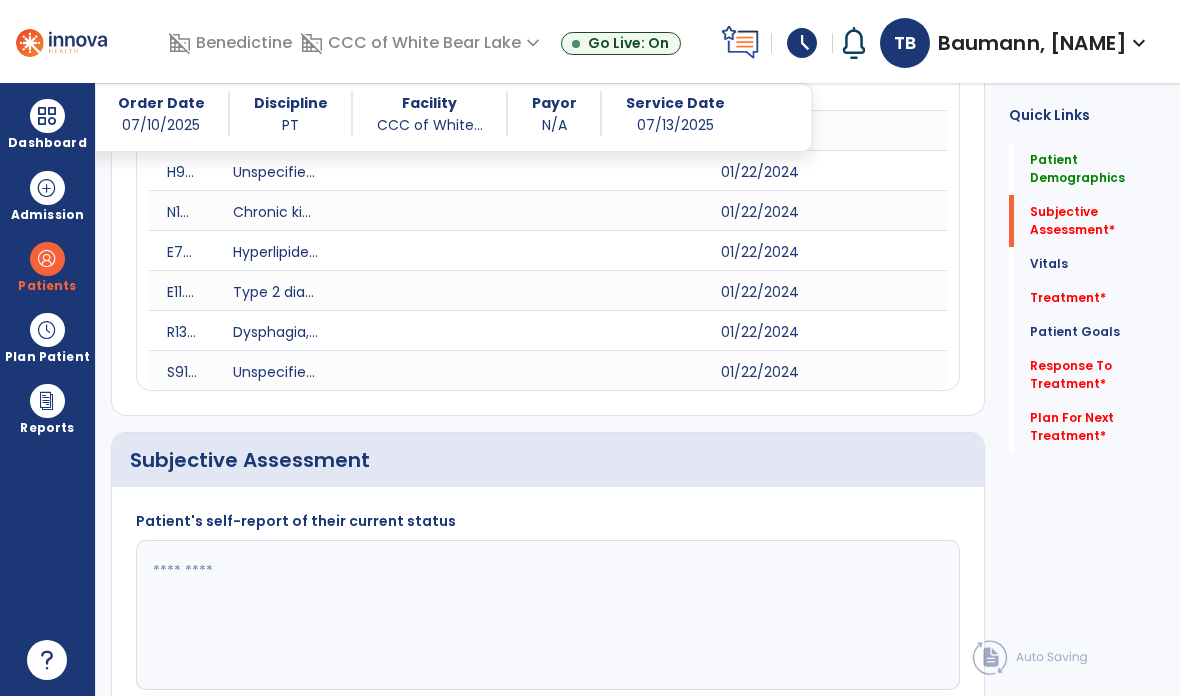 scroll, scrollTop: 920, scrollLeft: 0, axis: vertical 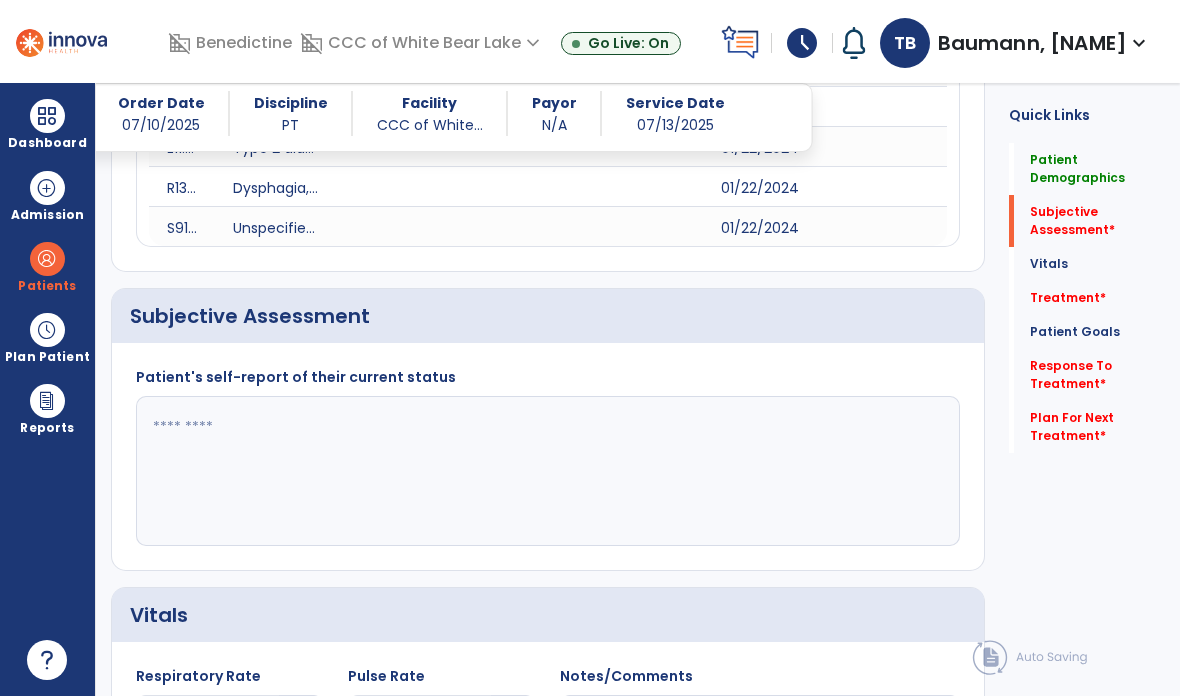 click 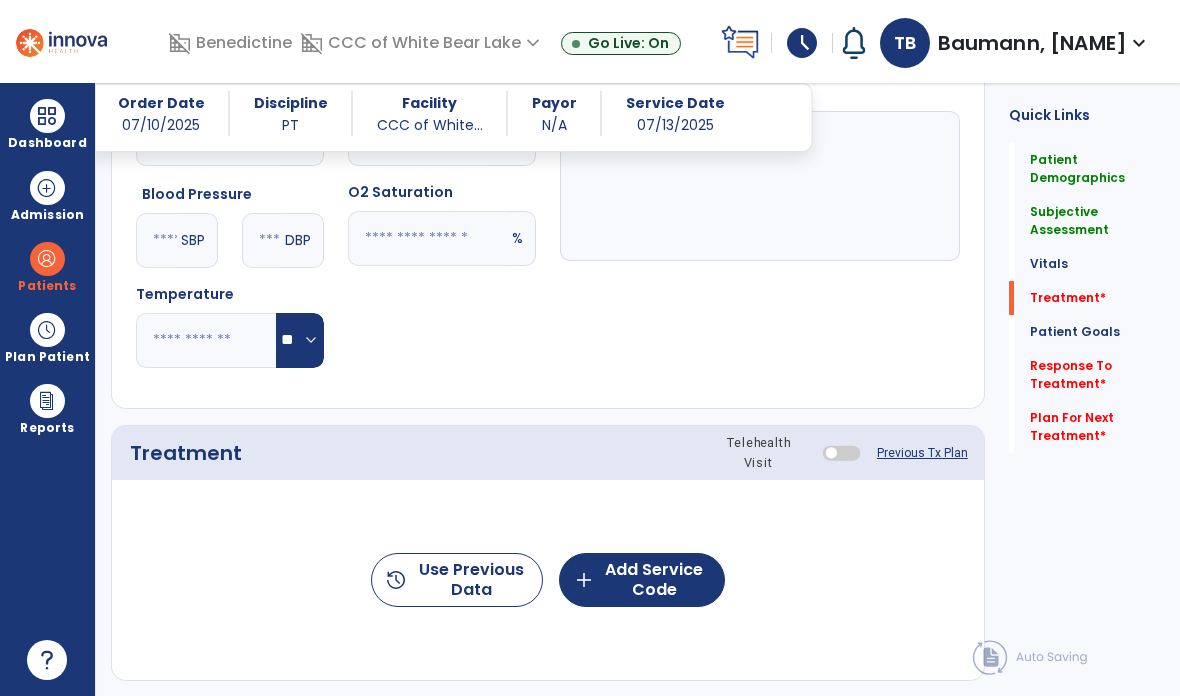 scroll, scrollTop: 1508, scrollLeft: 0, axis: vertical 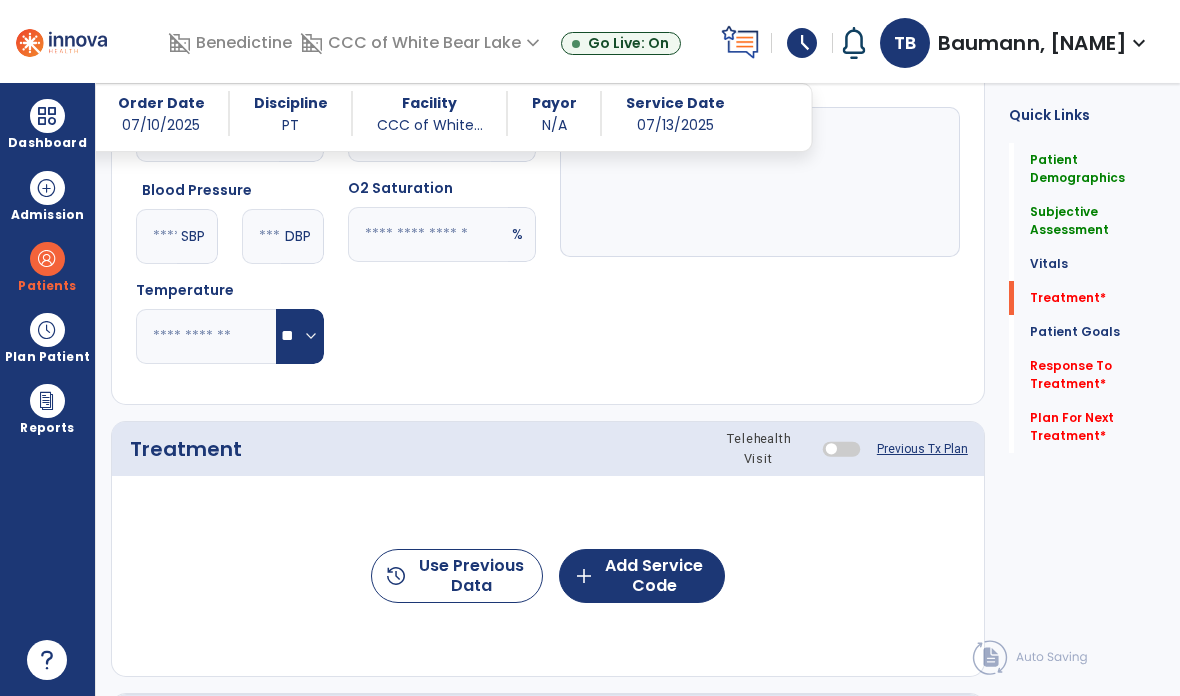 type on "**********" 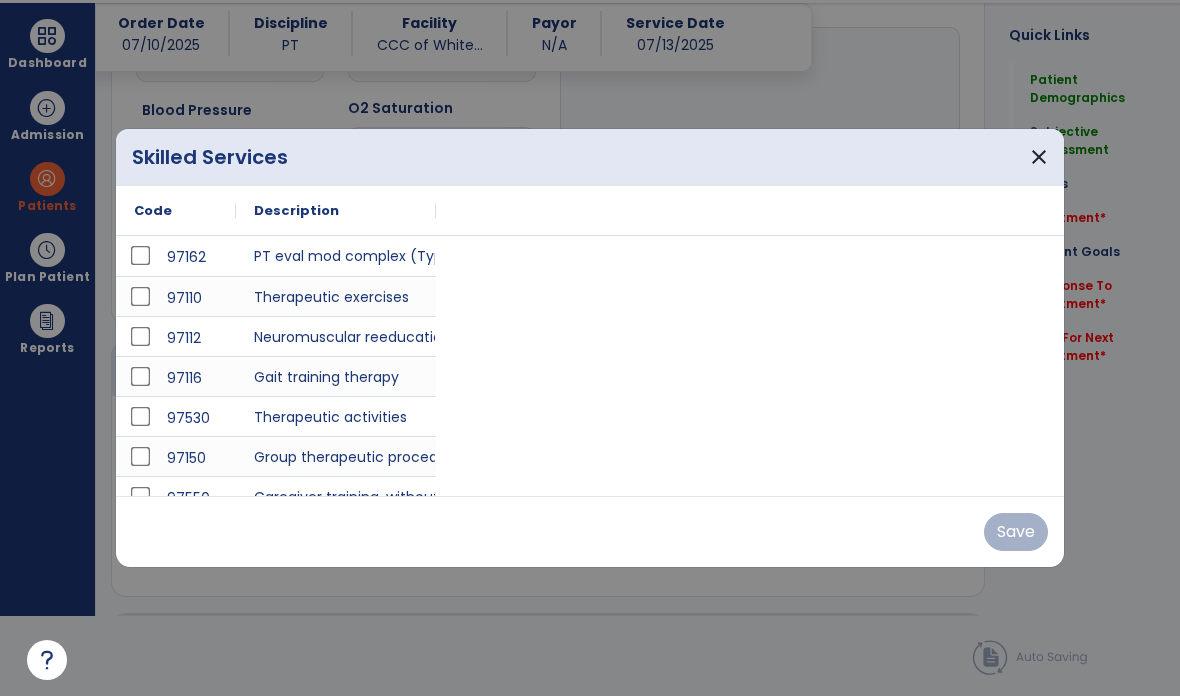 scroll, scrollTop: 0, scrollLeft: 0, axis: both 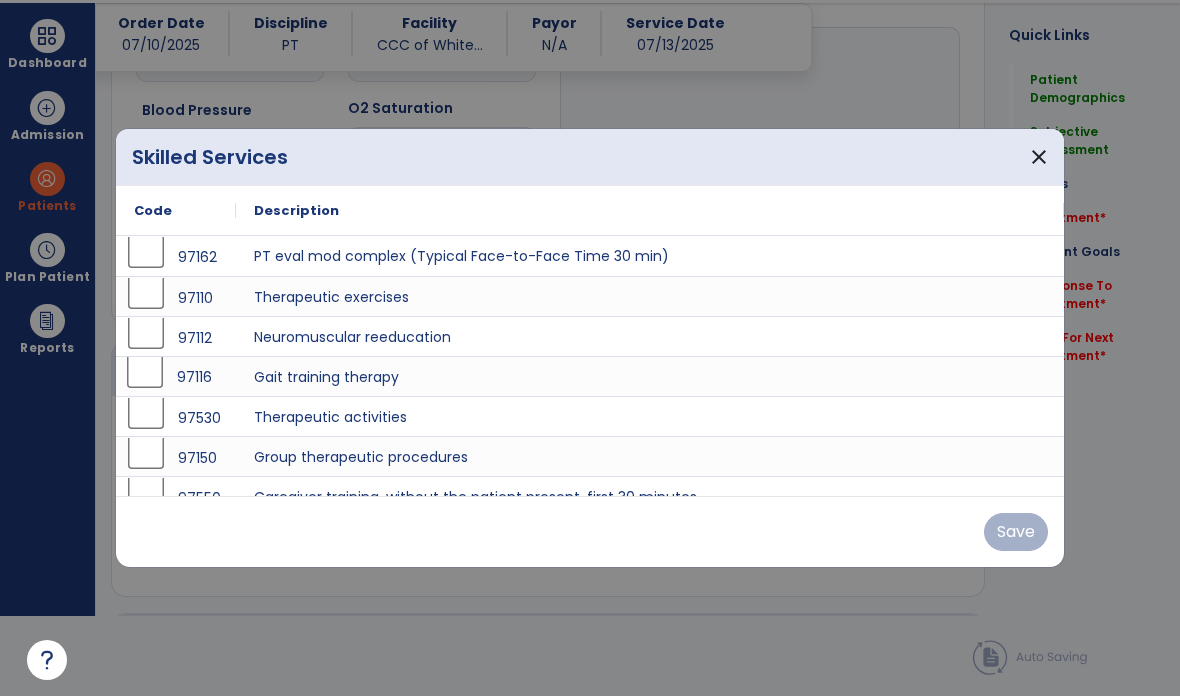 click on "97116" at bounding box center [176, 377] 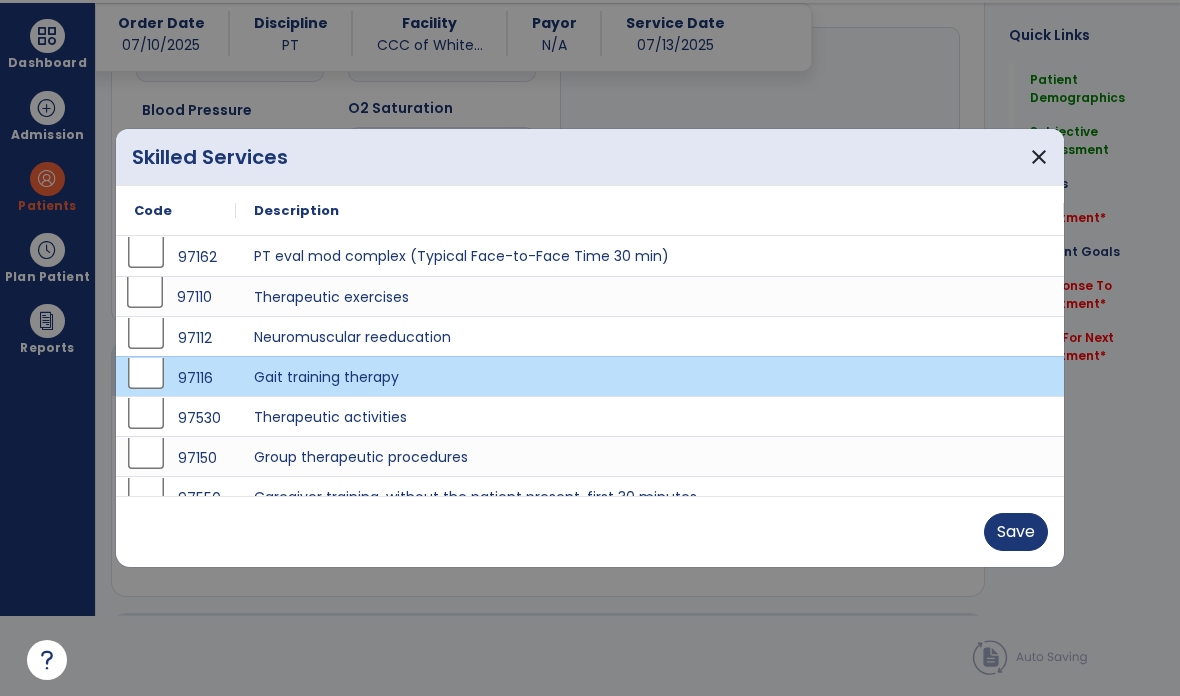 click on "97110" at bounding box center (176, 297) 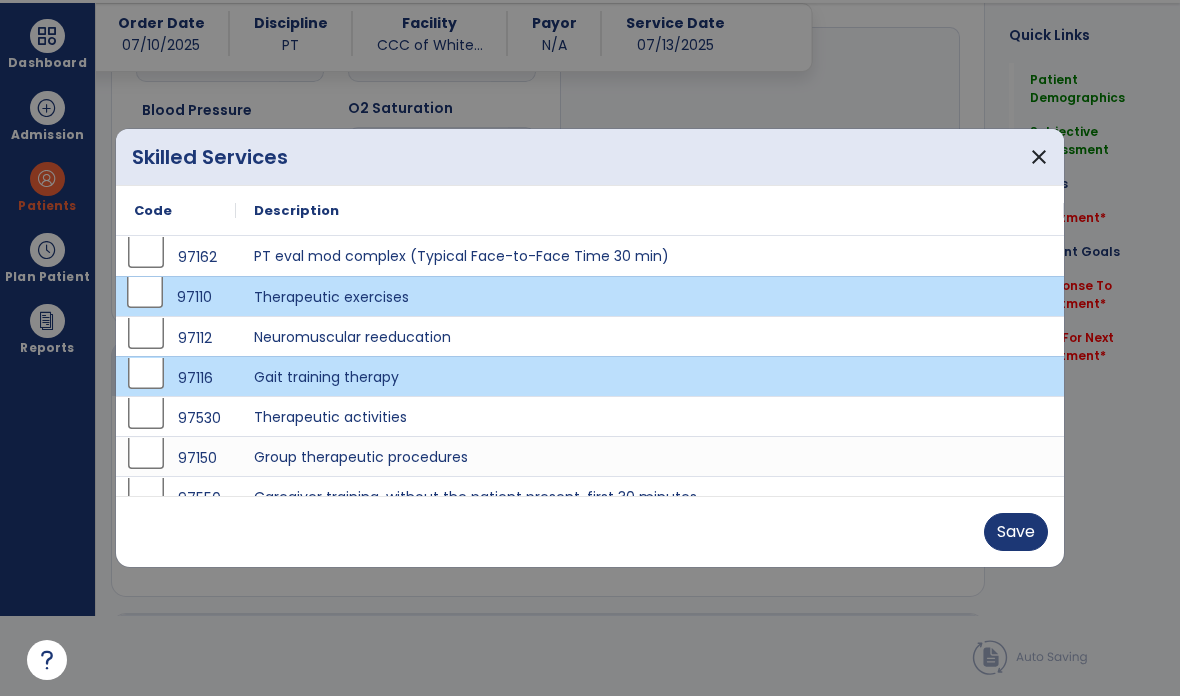 click on "Save" at bounding box center (1016, 532) 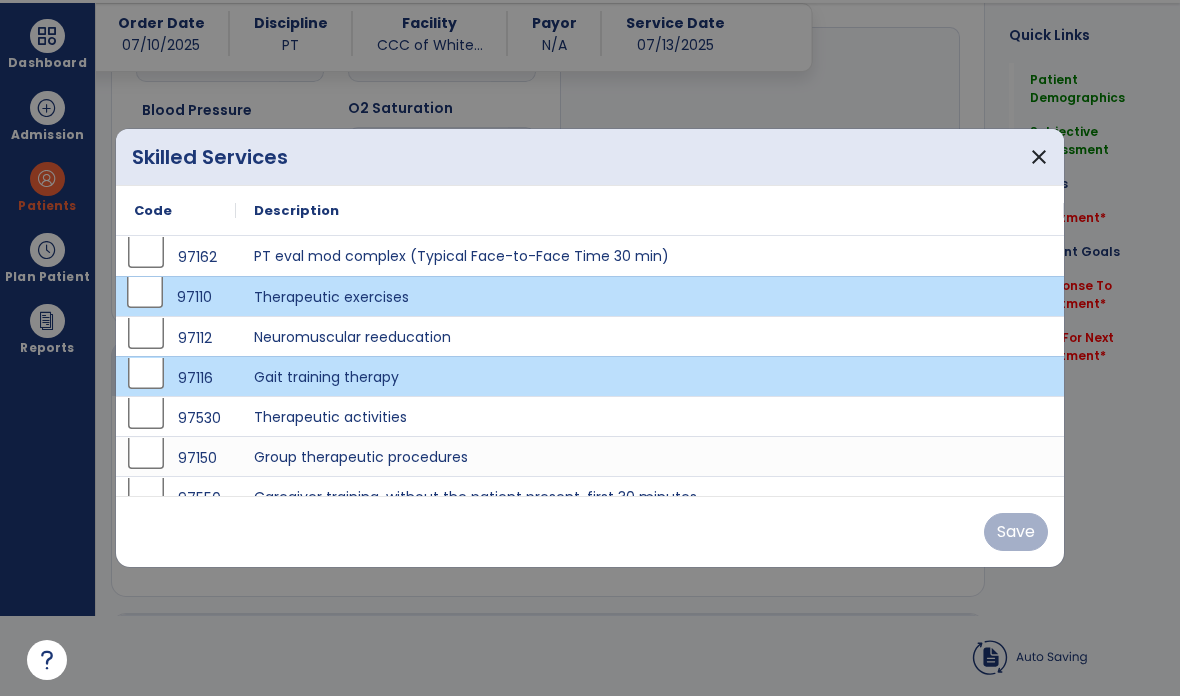 scroll, scrollTop: 80, scrollLeft: 0, axis: vertical 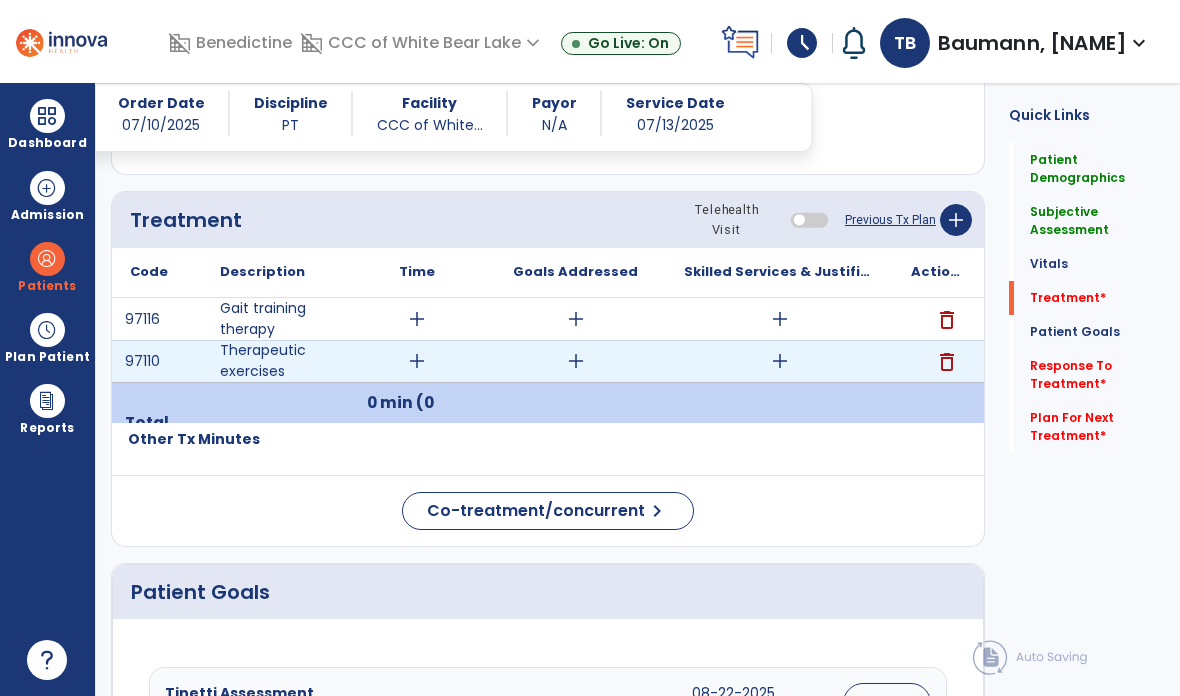 click on "add" at bounding box center [417, 361] 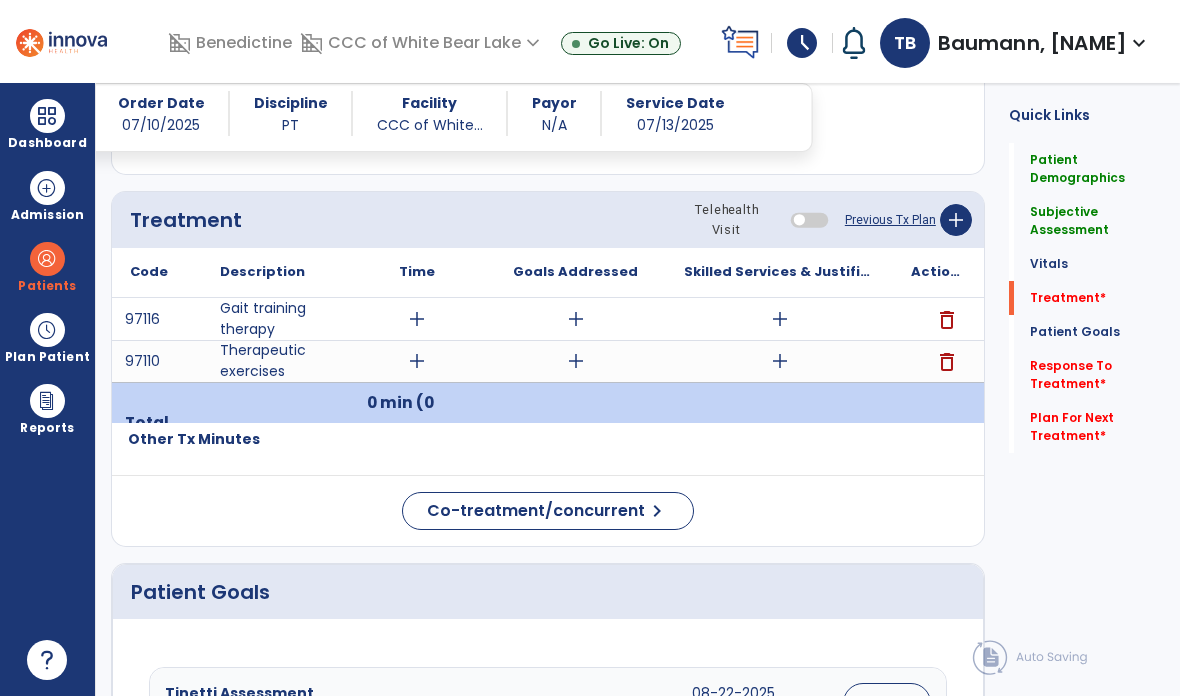 click on "add" at bounding box center (780, 361) 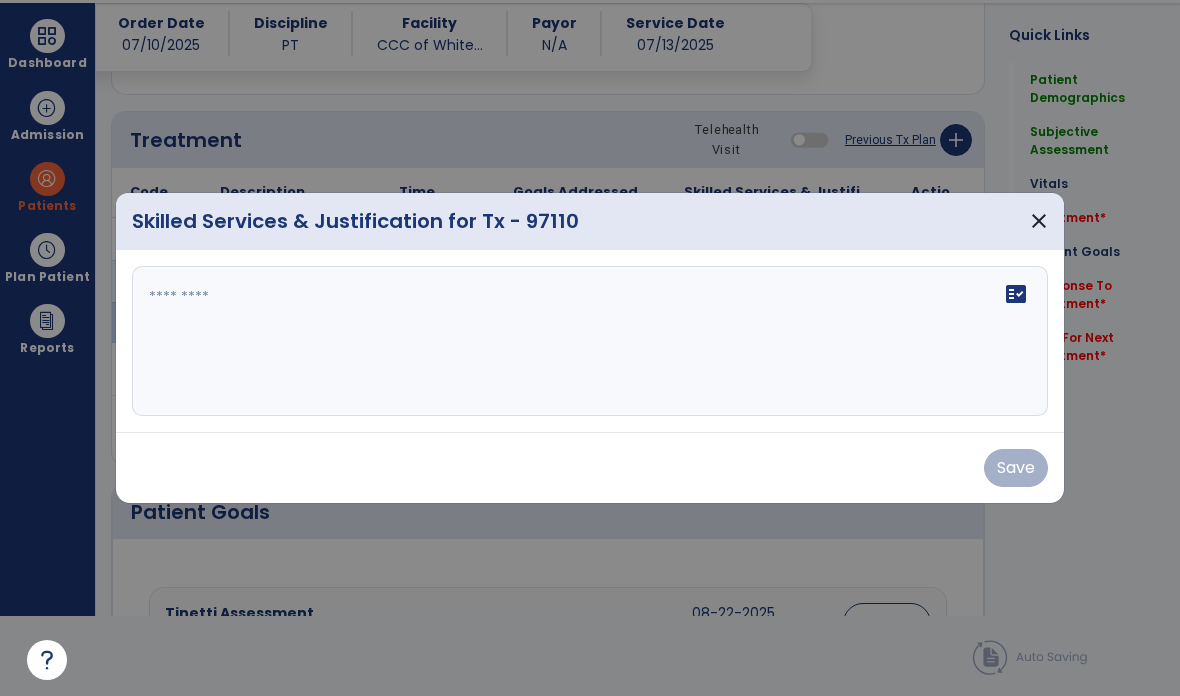 scroll, scrollTop: 0, scrollLeft: 0, axis: both 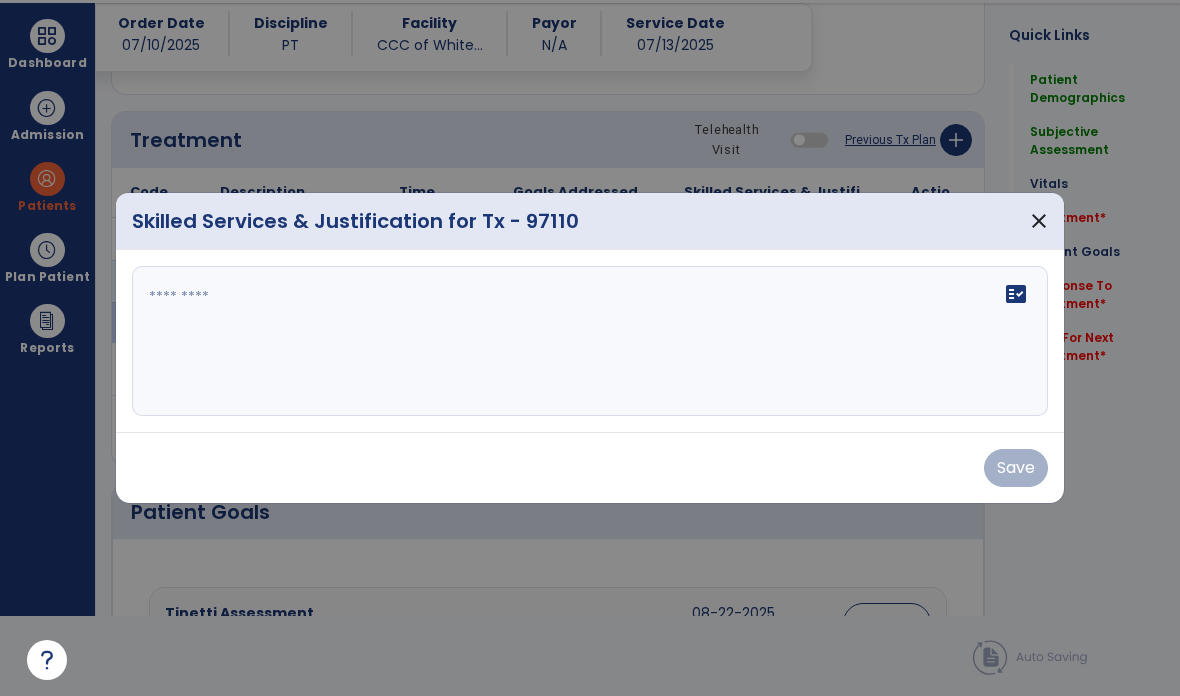 click on "fact_check" at bounding box center (590, 341) 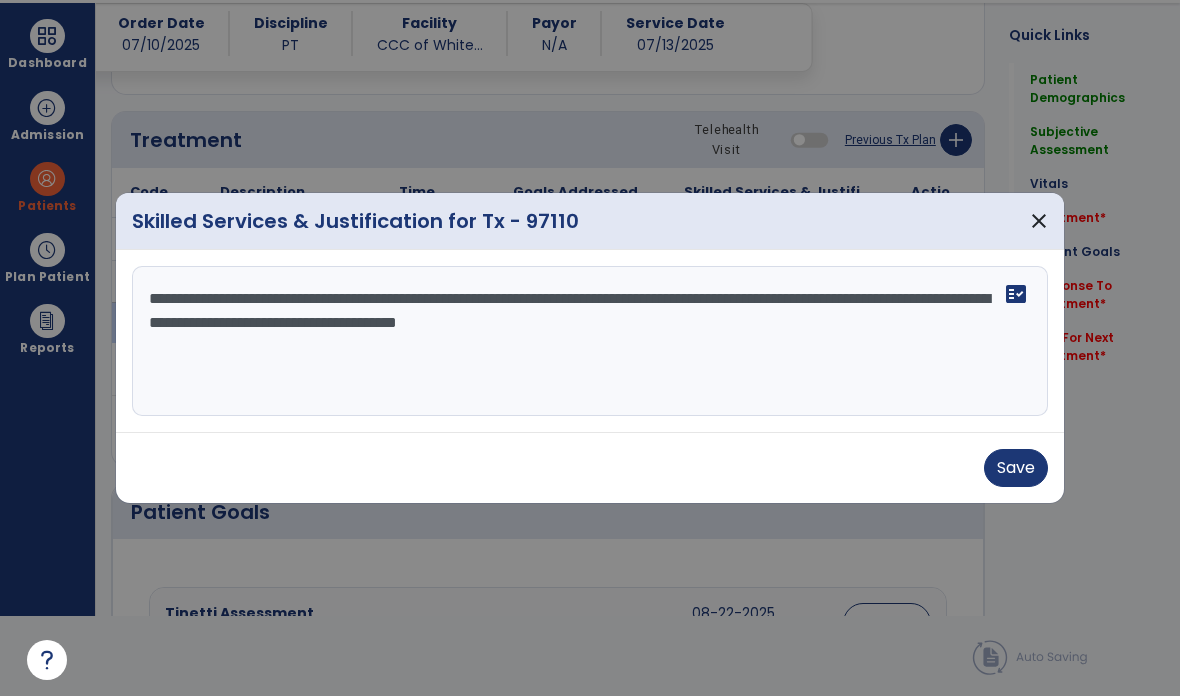 type on "**********" 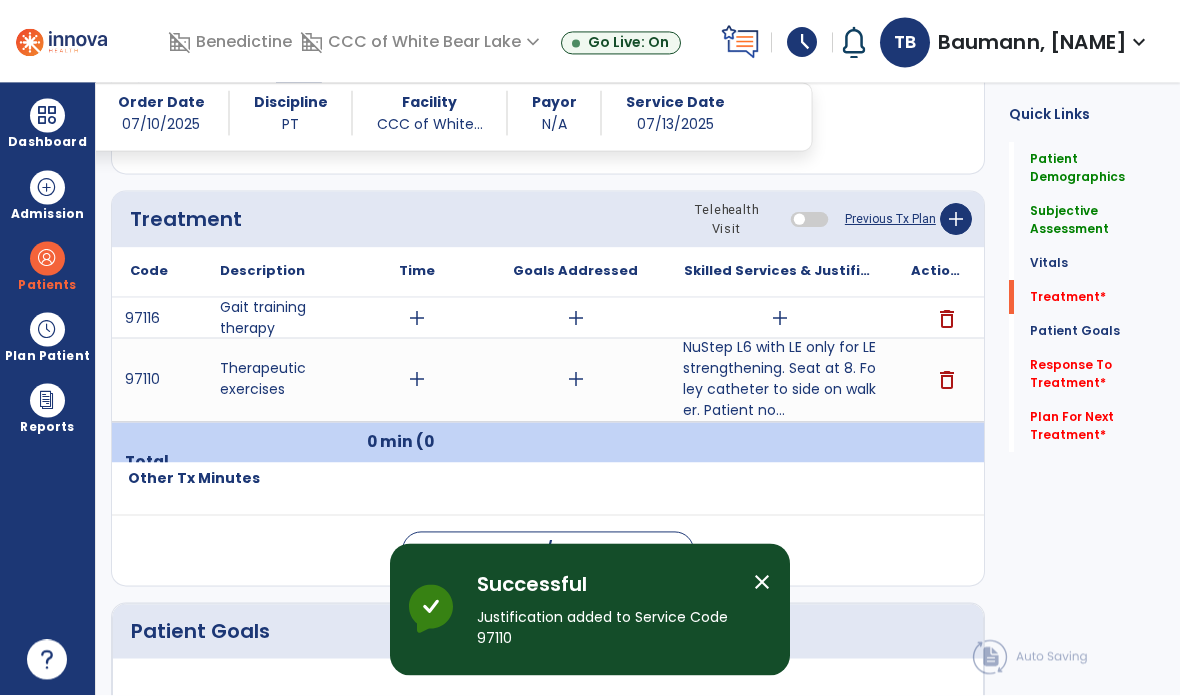 scroll, scrollTop: 80, scrollLeft: 0, axis: vertical 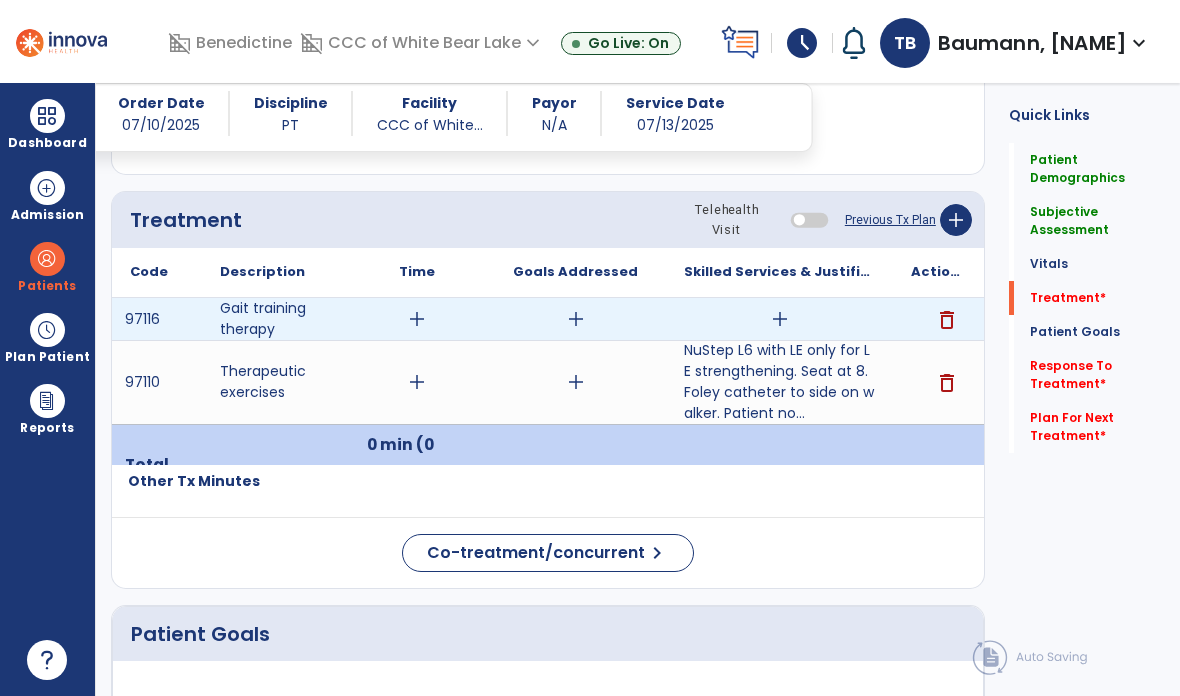 click on "add" at bounding box center (780, 319) 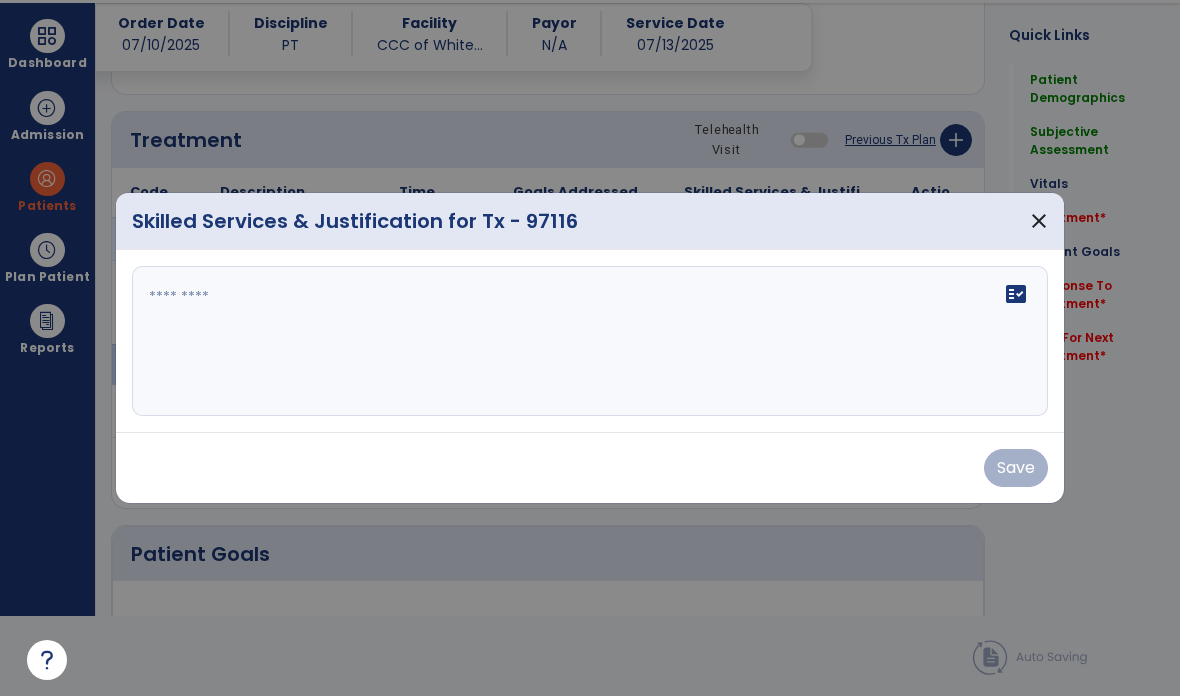 click on "fact_check" at bounding box center (590, 341) 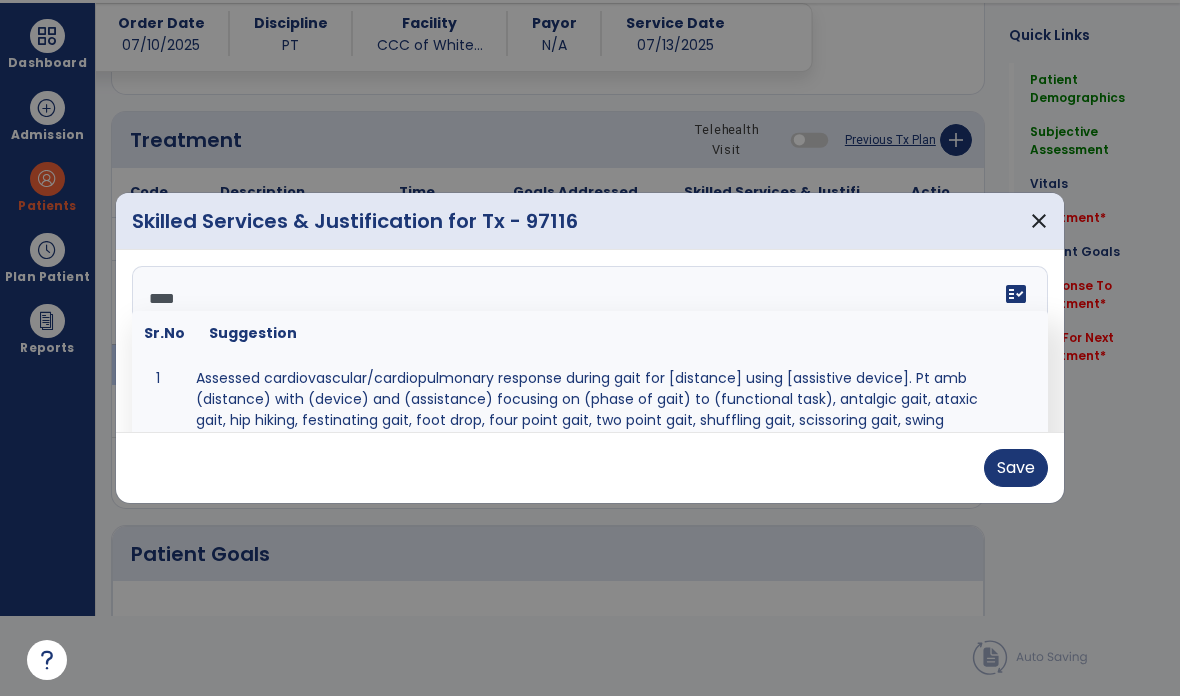scroll, scrollTop: 0, scrollLeft: 0, axis: both 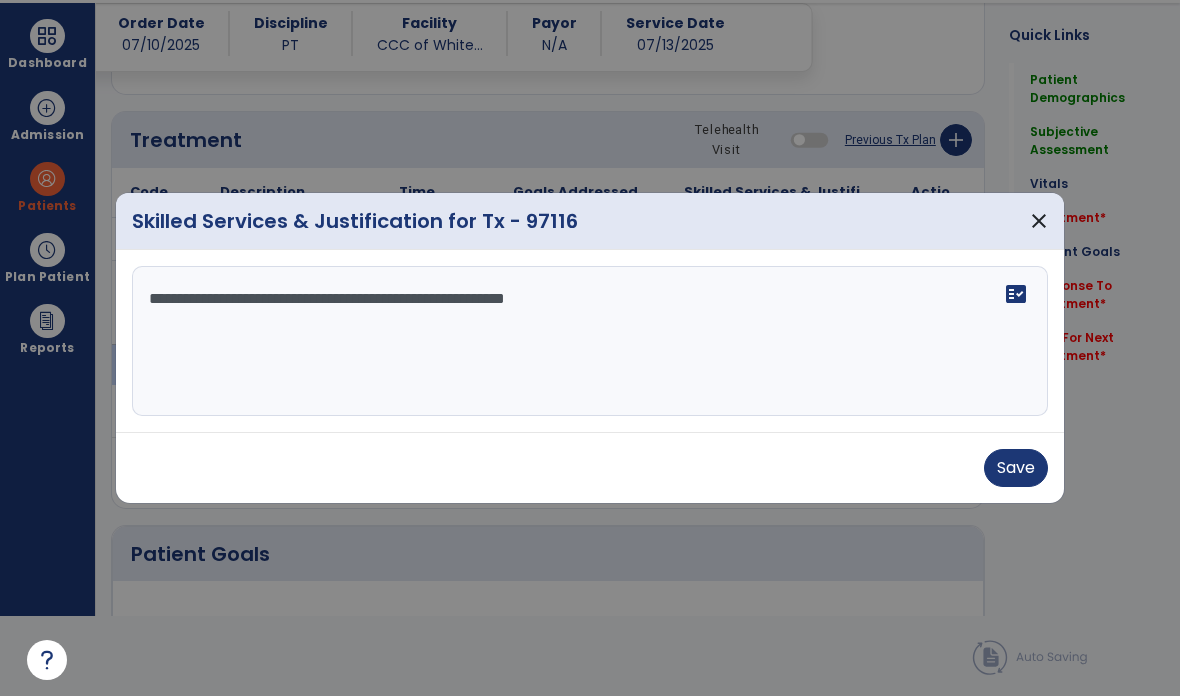 click on "**********" at bounding box center [590, 341] 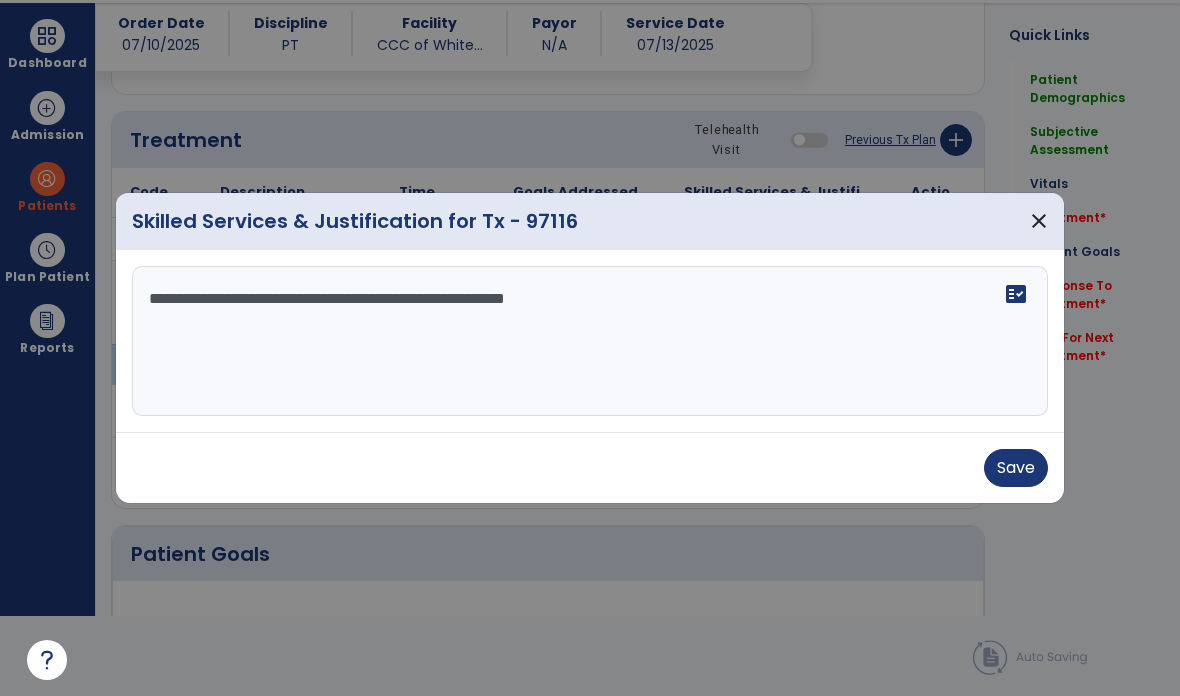 click on "**********" at bounding box center [590, 341] 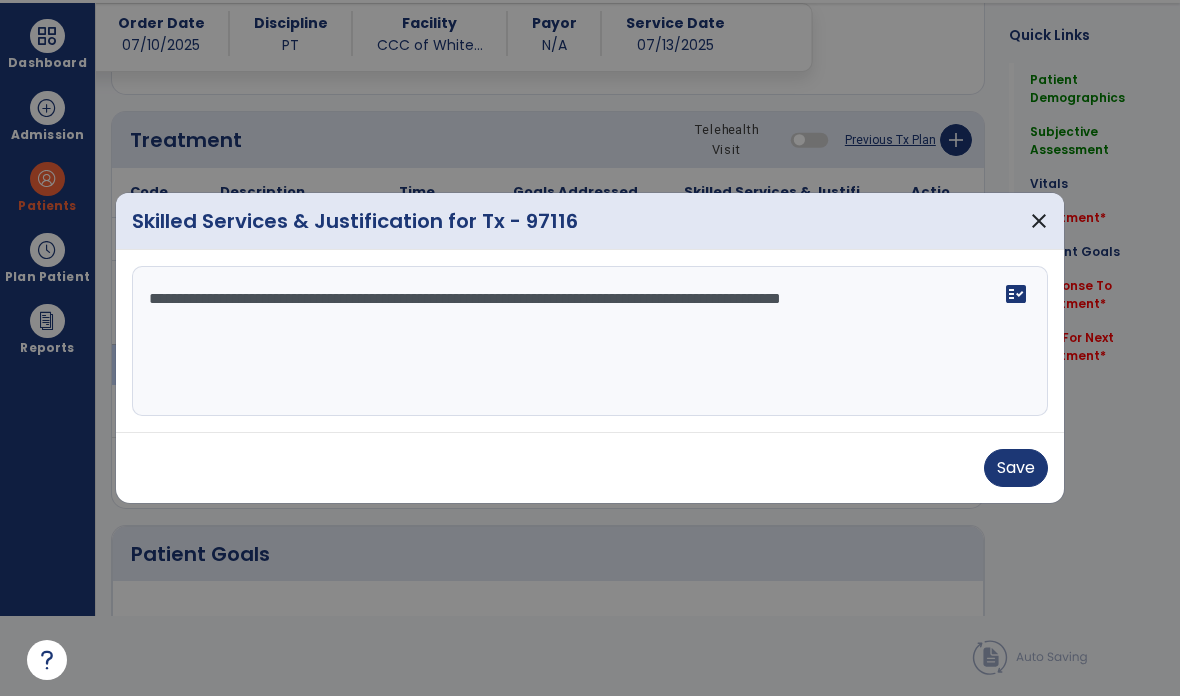 type on "**********" 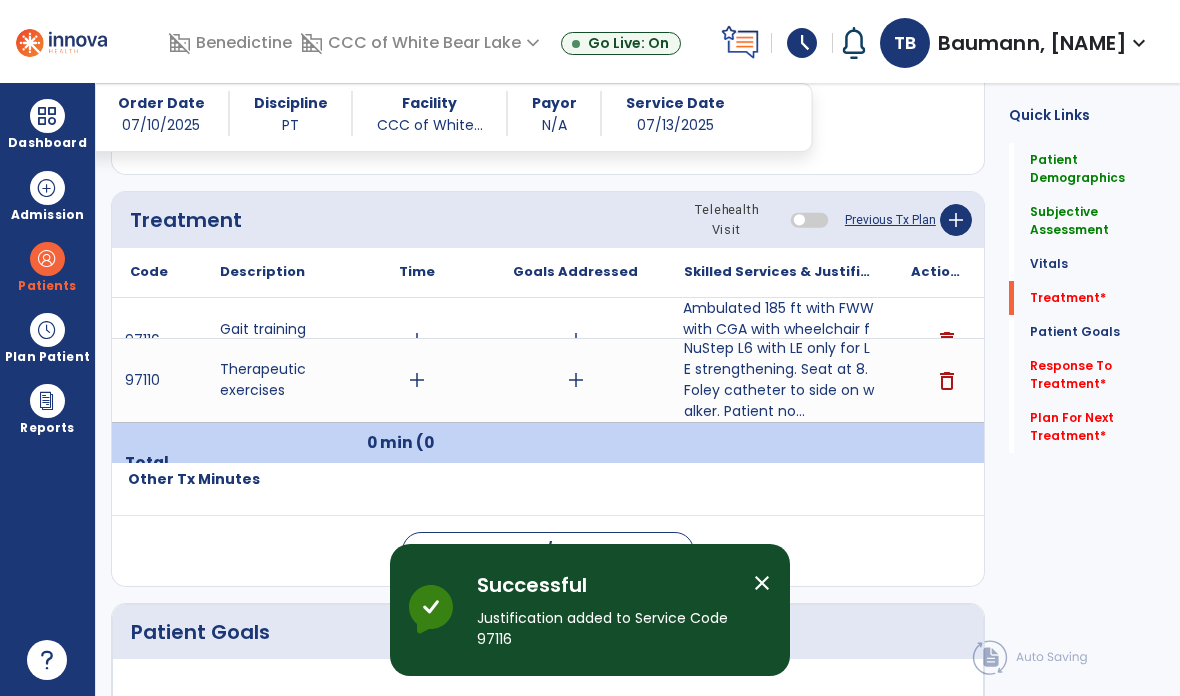 scroll, scrollTop: 80, scrollLeft: 0, axis: vertical 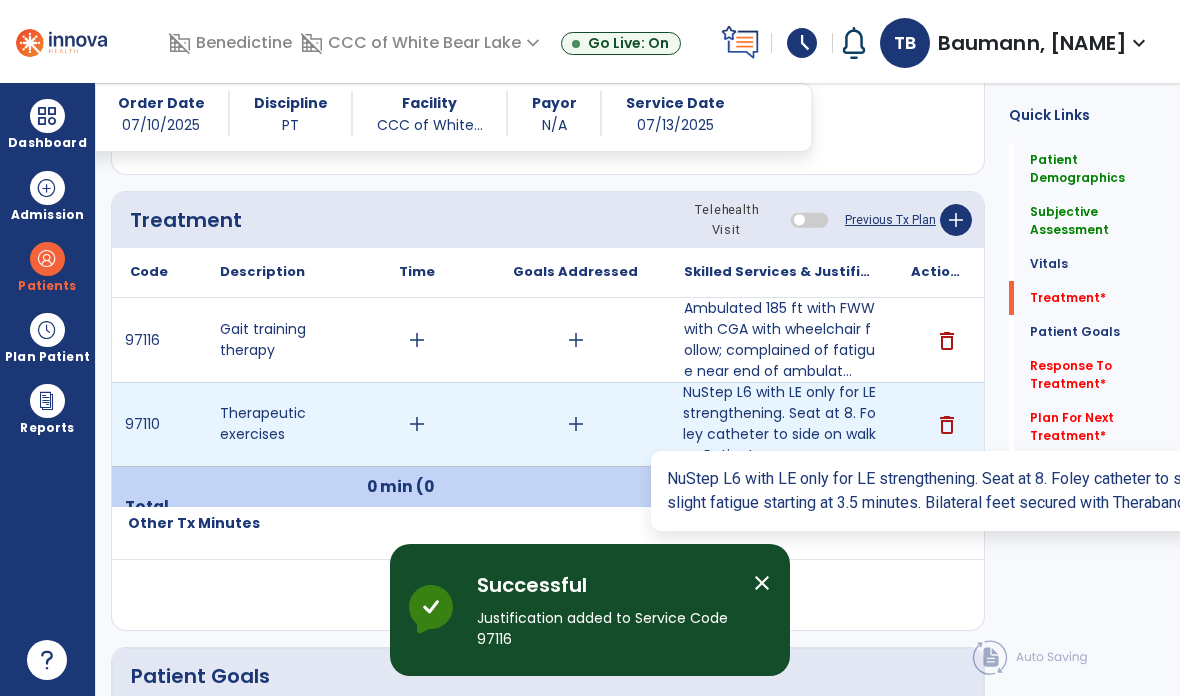 click on "NuStep L6 with LE only for LE strengthening. Seat at 8. Foley catheter to side on walker. Patient no..." at bounding box center [779, 424] 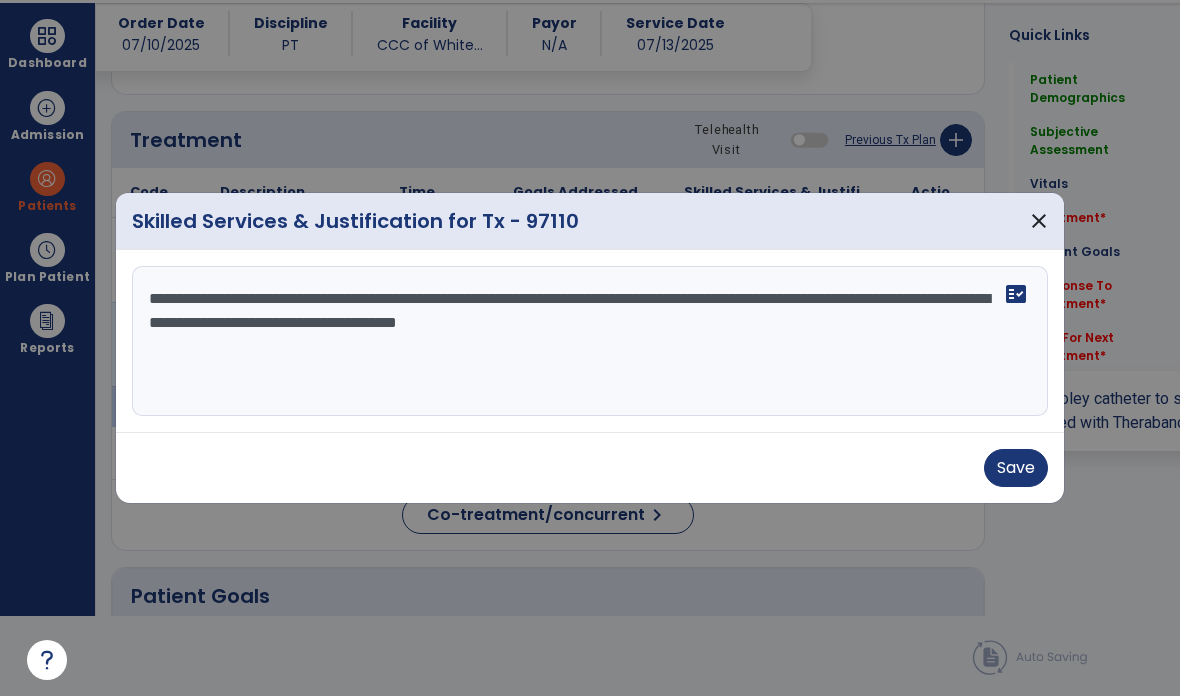 click on "**********" at bounding box center [590, 341] 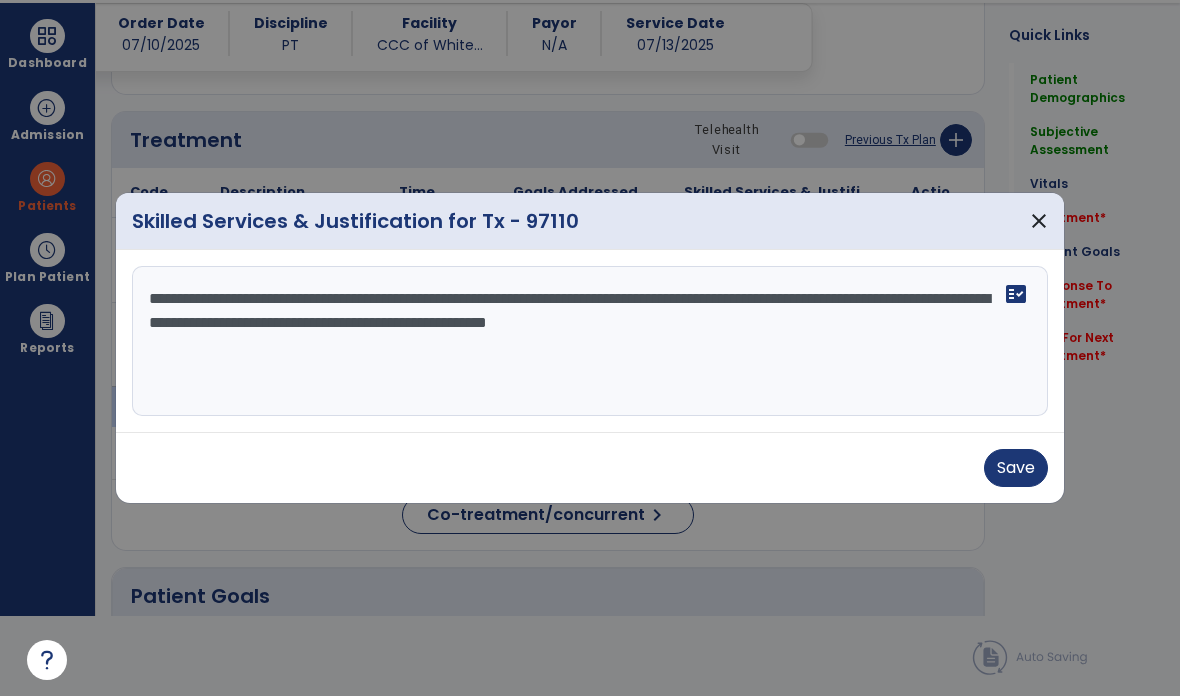 click on "Save" at bounding box center (590, 467) 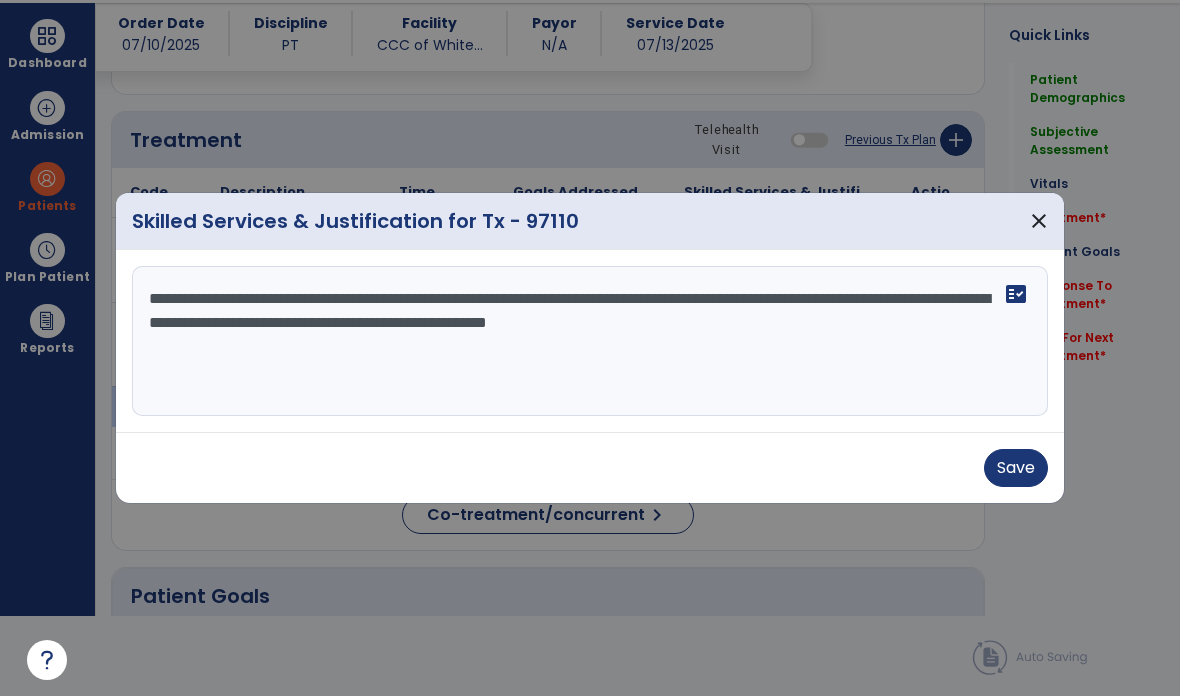click on "**********" at bounding box center [590, 341] 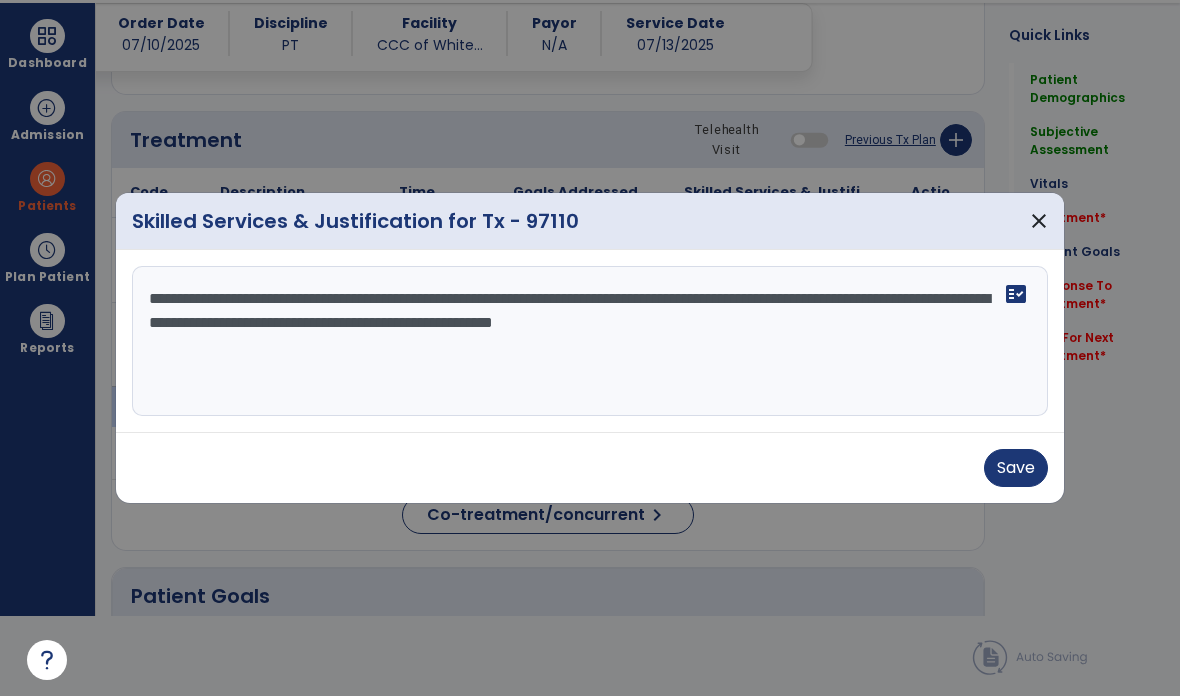 type on "**********" 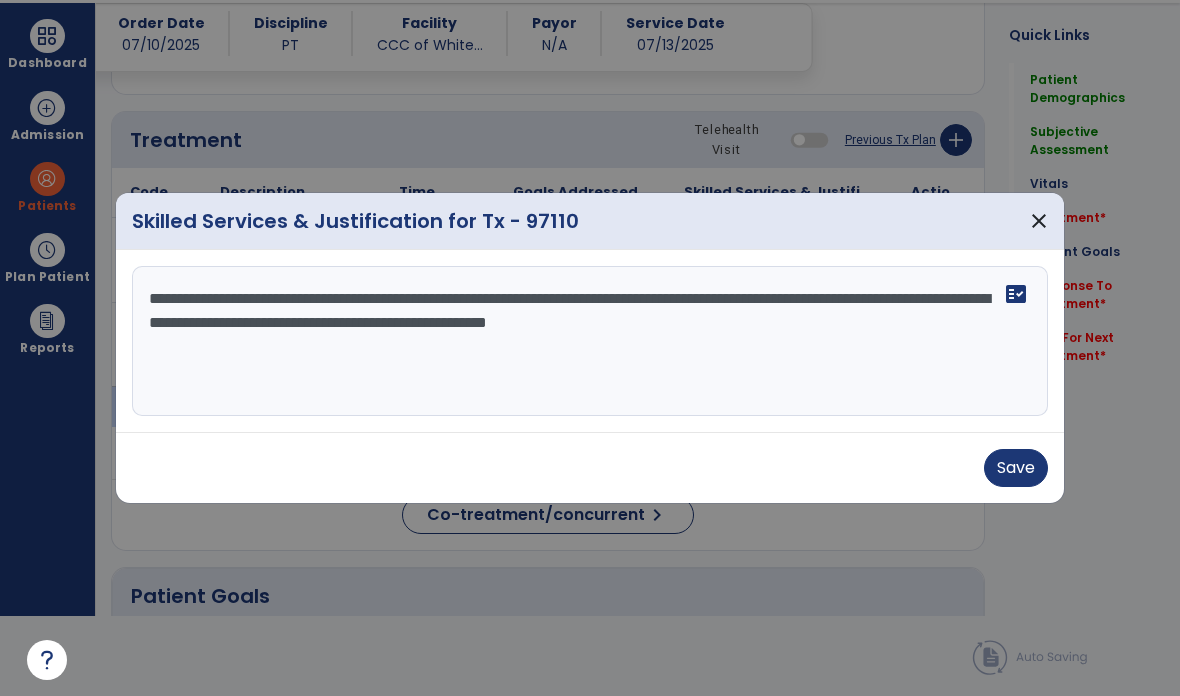 click on "Save" at bounding box center (1016, 468) 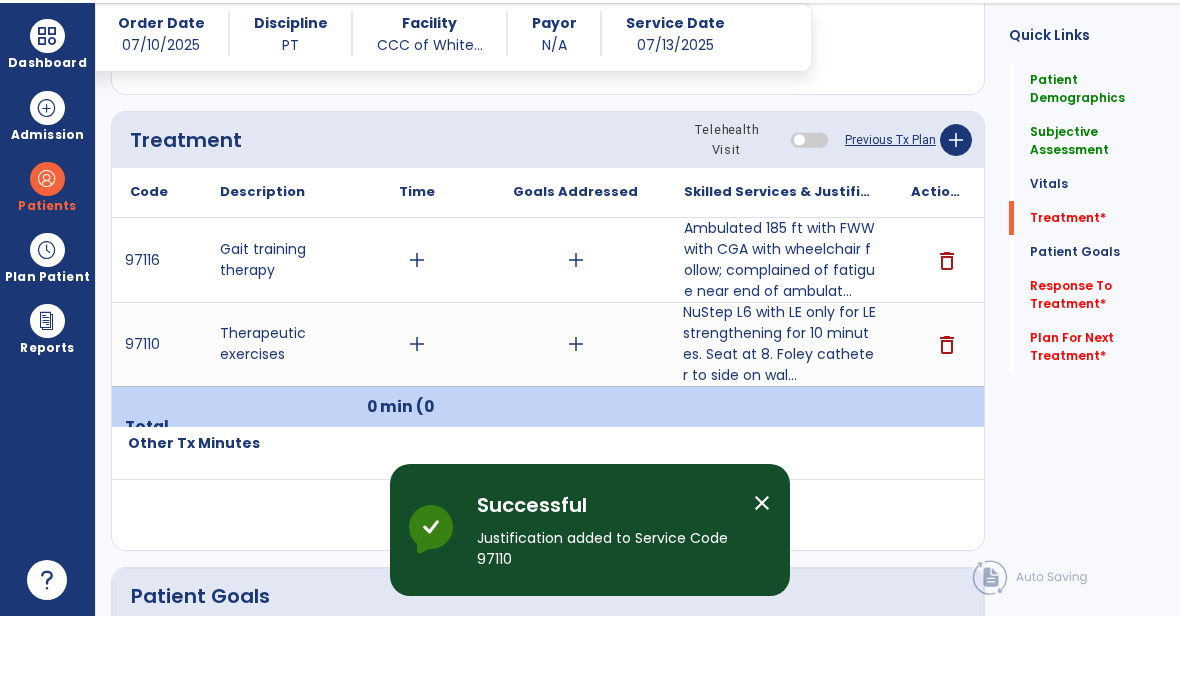 scroll, scrollTop: 80, scrollLeft: 0, axis: vertical 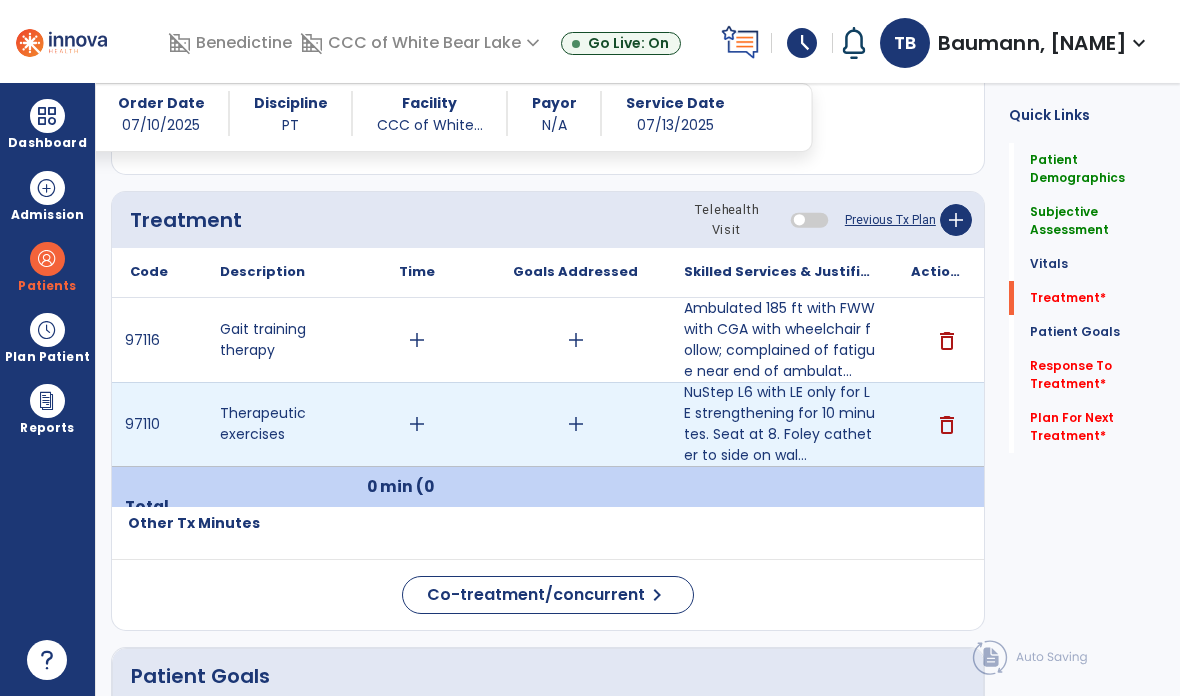click on "add" at bounding box center (417, 424) 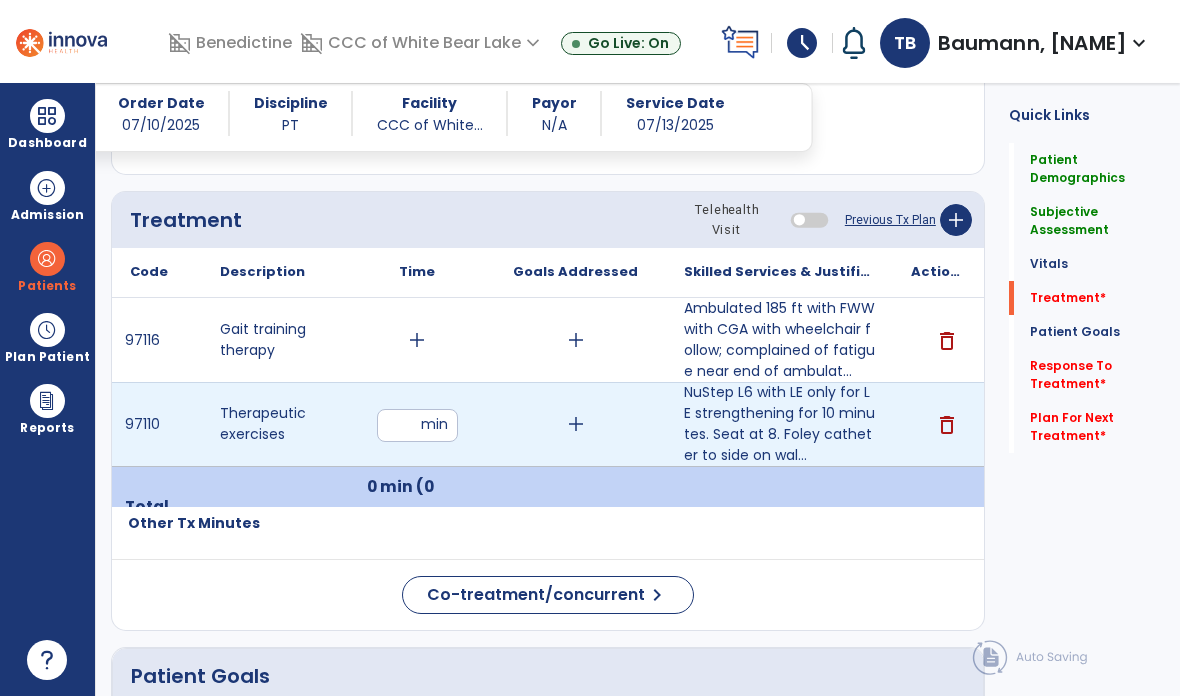 type on "**" 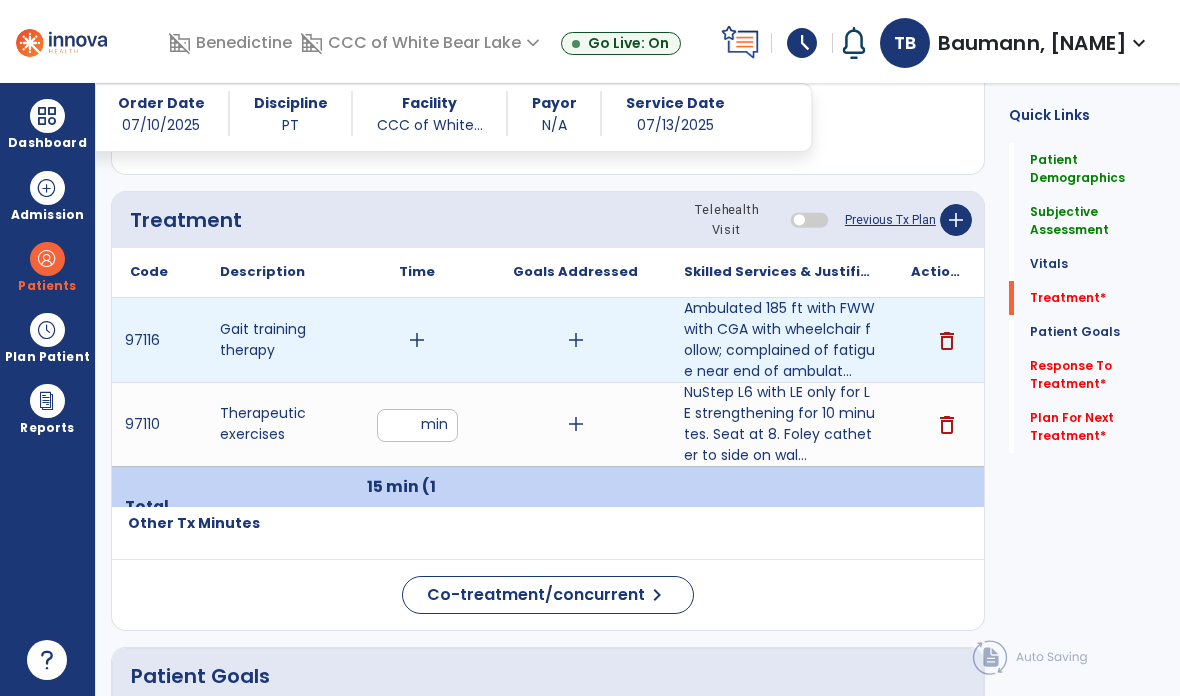 click on "add" at bounding box center (417, 340) 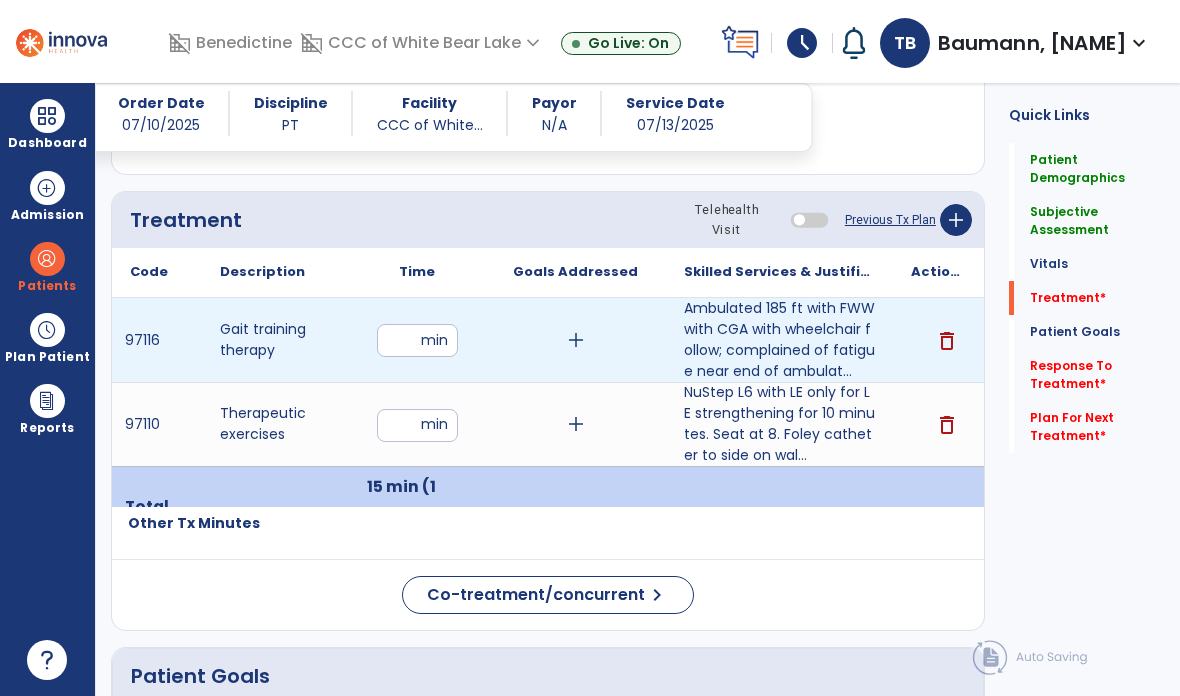 type on "**" 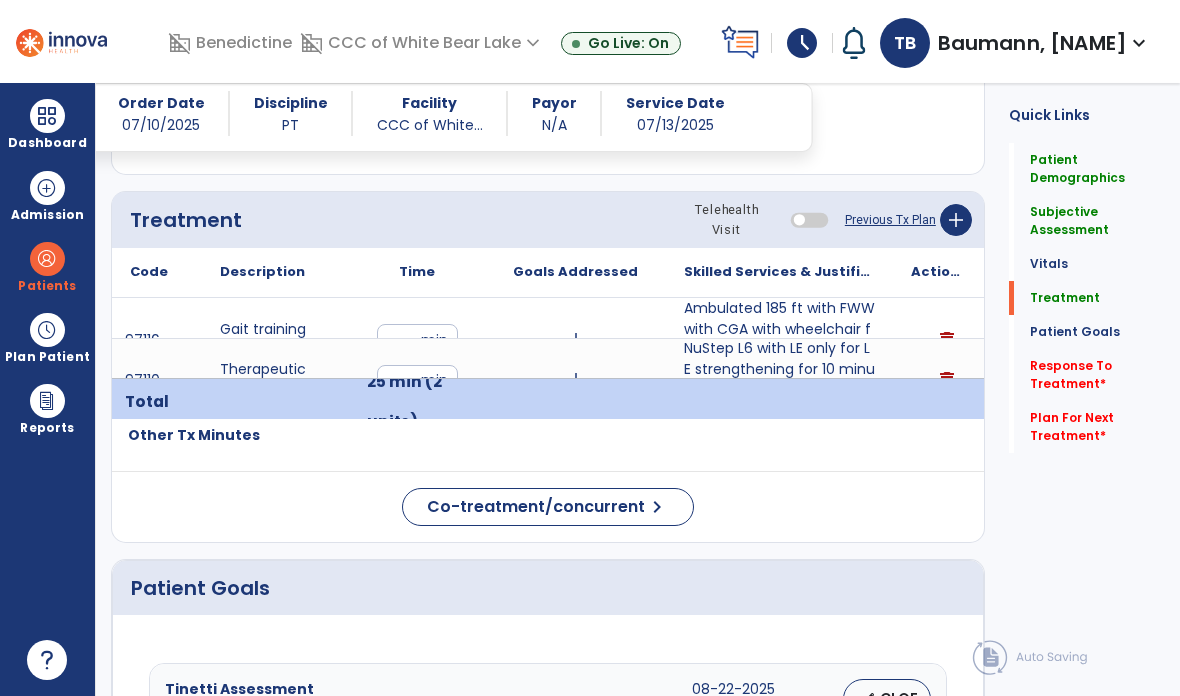 click at bounding box center (575, 402) 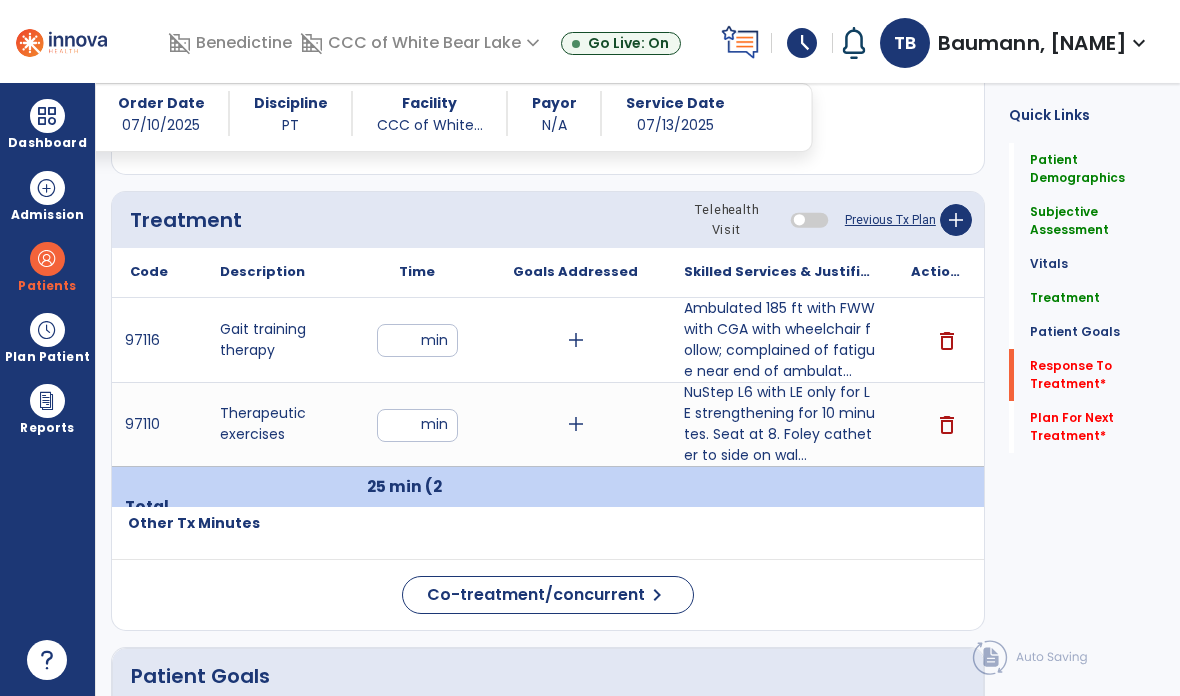 click on "Response To Treatment   *" 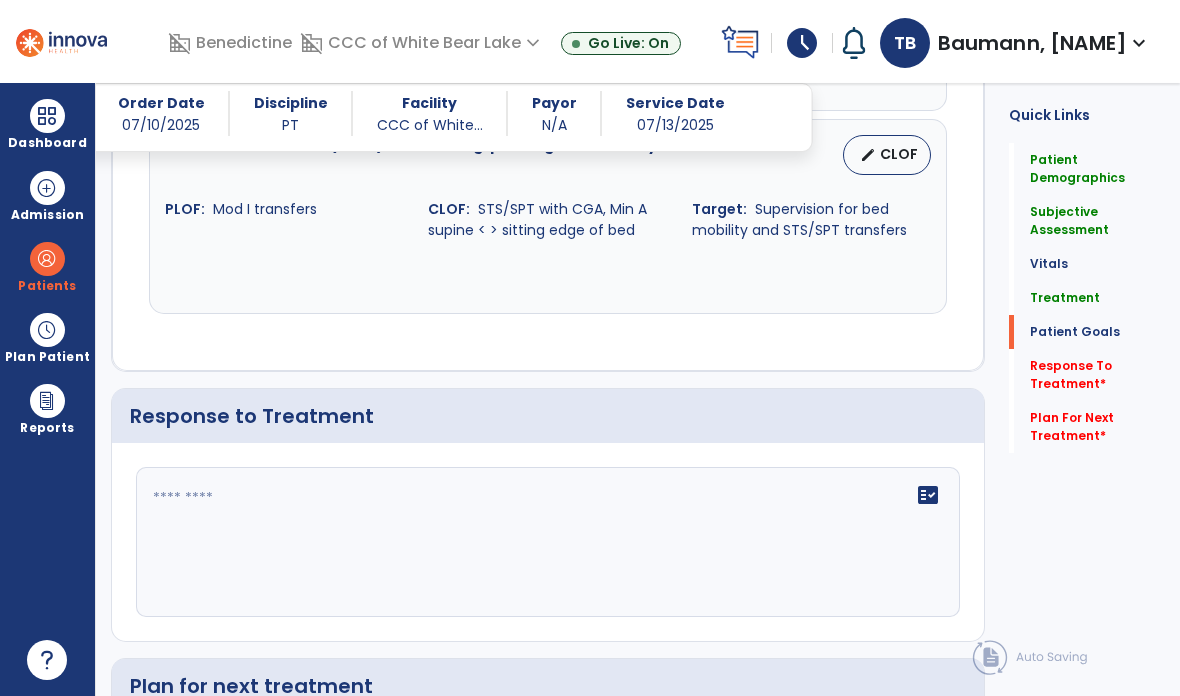 scroll, scrollTop: 2974, scrollLeft: 0, axis: vertical 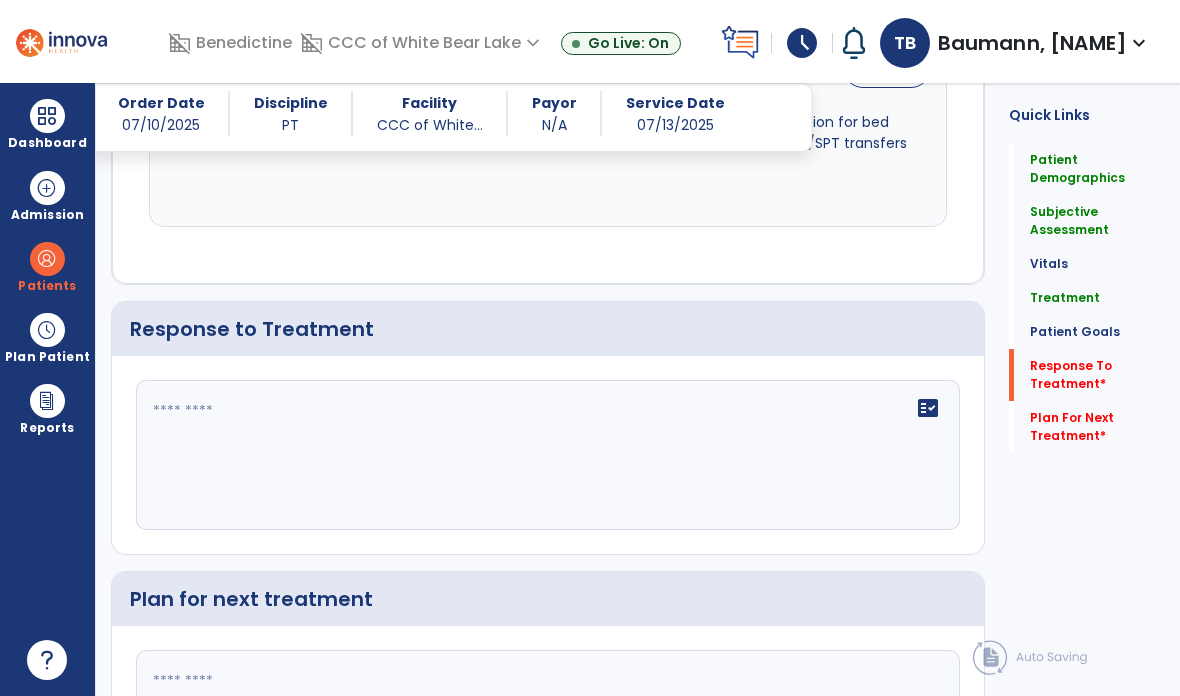 click on "fact_check" 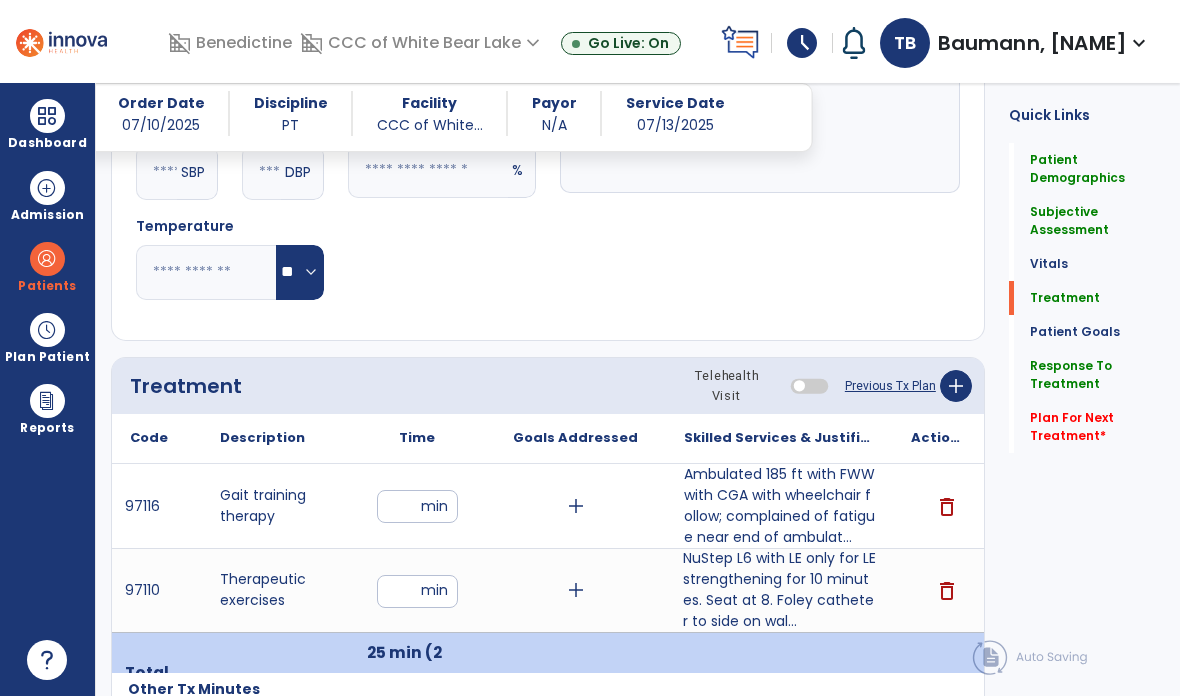 scroll, scrollTop: 1572, scrollLeft: 0, axis: vertical 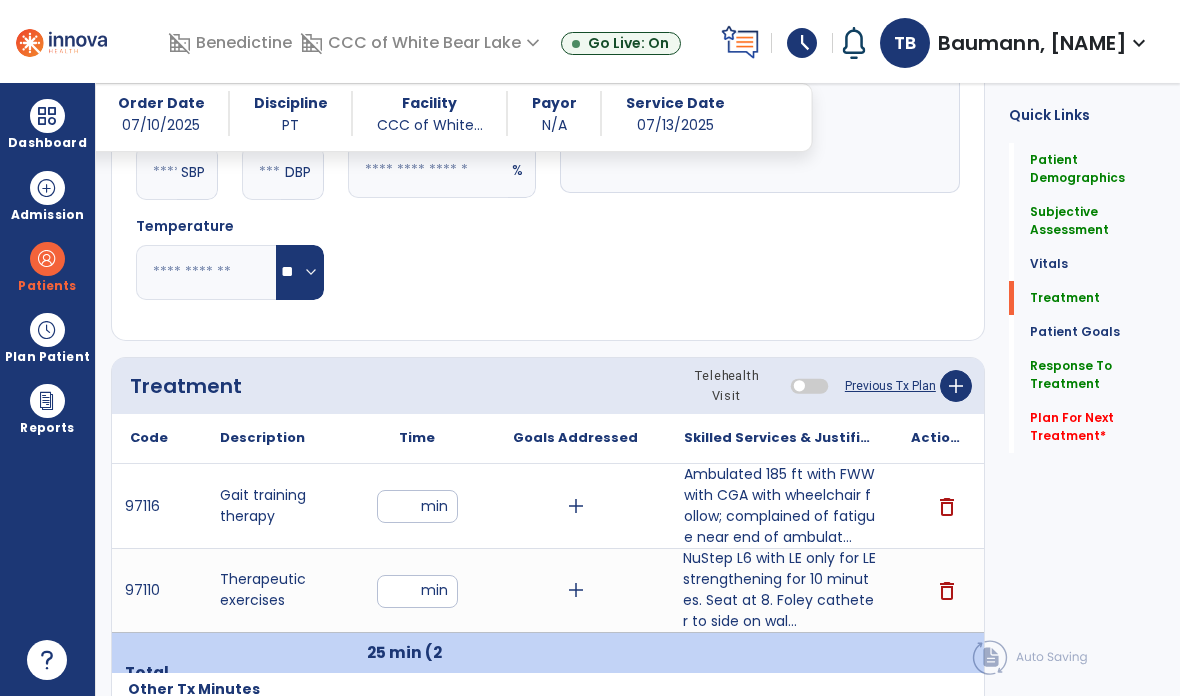 type on "**********" 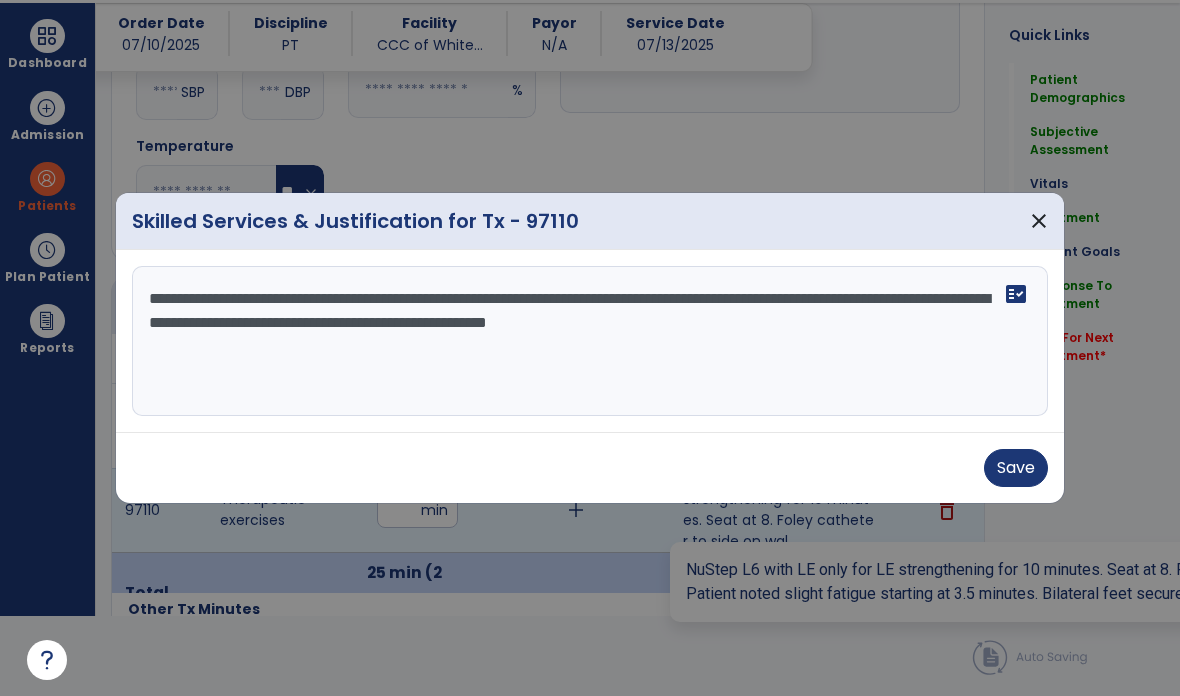 scroll, scrollTop: 0, scrollLeft: 0, axis: both 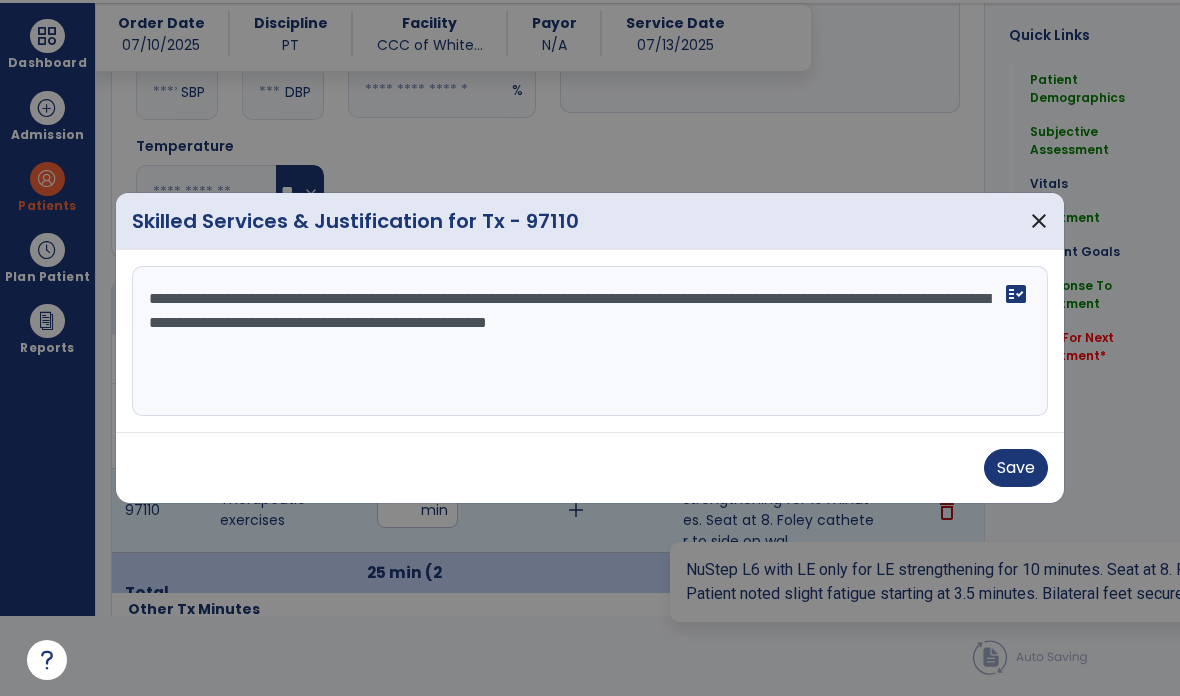 click on "**********" at bounding box center (590, 341) 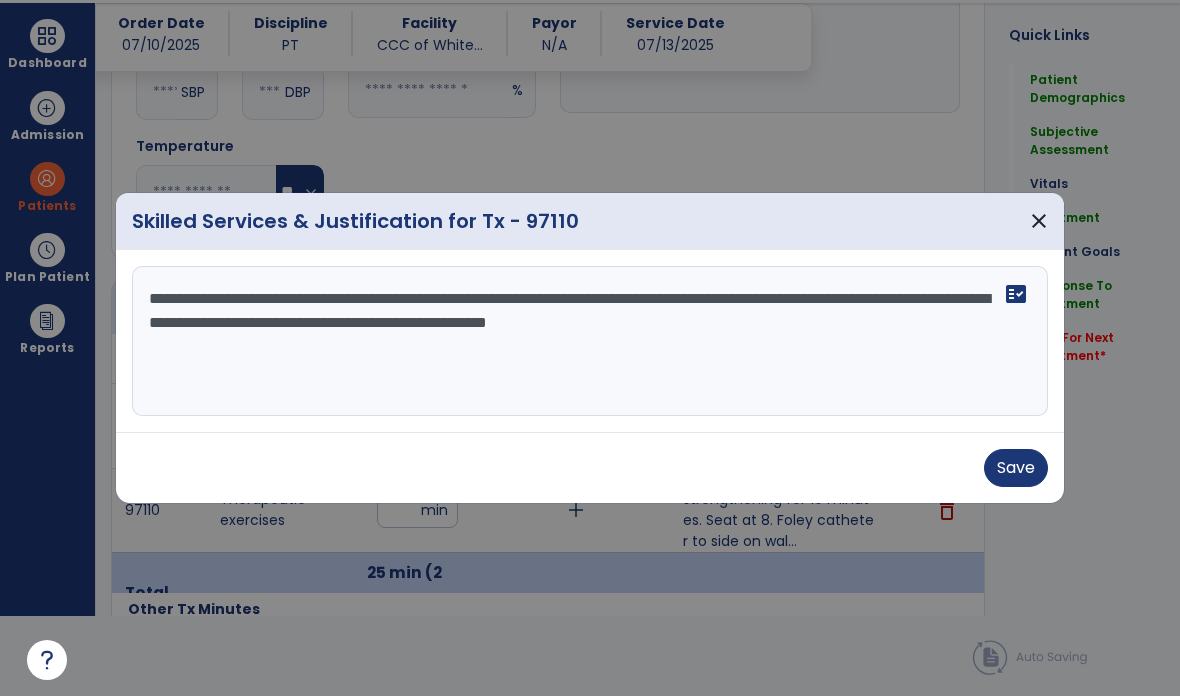 click on "**********" at bounding box center (590, 341) 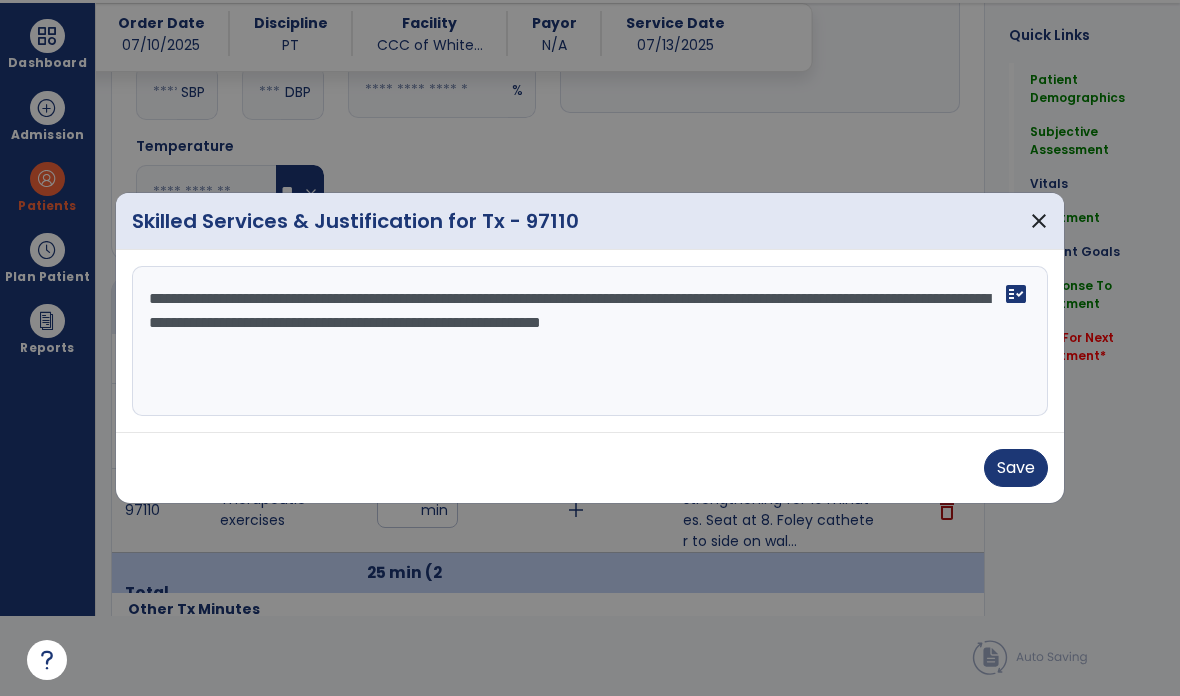 type on "**********" 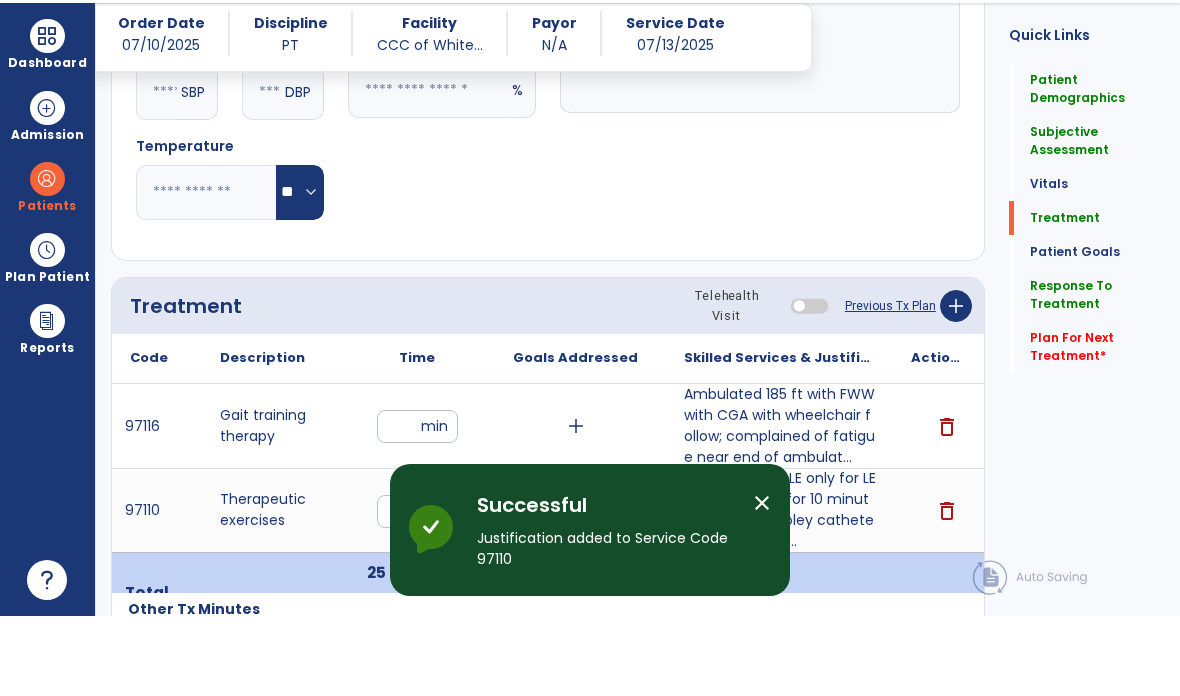 scroll, scrollTop: 80, scrollLeft: 0, axis: vertical 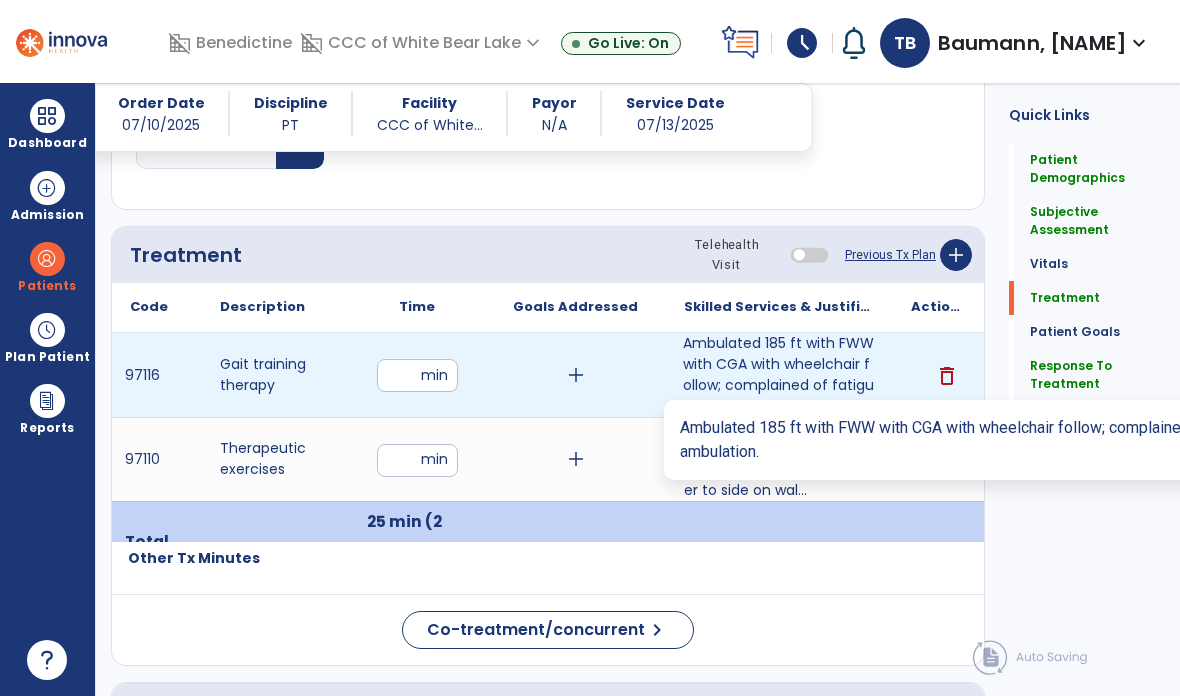 click on "Ambulated 185 ft with FWW with CGA with wheelchair follow; complained of fatigue near end of ambulat..." at bounding box center [779, 375] 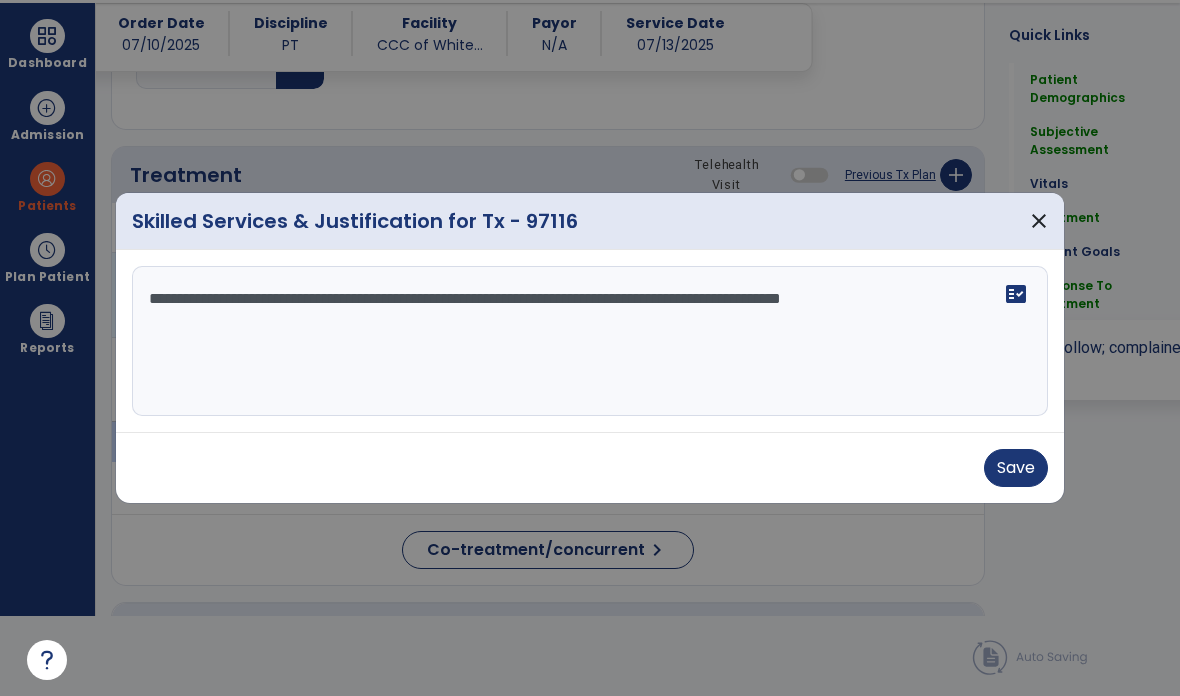 scroll, scrollTop: 0, scrollLeft: 0, axis: both 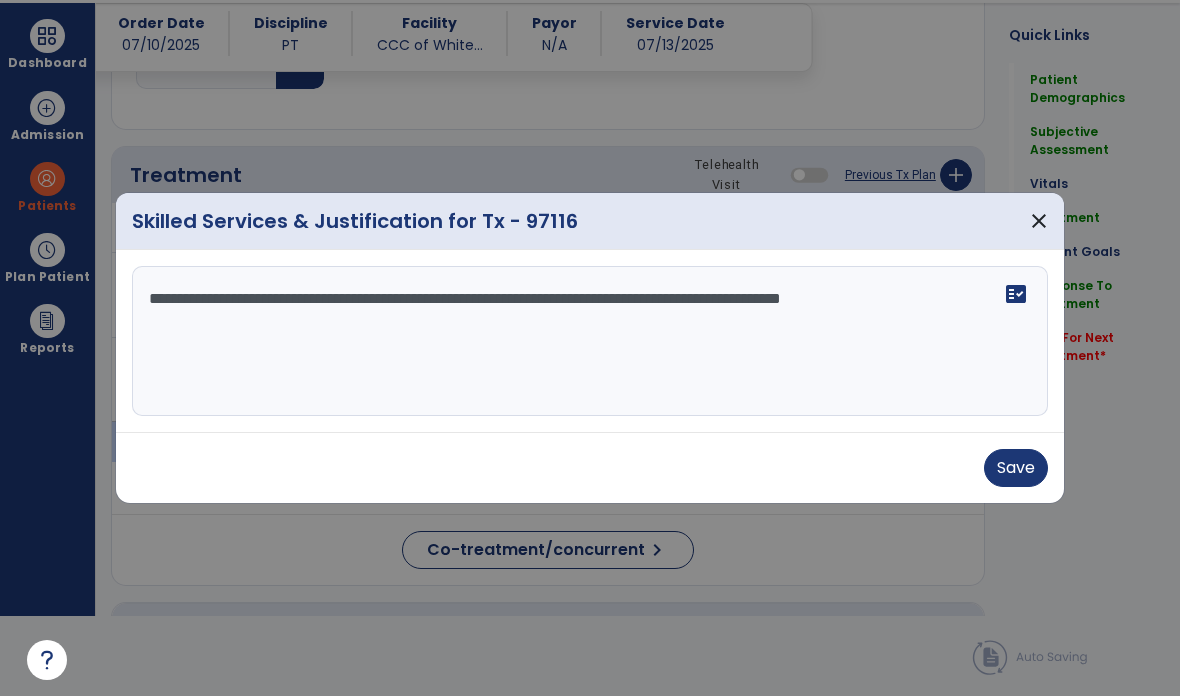click on "**********" at bounding box center [590, 341] 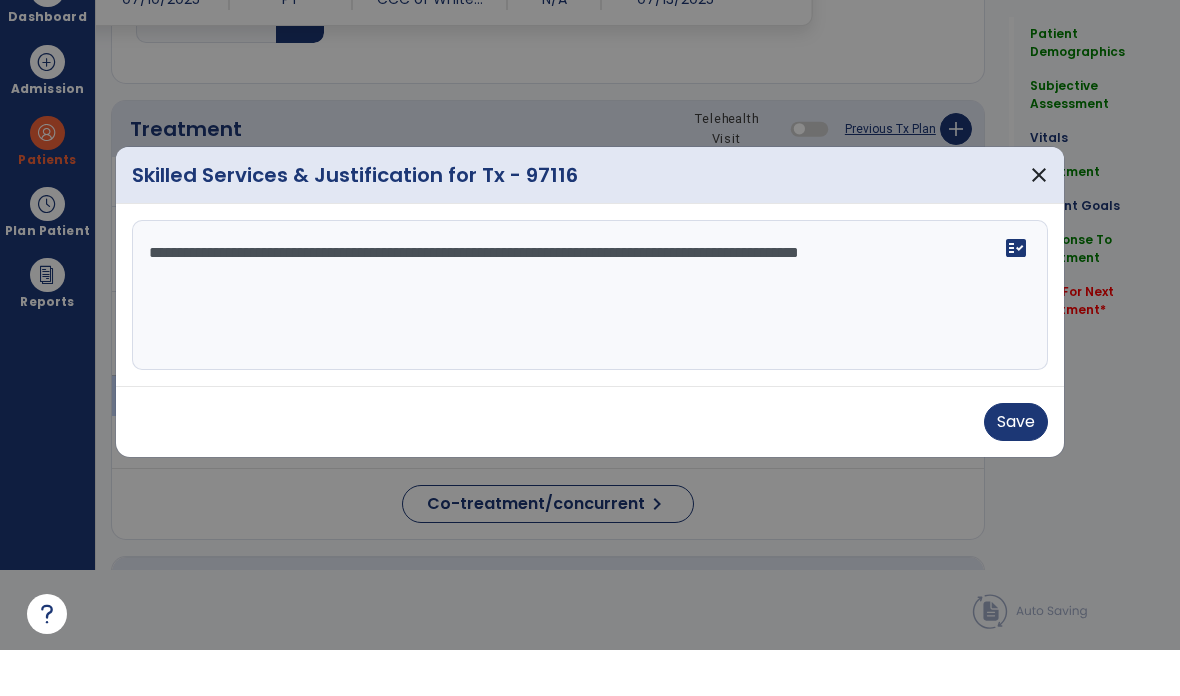 type on "**********" 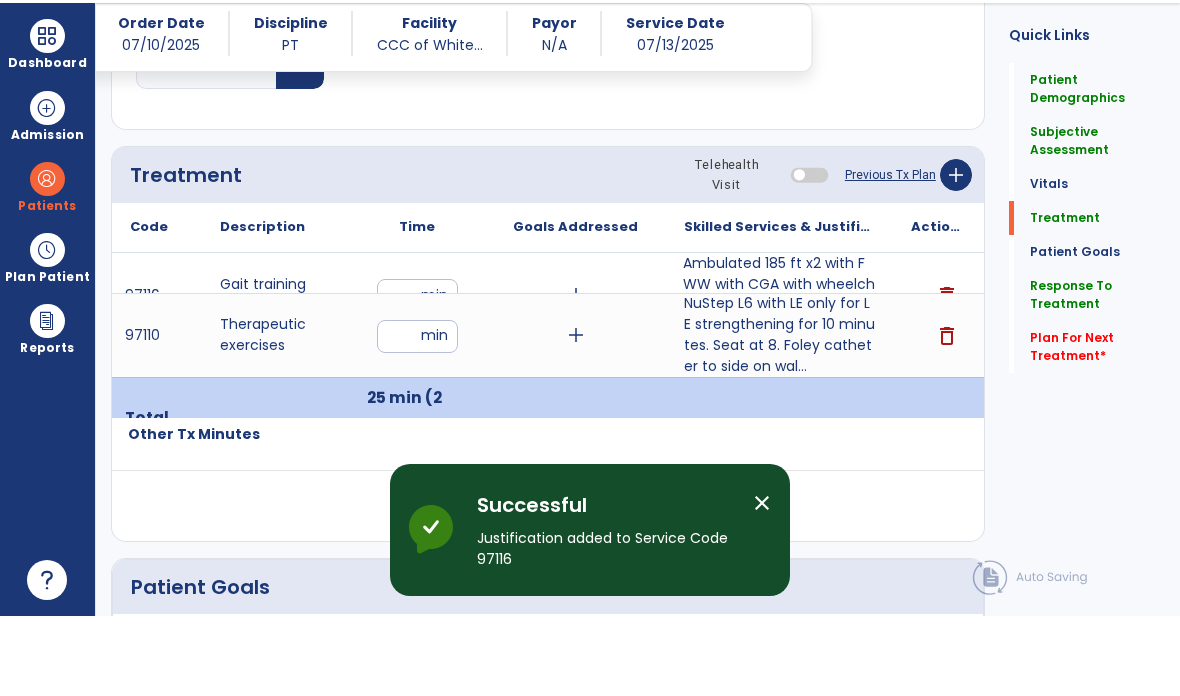 scroll, scrollTop: 80, scrollLeft: 0, axis: vertical 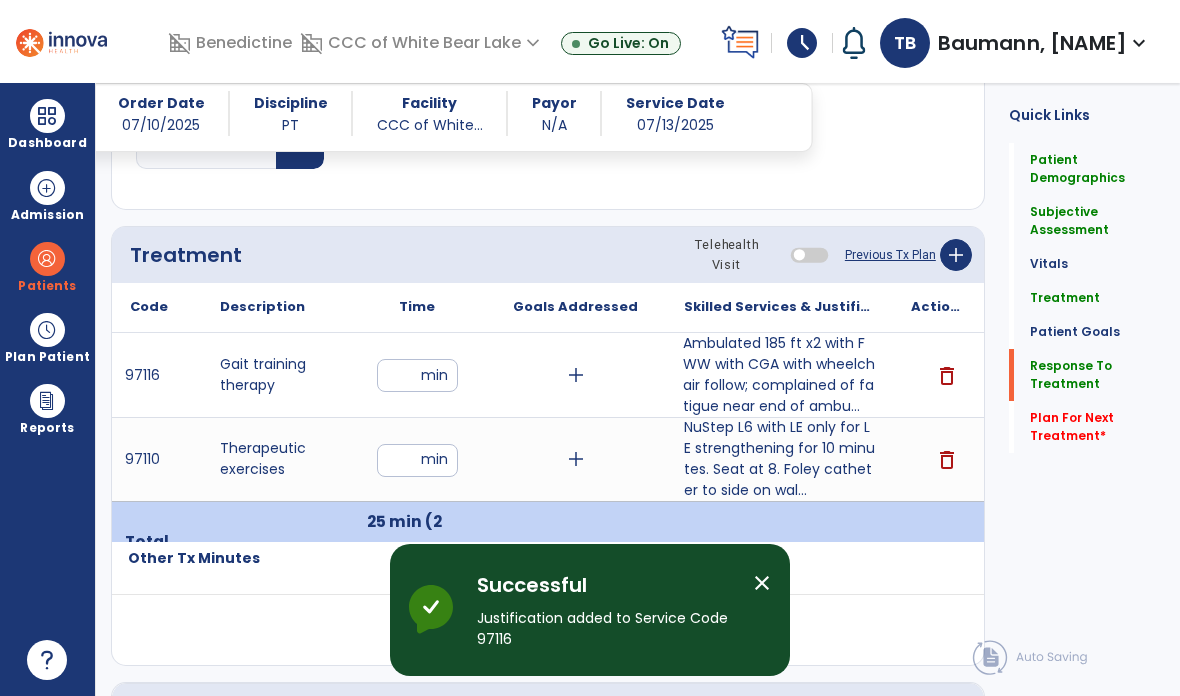 click on "Response To Treatment" 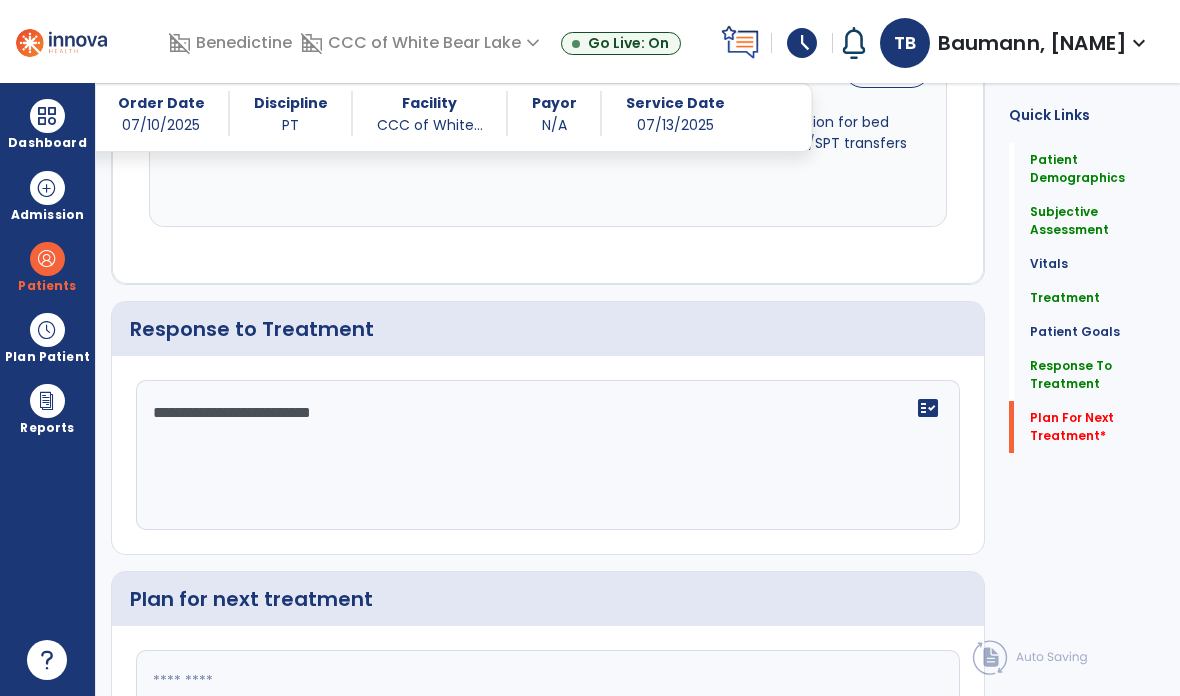 click on "Plan For Next Treatment   *" 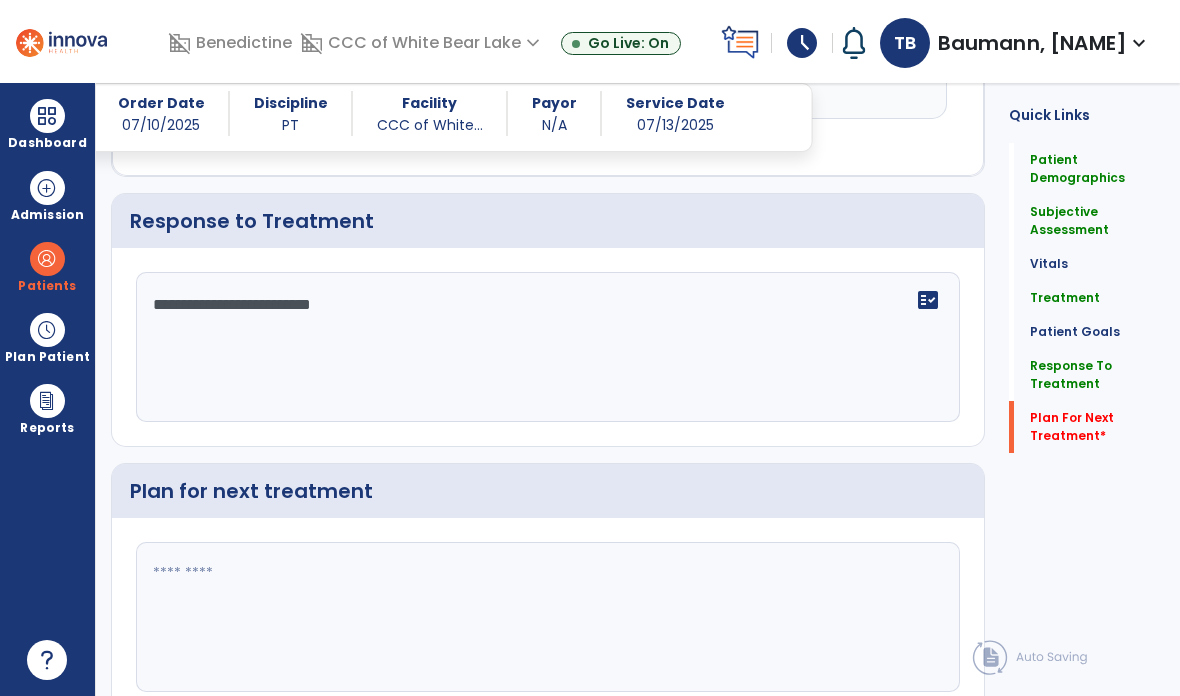scroll, scrollTop: 3090, scrollLeft: 0, axis: vertical 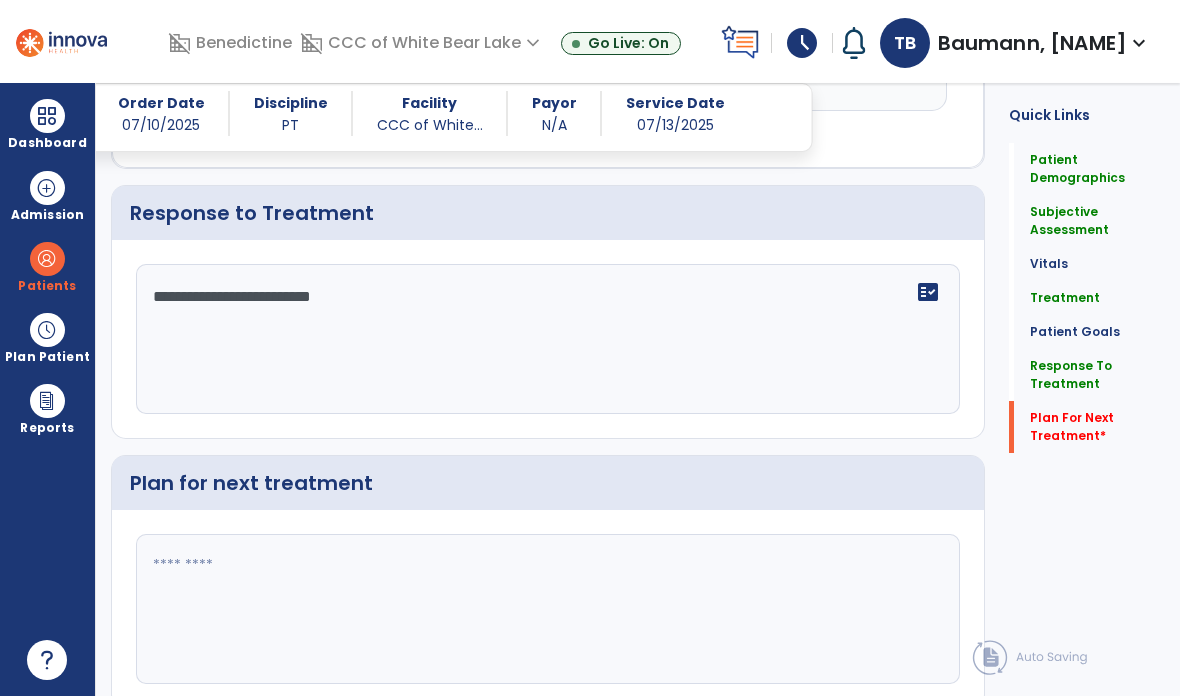 click 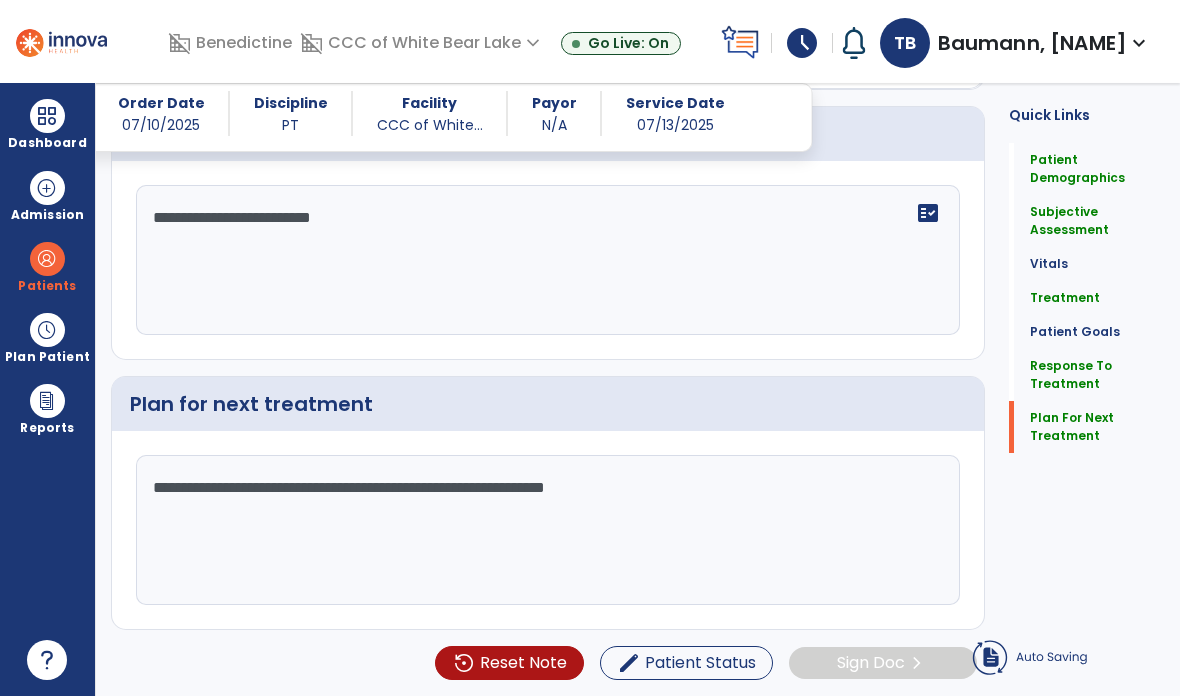 scroll, scrollTop: 3002, scrollLeft: 0, axis: vertical 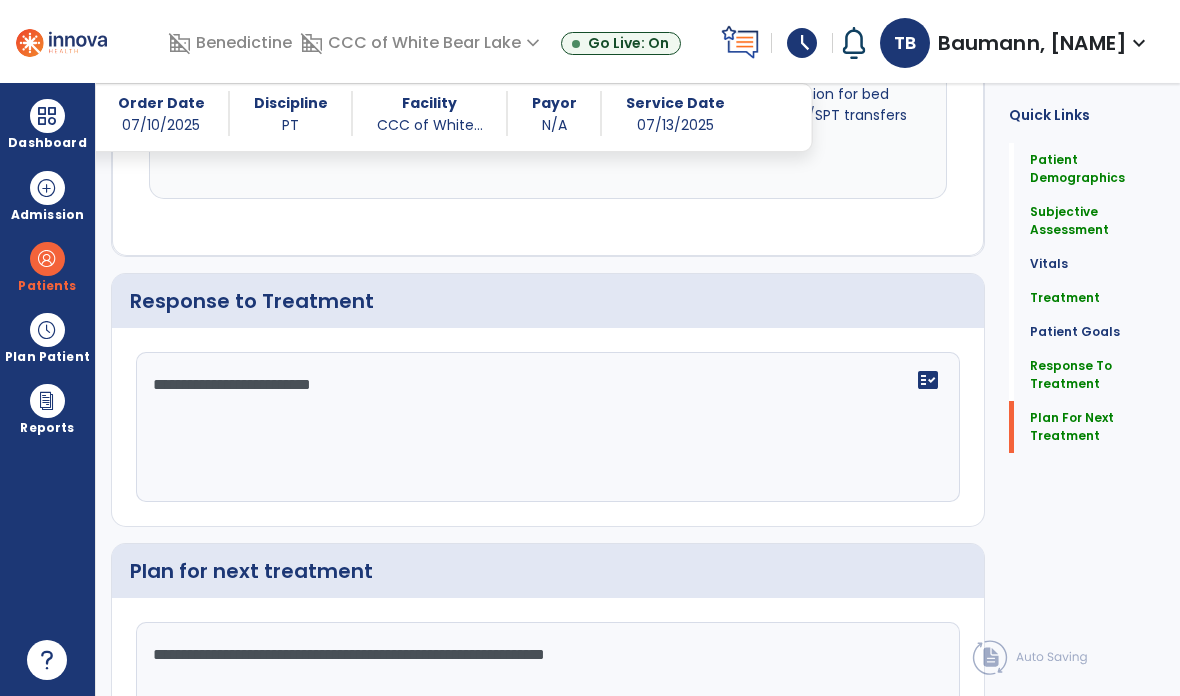 click on "**********" 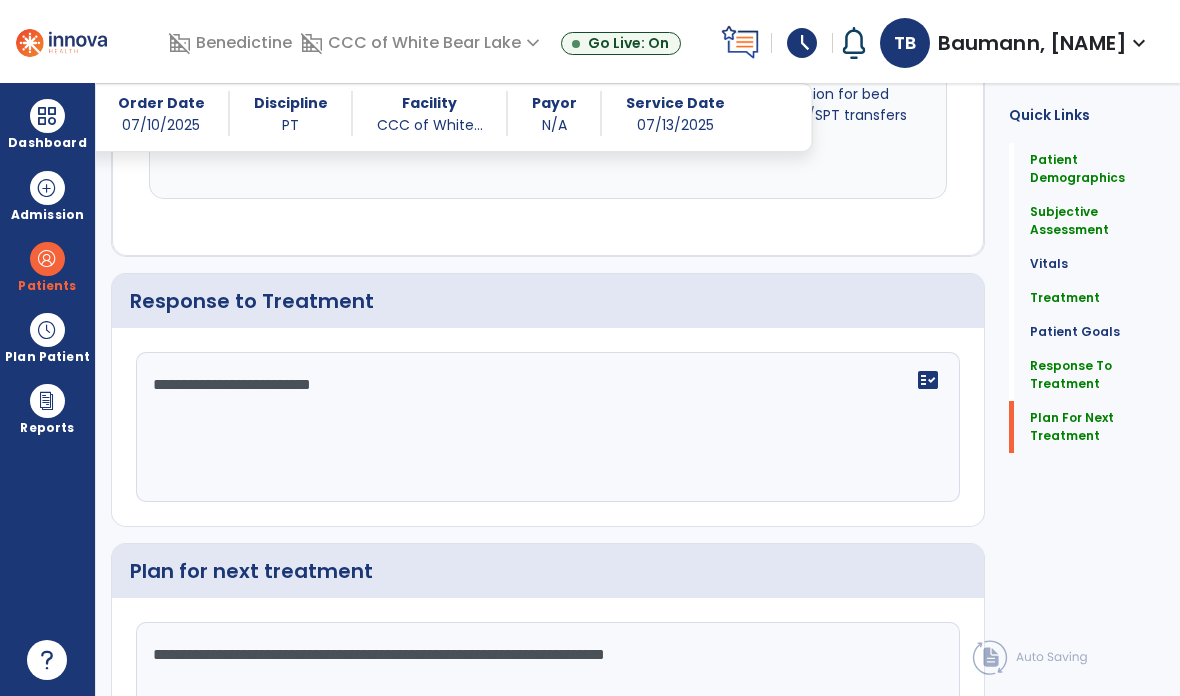 type on "**********" 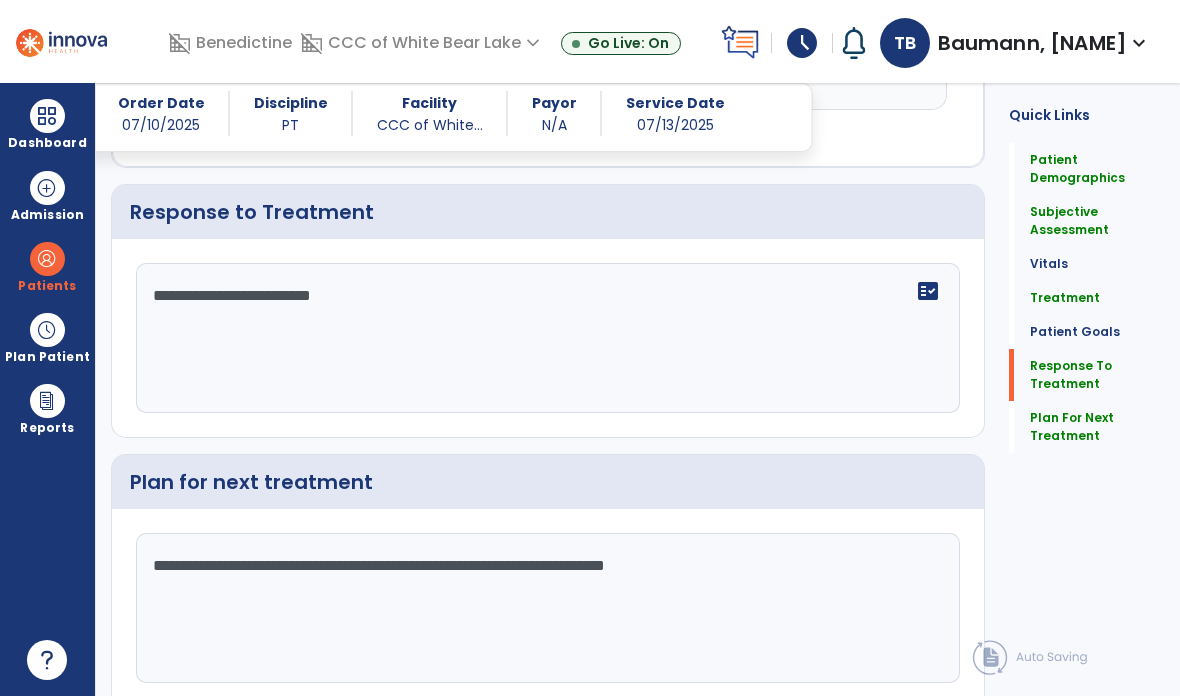 scroll, scrollTop: 3090, scrollLeft: 0, axis: vertical 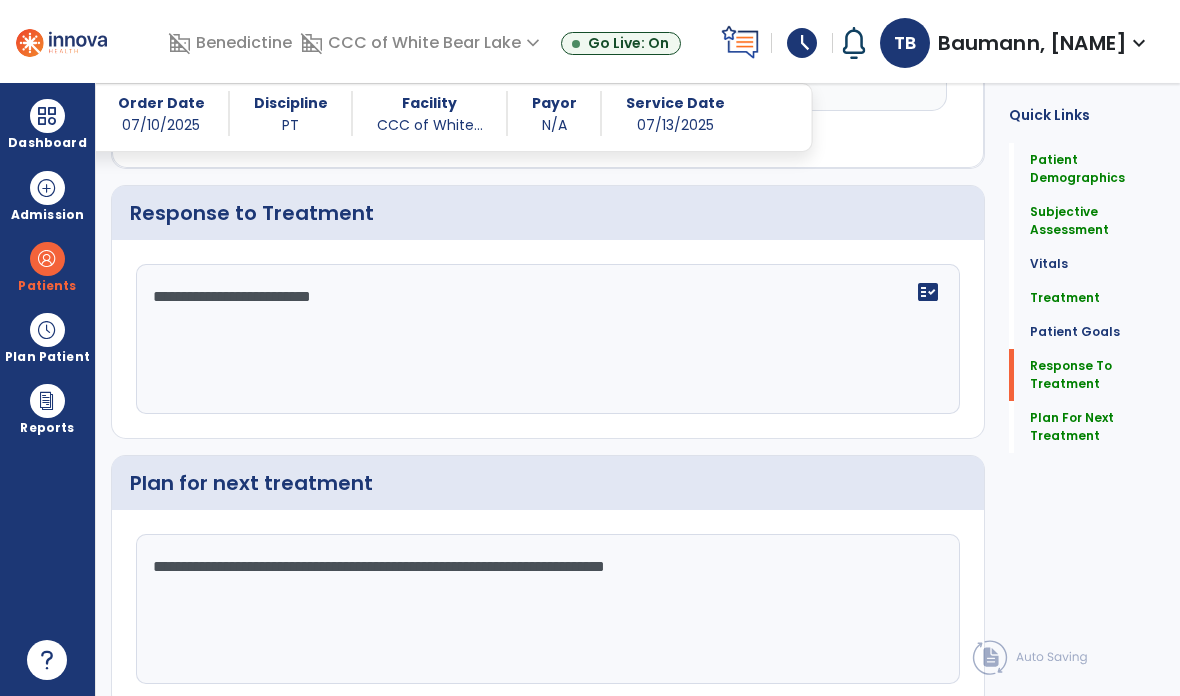 click on "chevron_right" 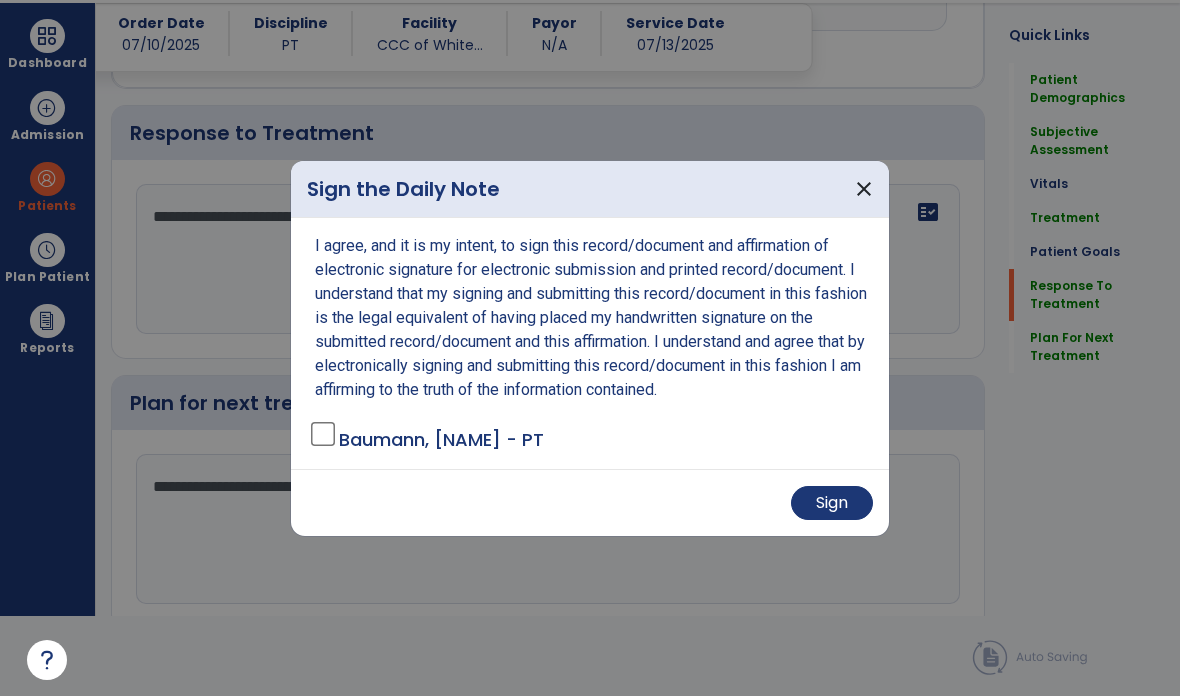 click on "I agree, and it is my intent, to sign this record/document and affirmation of electronic signature for electronic submission and printed record/document. I understand that my signing and submitting this record/document in this fashion is the legal equivalent of having placed my handwritten signature on the submitted record/document and this affirmation. I understand and agree that by electronically signing and submitting this record/document in this fashion I am affirming to the truth of the information contained. [LAST], [FIRST]  - PT" at bounding box center (590, 343) 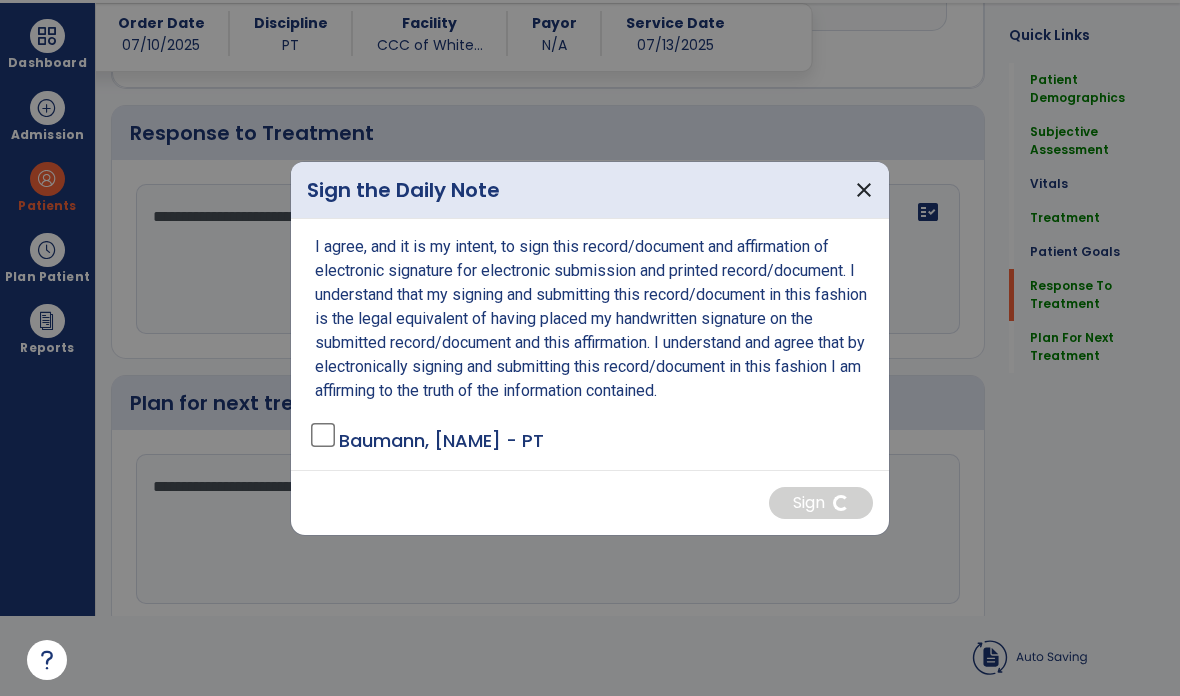scroll, scrollTop: 80, scrollLeft: 0, axis: vertical 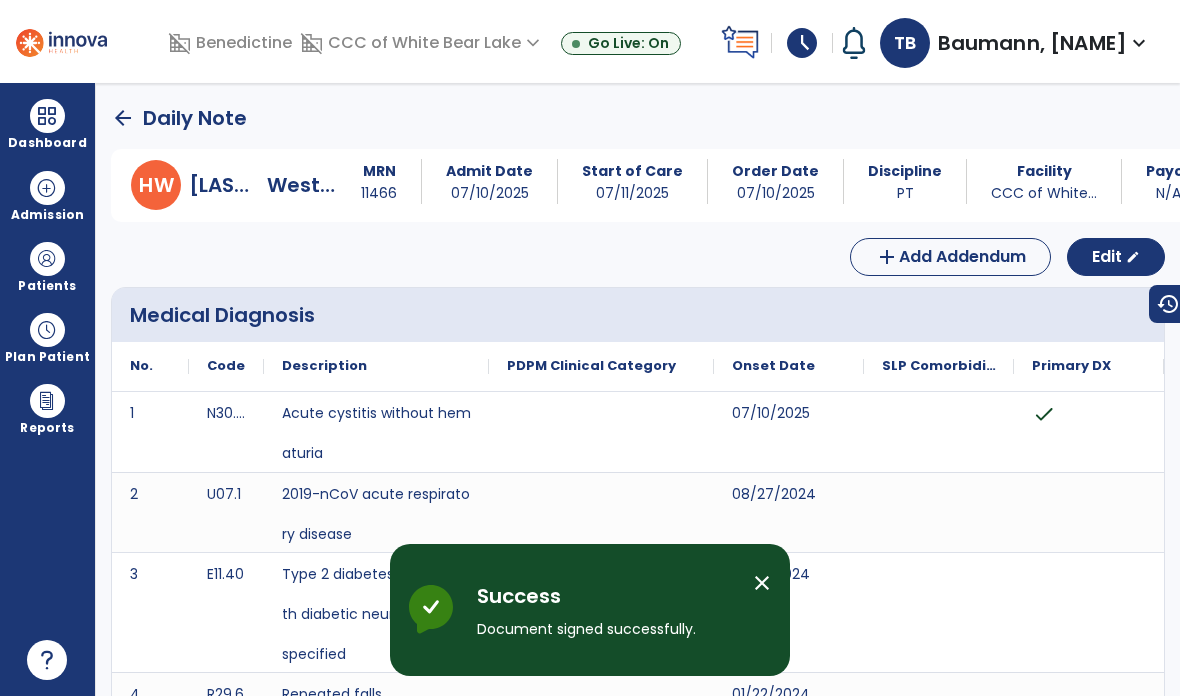 click on "Daily Note" 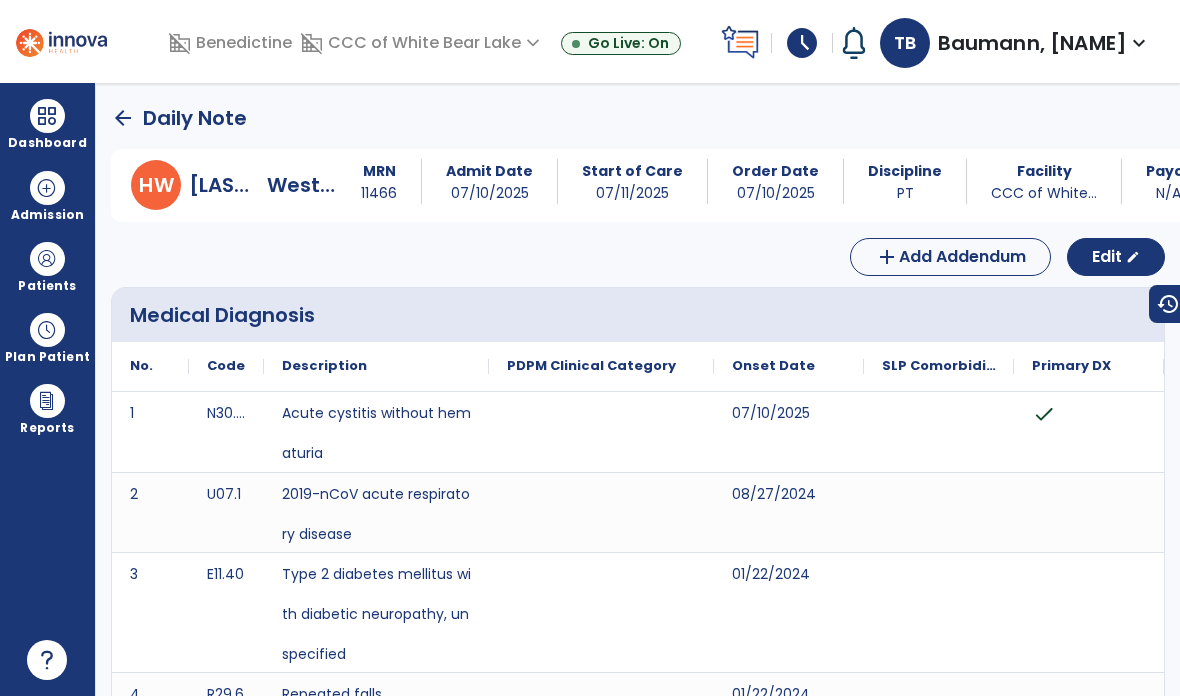 click on "arrow_back" 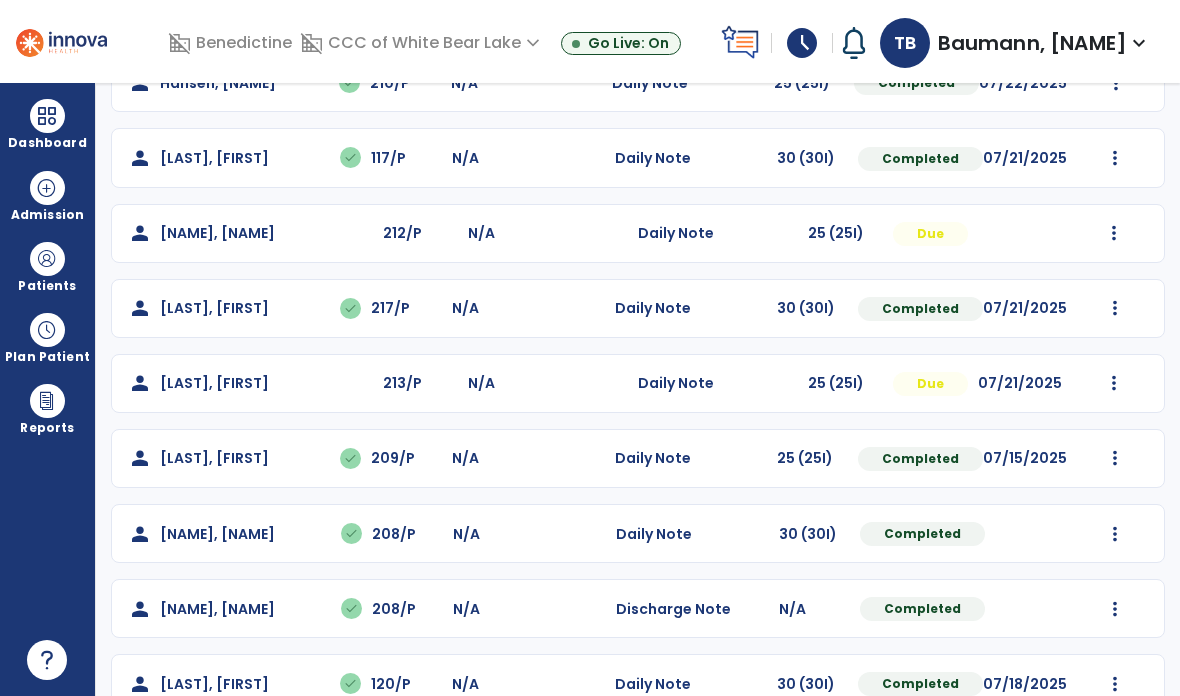 scroll, scrollTop: 532, scrollLeft: 0, axis: vertical 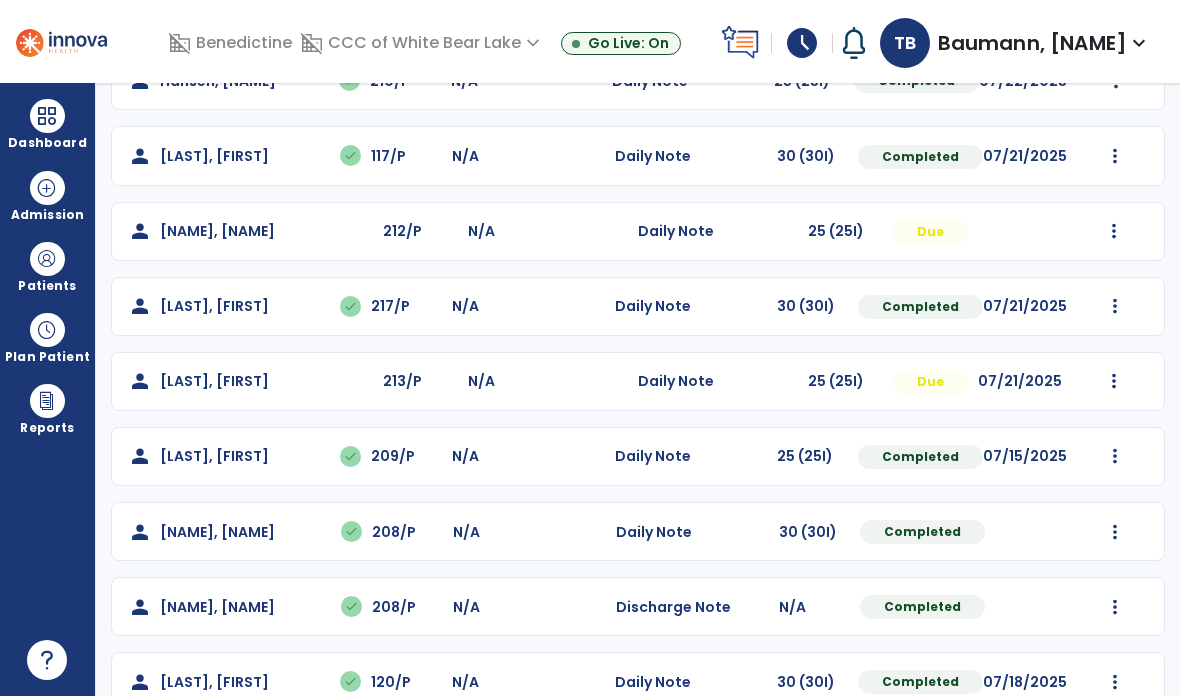 click at bounding box center [1115, -220] 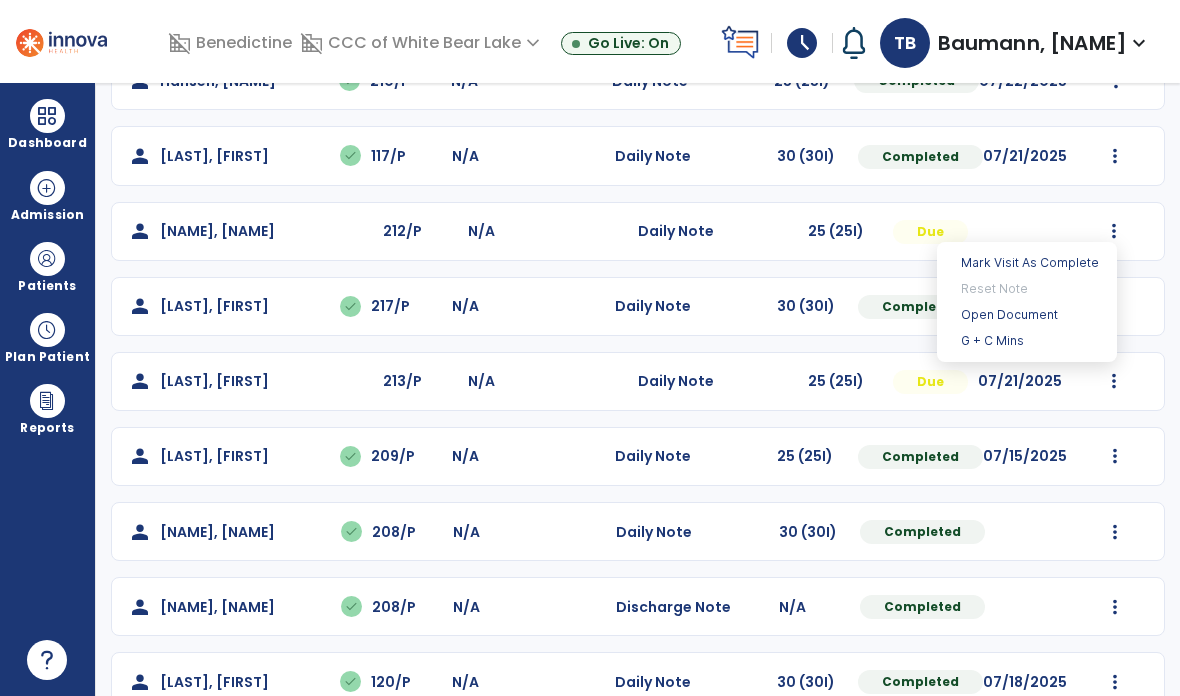 click on "Open Document" at bounding box center [1027, 315] 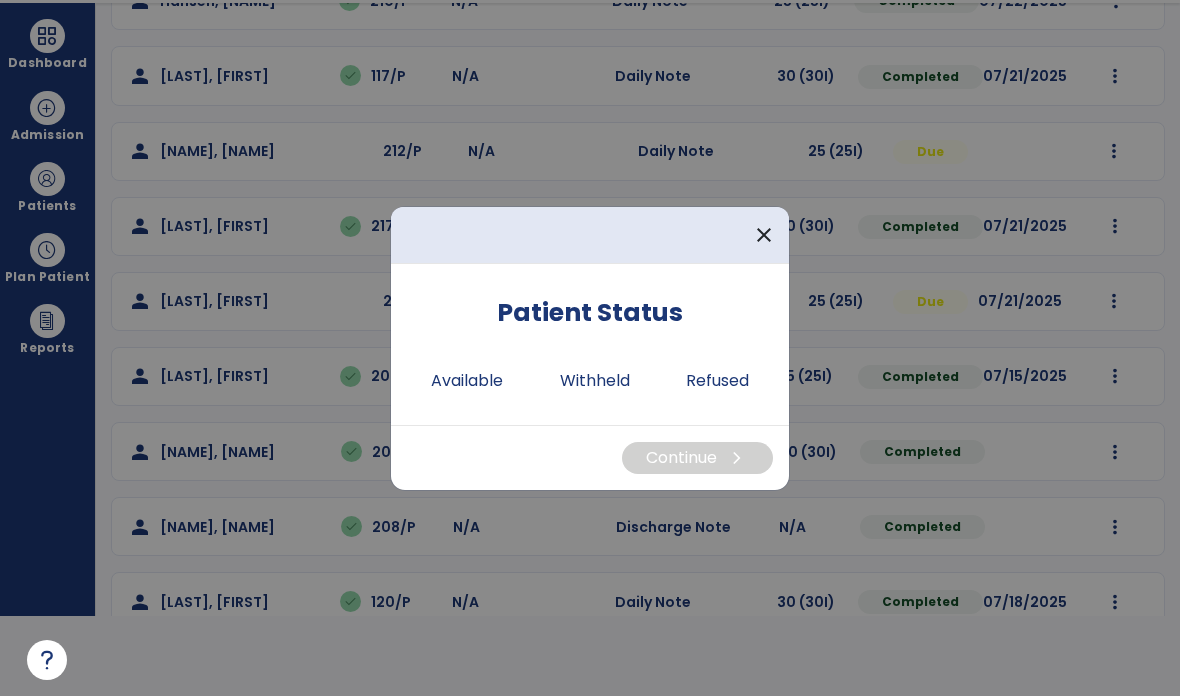 scroll, scrollTop: 0, scrollLeft: 0, axis: both 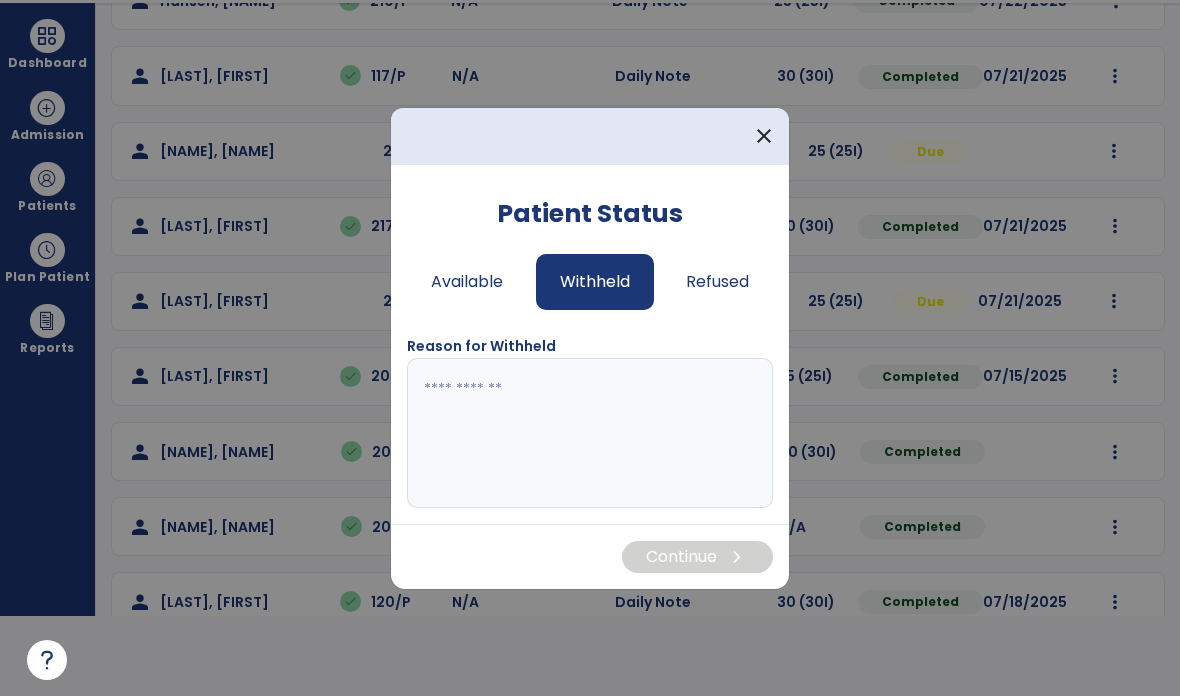 click at bounding box center (590, 433) 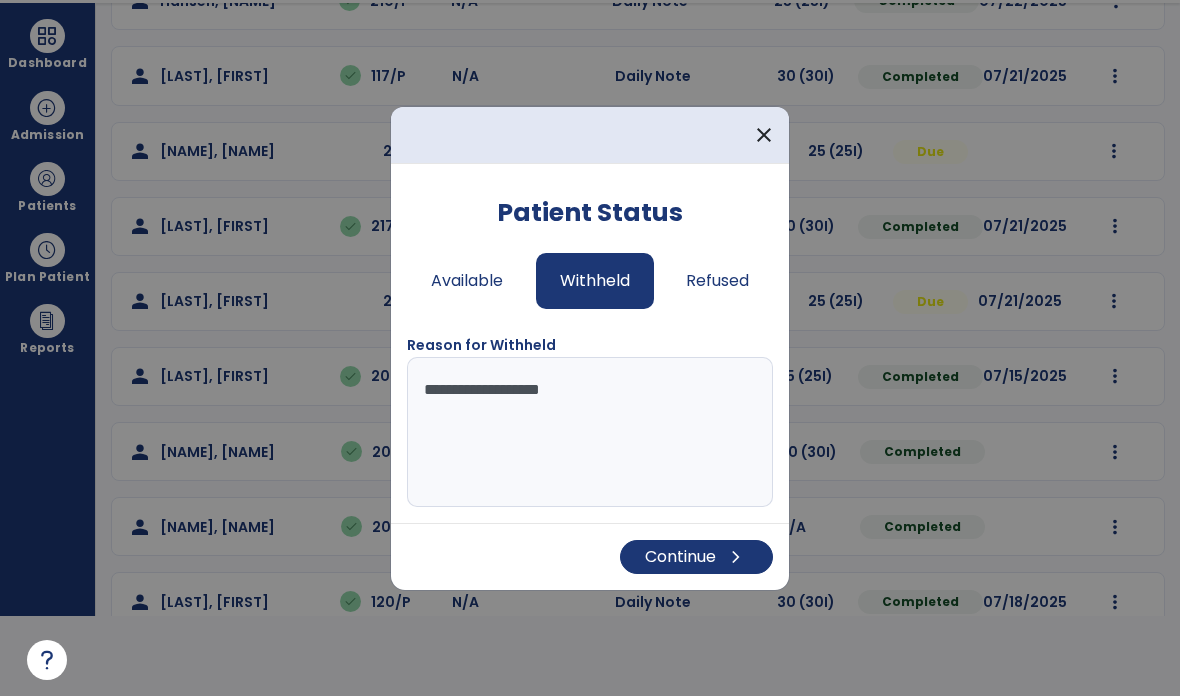 type on "**********" 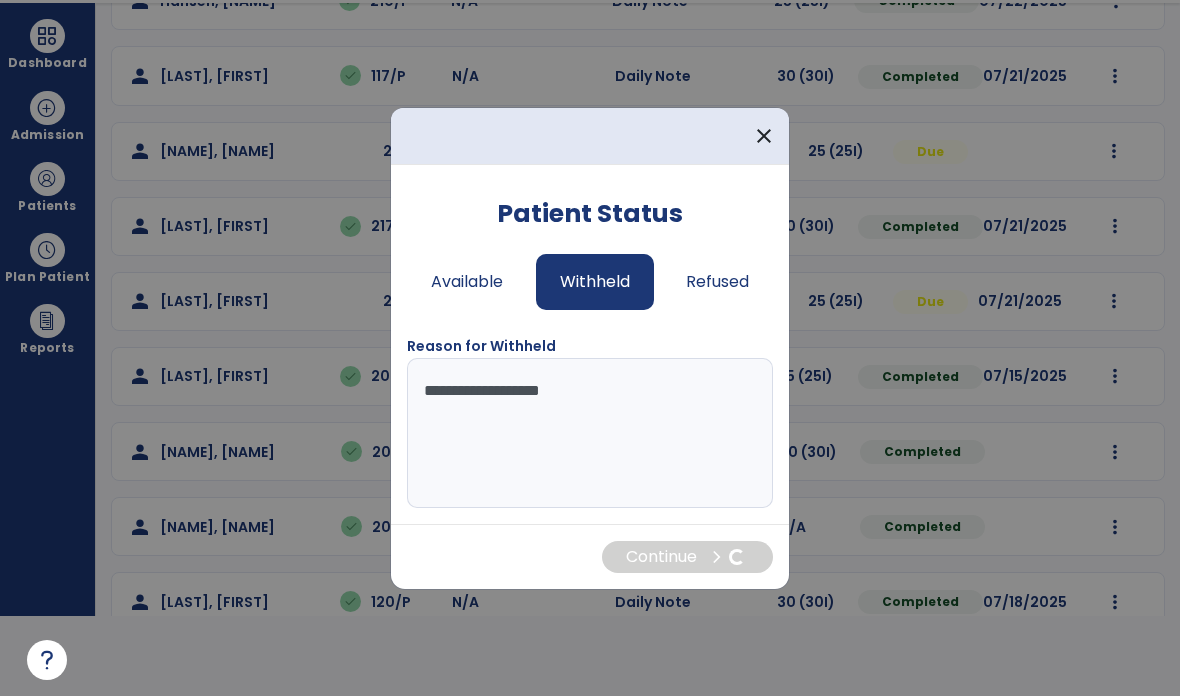 scroll, scrollTop: 80, scrollLeft: 0, axis: vertical 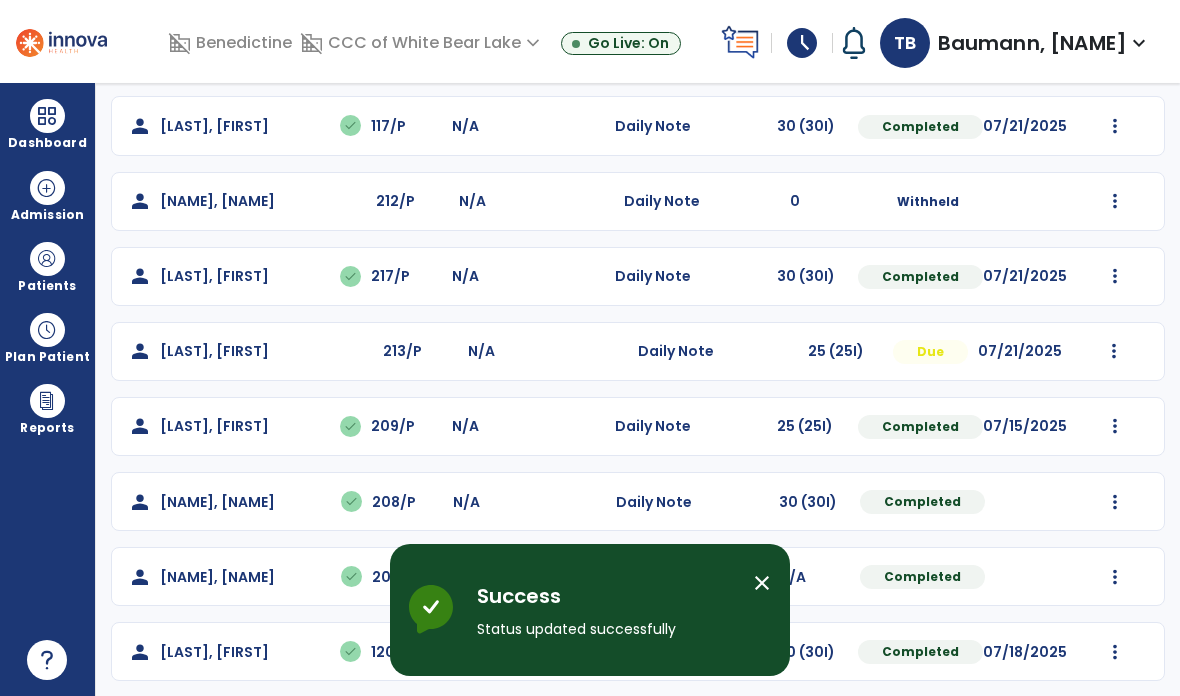 click on "Mark Visit As Complete   Reset Note   Open Document   G + C Mins" 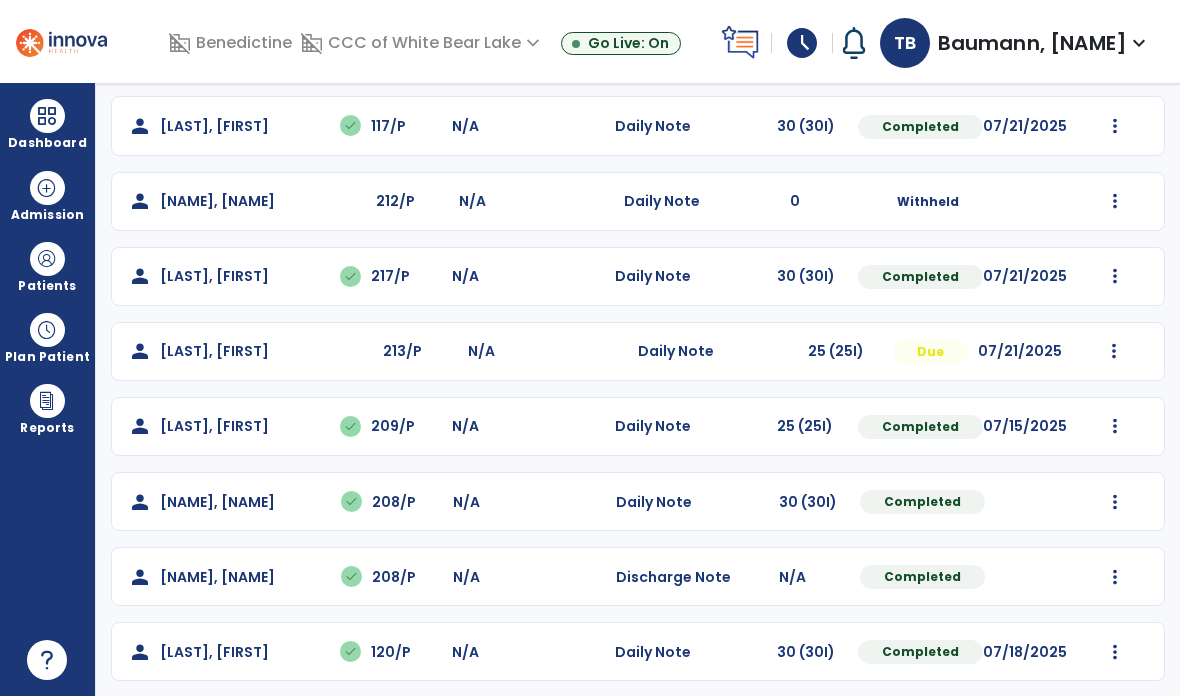 click on "Mark Visit As Complete   Reset Note   Open Document   G + C Mins" 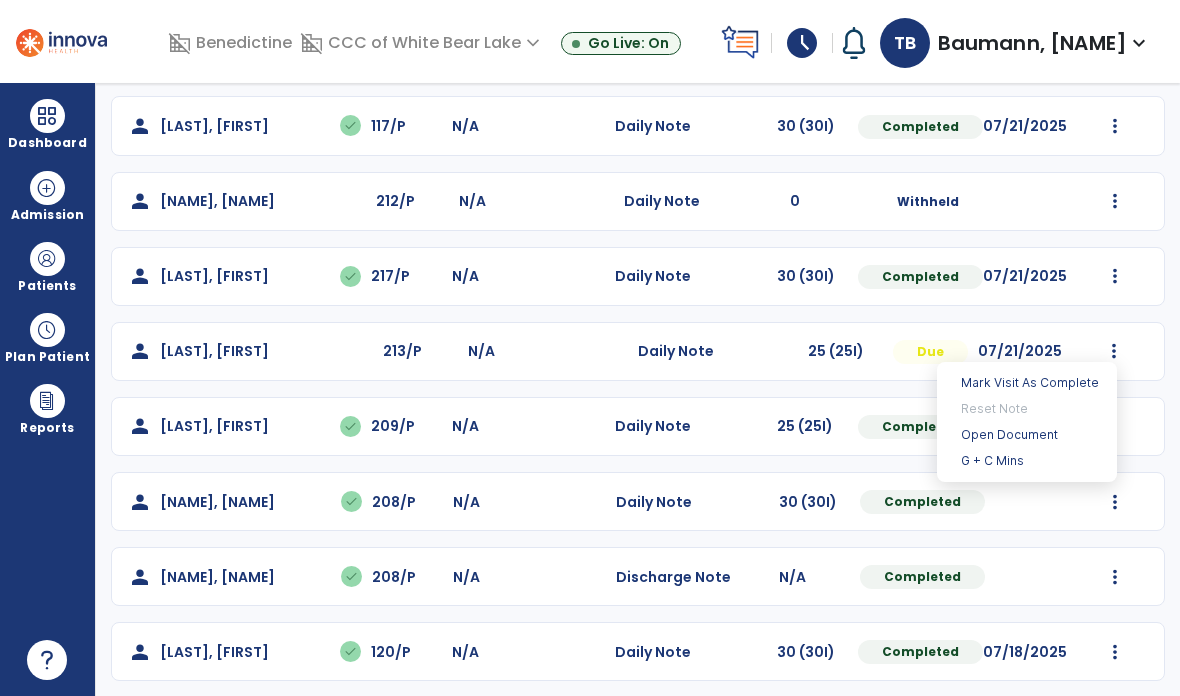click on "Open Document" at bounding box center (1027, 435) 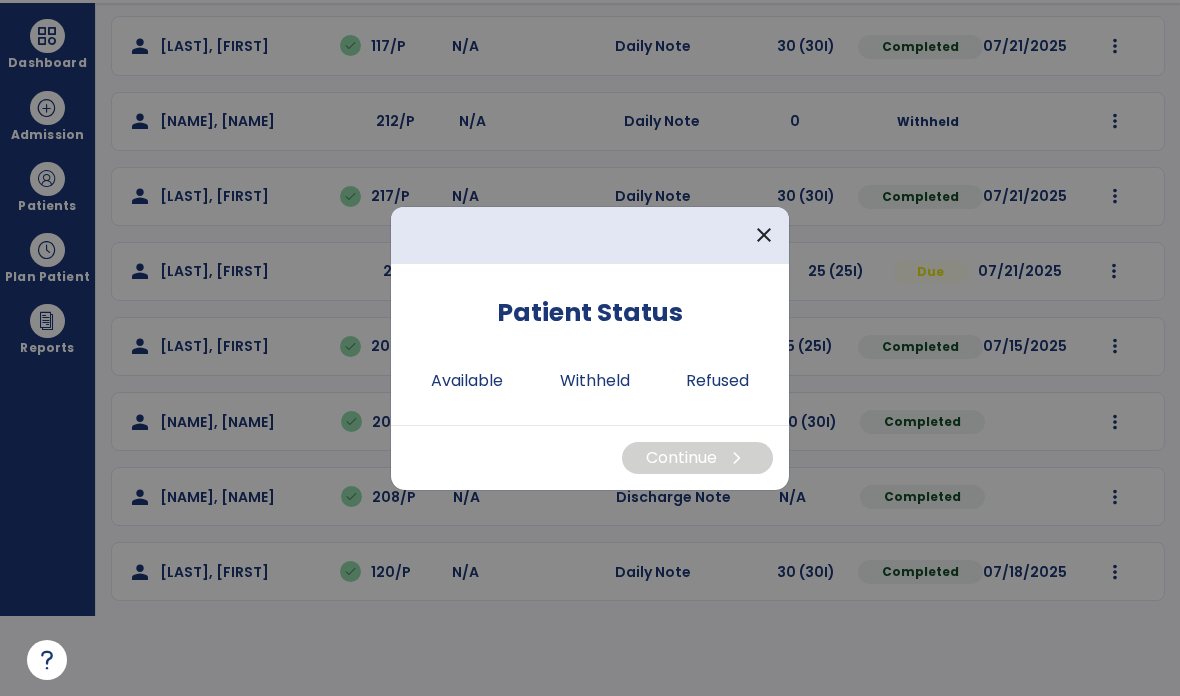 scroll, scrollTop: 0, scrollLeft: 0, axis: both 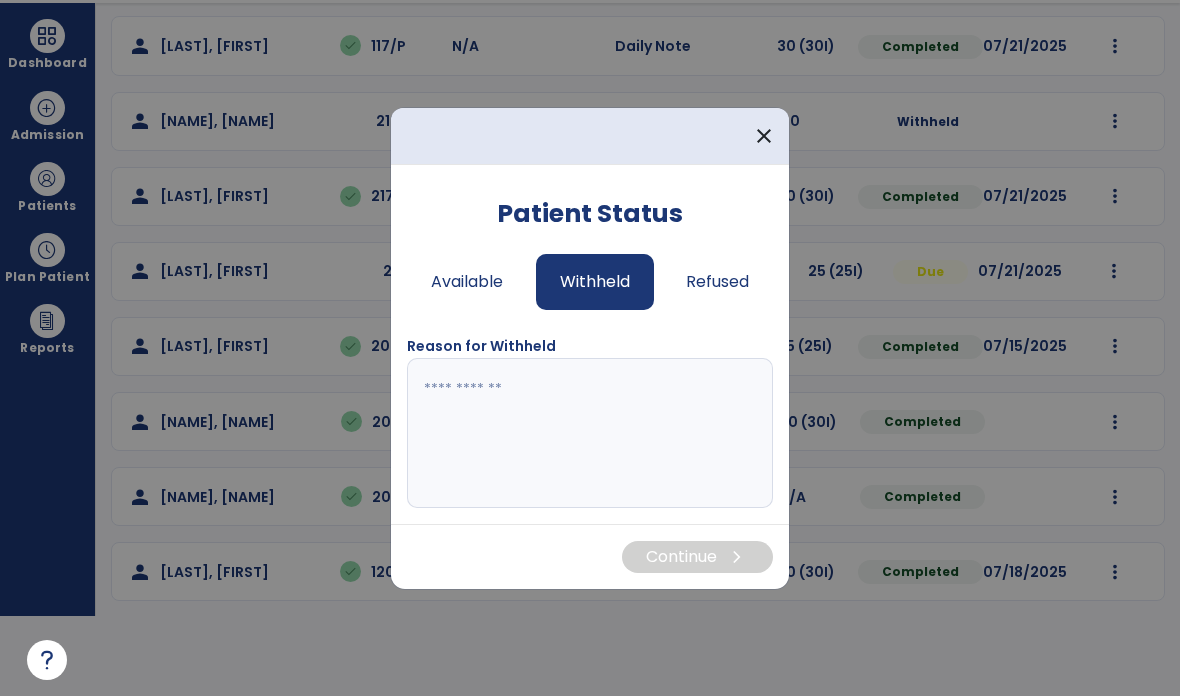 click at bounding box center (590, 433) 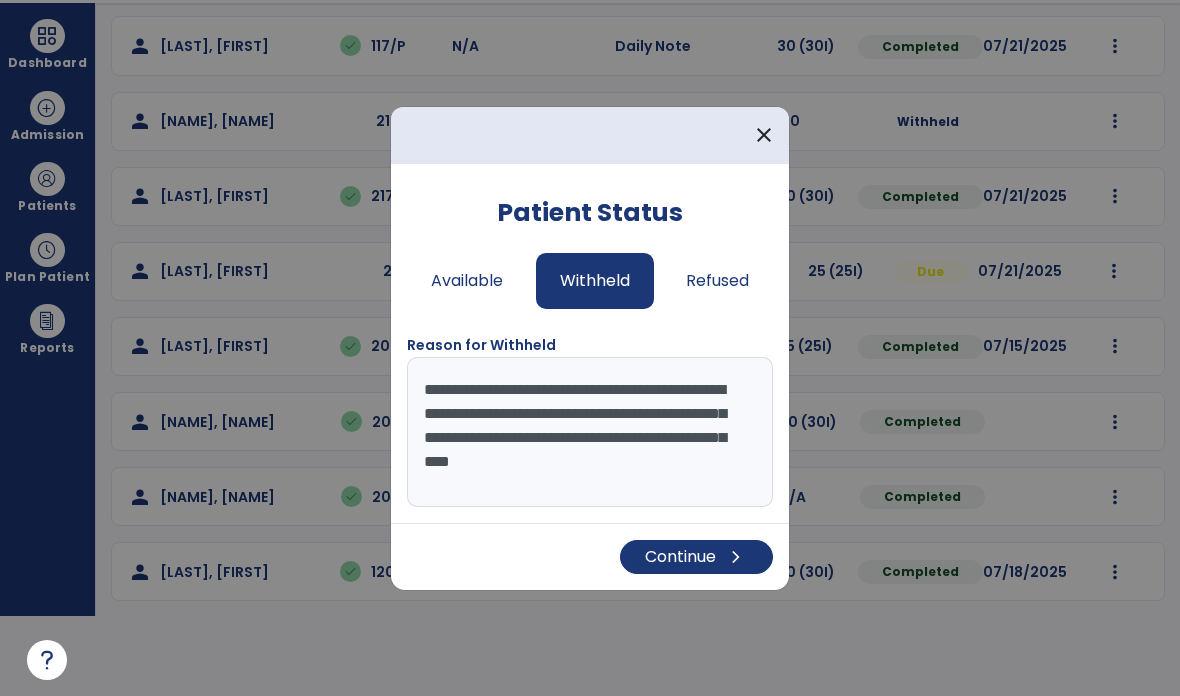 type on "**********" 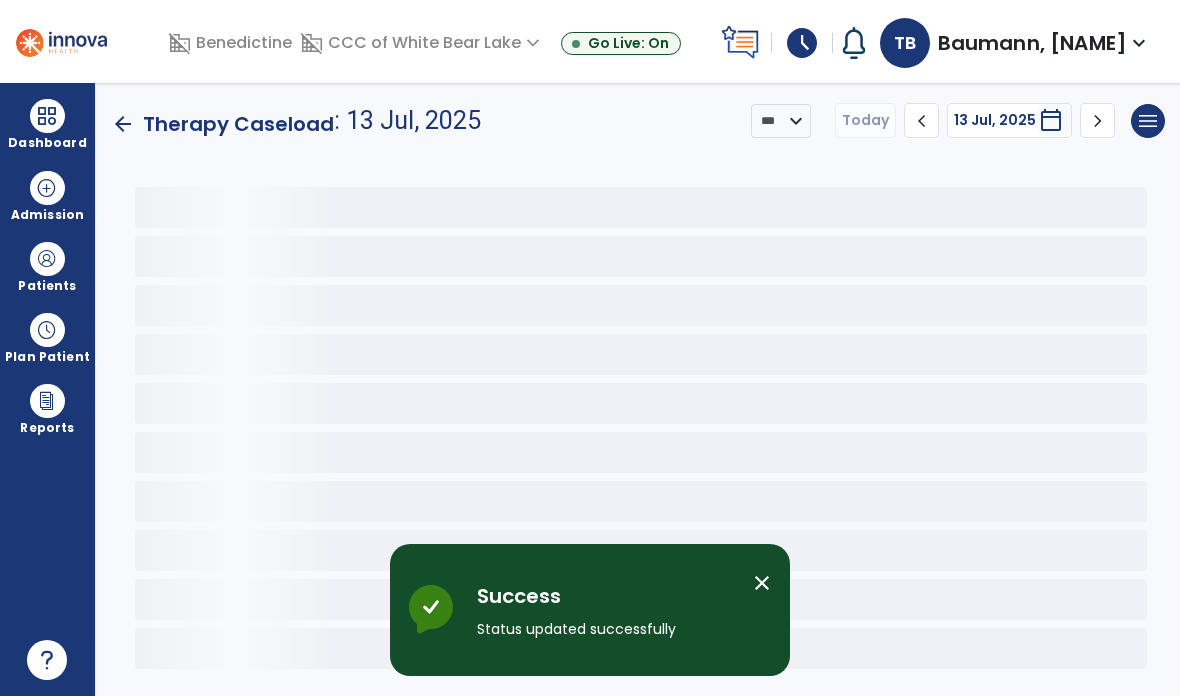 scroll, scrollTop: 80, scrollLeft: 0, axis: vertical 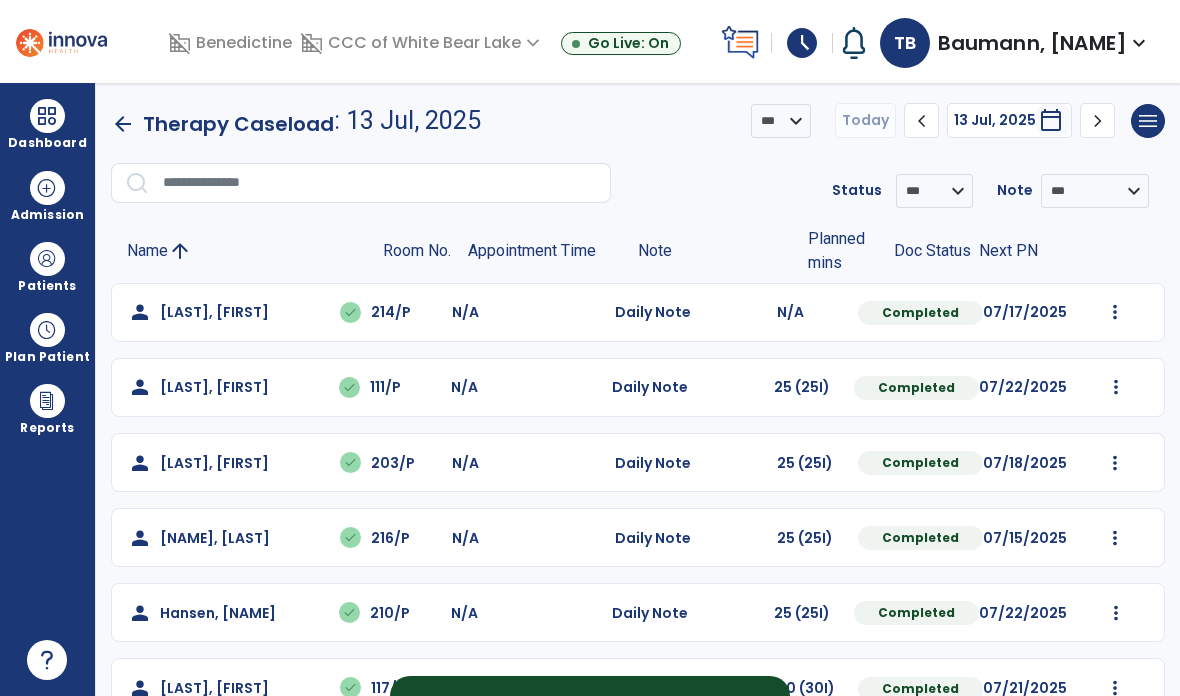 click at bounding box center [47, 116] 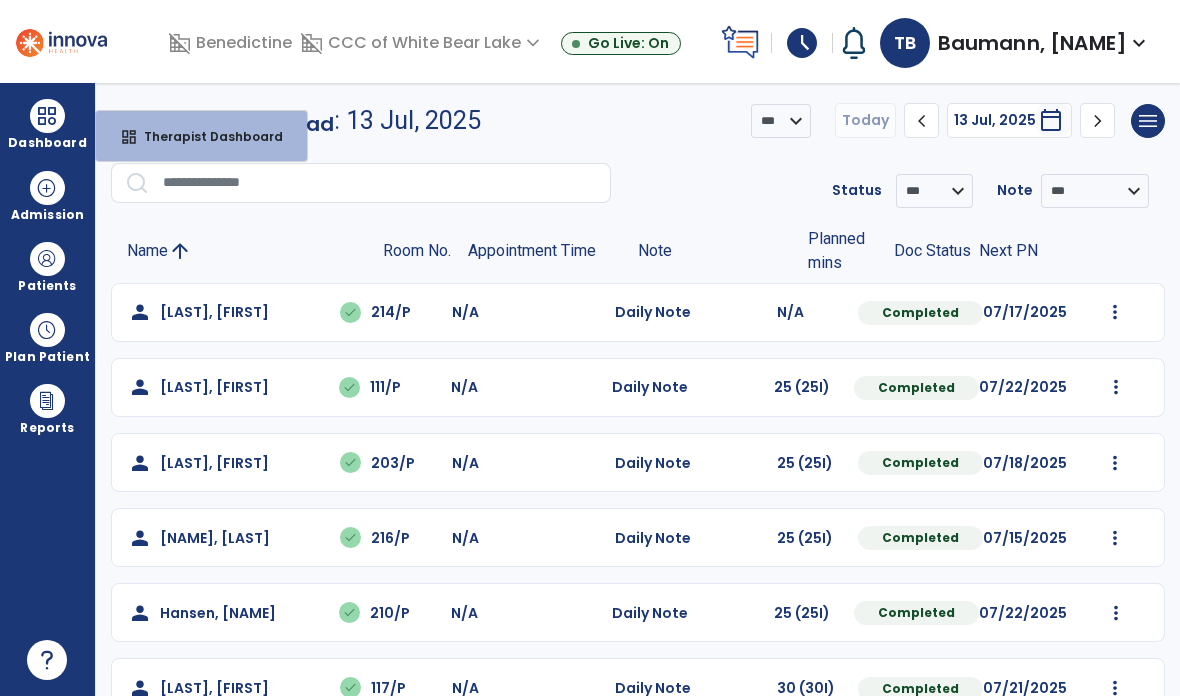 click on "dashboard  Therapist Dashboard" at bounding box center (201, 136) 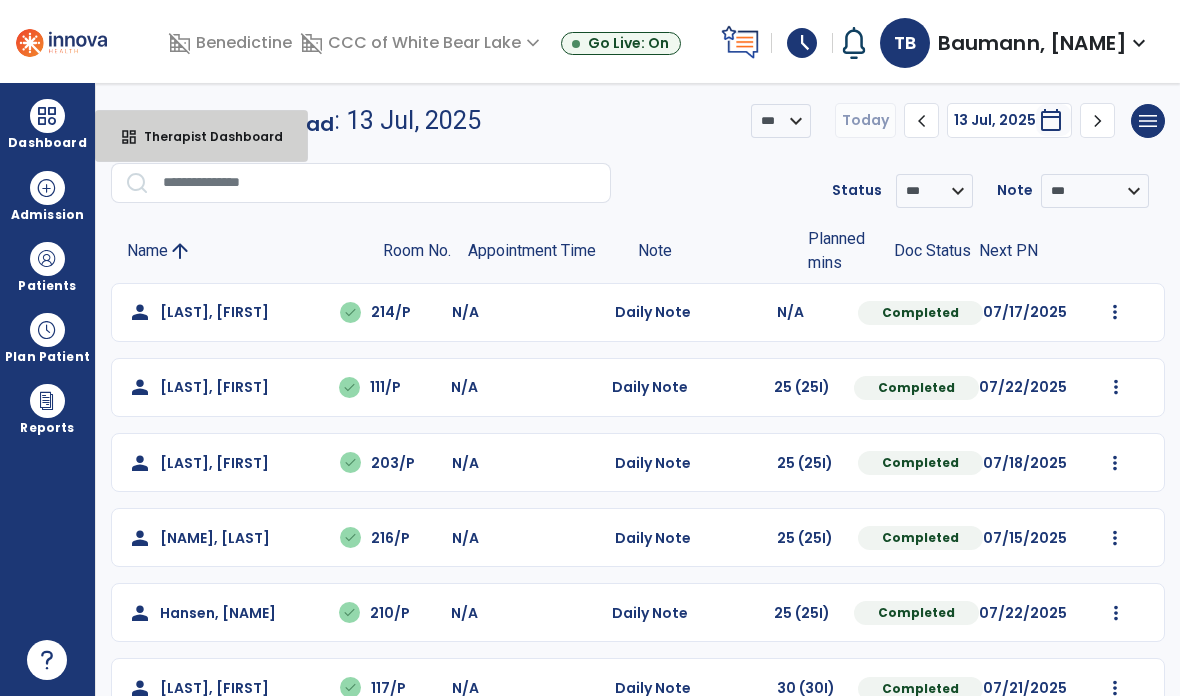 select on "****" 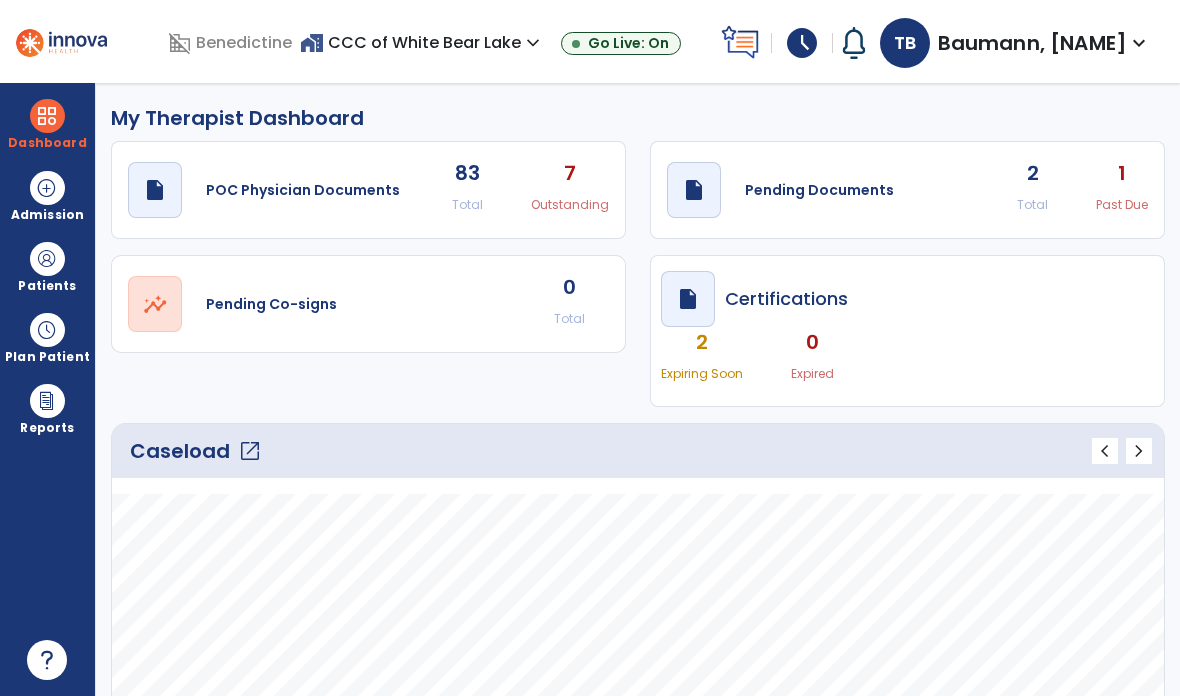 scroll, scrollTop: 0, scrollLeft: 0, axis: both 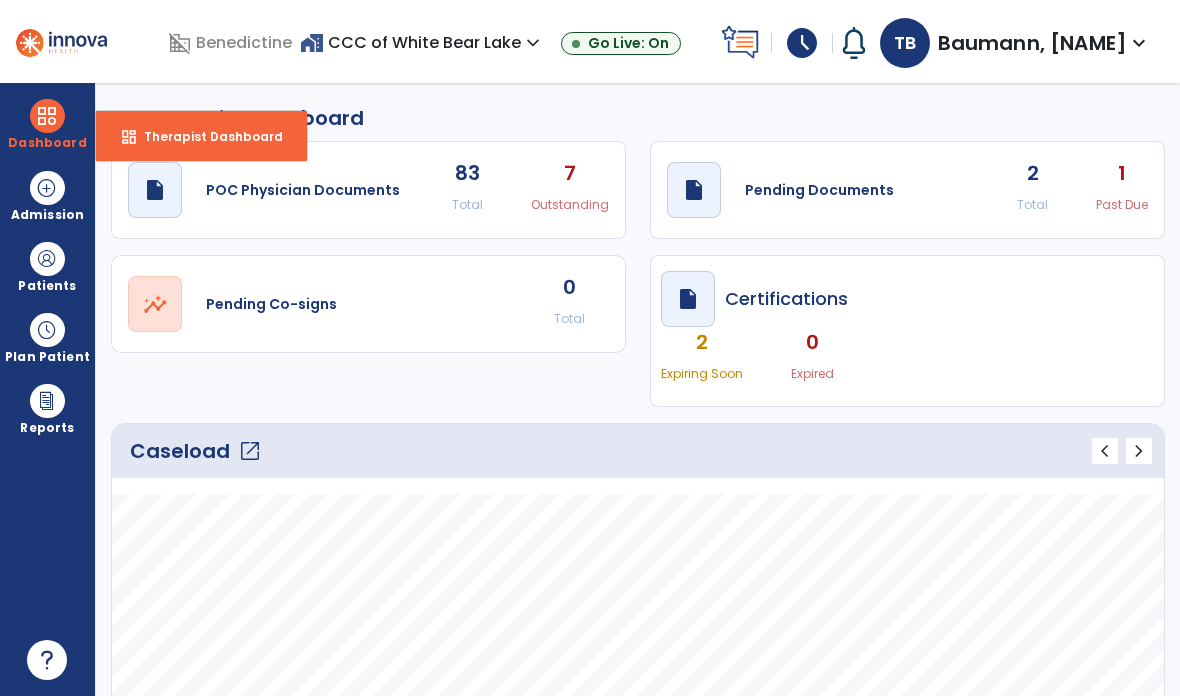 click on "dashboard  Therapist Dashboard" at bounding box center (201, 136) 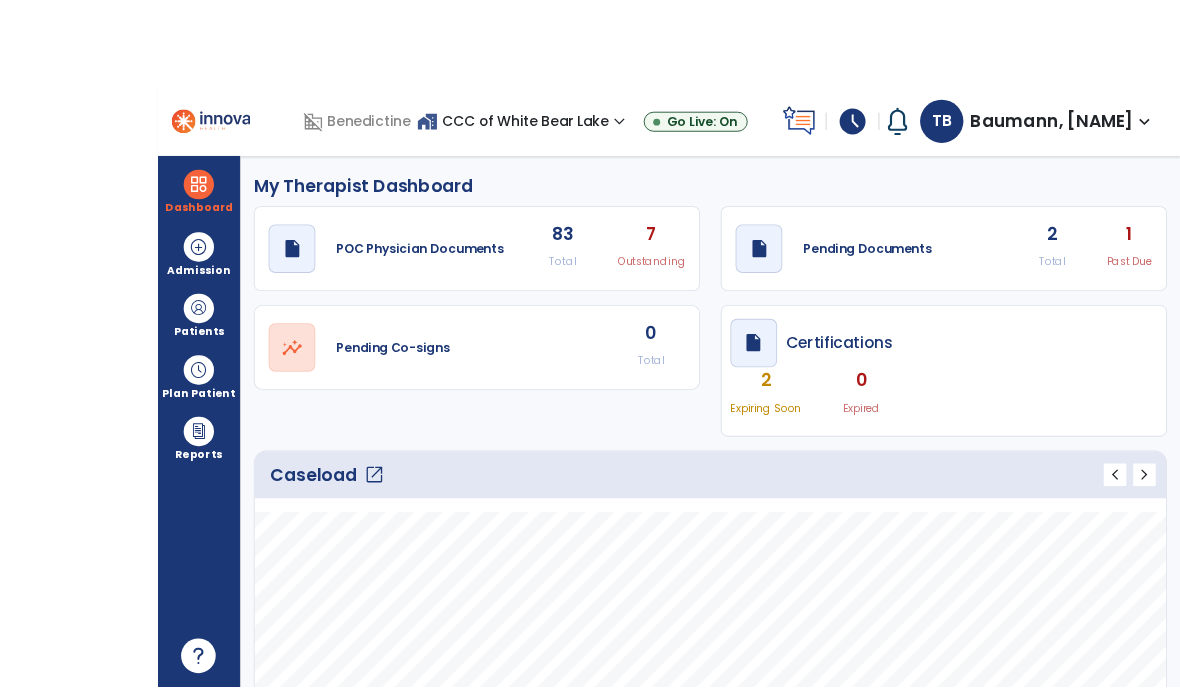 scroll, scrollTop: 7, scrollLeft: 0, axis: vertical 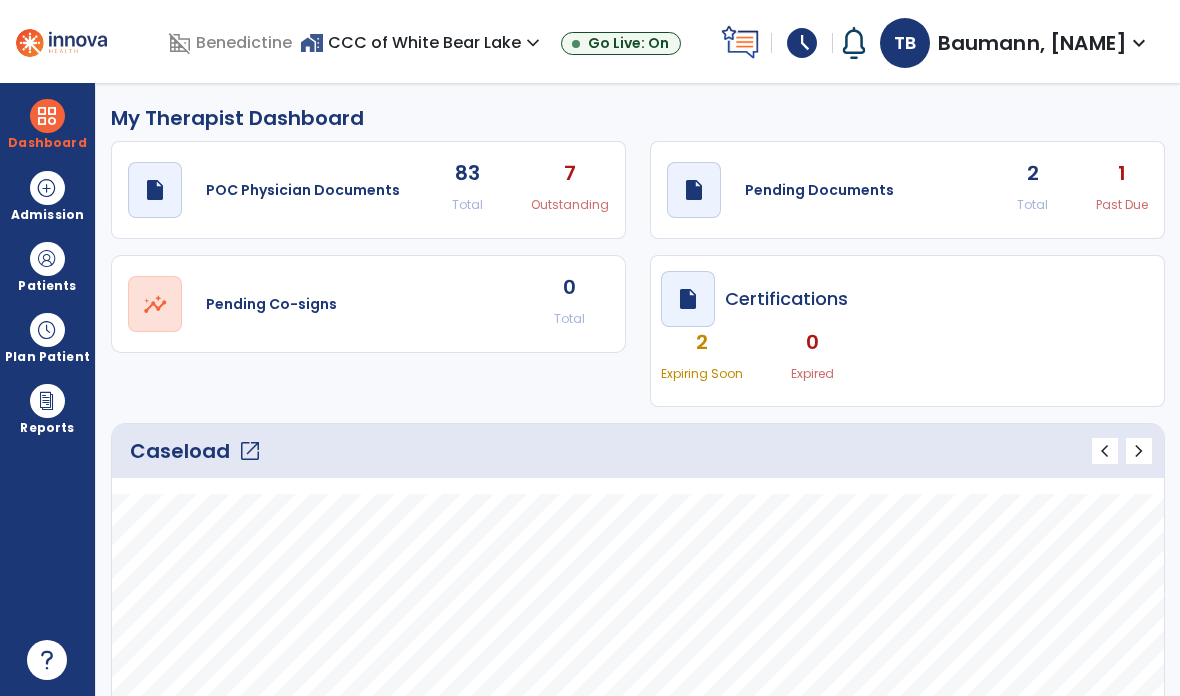 click on "schedule" at bounding box center (802, 43) 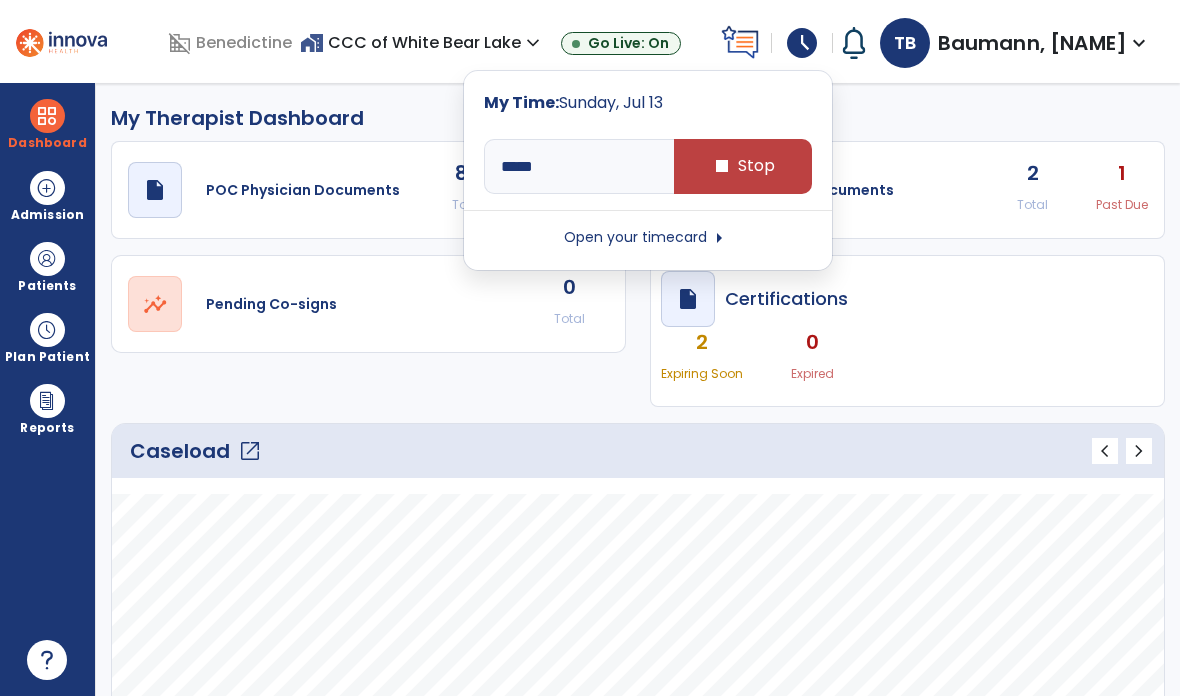 click on "Open your timecard  arrow_right" at bounding box center (648, 238) 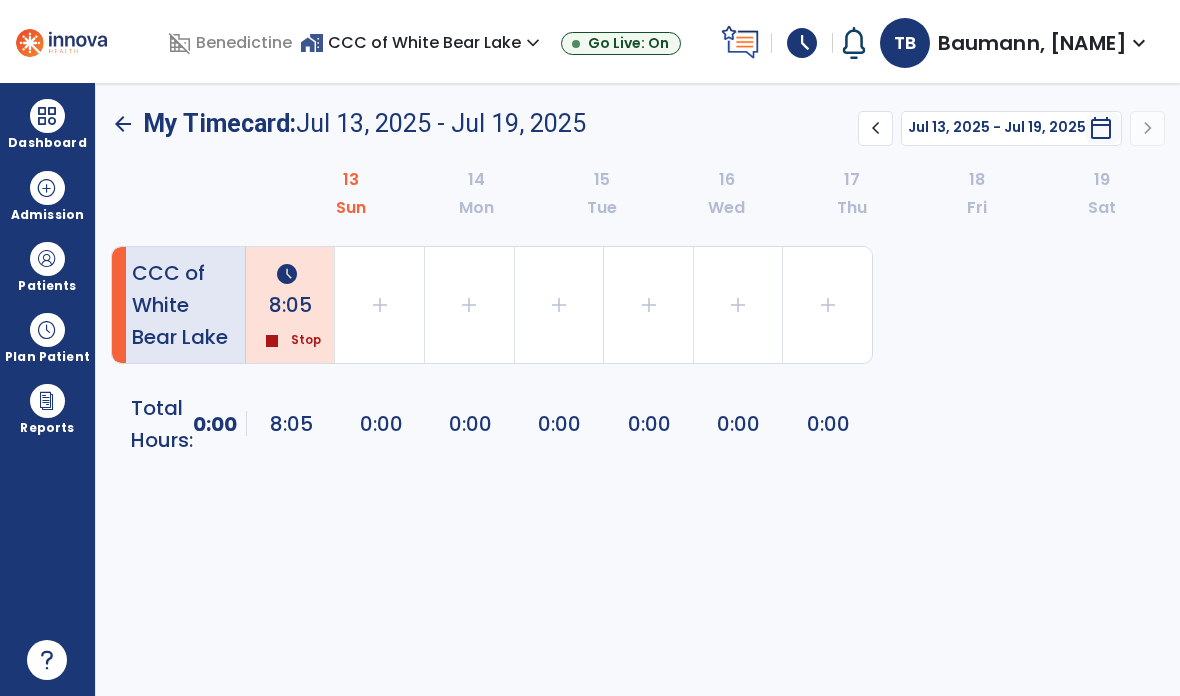 click on "stop  Stop" 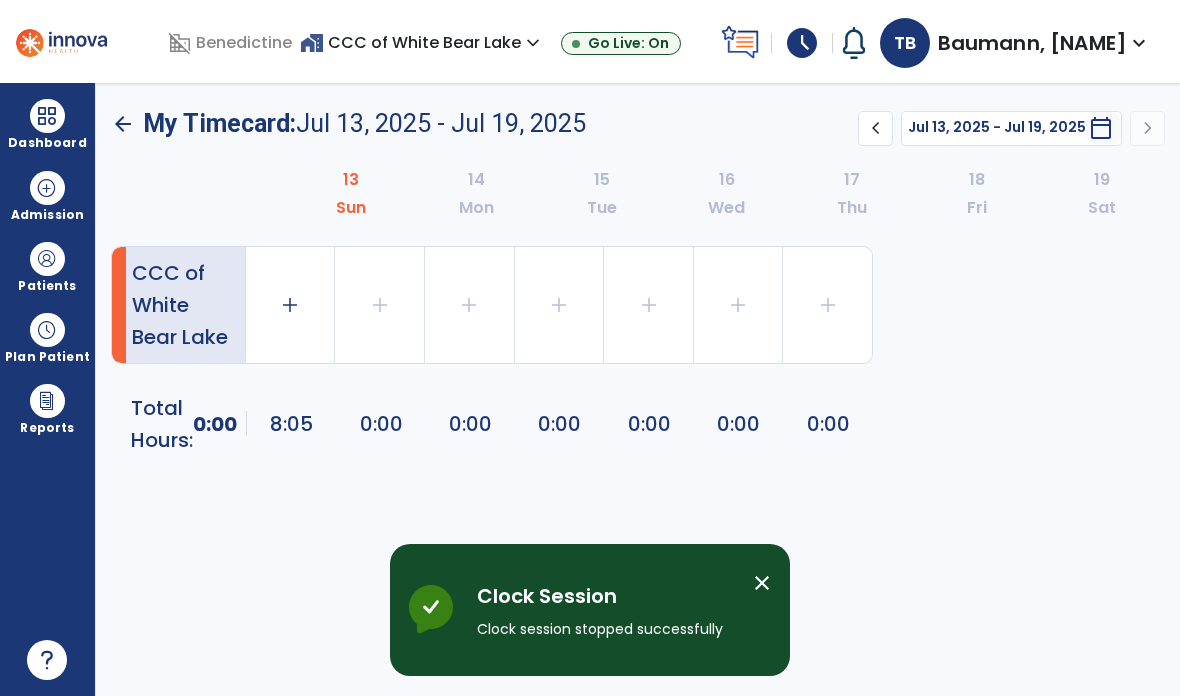 click on "add" 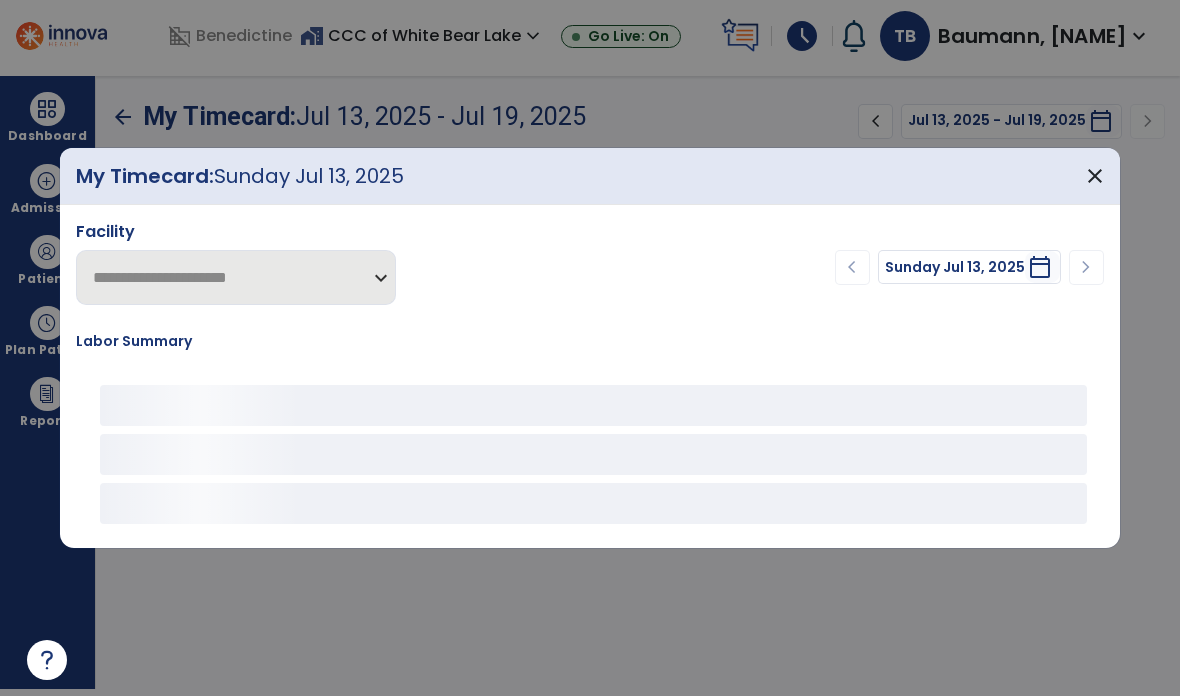scroll, scrollTop: 0, scrollLeft: 0, axis: both 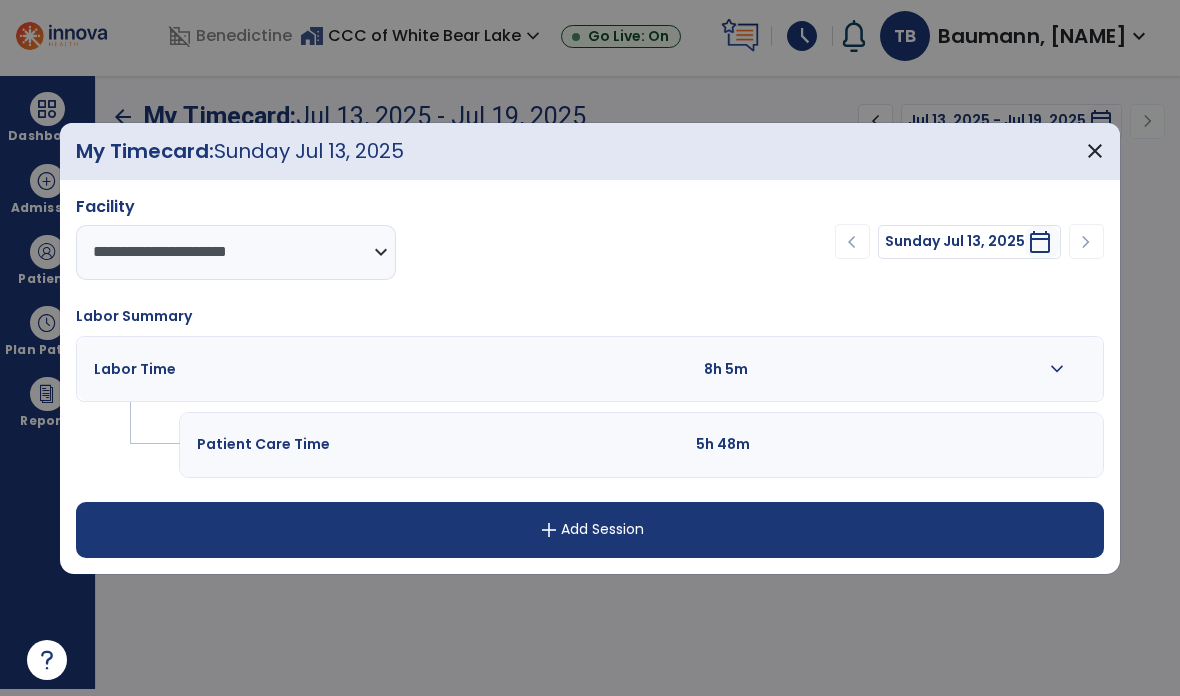 click on "expand_more" at bounding box center (1057, 369) 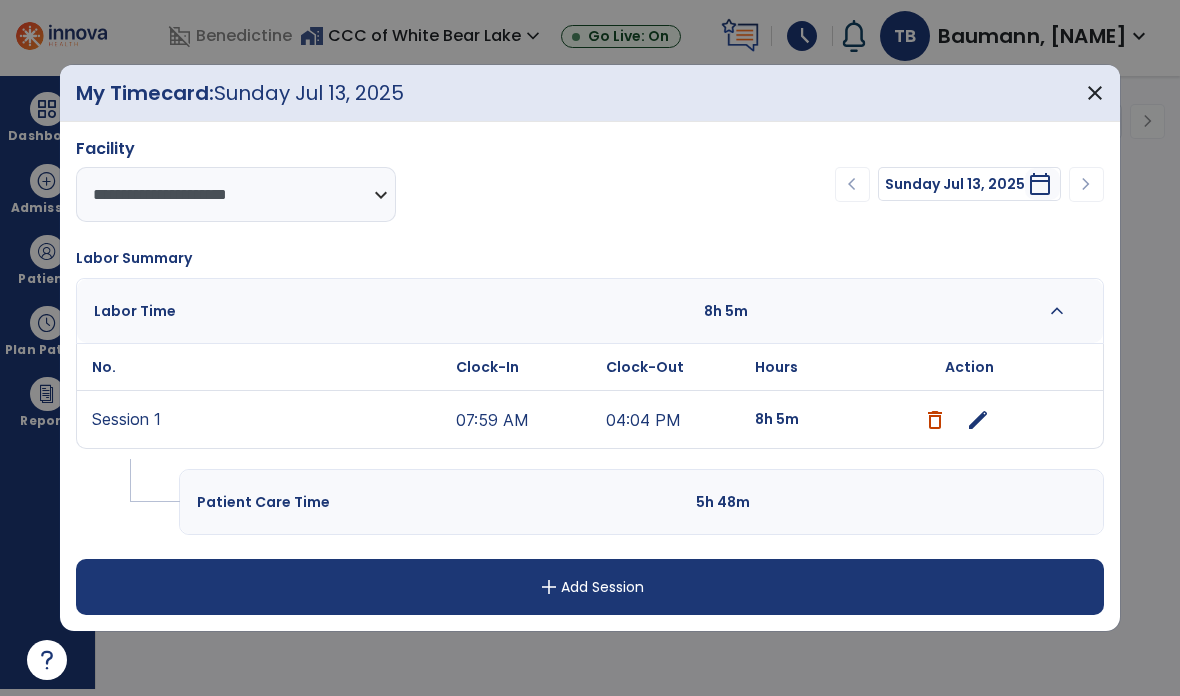 click on "edit" at bounding box center [978, 420] 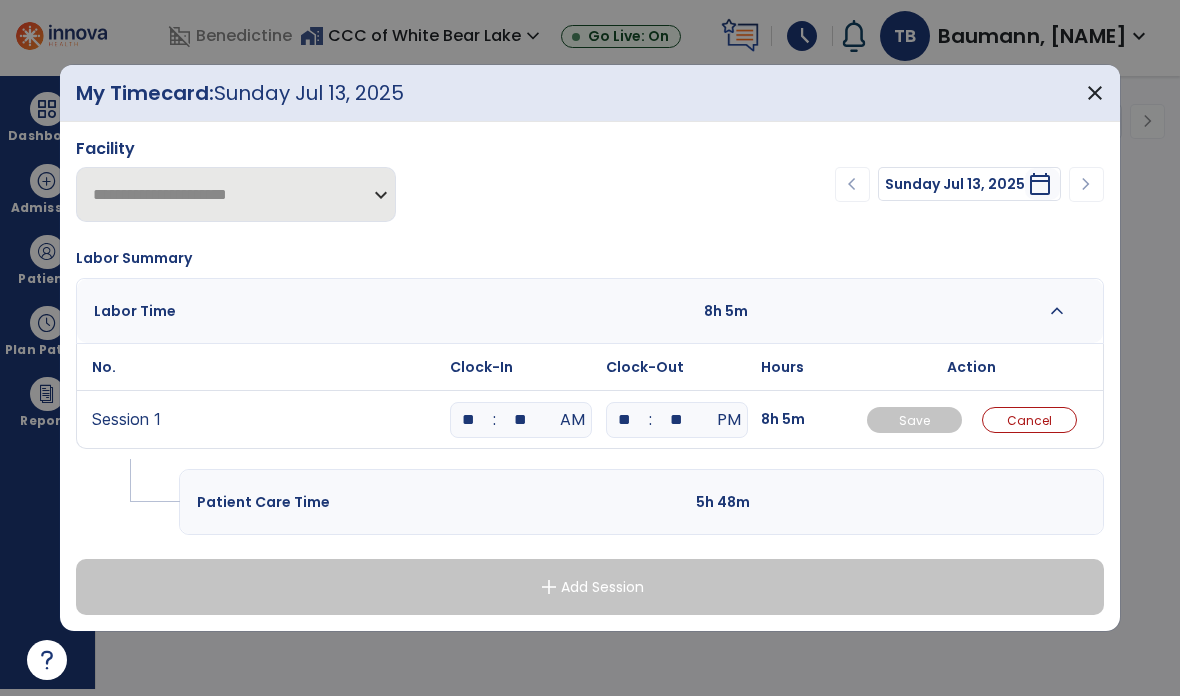 click on "**" at bounding box center [521, 420] 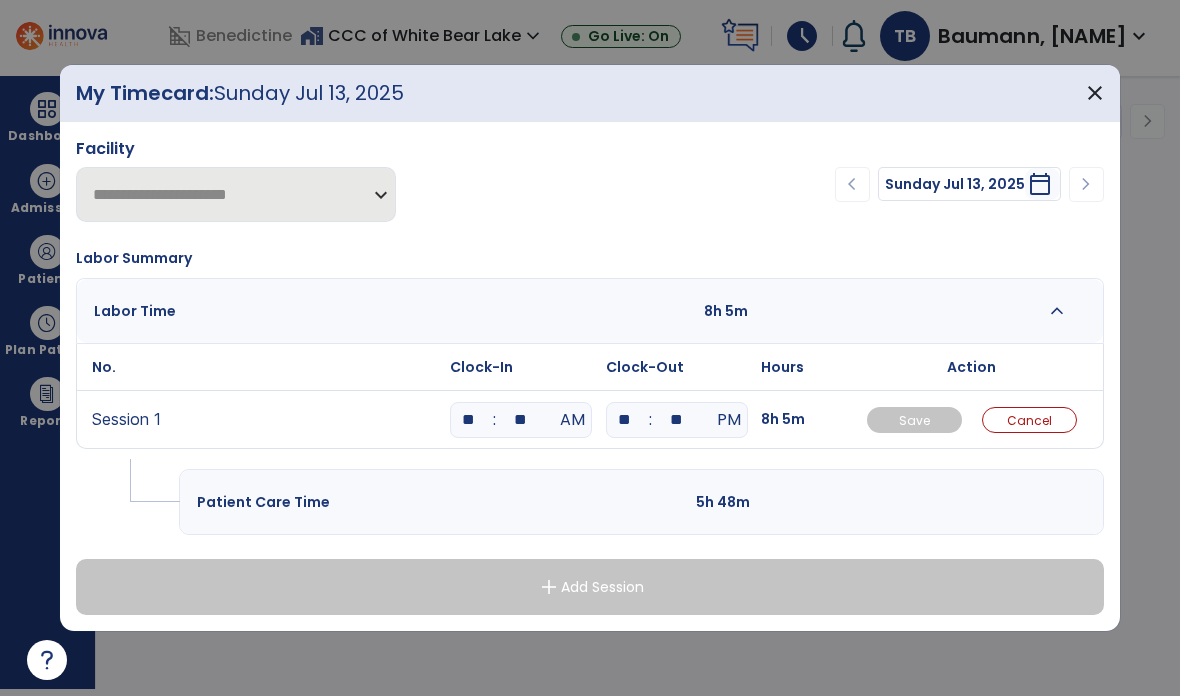 type on "*" 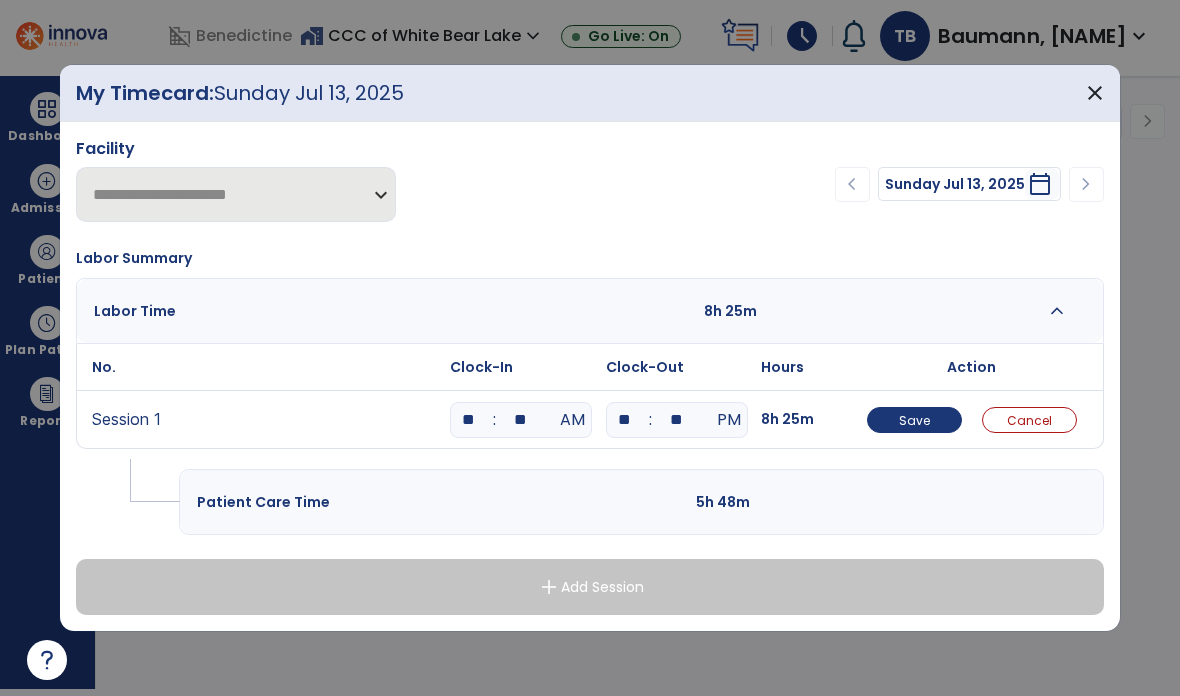 type on "**" 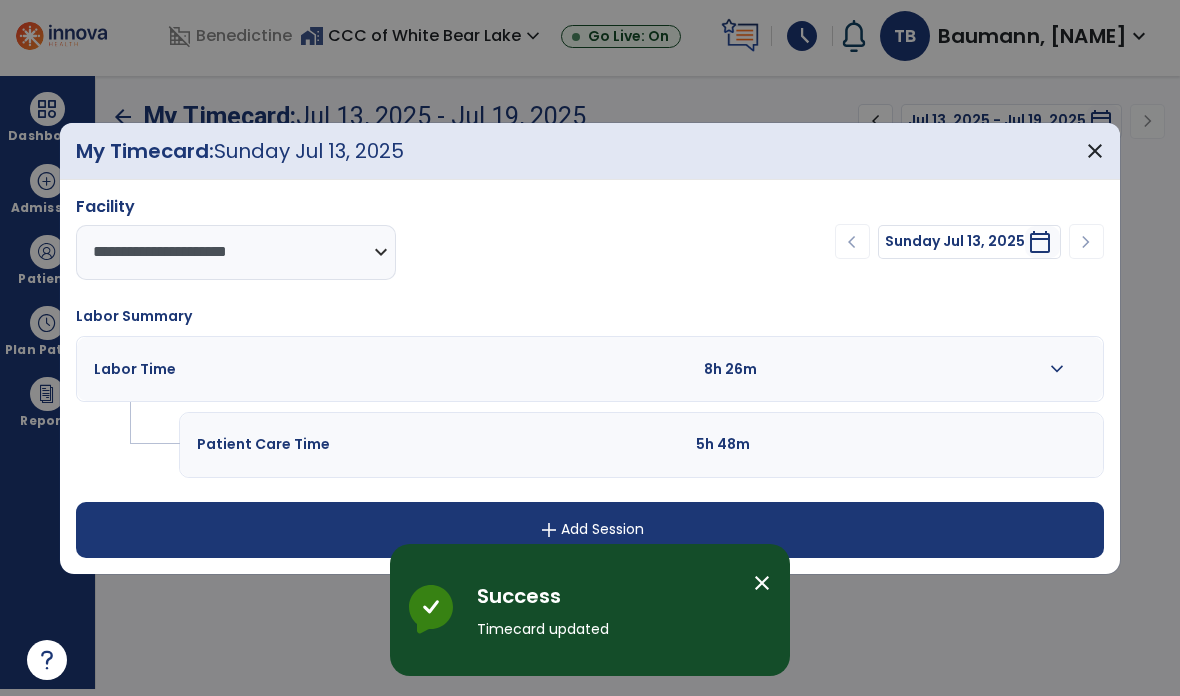 click on "close" at bounding box center [1095, 151] 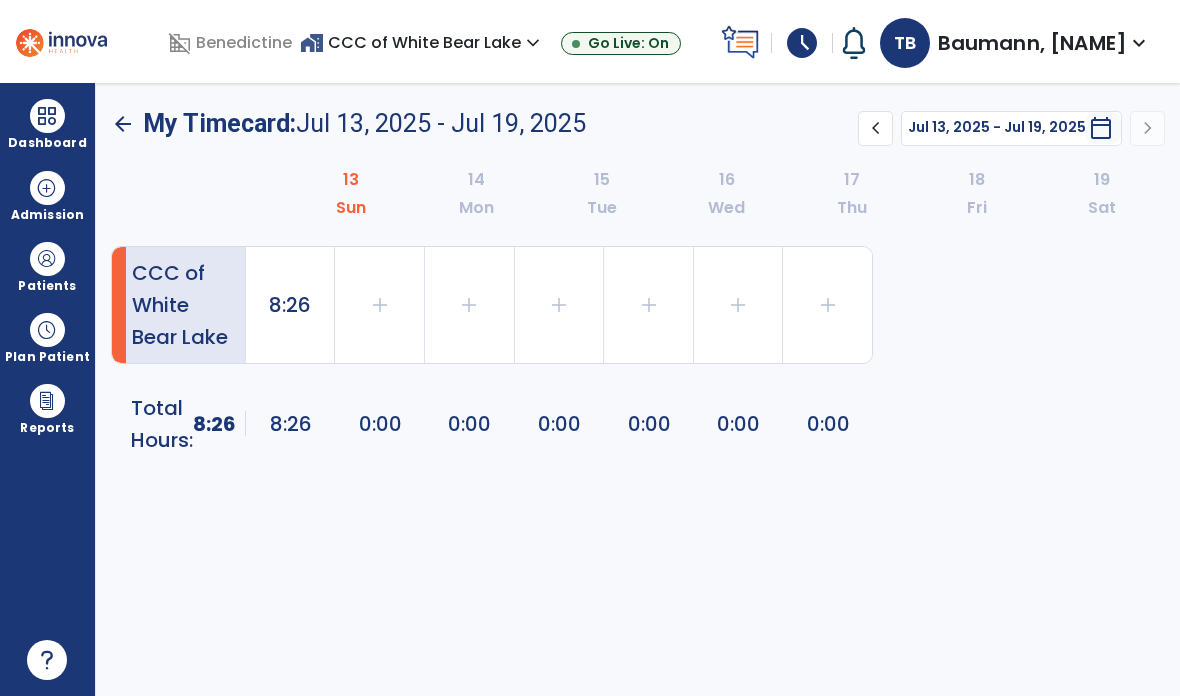 click on "TB   [LAST], [FIRST]   expand_more" at bounding box center [1015, 43] 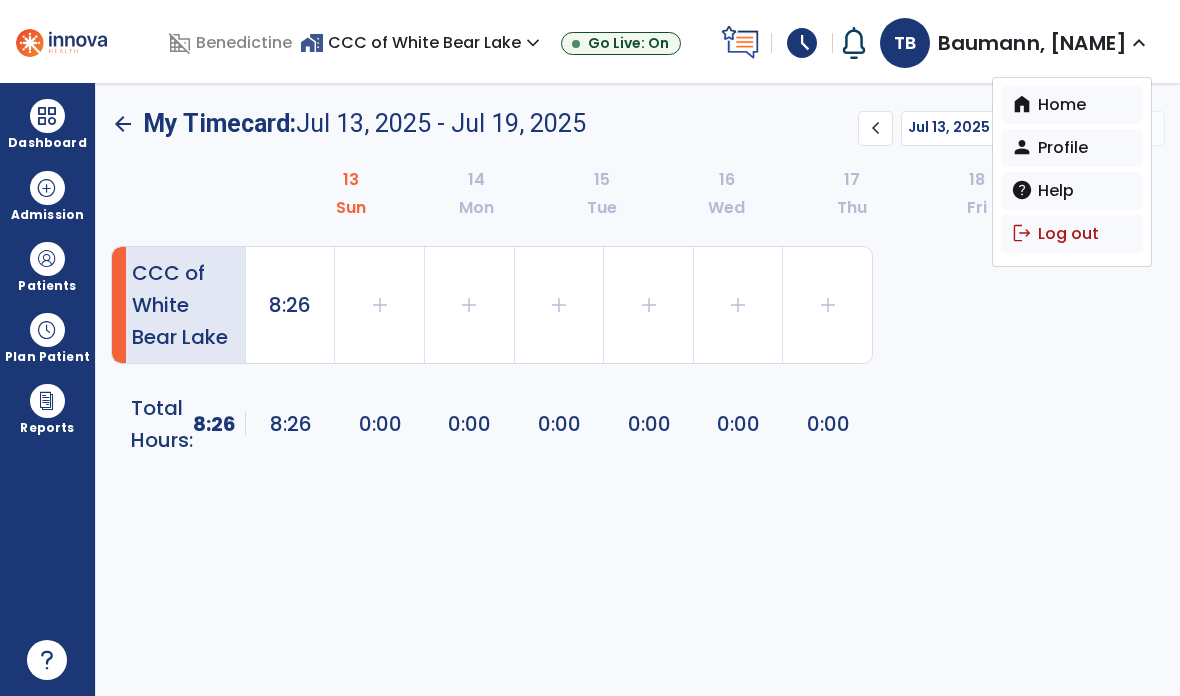 click on "logout   Log out" at bounding box center [1072, 234] 